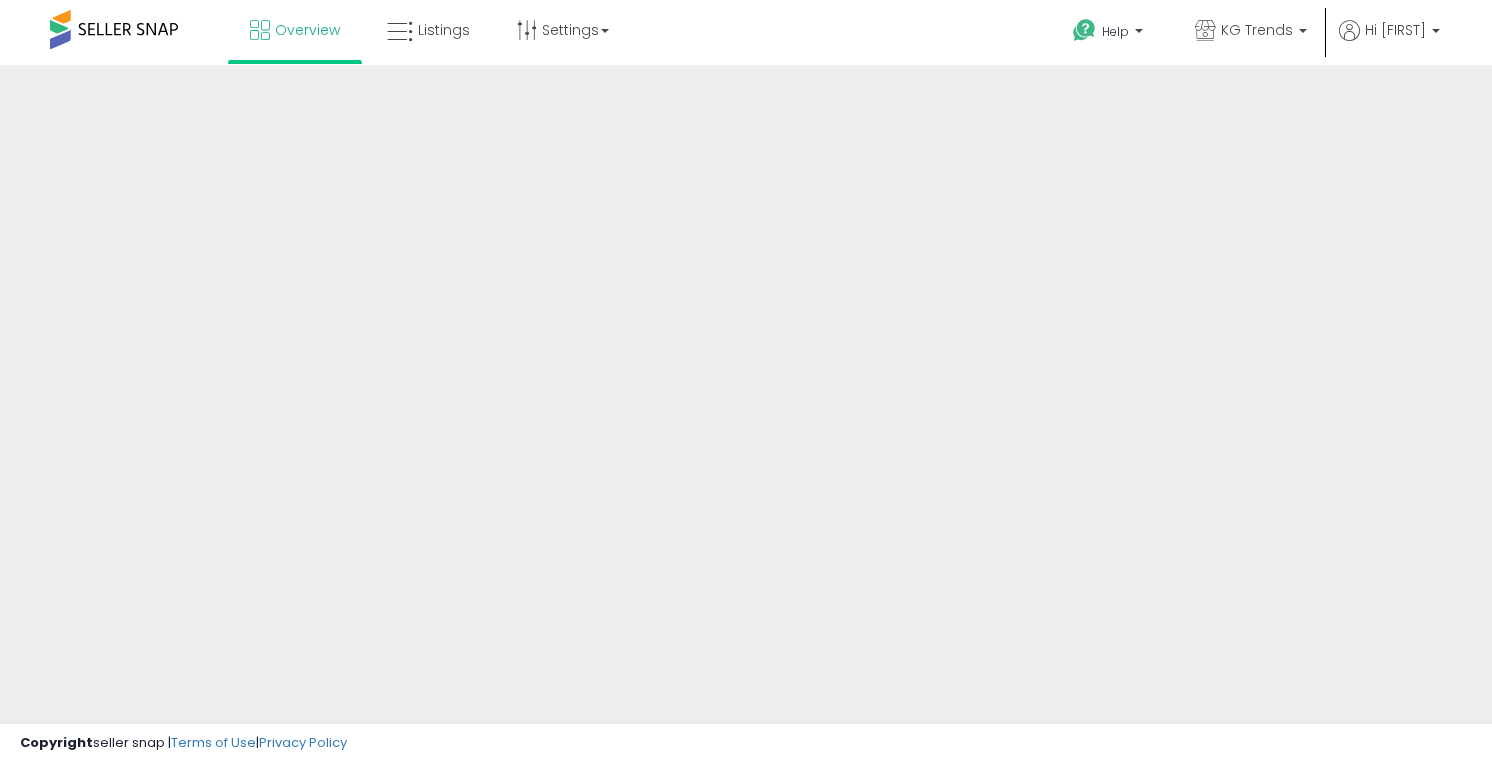 scroll, scrollTop: 0, scrollLeft: 0, axis: both 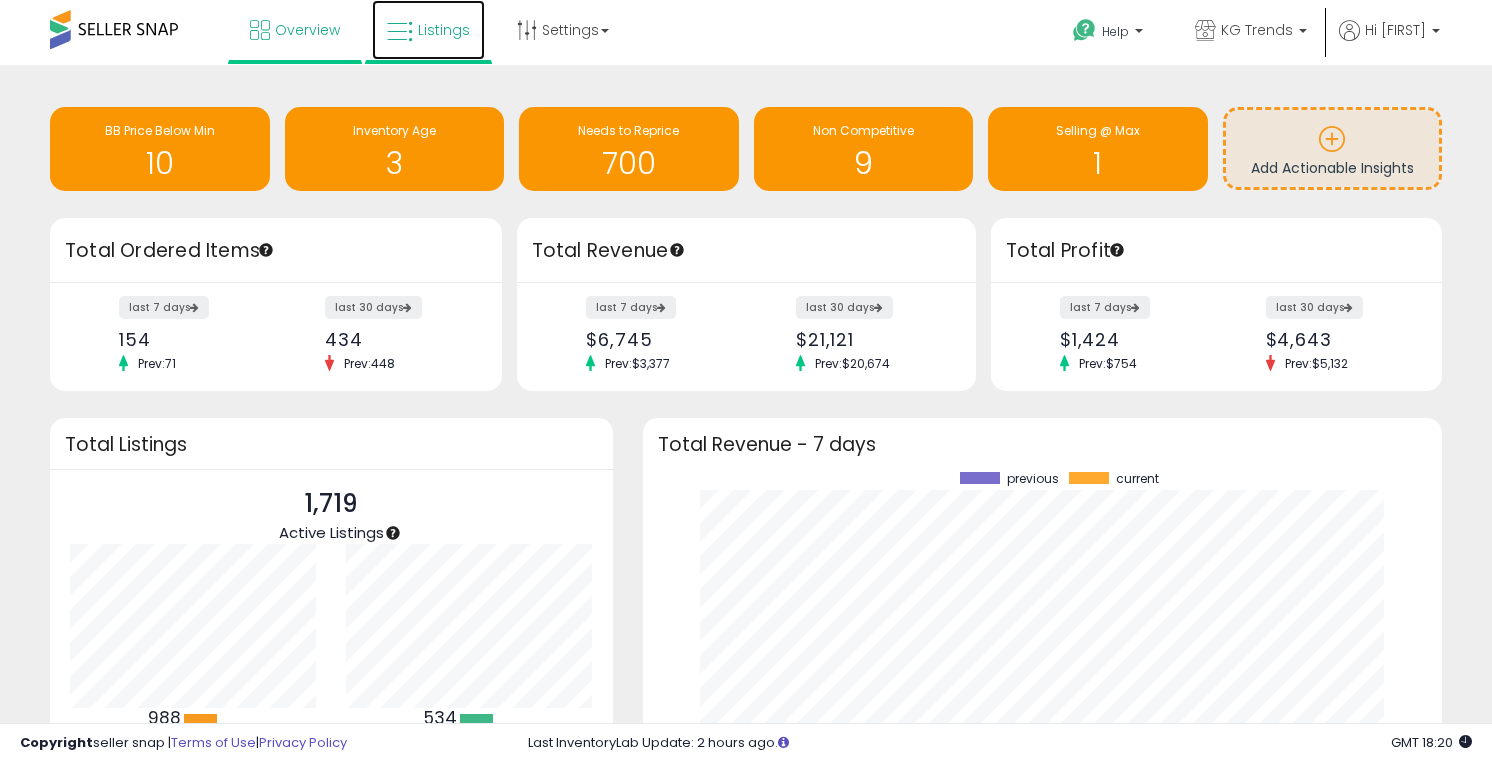 click on "Listings" at bounding box center [444, 30] 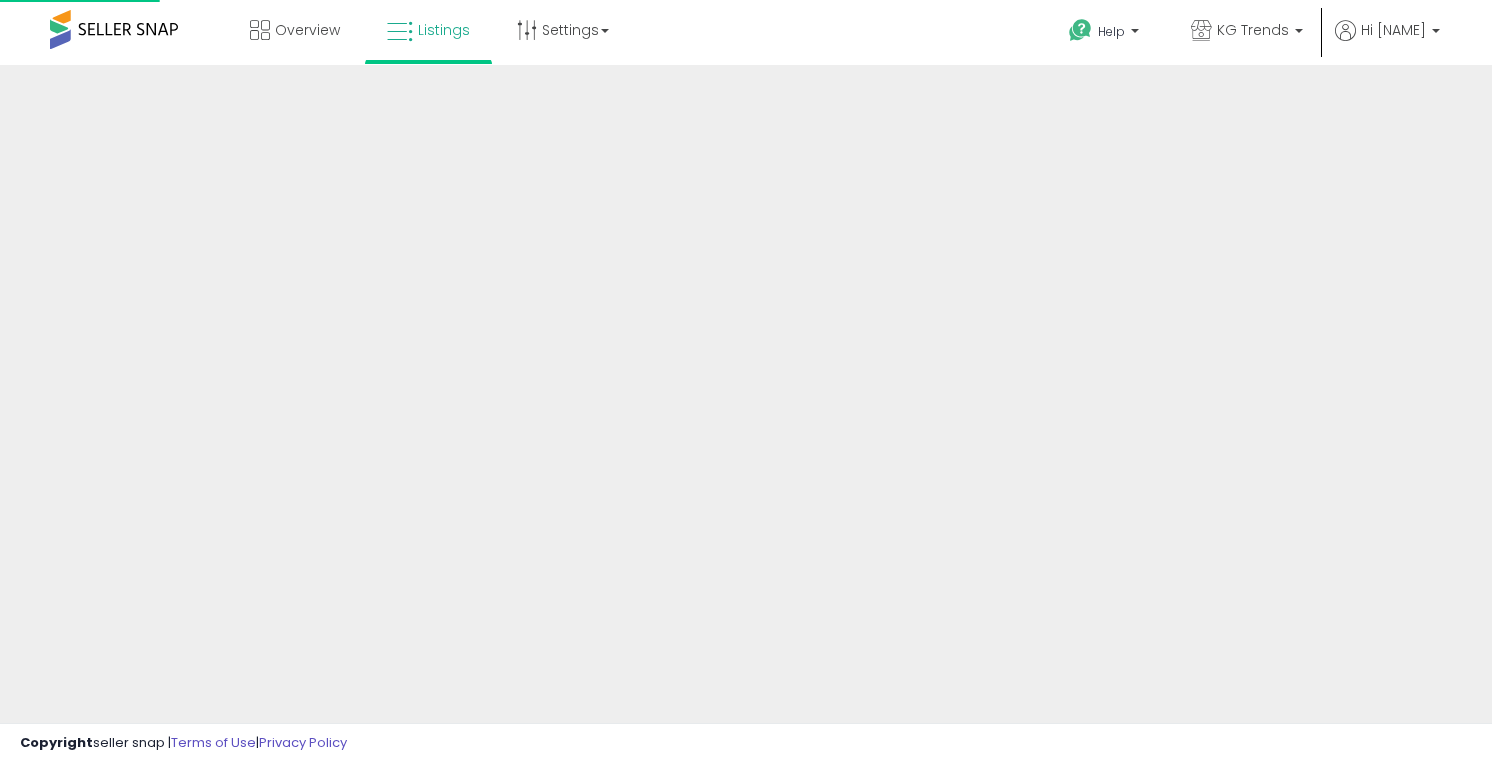 scroll, scrollTop: 0, scrollLeft: 0, axis: both 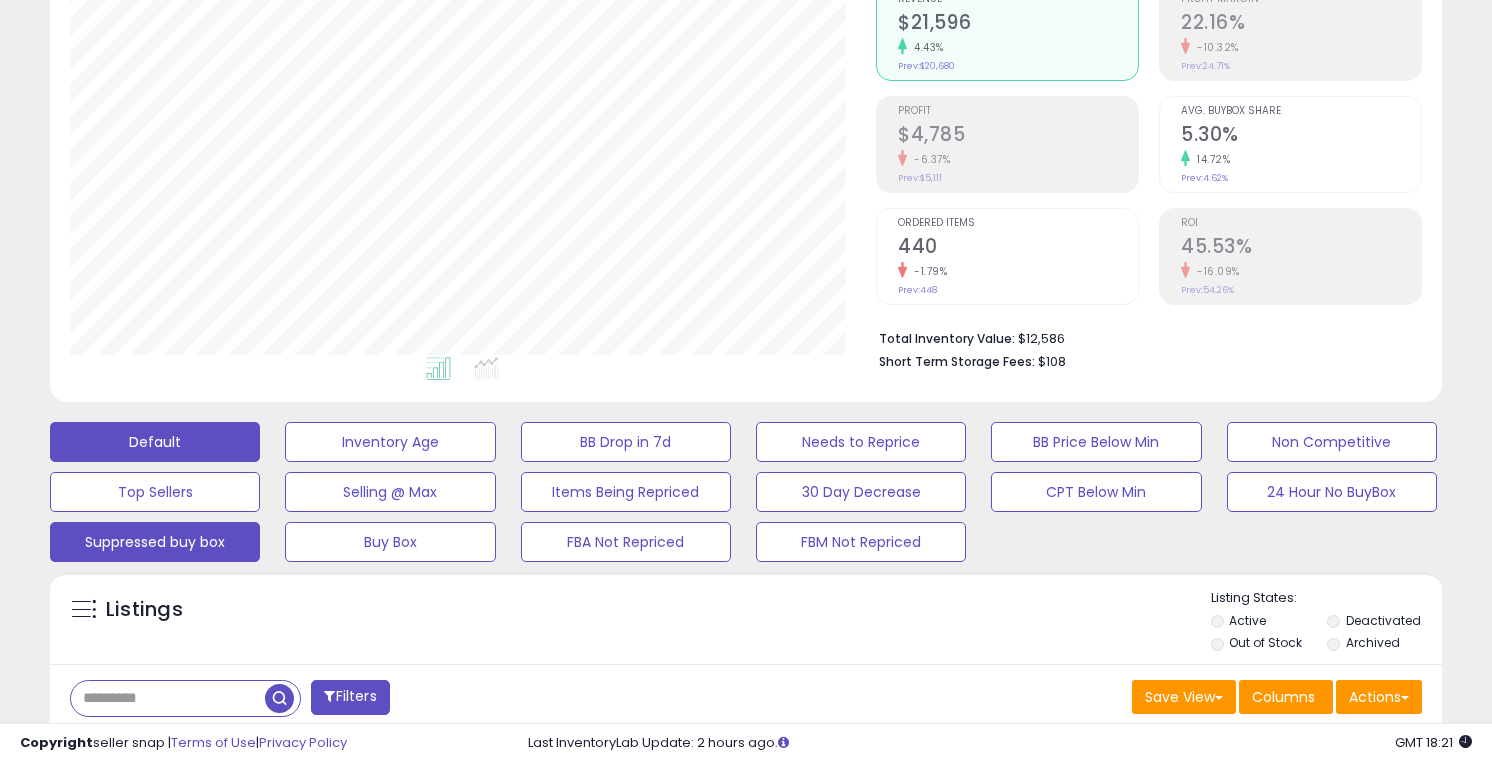 click on "Suppressed buy box" at bounding box center (390, 442) 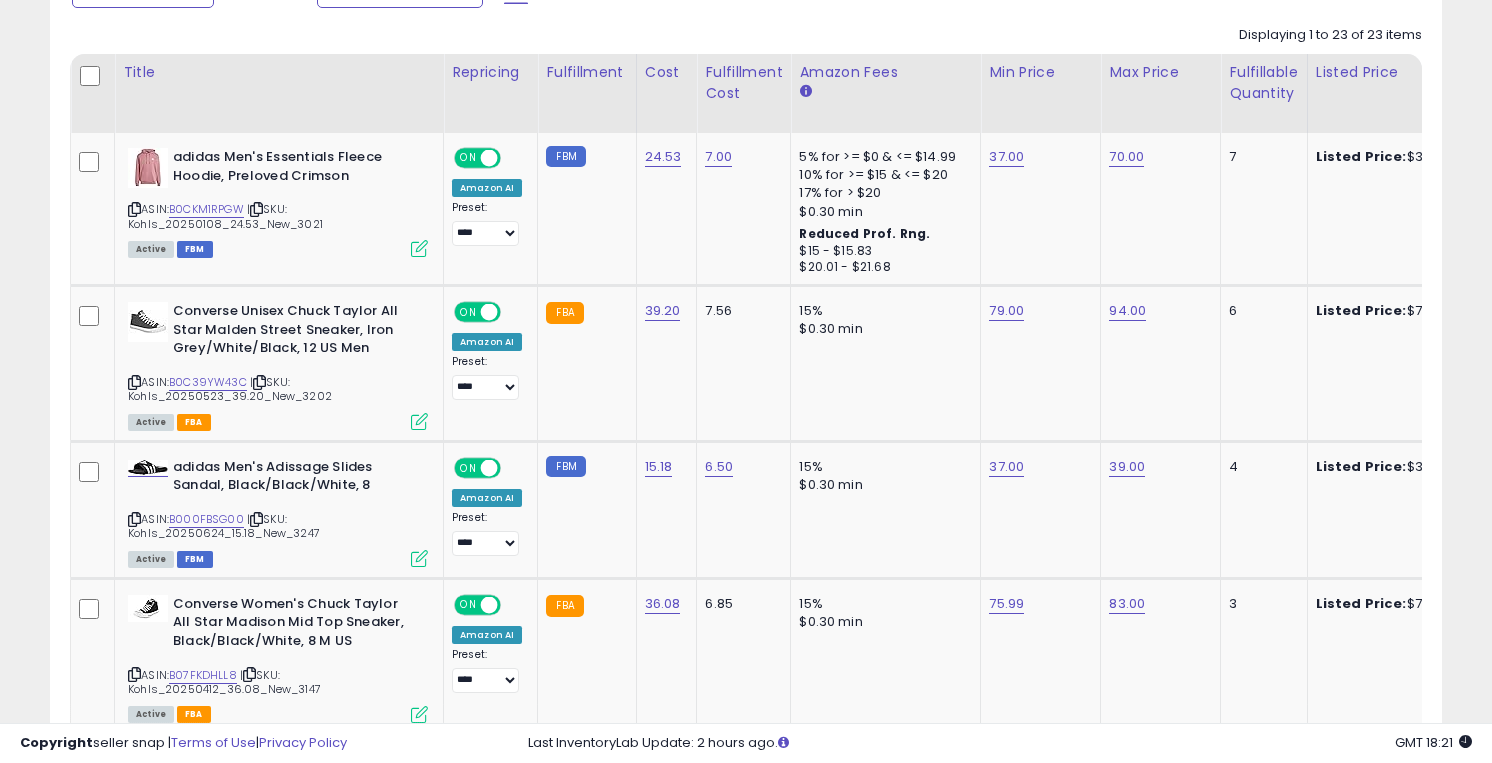 scroll, scrollTop: 945, scrollLeft: 0, axis: vertical 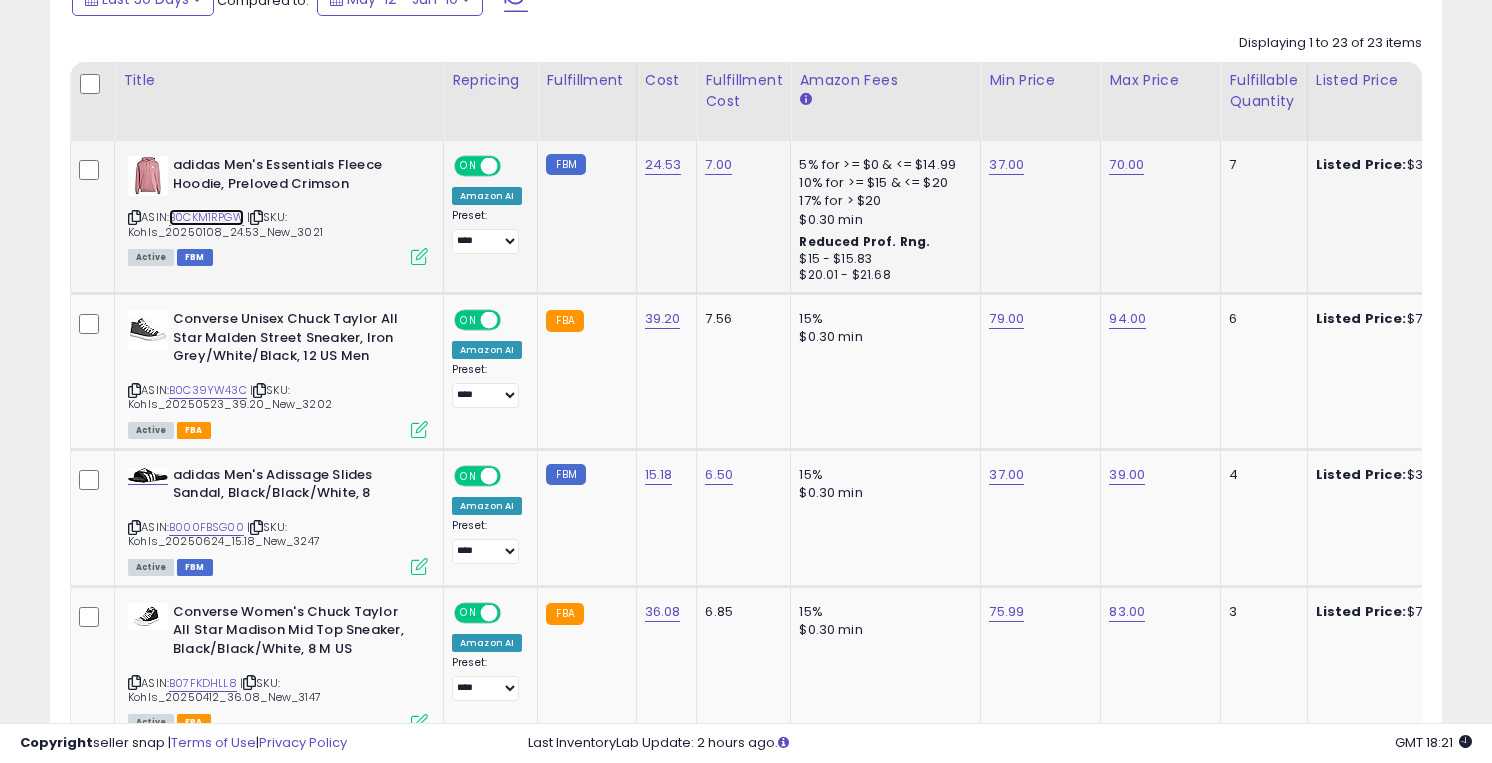click on "B0CKM1RPGW" at bounding box center (206, 217) 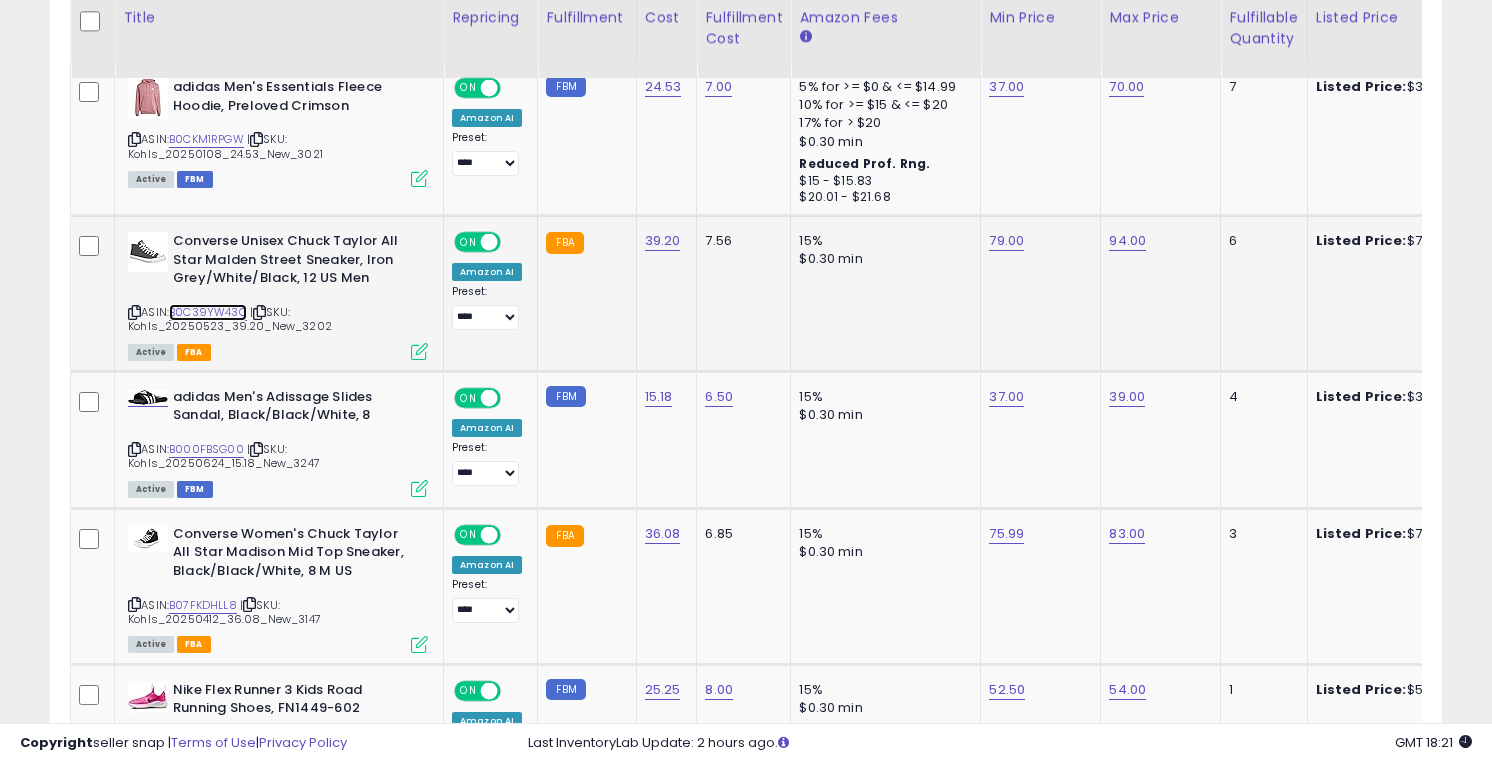 click on "B0C39YW43C" at bounding box center [208, 312] 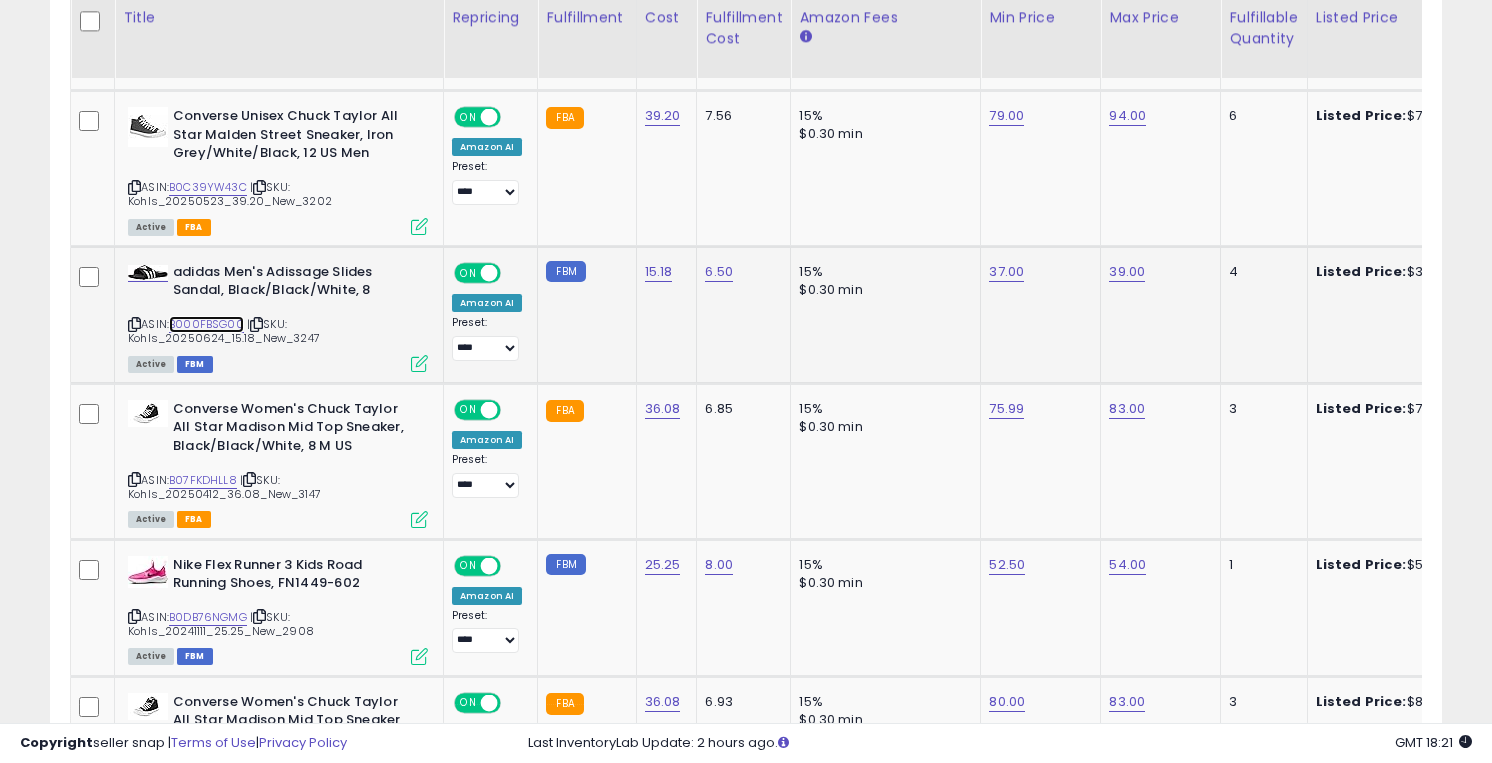 click on "B000FBSG00" at bounding box center (206, 324) 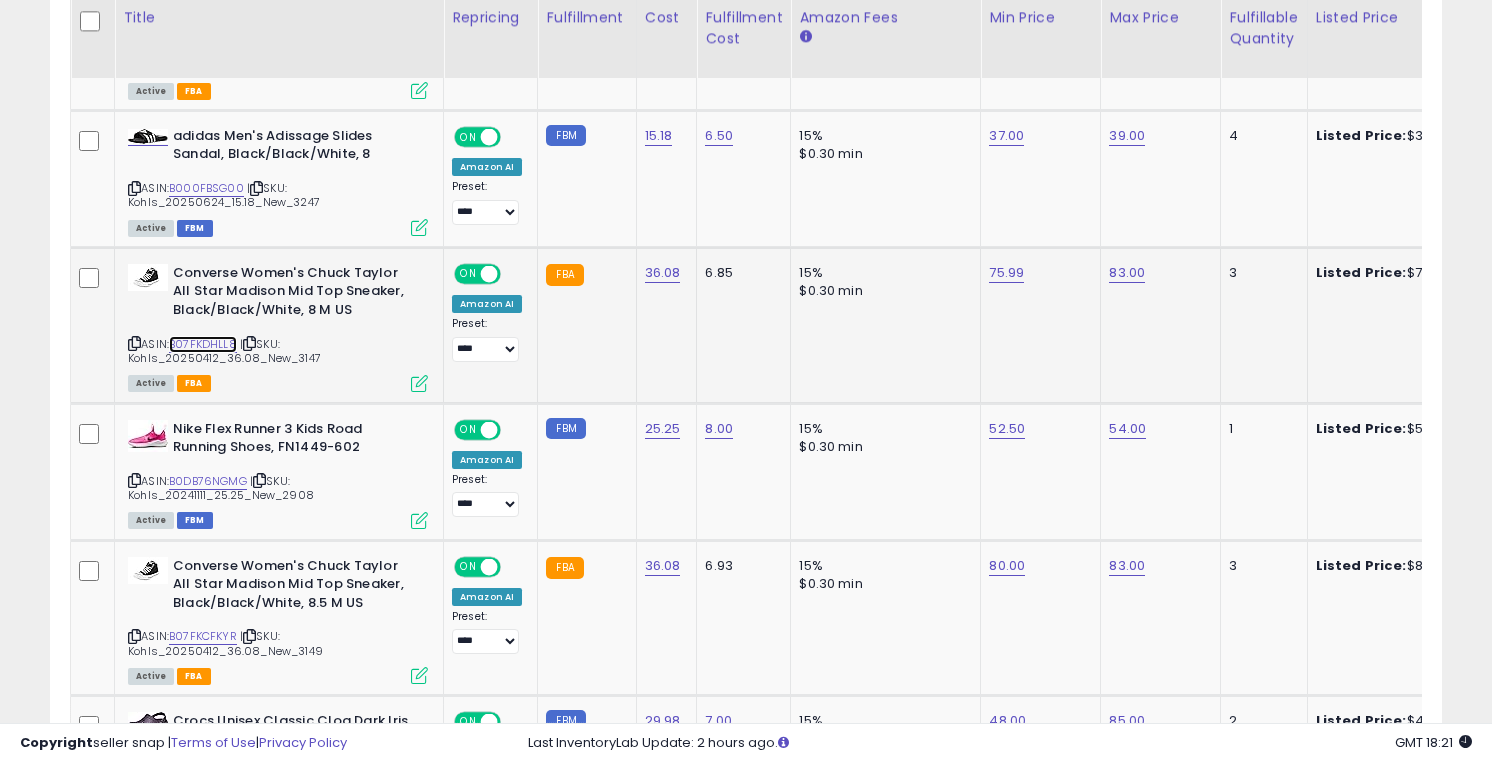 click on "B07FKDHLL8" at bounding box center (203, 344) 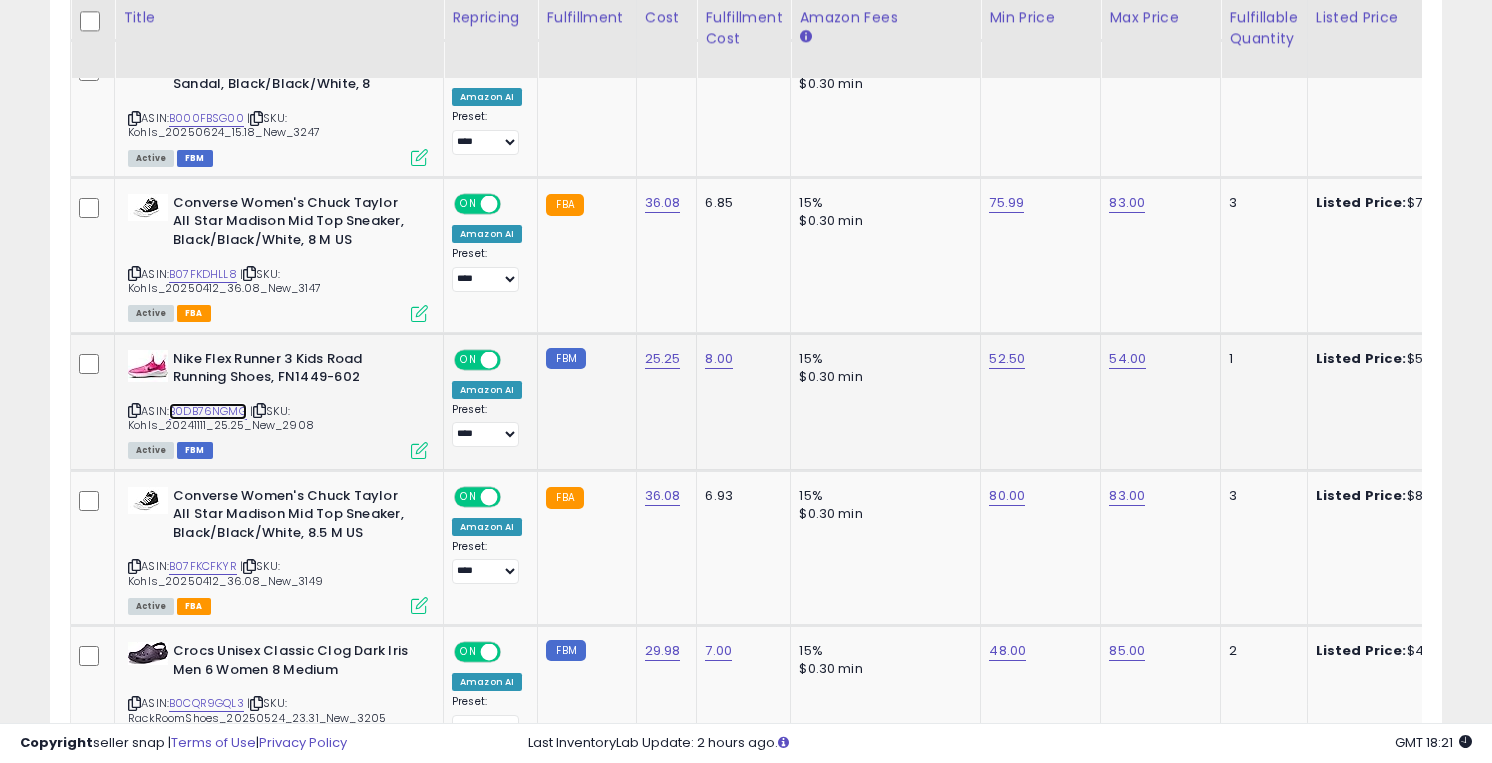 click on "B0DB76NGMG" at bounding box center (208, 411) 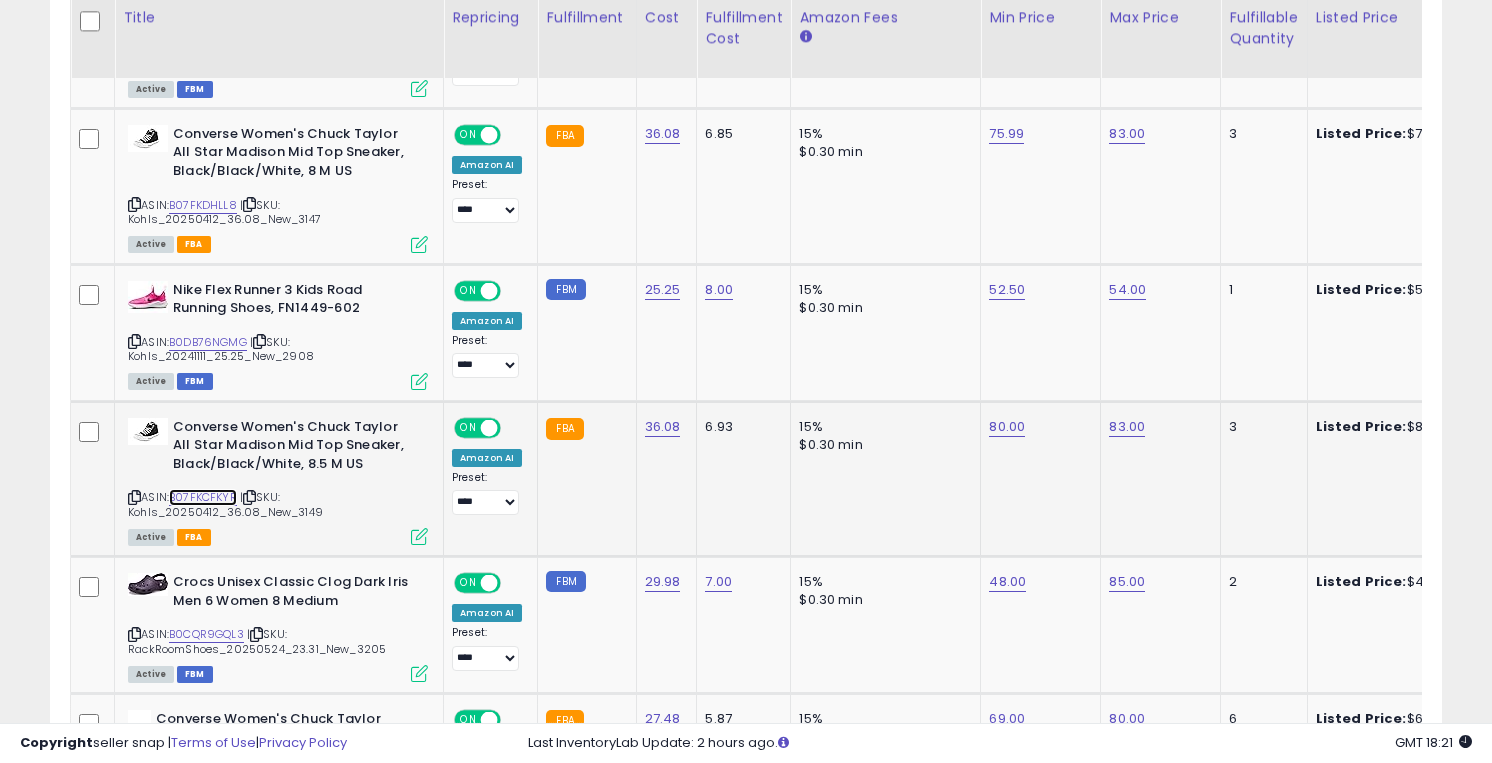 click on "B07FKCFKYR" at bounding box center [203, 497] 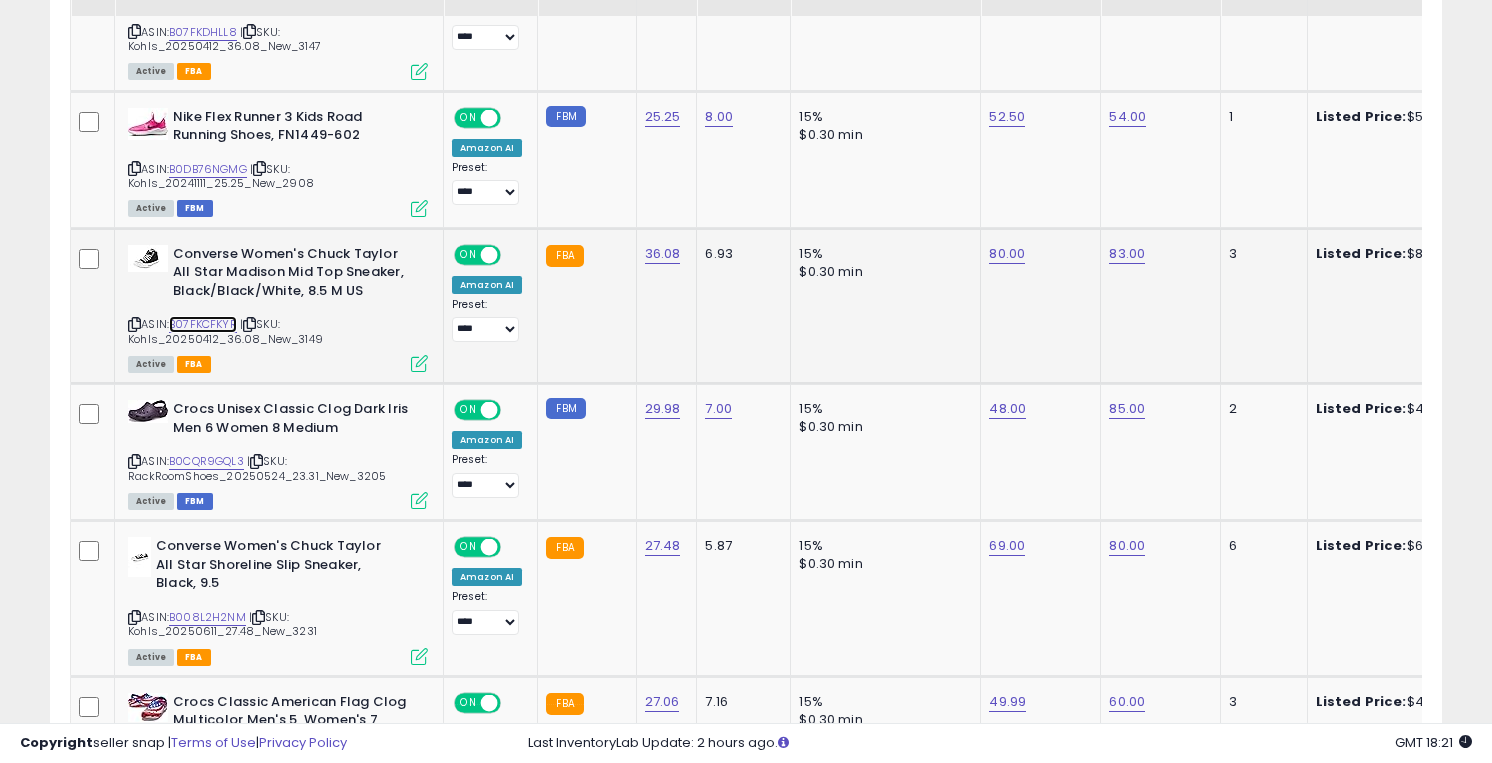 scroll, scrollTop: 1619, scrollLeft: 0, axis: vertical 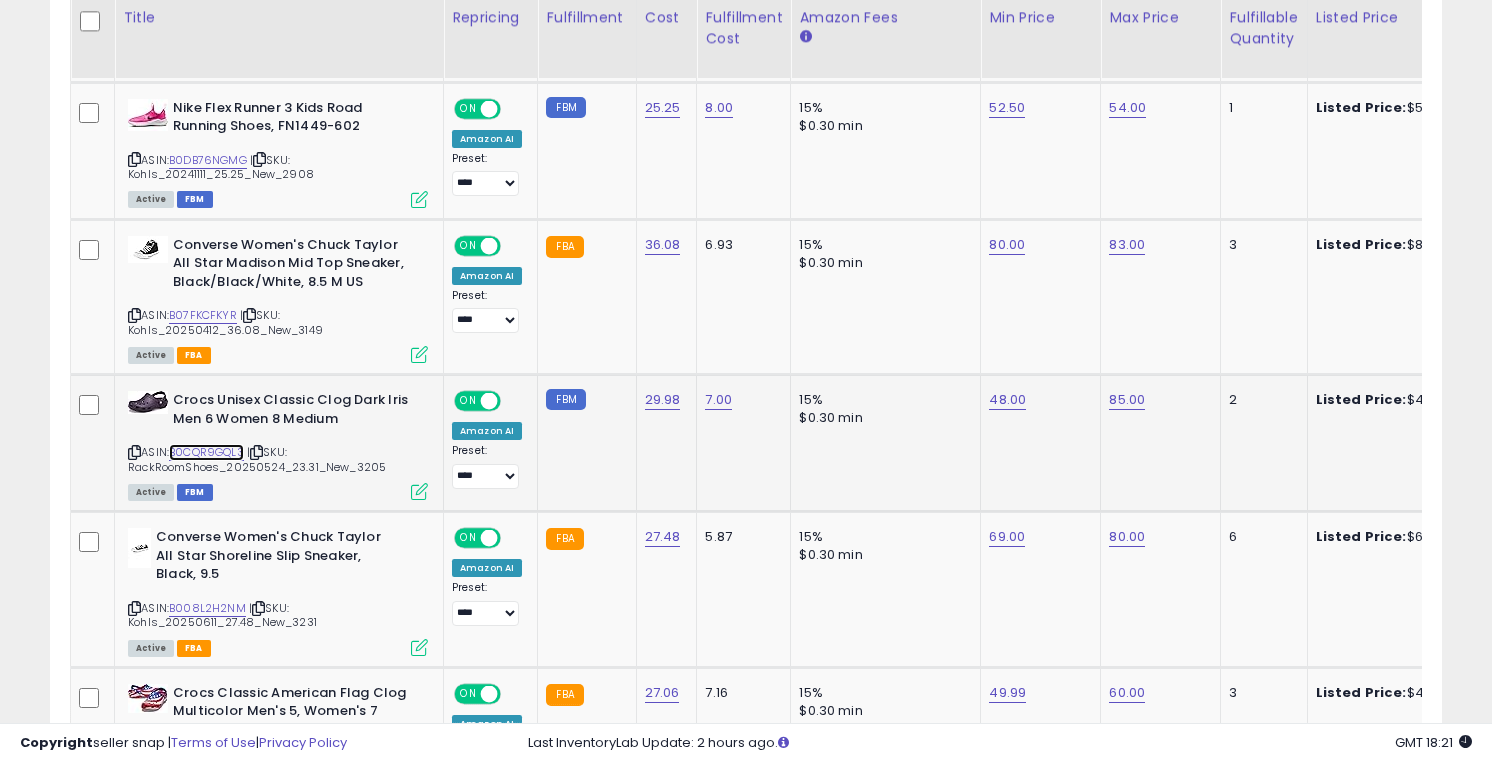 click on "B0CQR9GQL3" at bounding box center (206, 452) 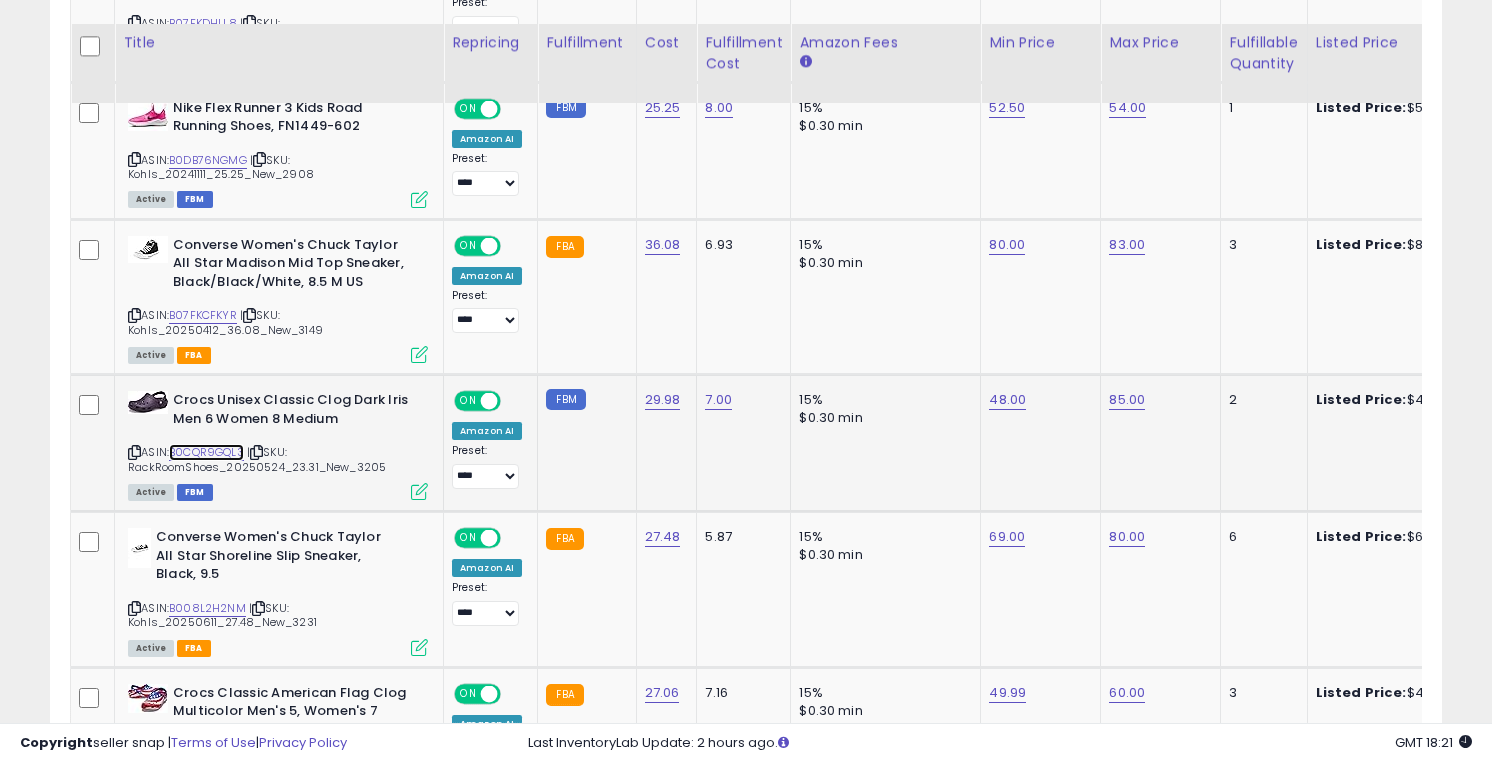 scroll, scrollTop: 1738, scrollLeft: 0, axis: vertical 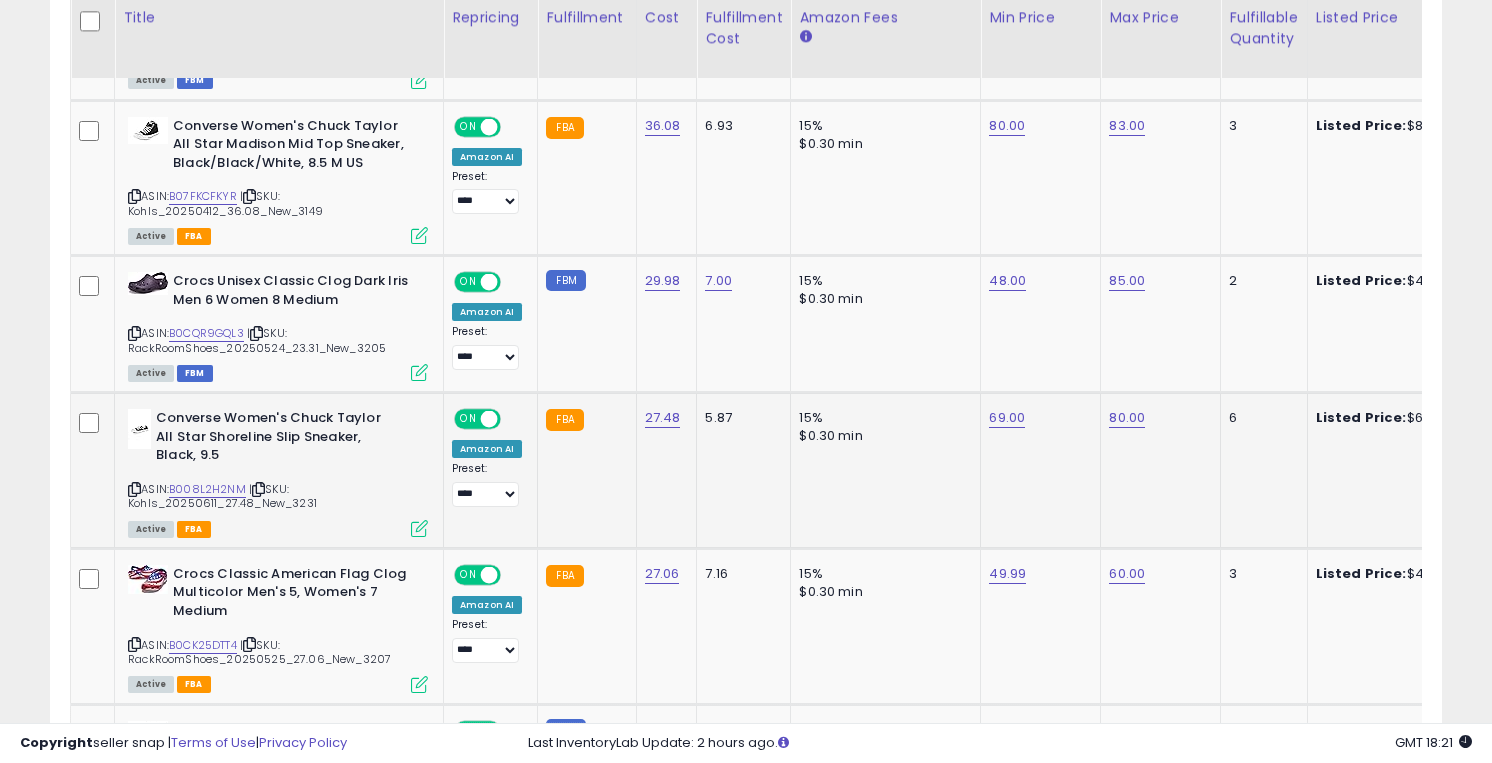 click on "ASIN:  B008L2H2NM    |   SKU: Kohls_20250611_27.48_New_3231 Active FBA" at bounding box center (278, 472) 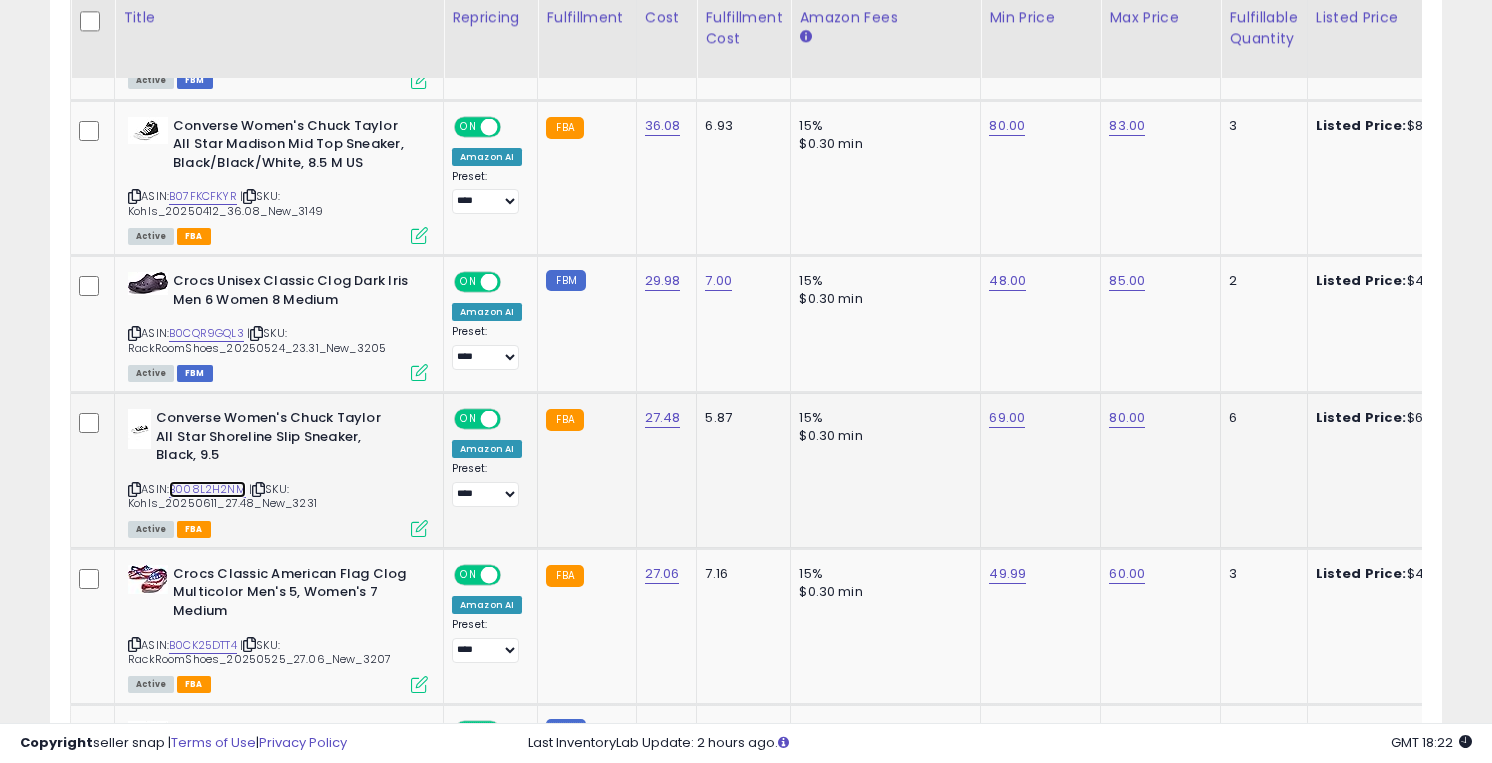 click on "B008L2H2NM" at bounding box center [207, 489] 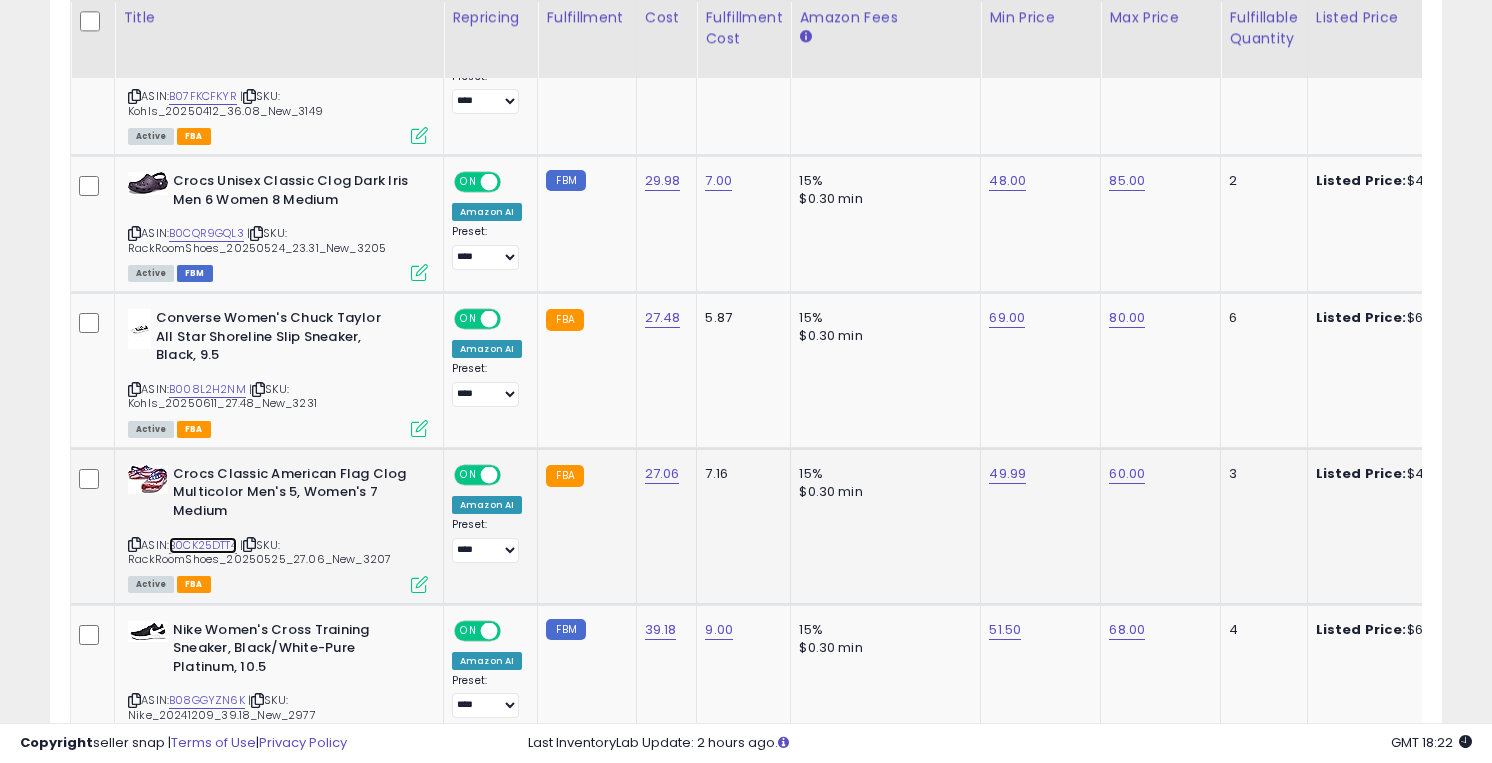 click on "B0CK25DTT4" at bounding box center [203, 545] 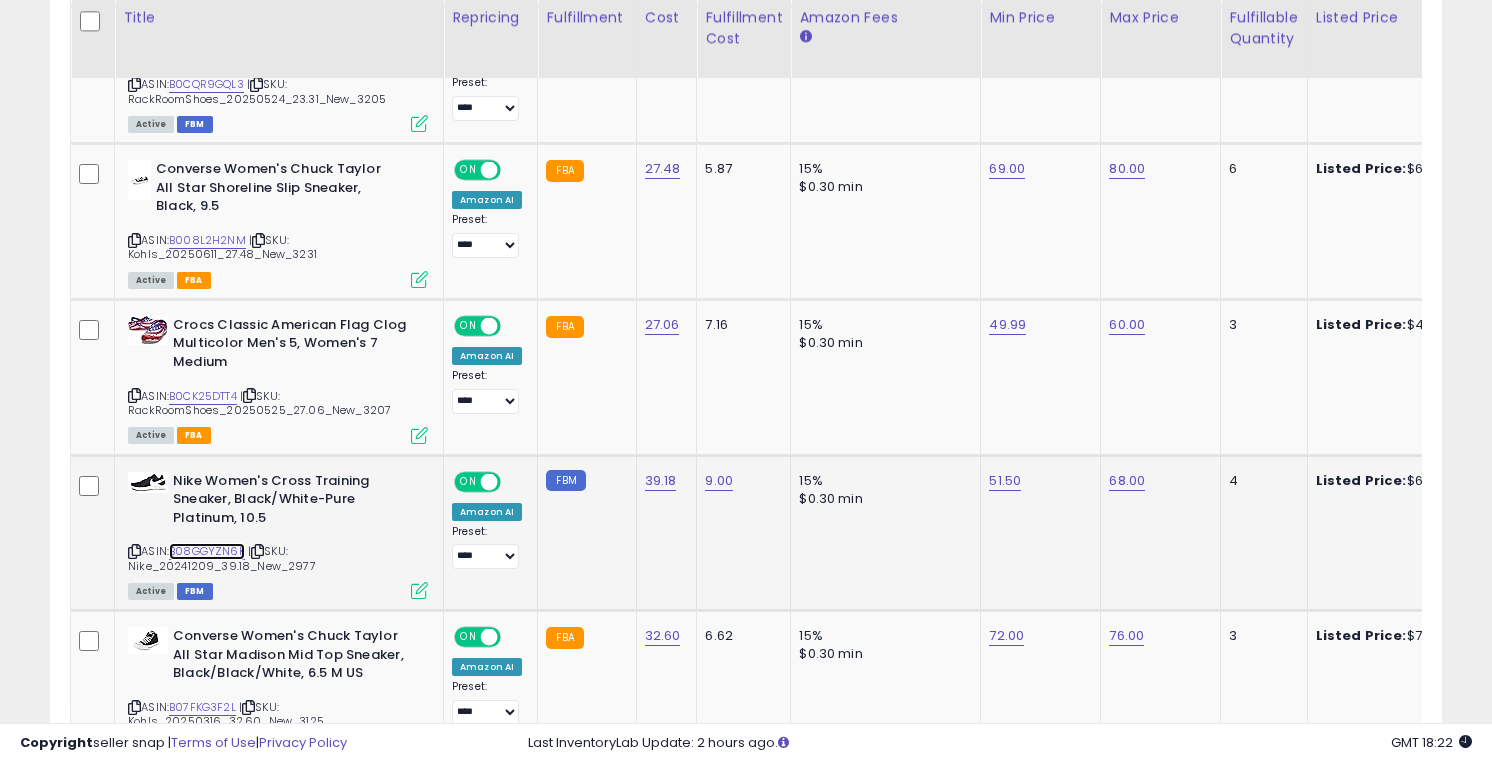 click on "B08GGYZN6K" at bounding box center [207, 551] 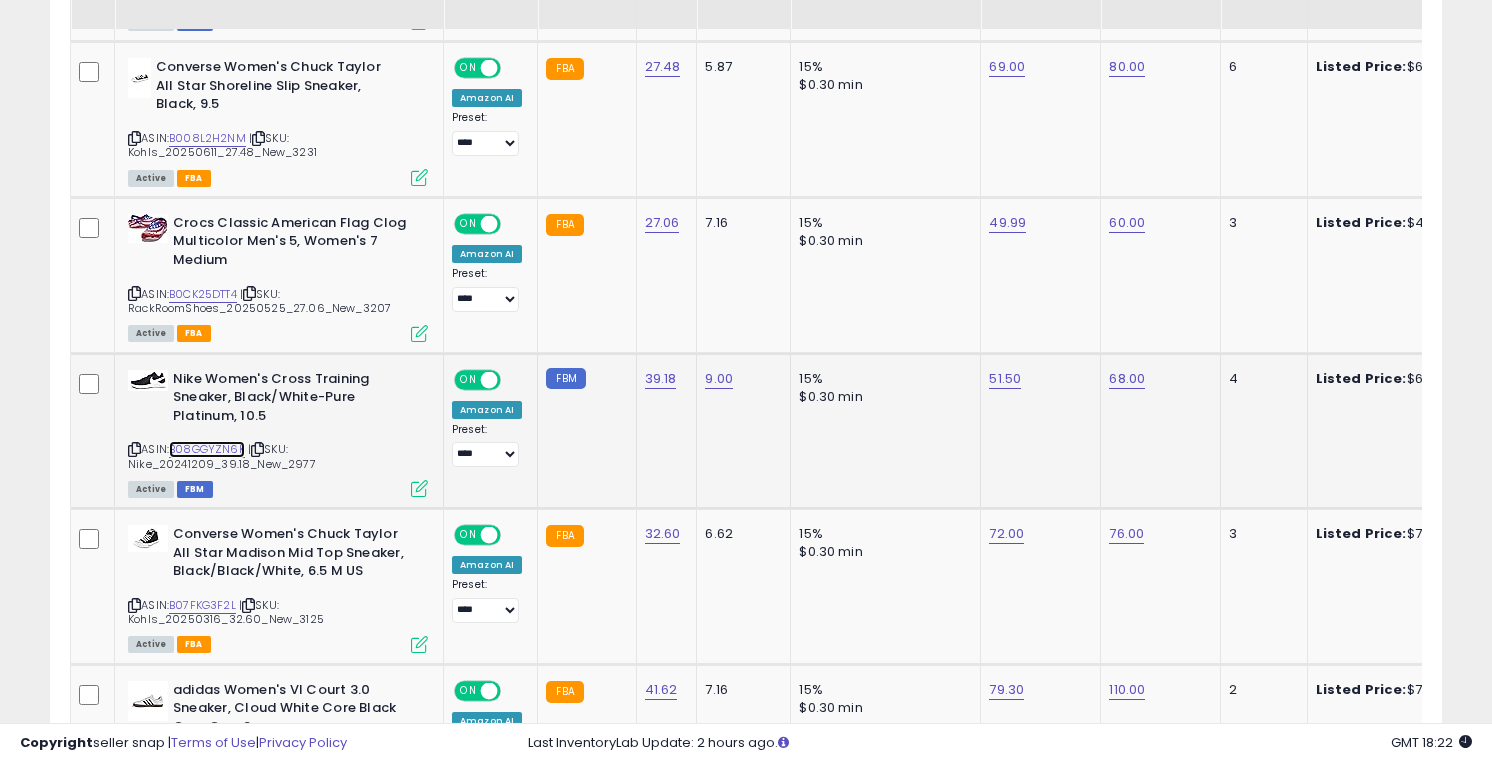 scroll, scrollTop: 2152, scrollLeft: 0, axis: vertical 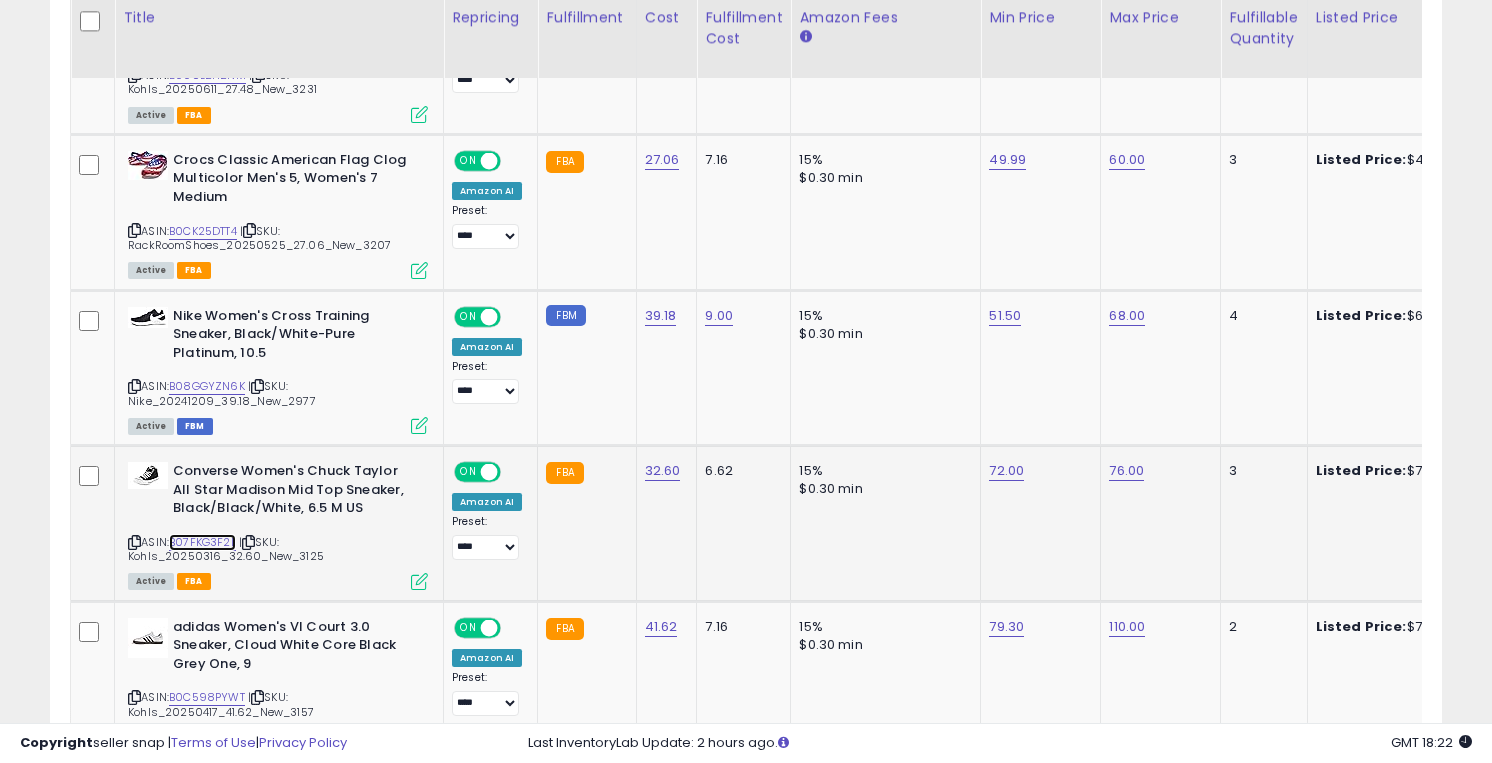 click on "B07FKG3F2L" at bounding box center (202, 542) 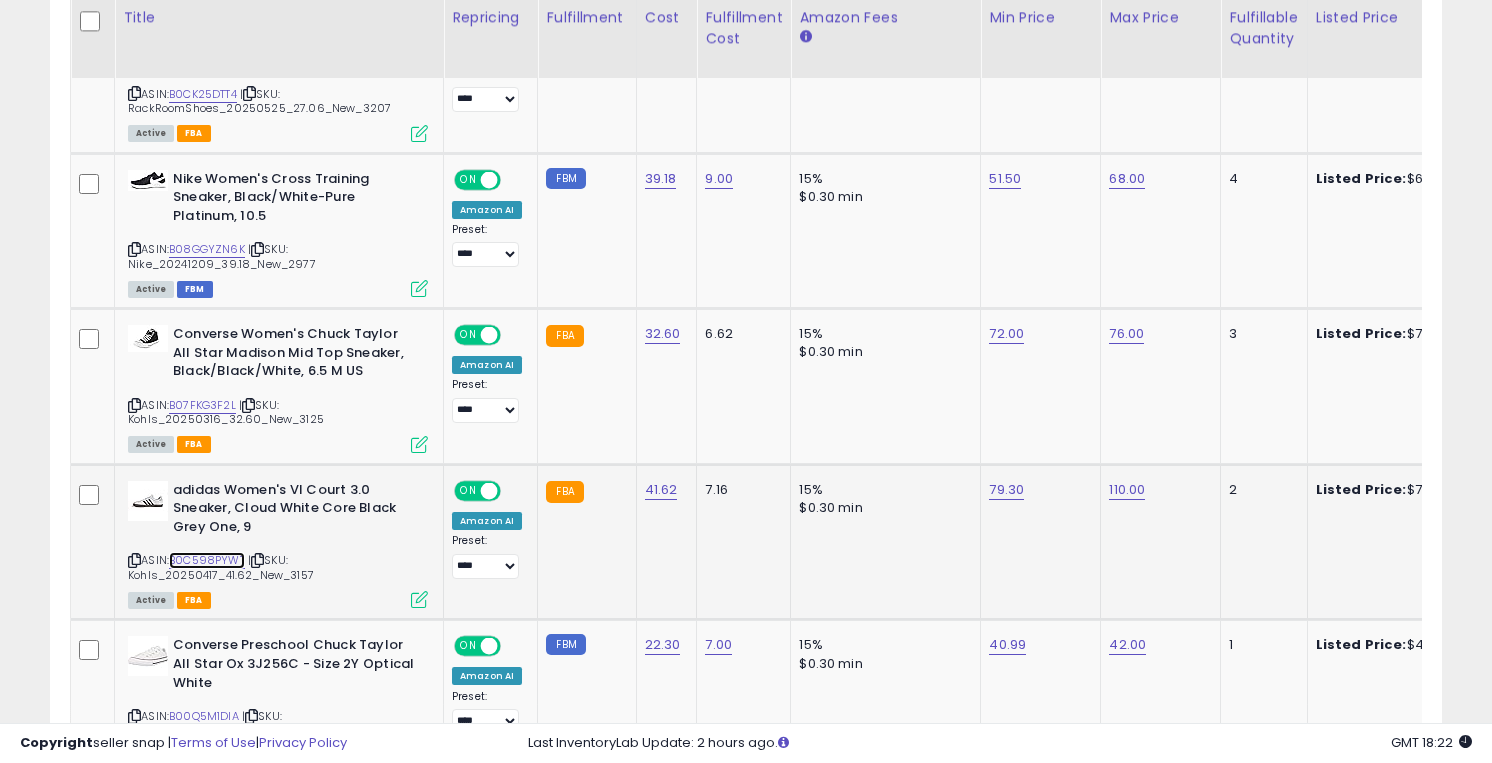 click on "B0C598PYWT" at bounding box center [207, 560] 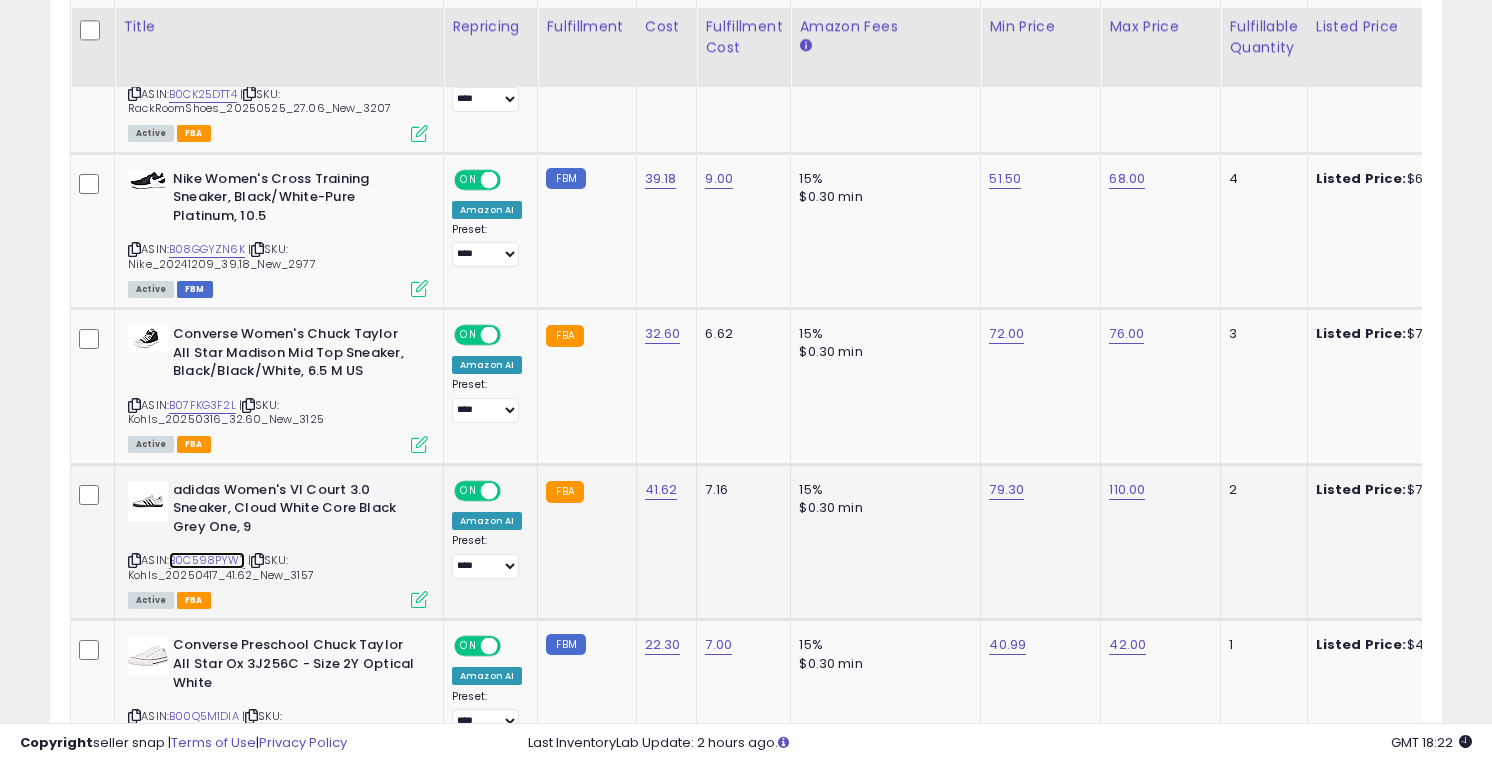 scroll, scrollTop: 2391, scrollLeft: 0, axis: vertical 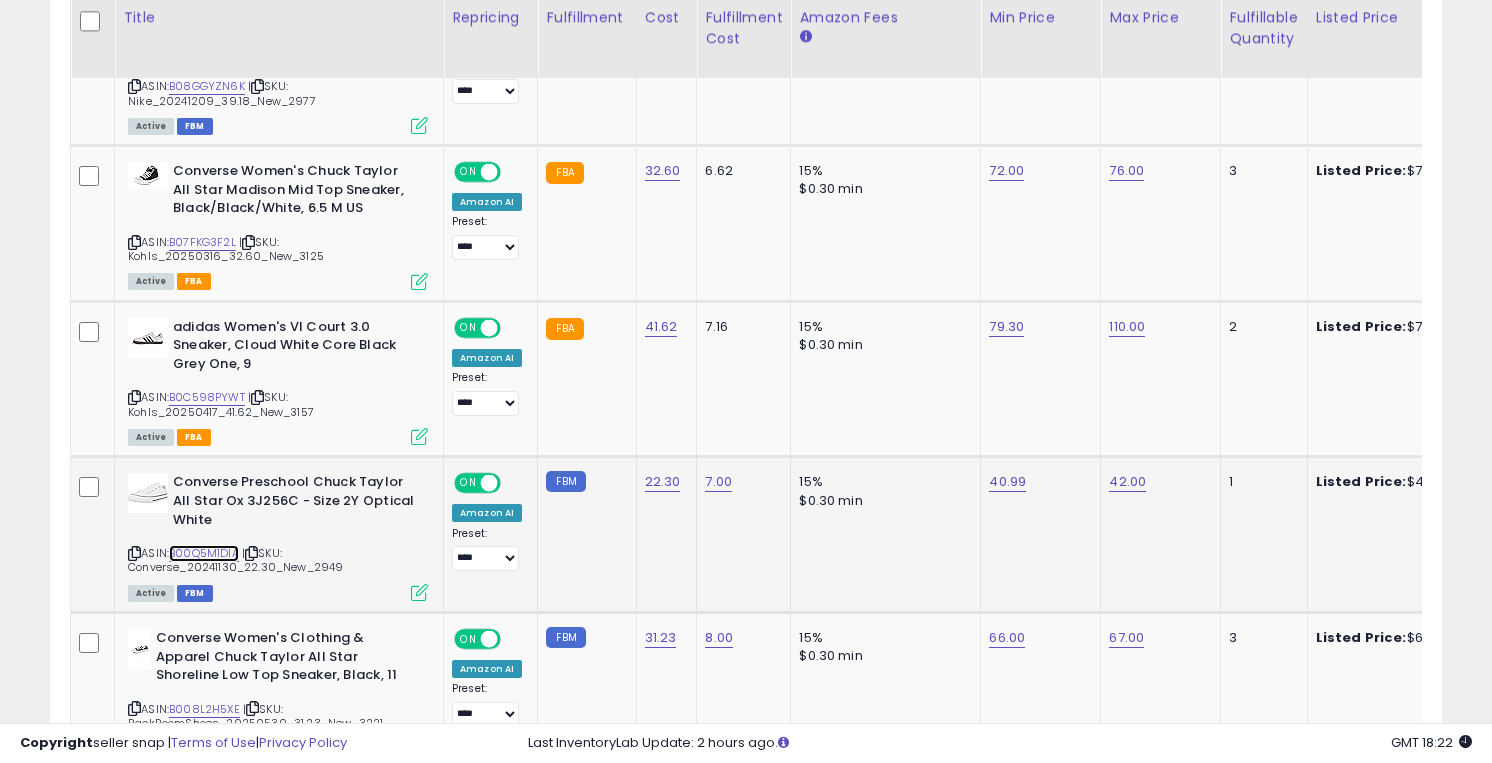 click on "B00Q5M1DIA" at bounding box center (204, 553) 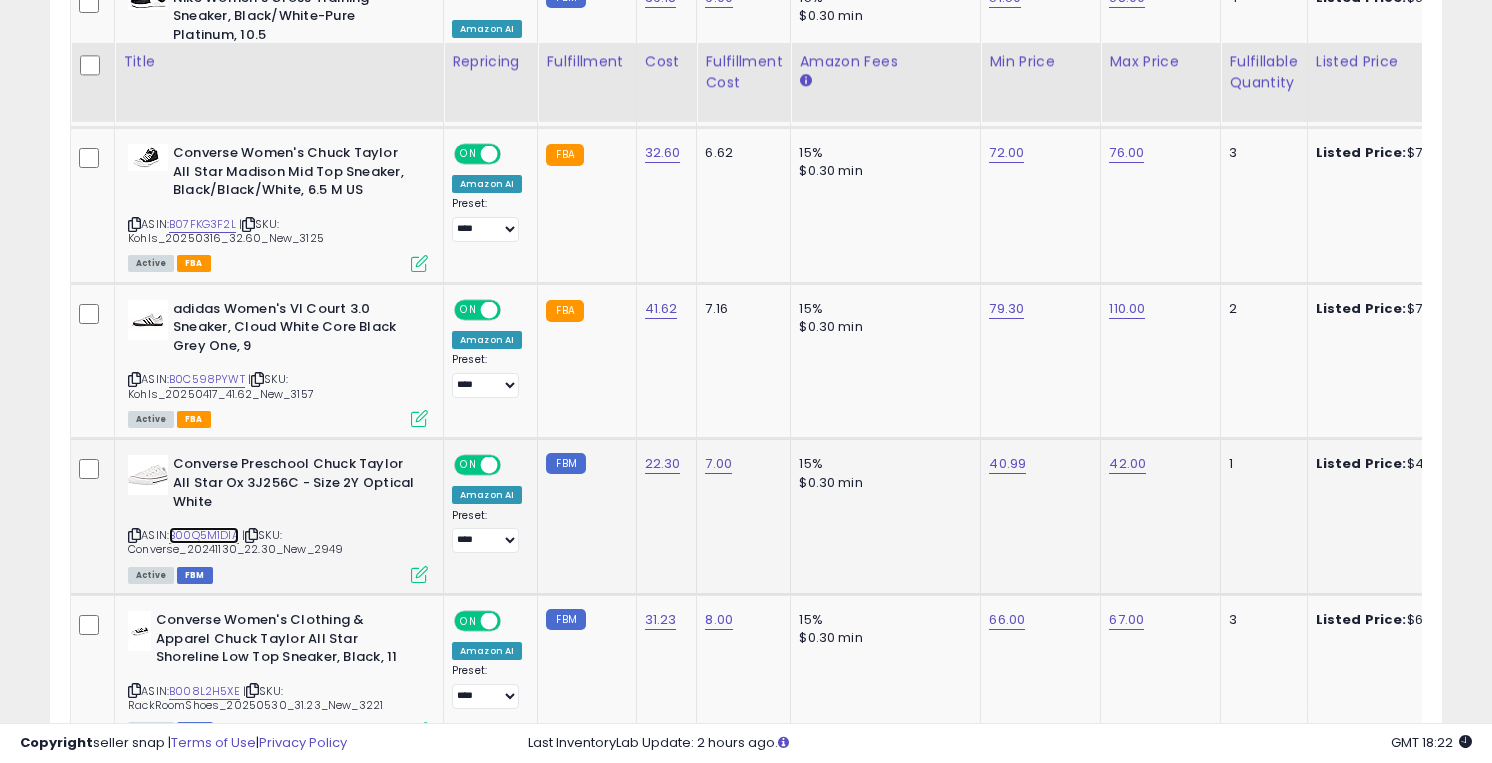 scroll, scrollTop: 2583, scrollLeft: 0, axis: vertical 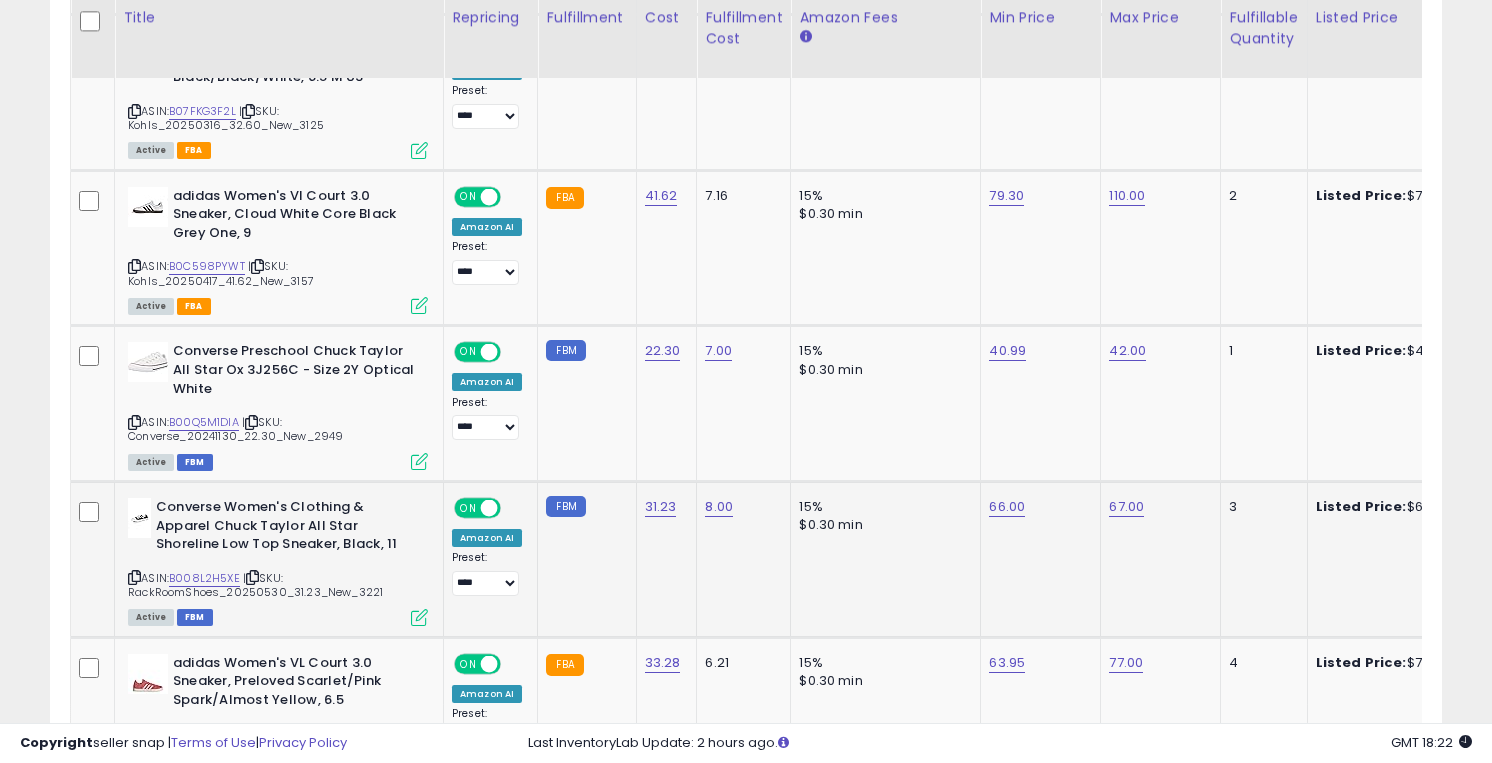 click on "ASIN:  B008L2H5XE    |   SKU: RackRoomShoes_20250530_31.23_New_3221 Active FBM" at bounding box center [278, 561] 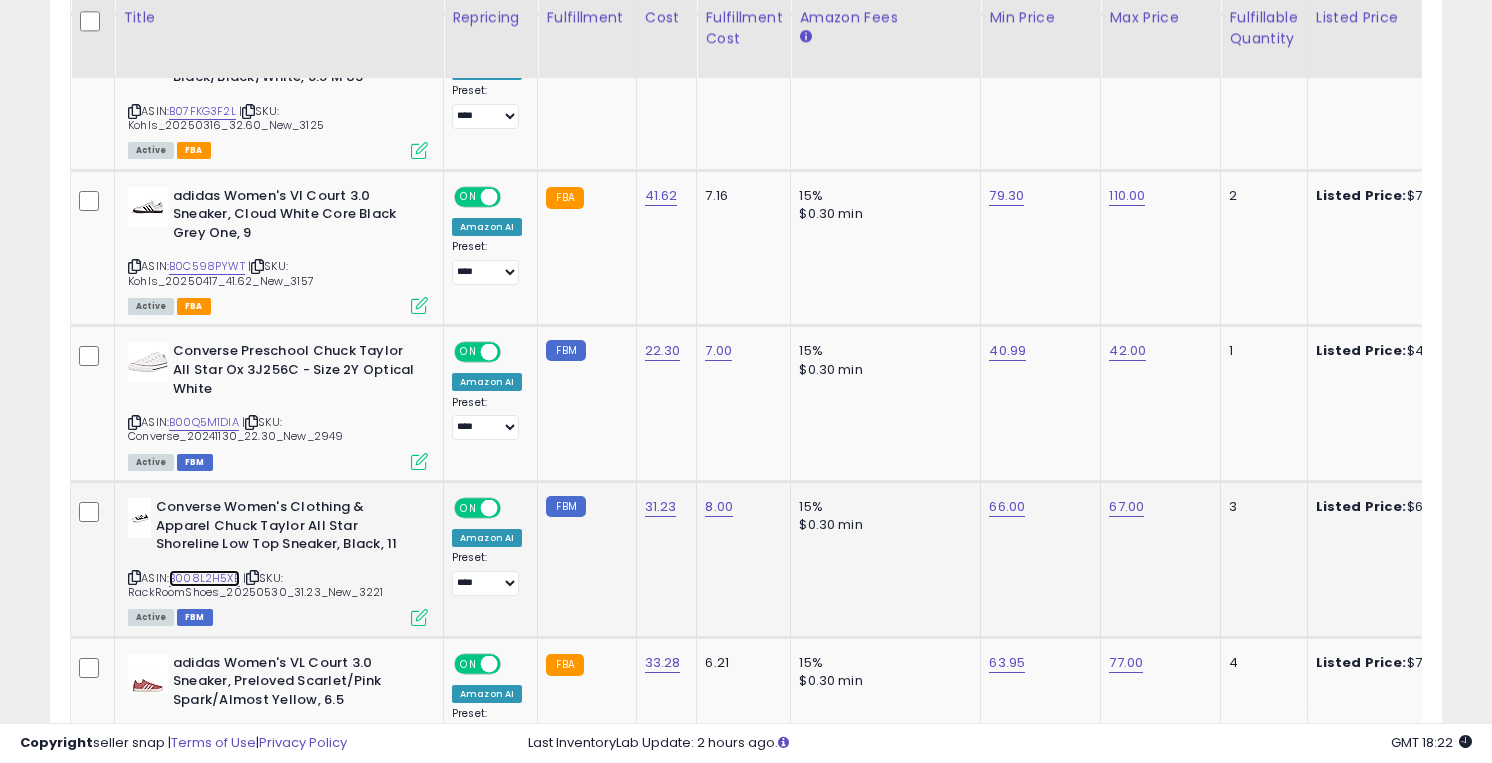 click on "B008L2H5XE" at bounding box center (204, 578) 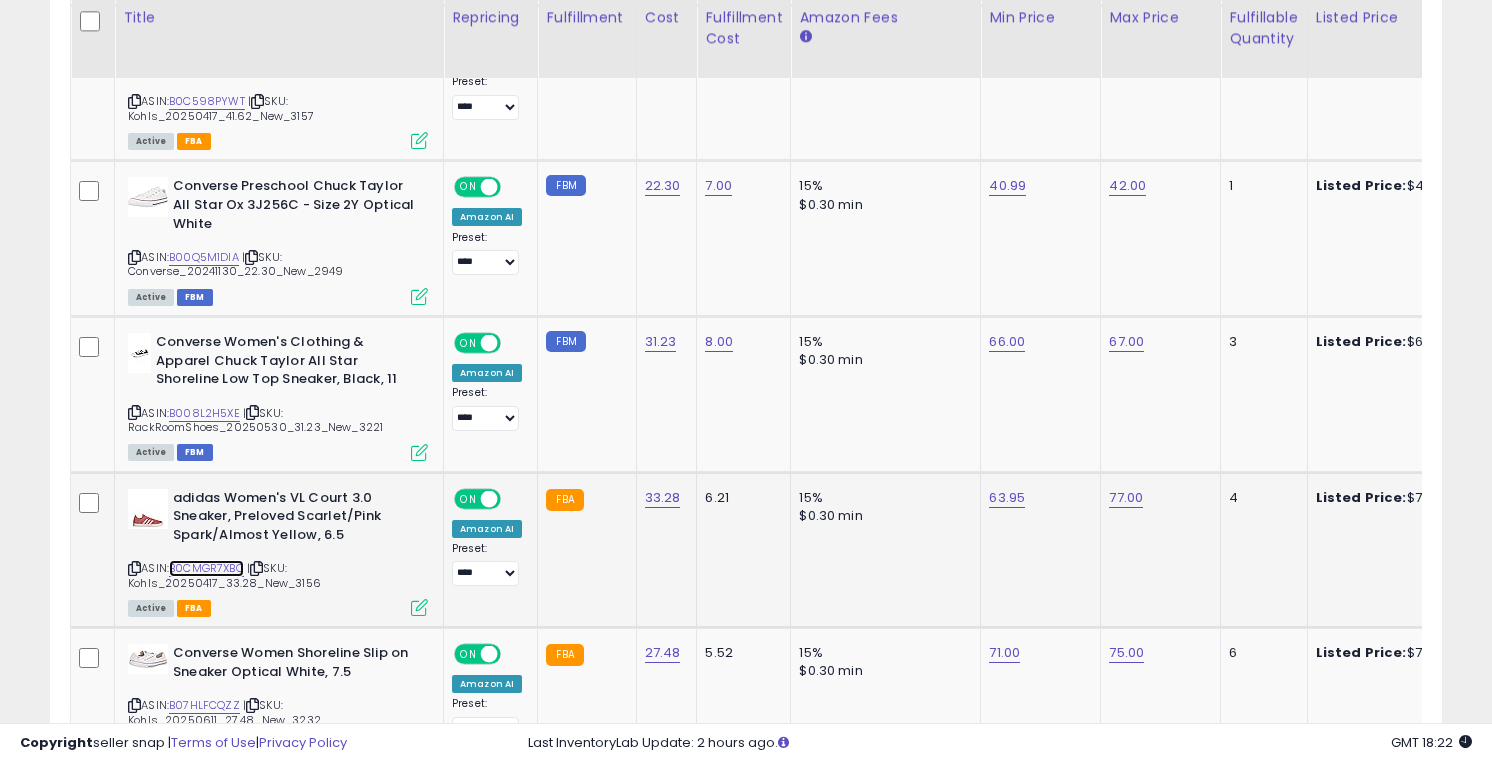 click on "B0CMGR7XBQ" at bounding box center [206, 568] 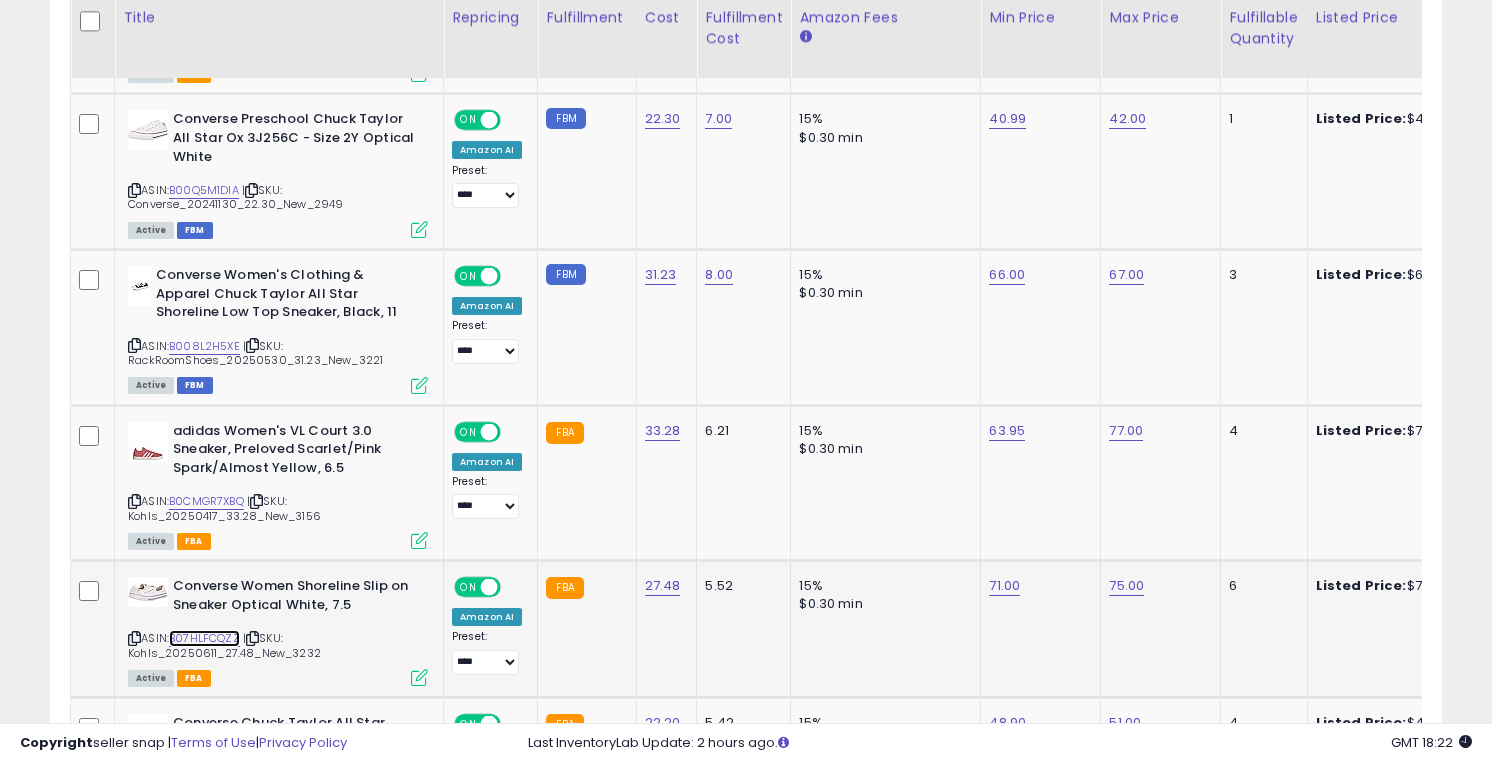click on "B07HLFCQZZ" at bounding box center (204, 638) 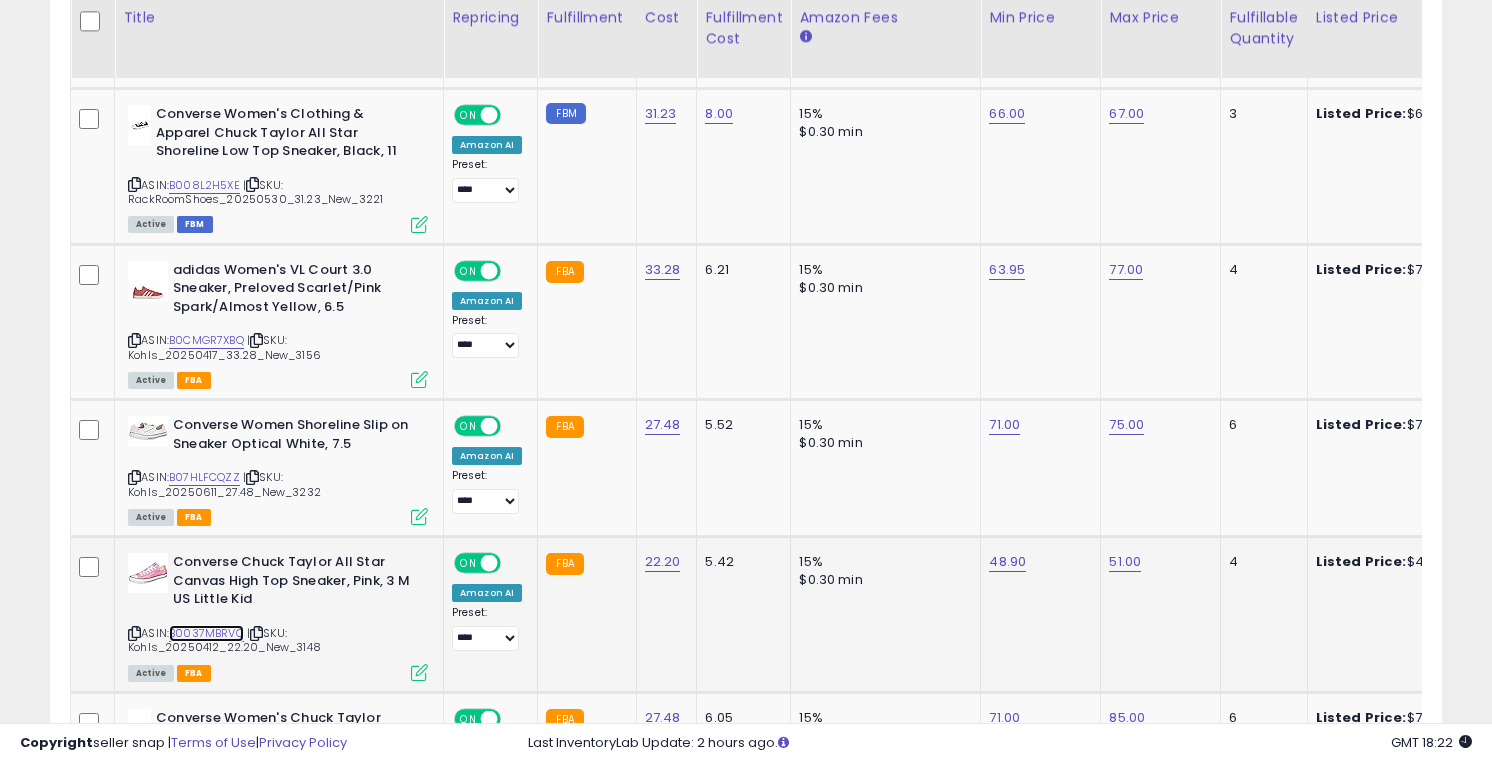 click on "B0037MBRVO" at bounding box center (206, 633) 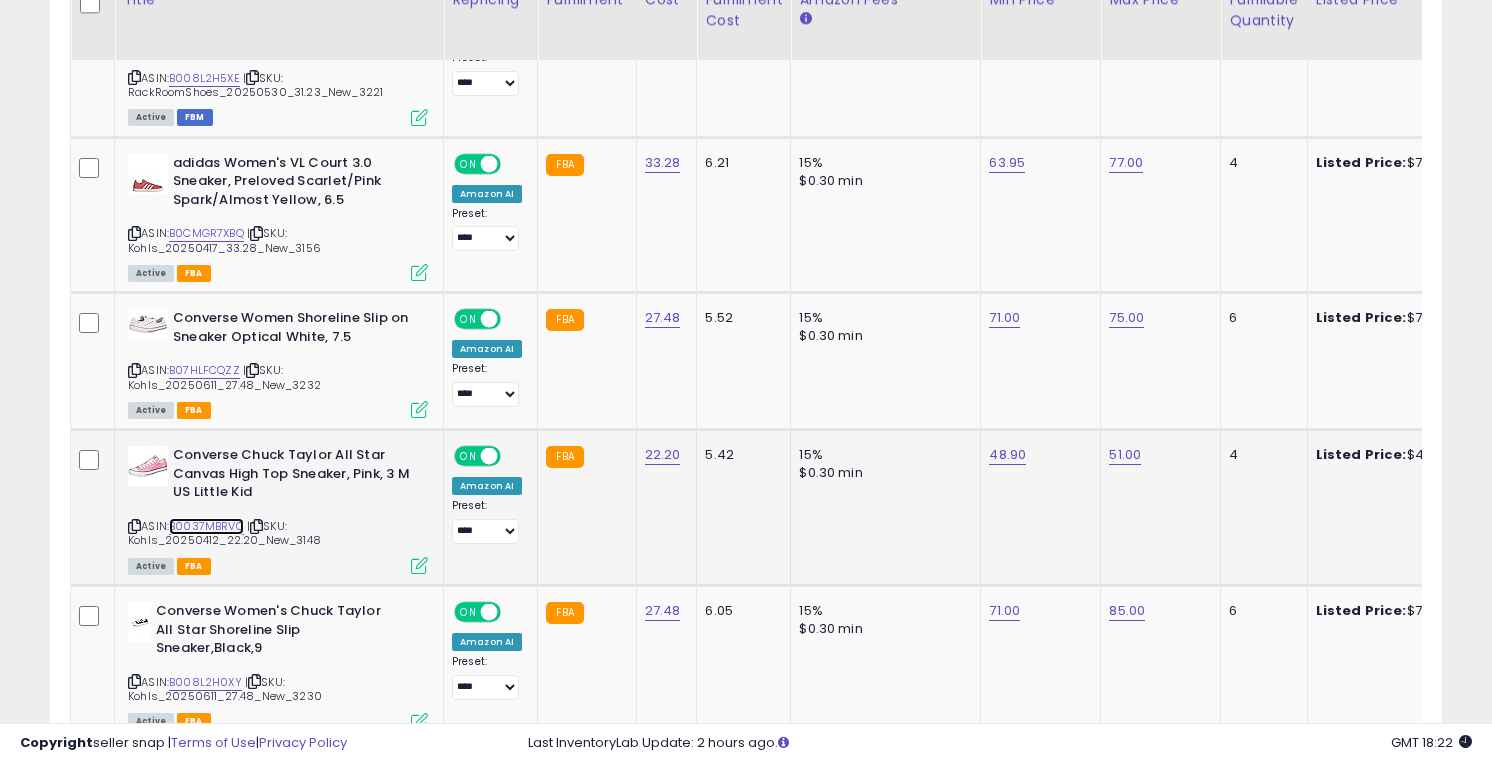 scroll, scrollTop: 3156, scrollLeft: 0, axis: vertical 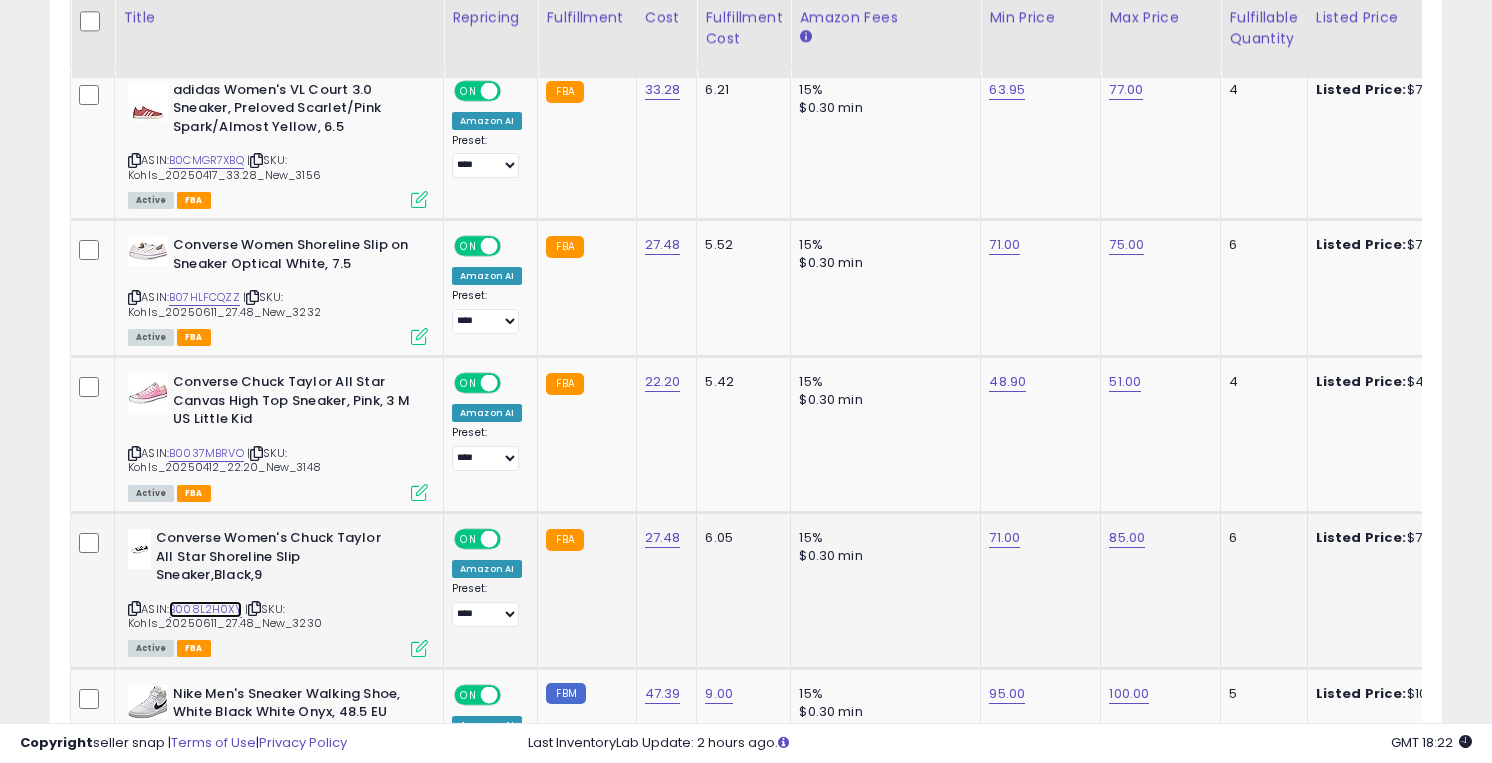 click on "B008L2H0XY" at bounding box center [205, 609] 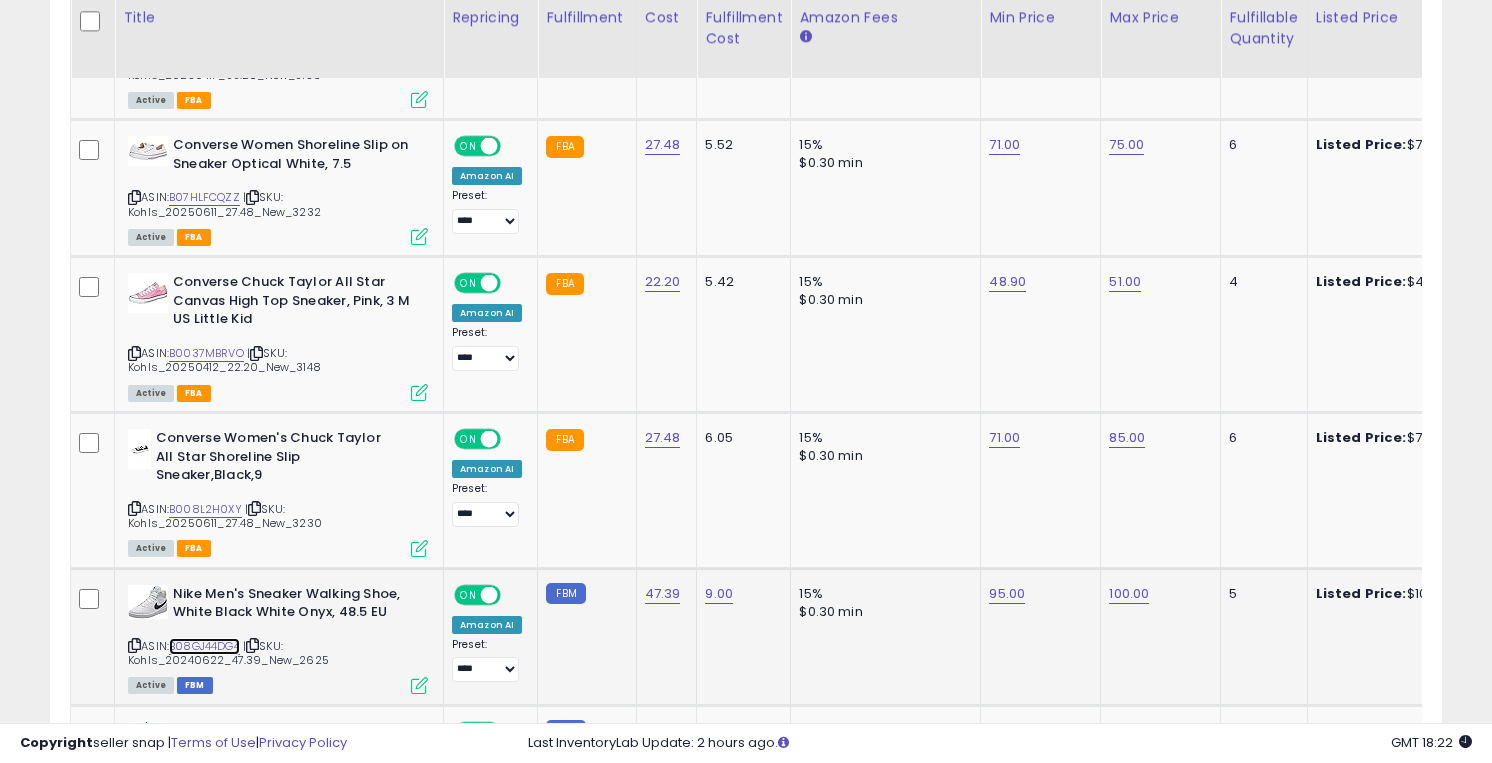 click on "B08GJ44DG4" at bounding box center [204, 646] 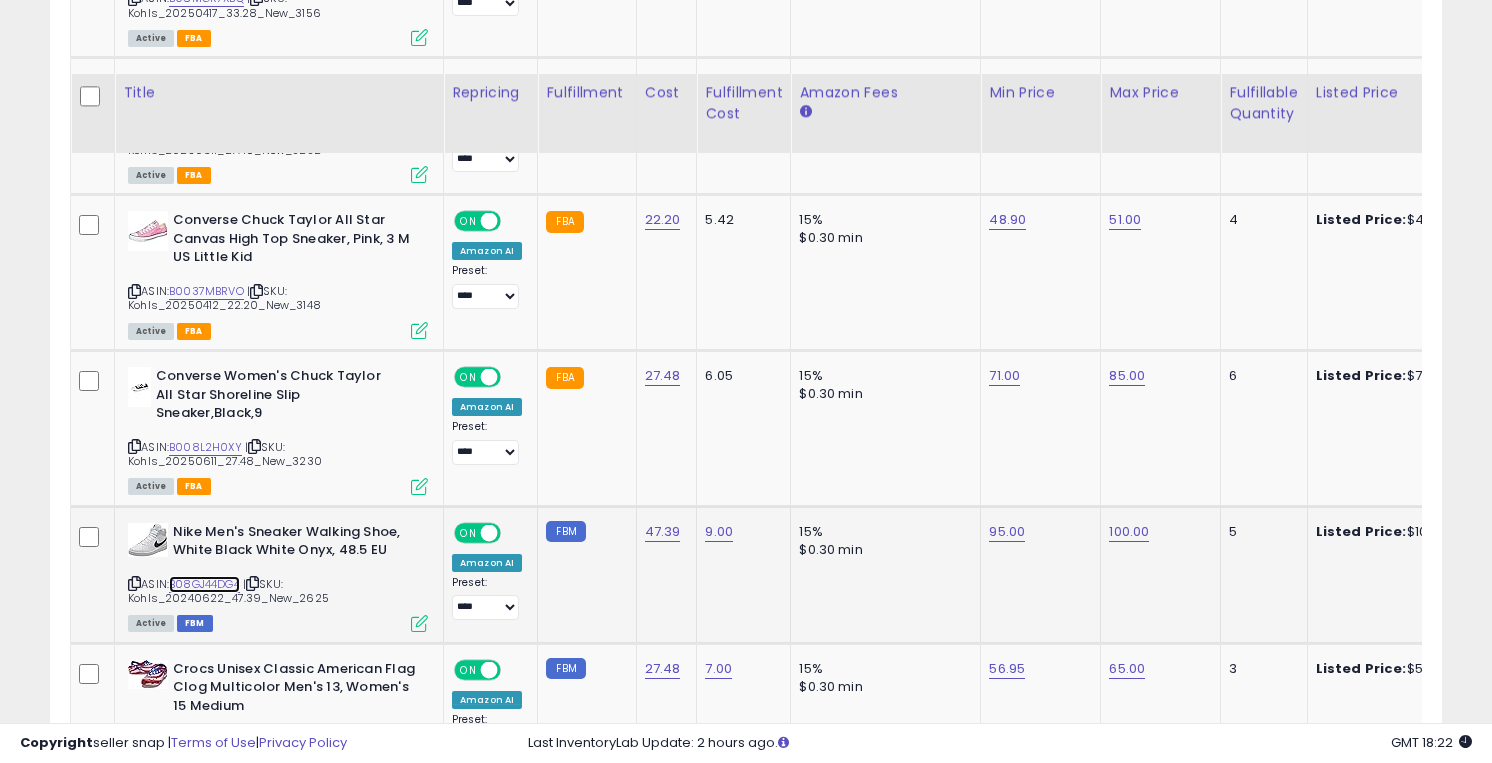scroll, scrollTop: 3428, scrollLeft: 0, axis: vertical 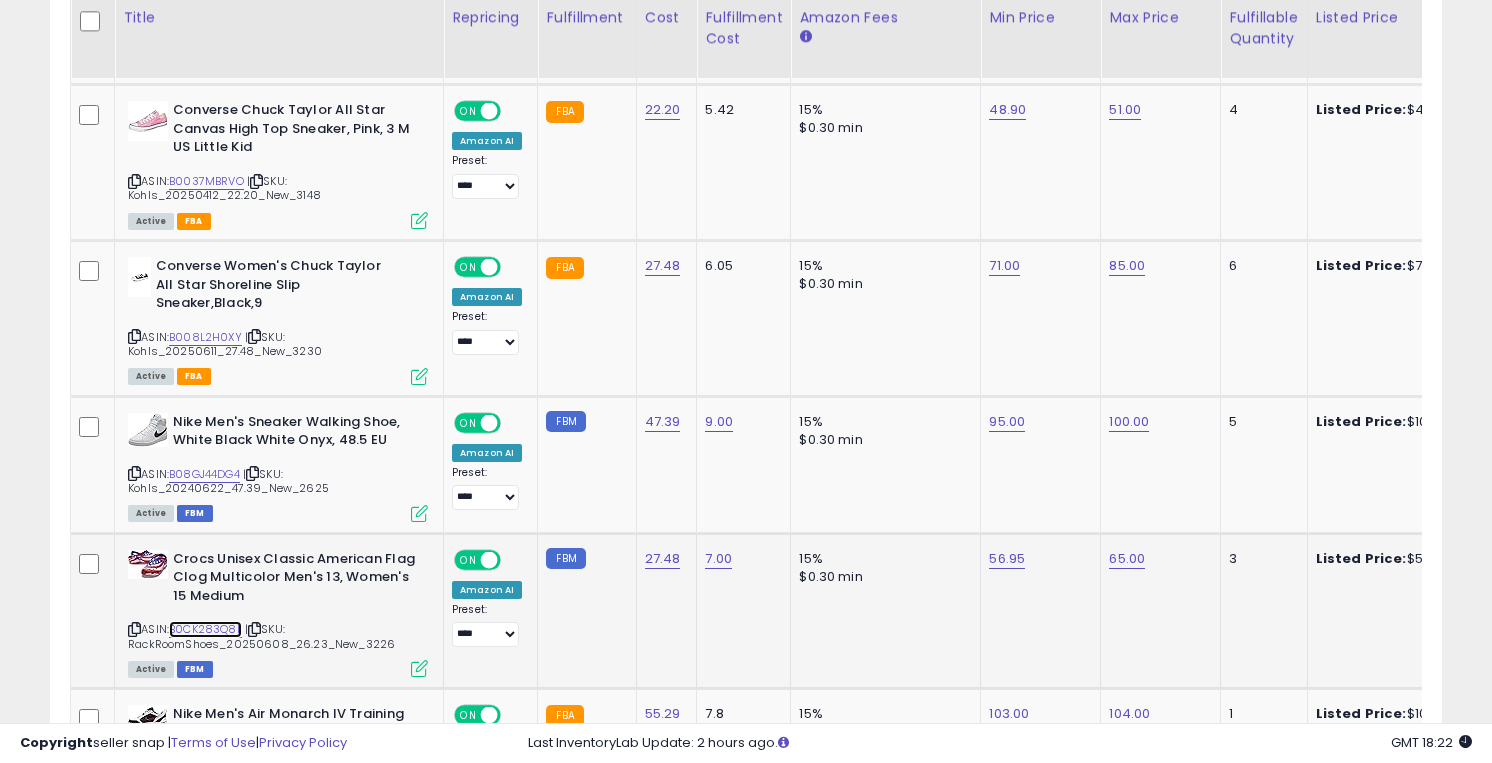 click on "B0CK283Q8L" at bounding box center (205, 629) 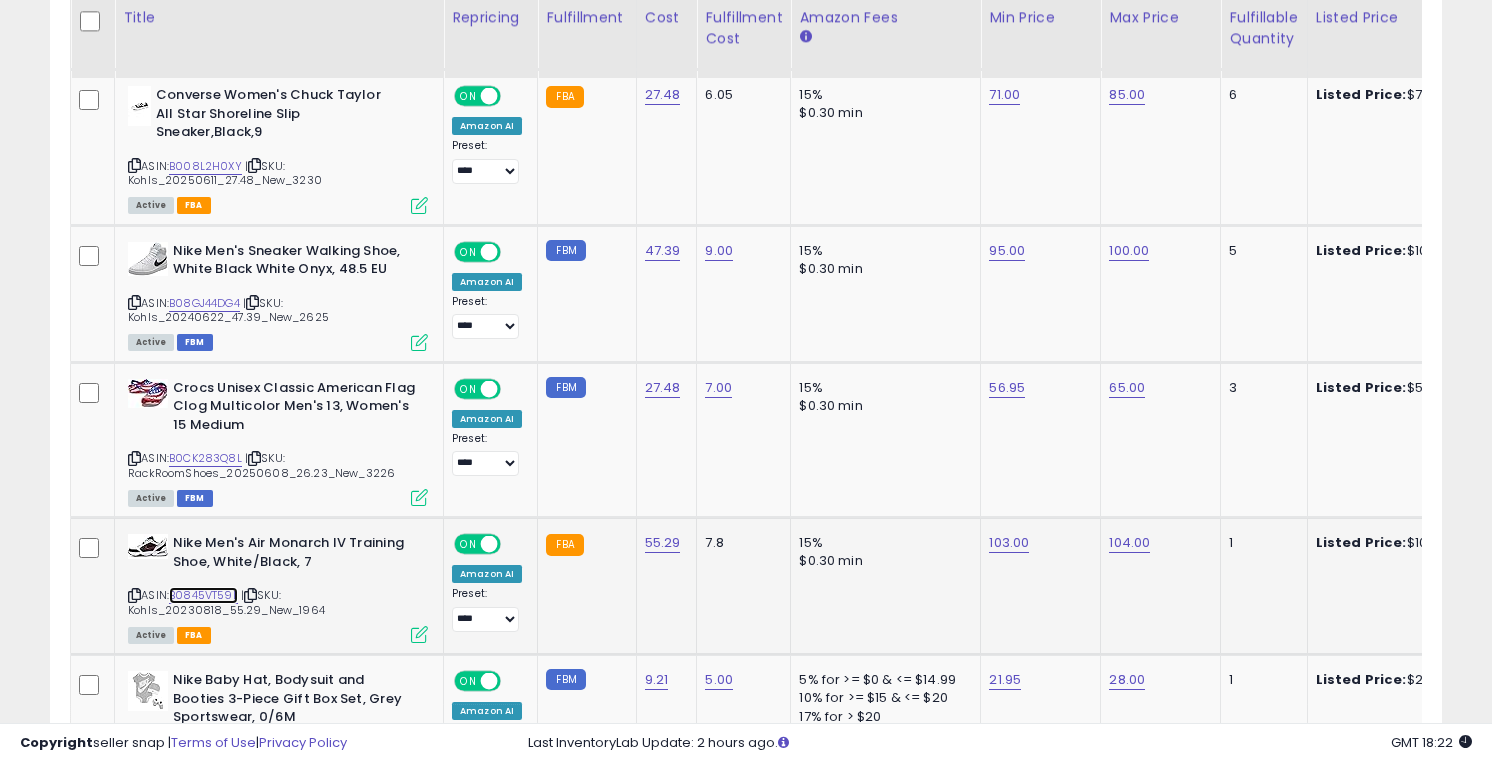 click on "B0845VT59L" at bounding box center [203, 595] 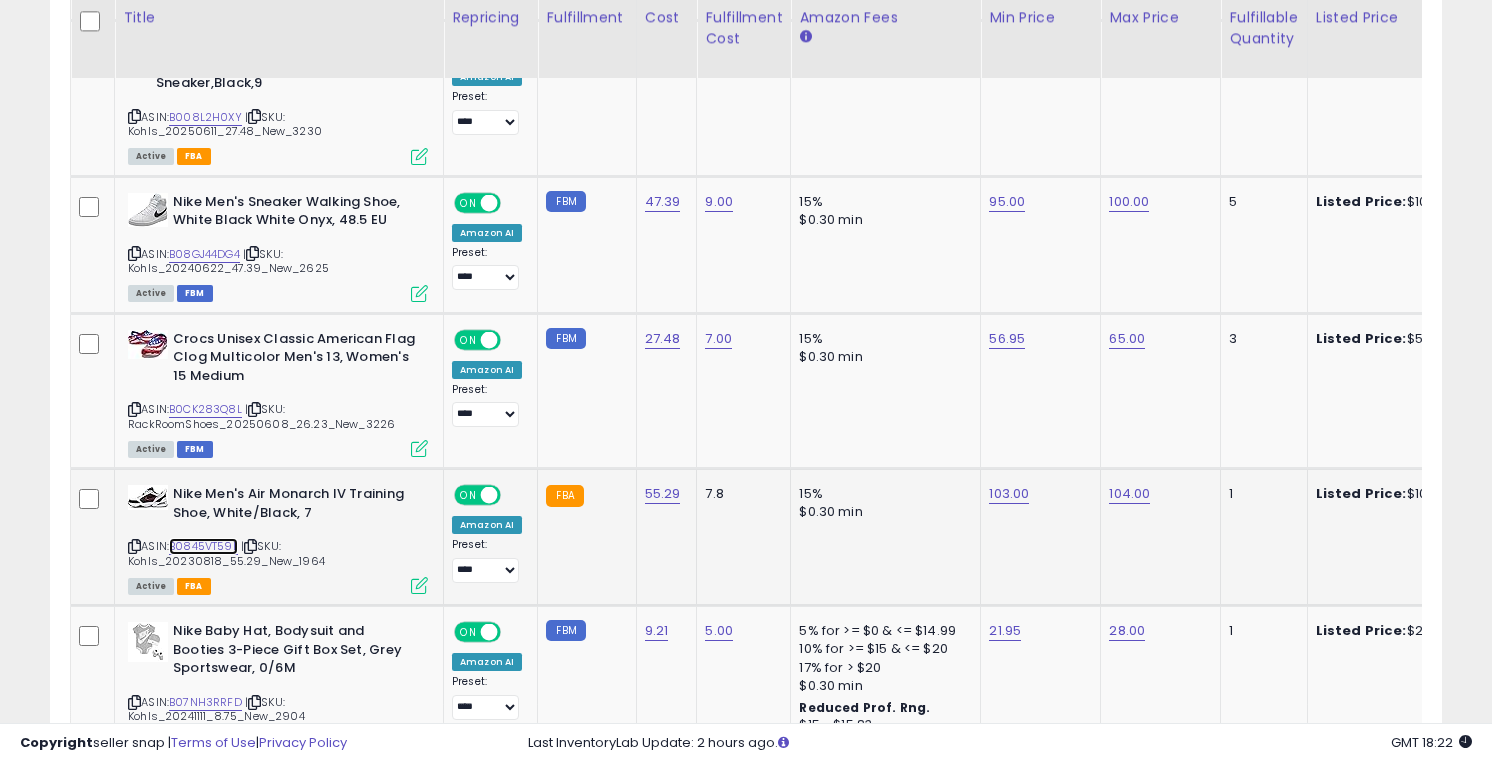 scroll, scrollTop: 3706, scrollLeft: 0, axis: vertical 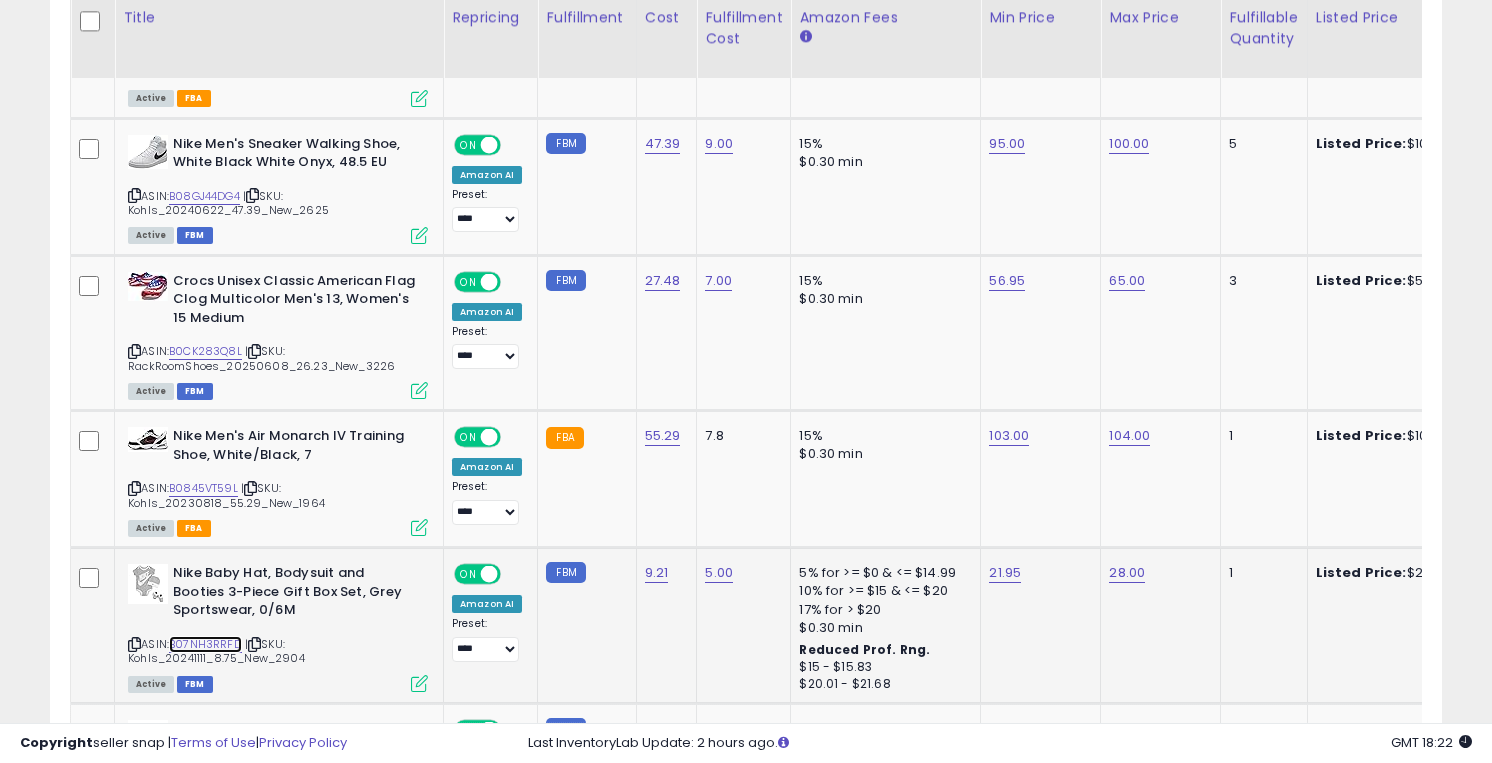 click on "B07NH3RRFD" at bounding box center (205, 644) 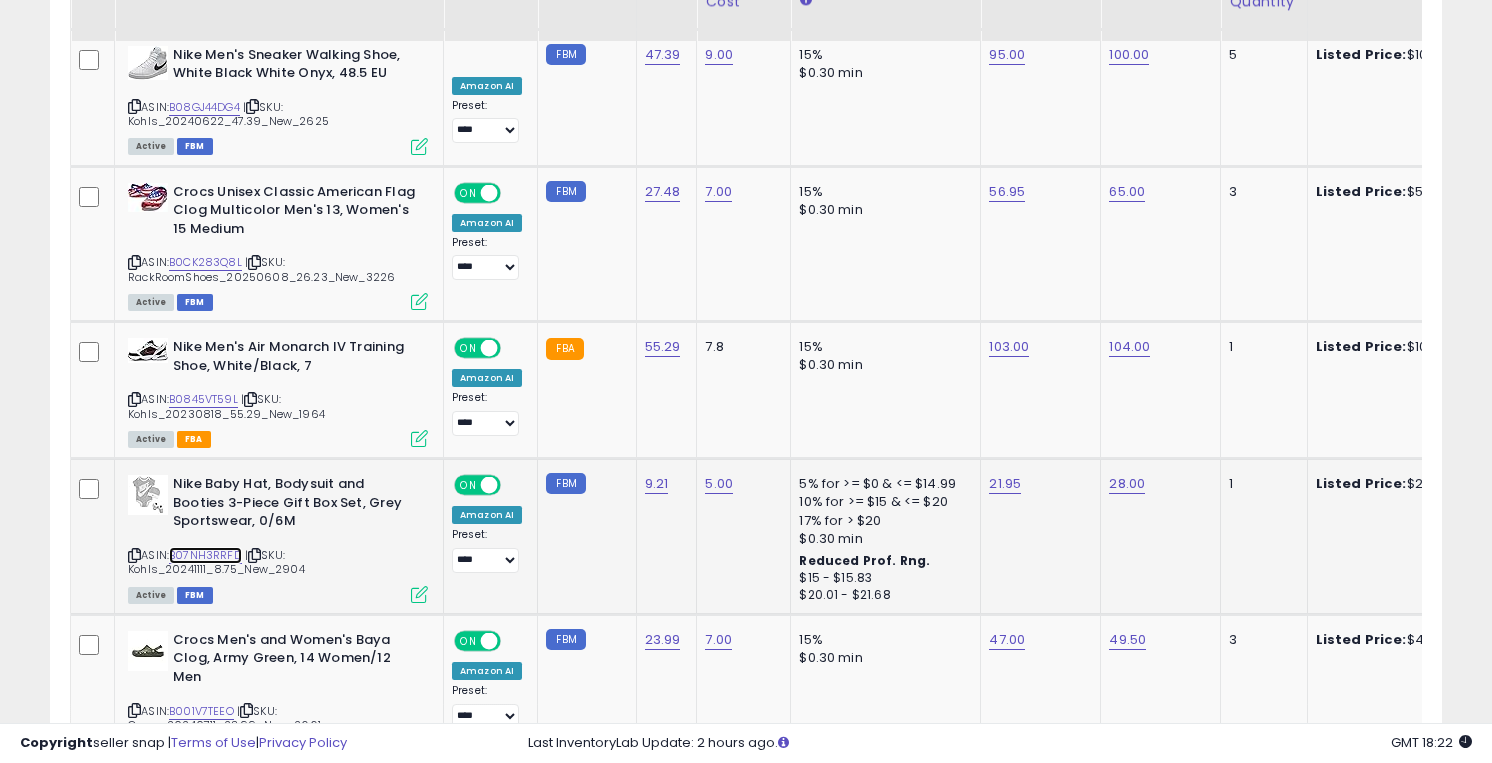 scroll, scrollTop: 3834, scrollLeft: 0, axis: vertical 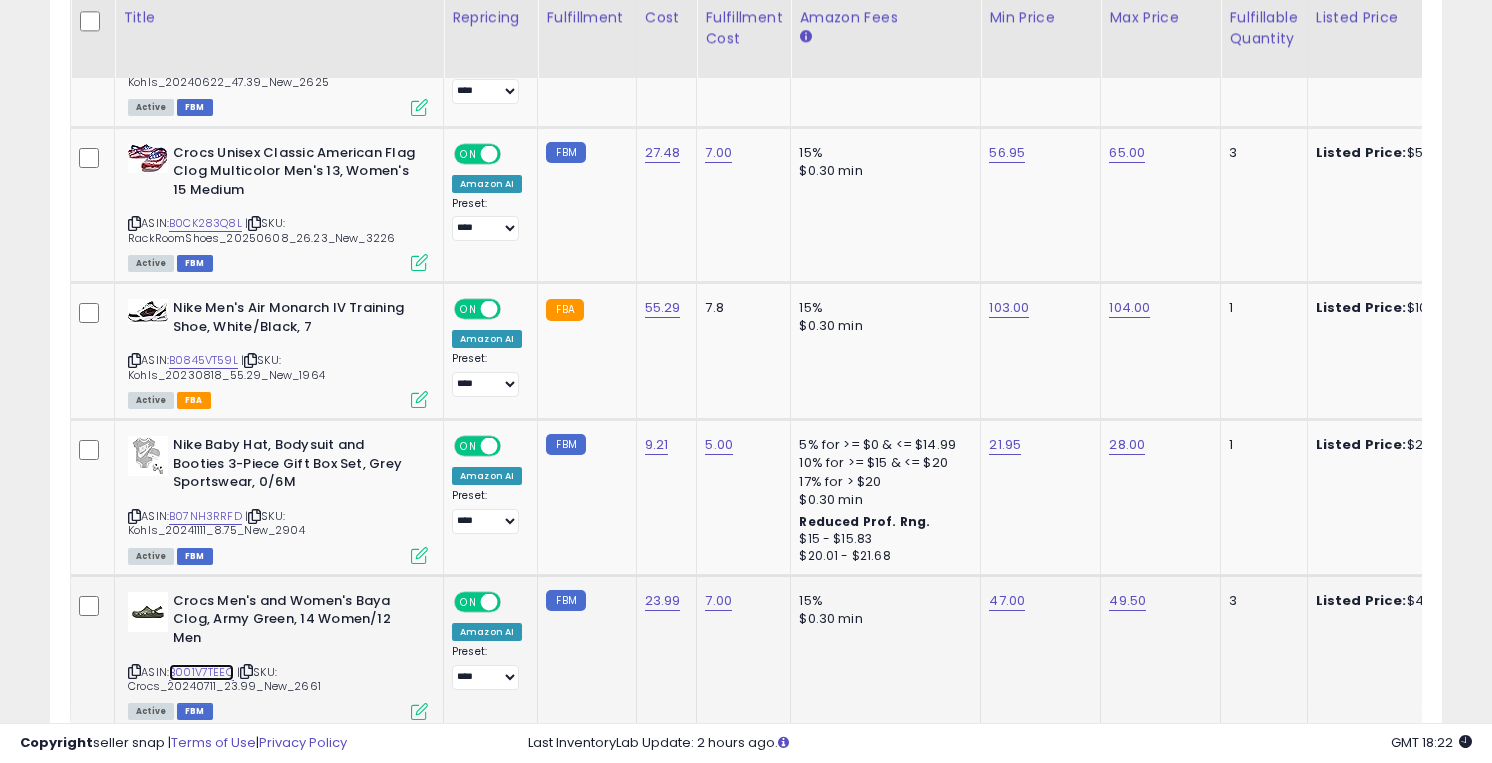 click on "B001V7TEEO" at bounding box center (201, 672) 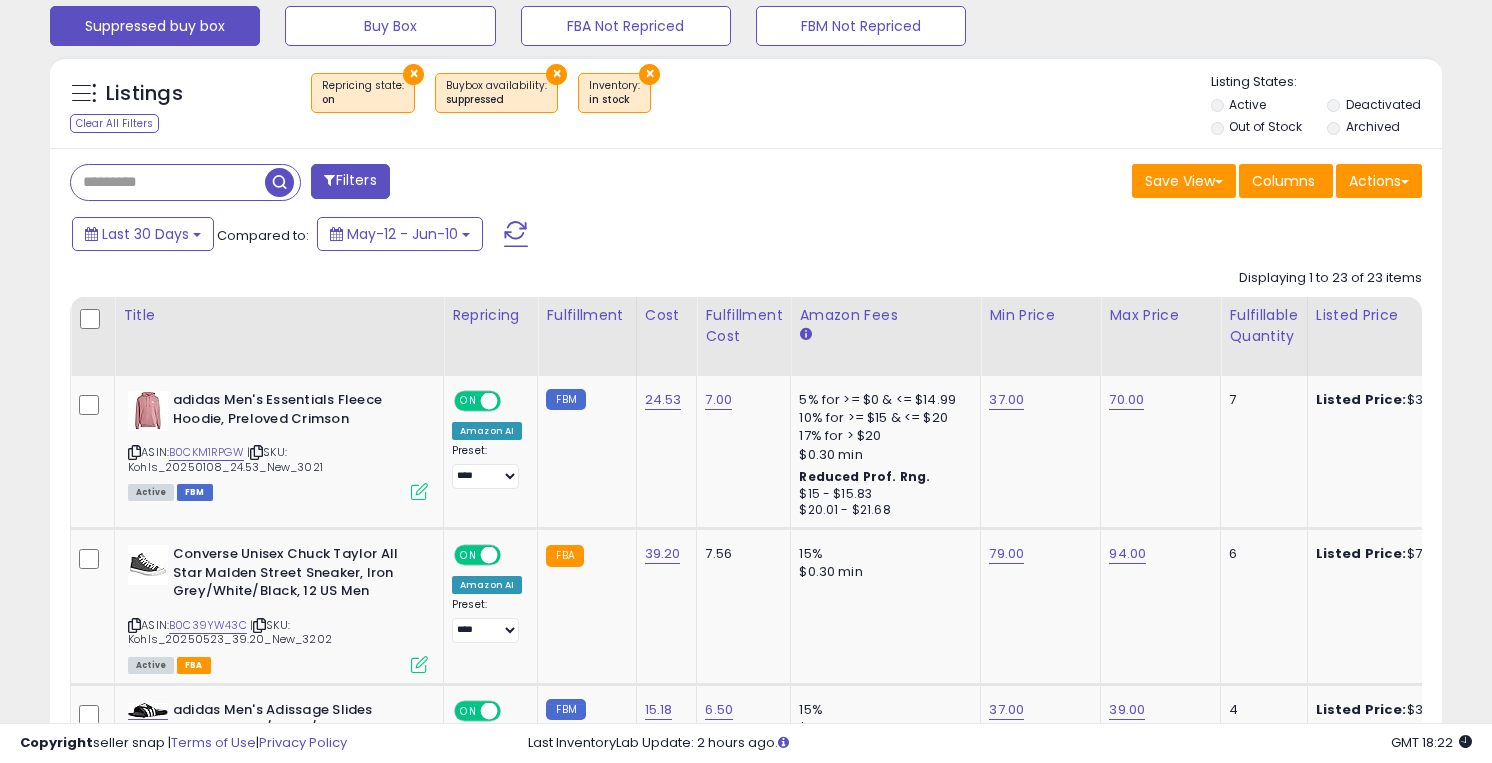 scroll, scrollTop: 733, scrollLeft: 0, axis: vertical 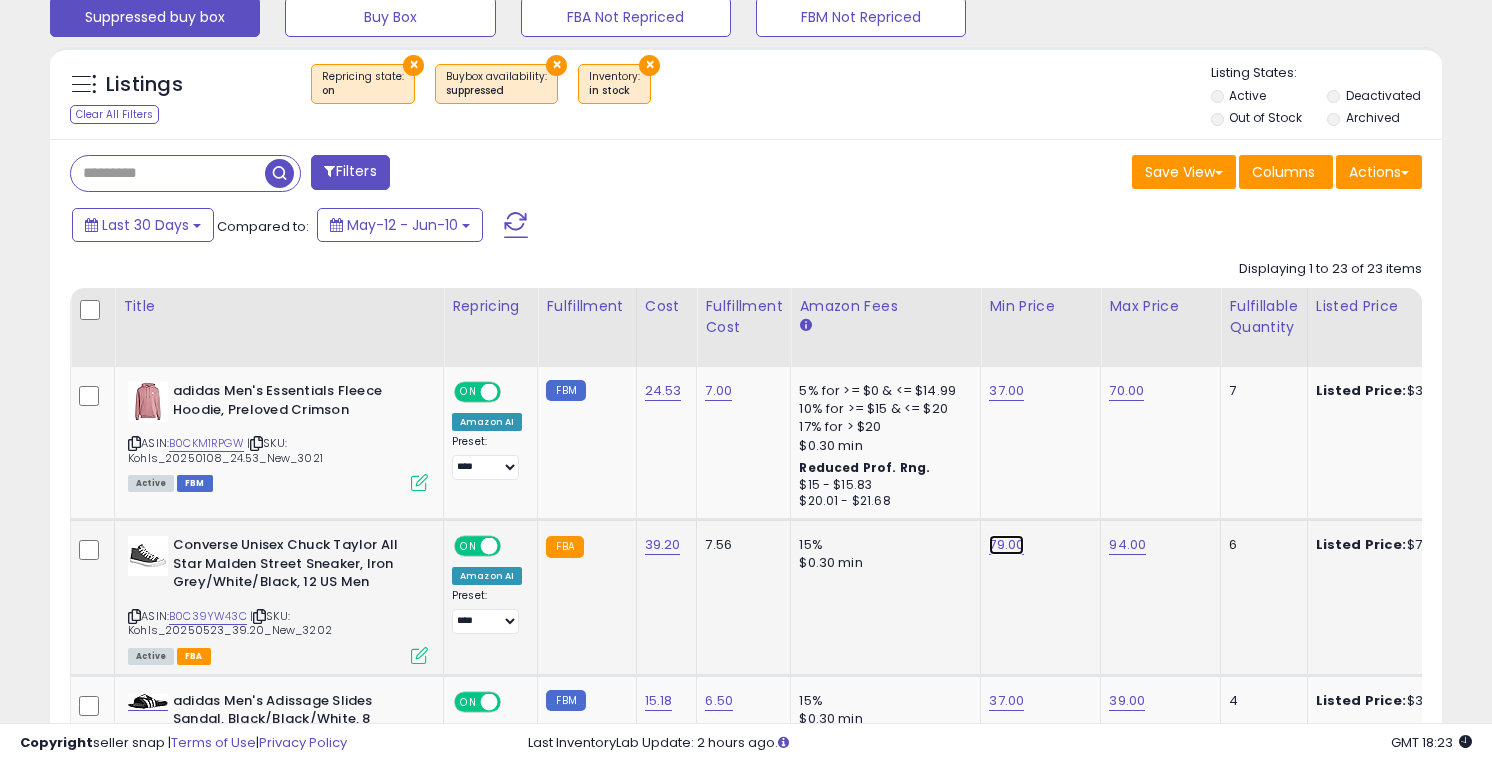 click on "79.00" at bounding box center [1006, 391] 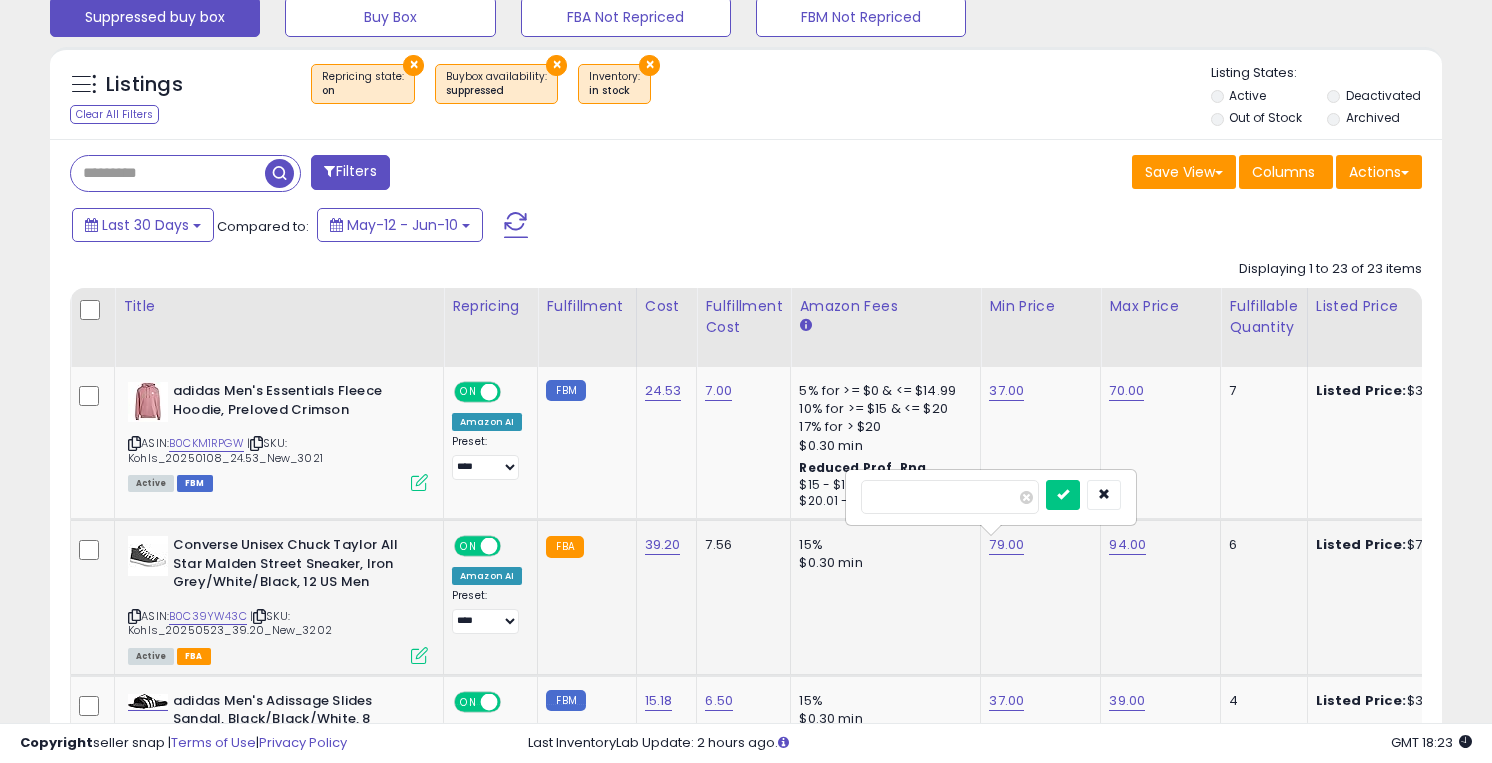 type on "**" 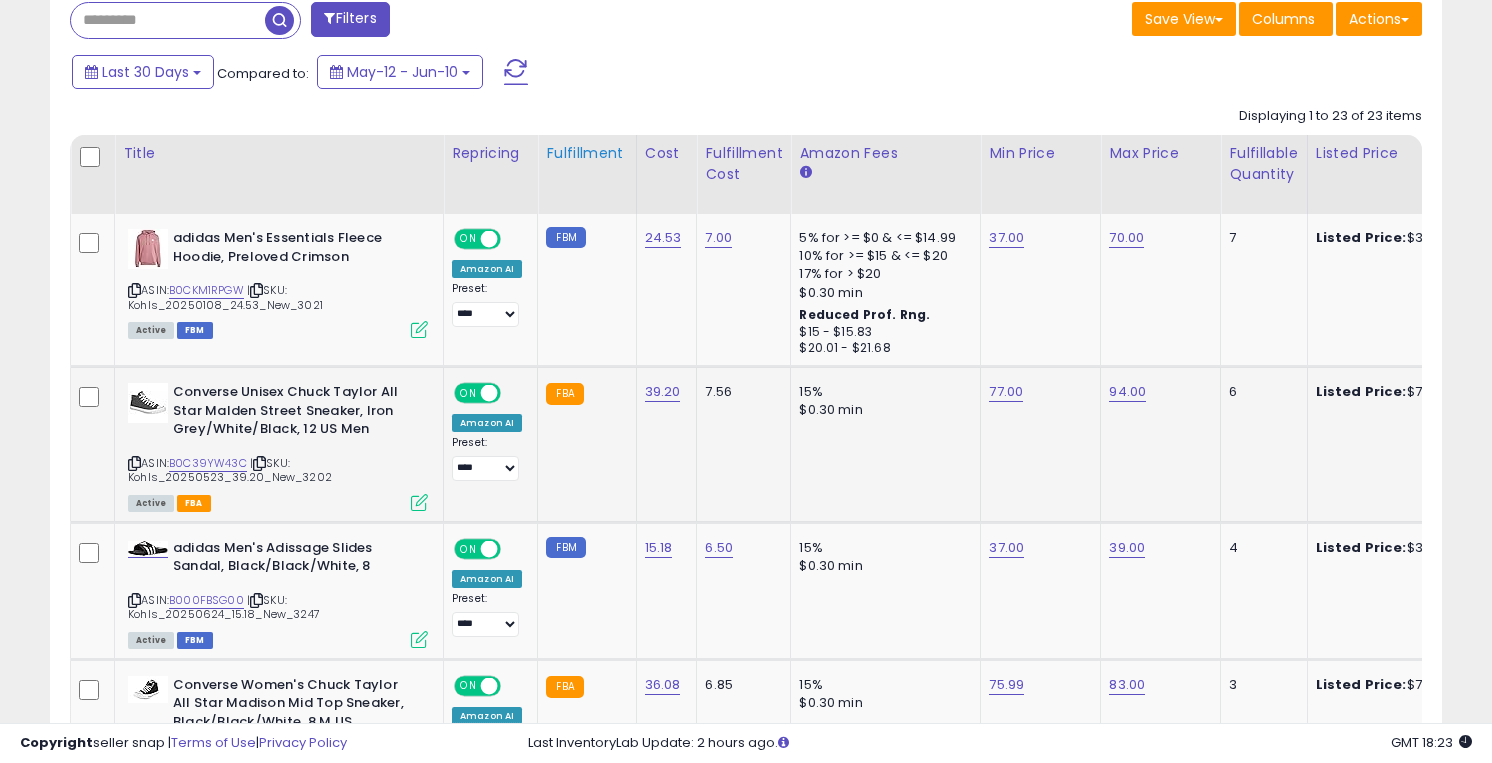 scroll, scrollTop: 887, scrollLeft: 0, axis: vertical 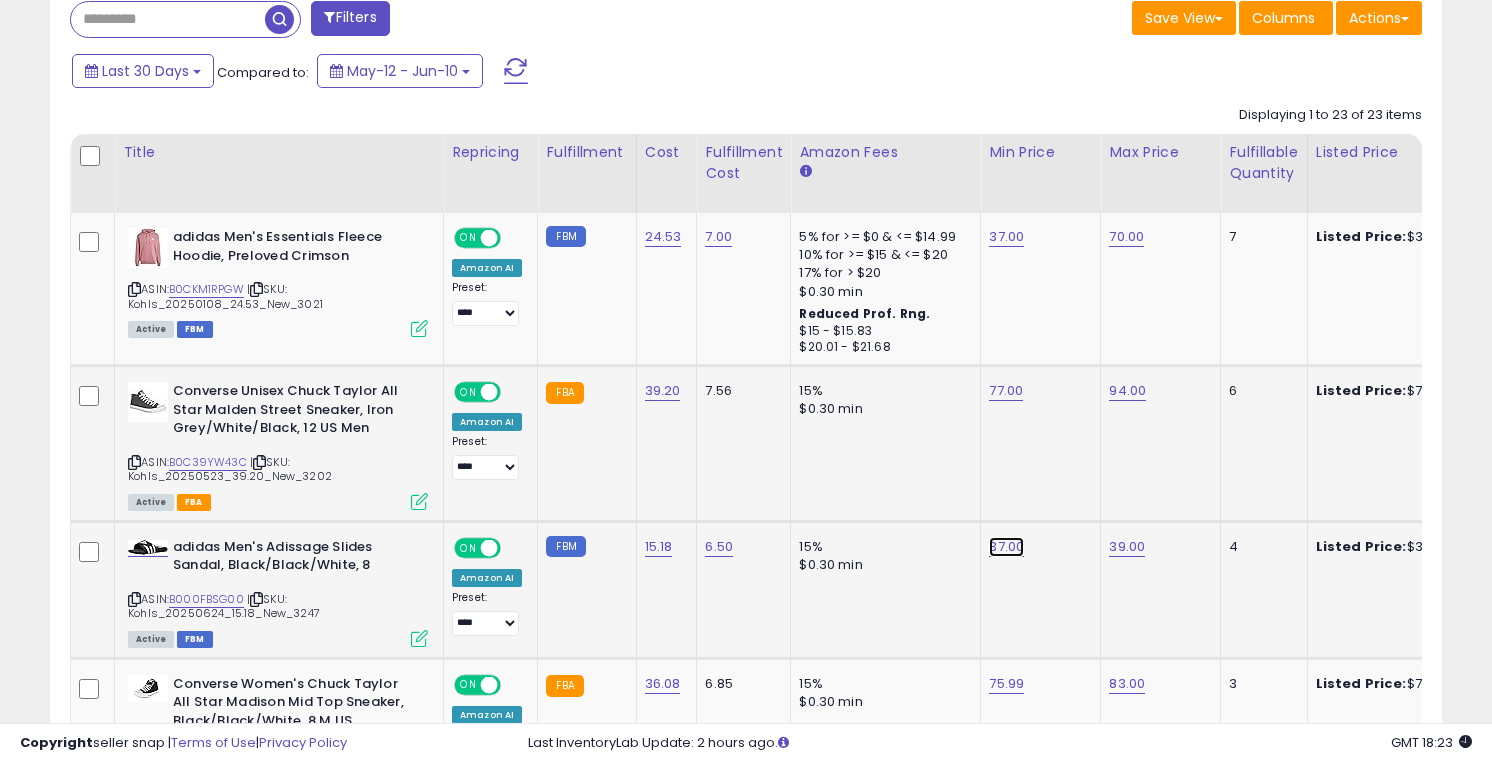 click on "37.00" at bounding box center (1006, 237) 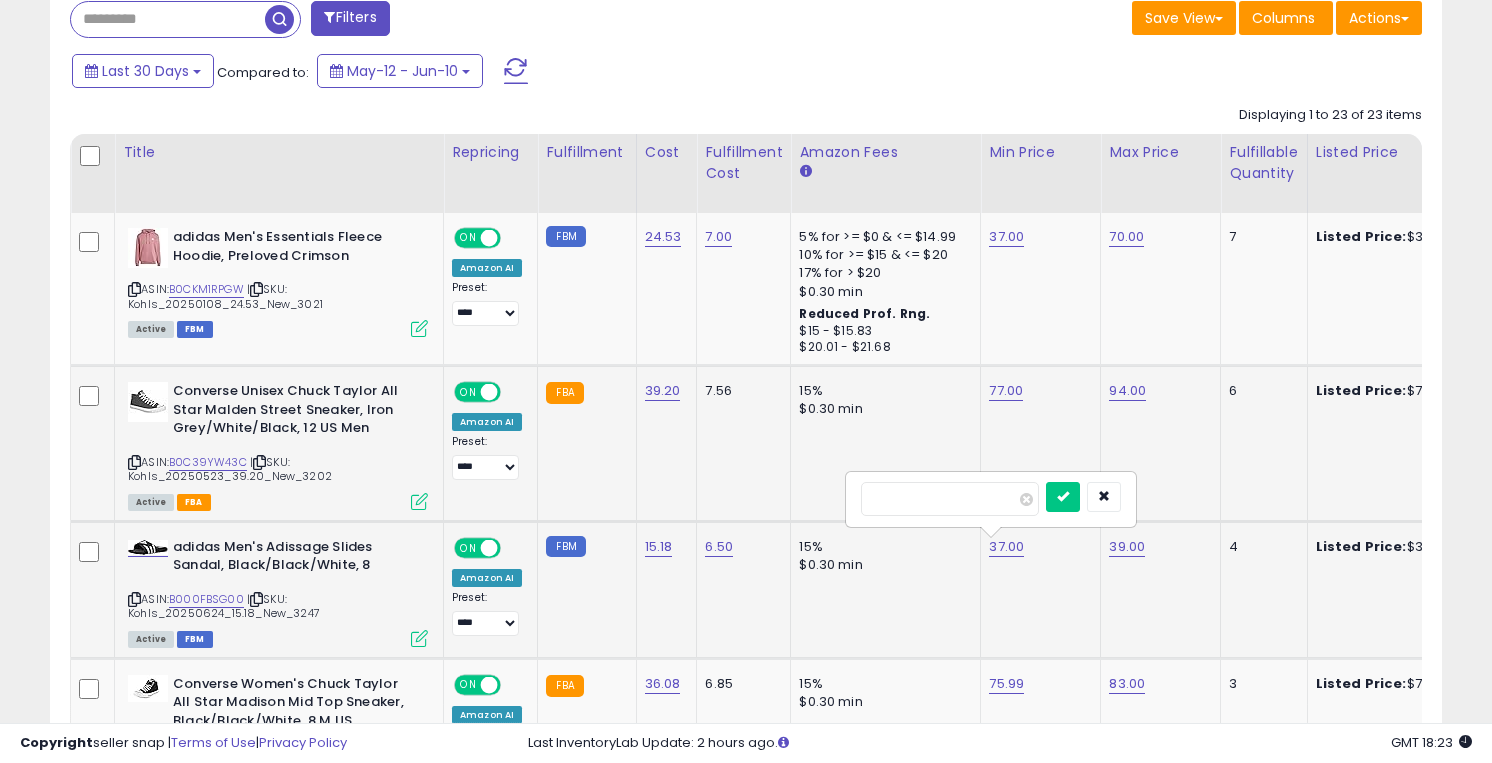 type on "**" 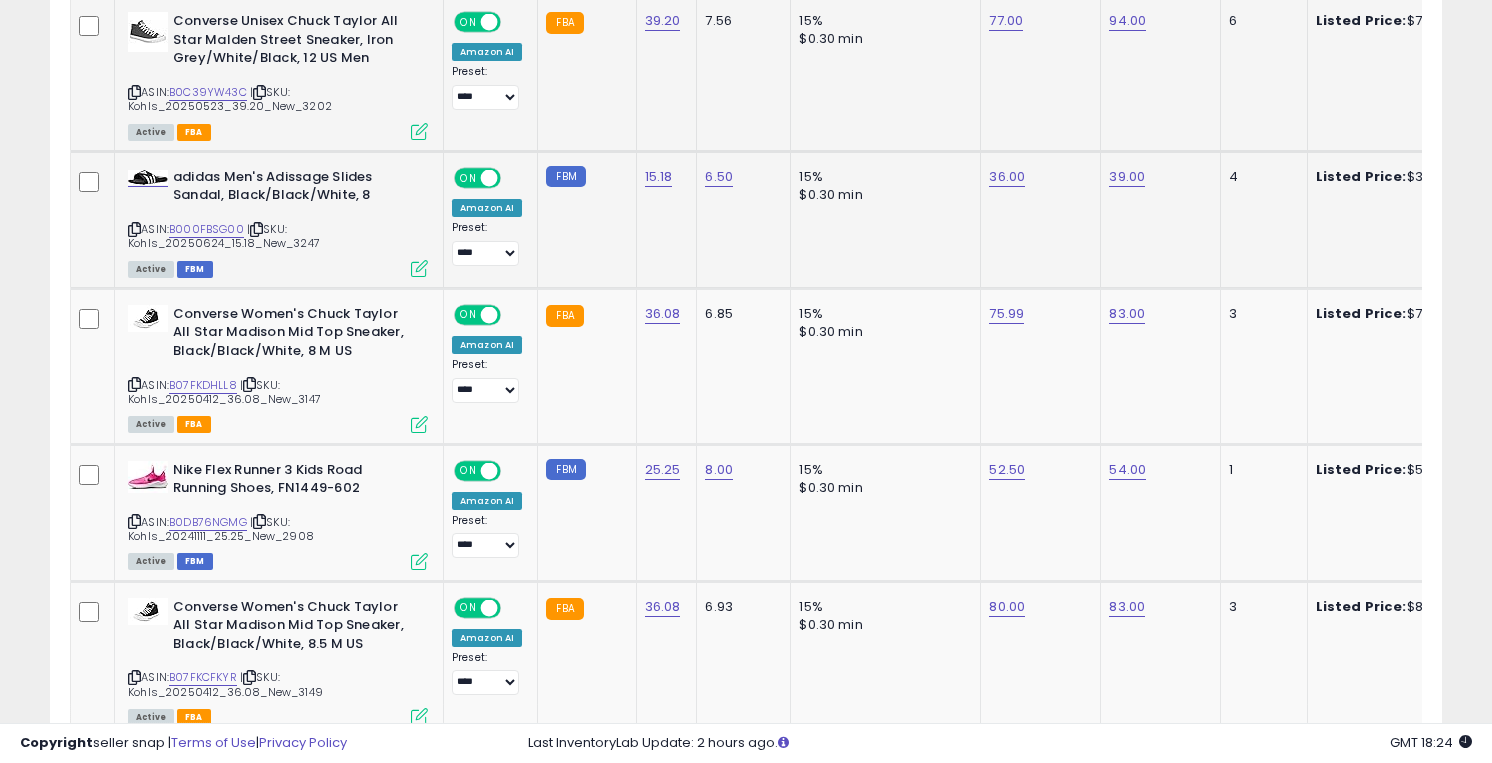scroll, scrollTop: 1291, scrollLeft: 0, axis: vertical 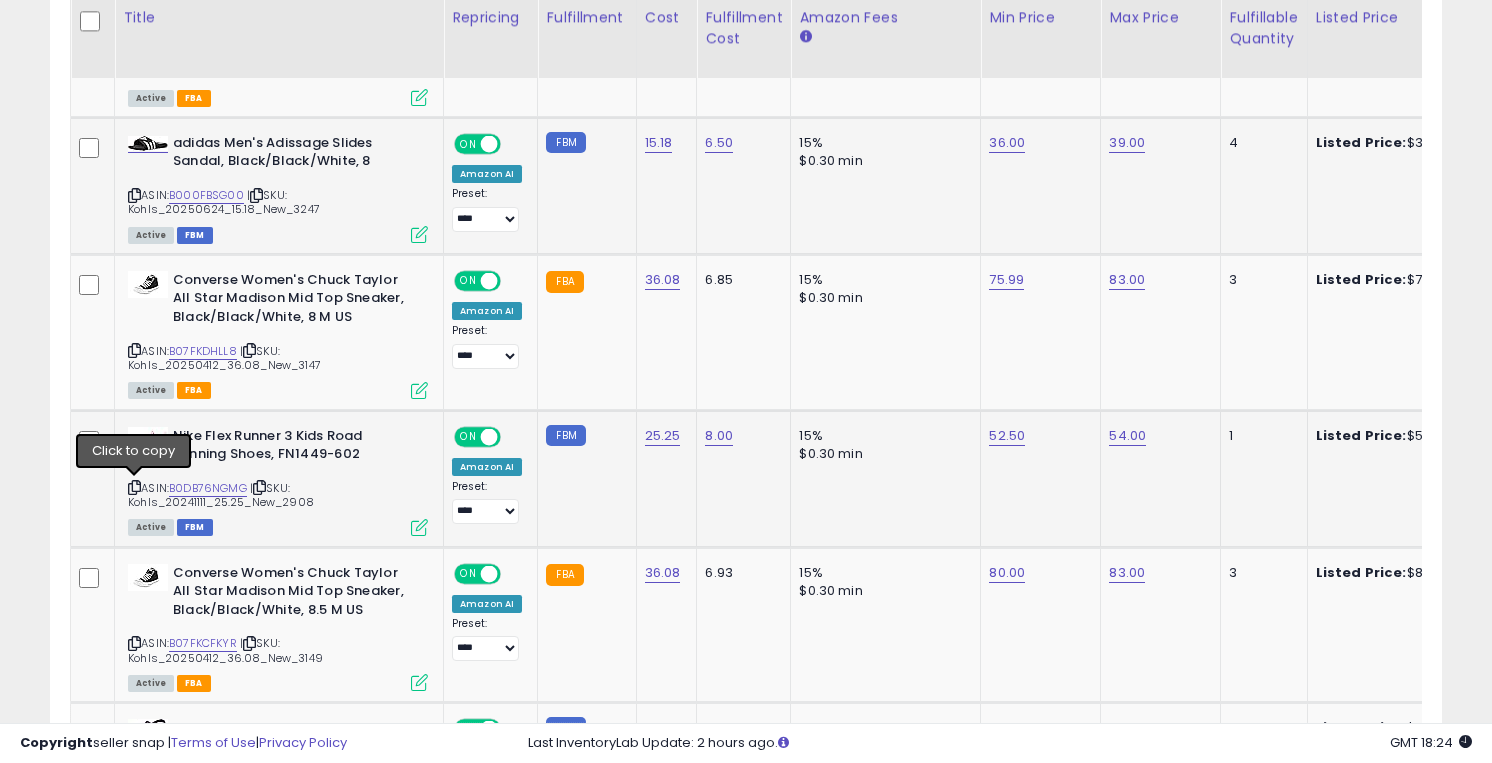 click at bounding box center [134, 487] 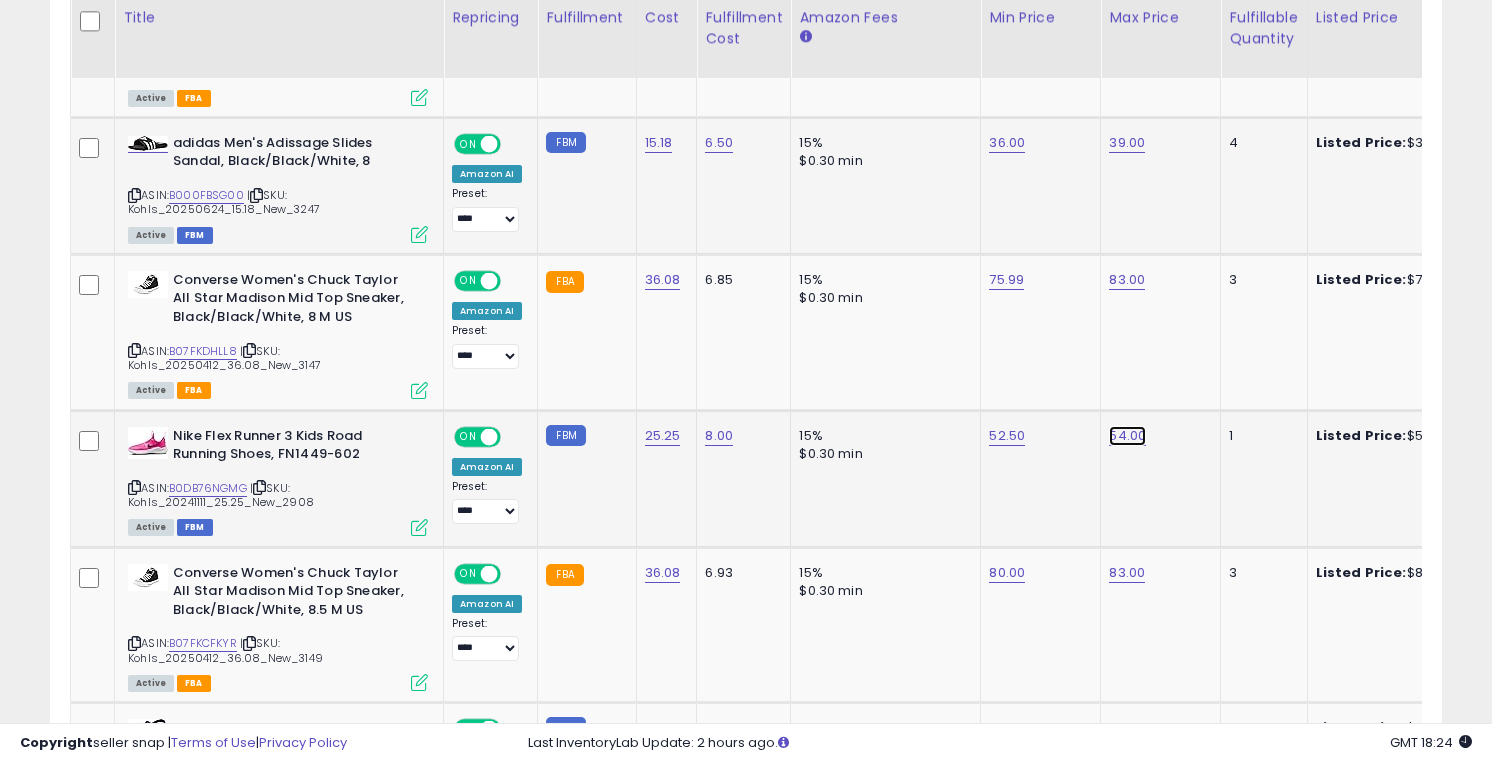 click on "54.00" at bounding box center [1126, -167] 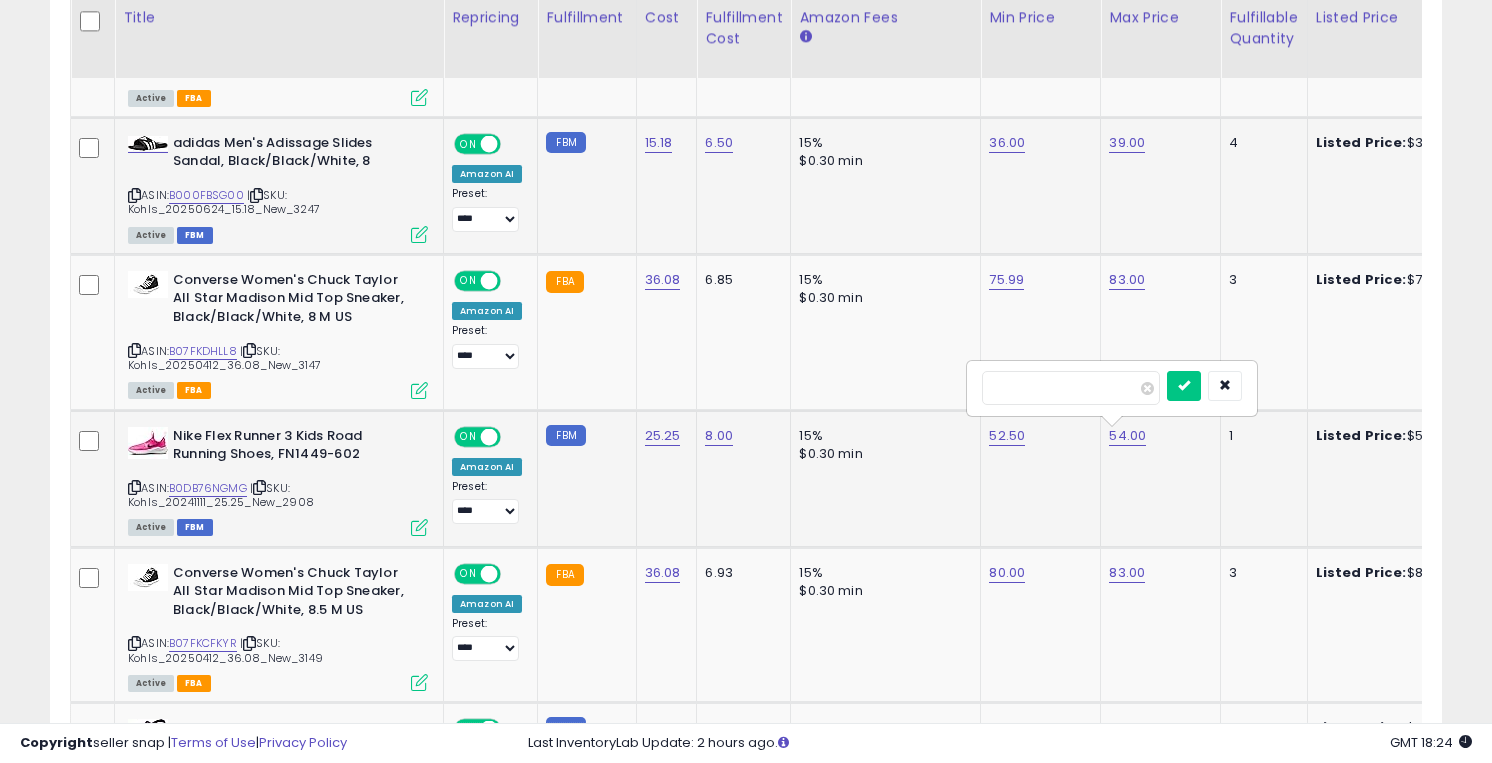 type on "**" 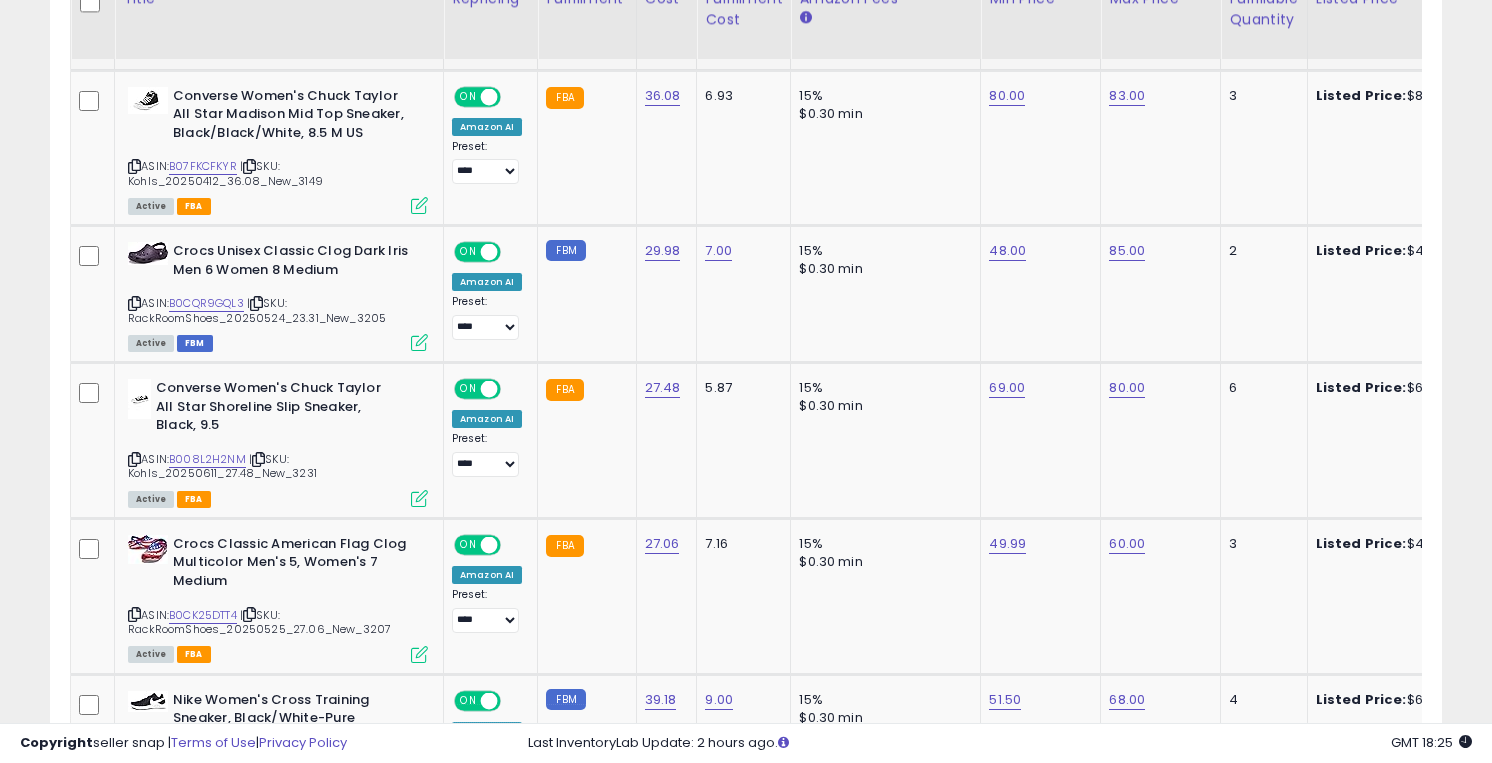 scroll, scrollTop: 1773, scrollLeft: 0, axis: vertical 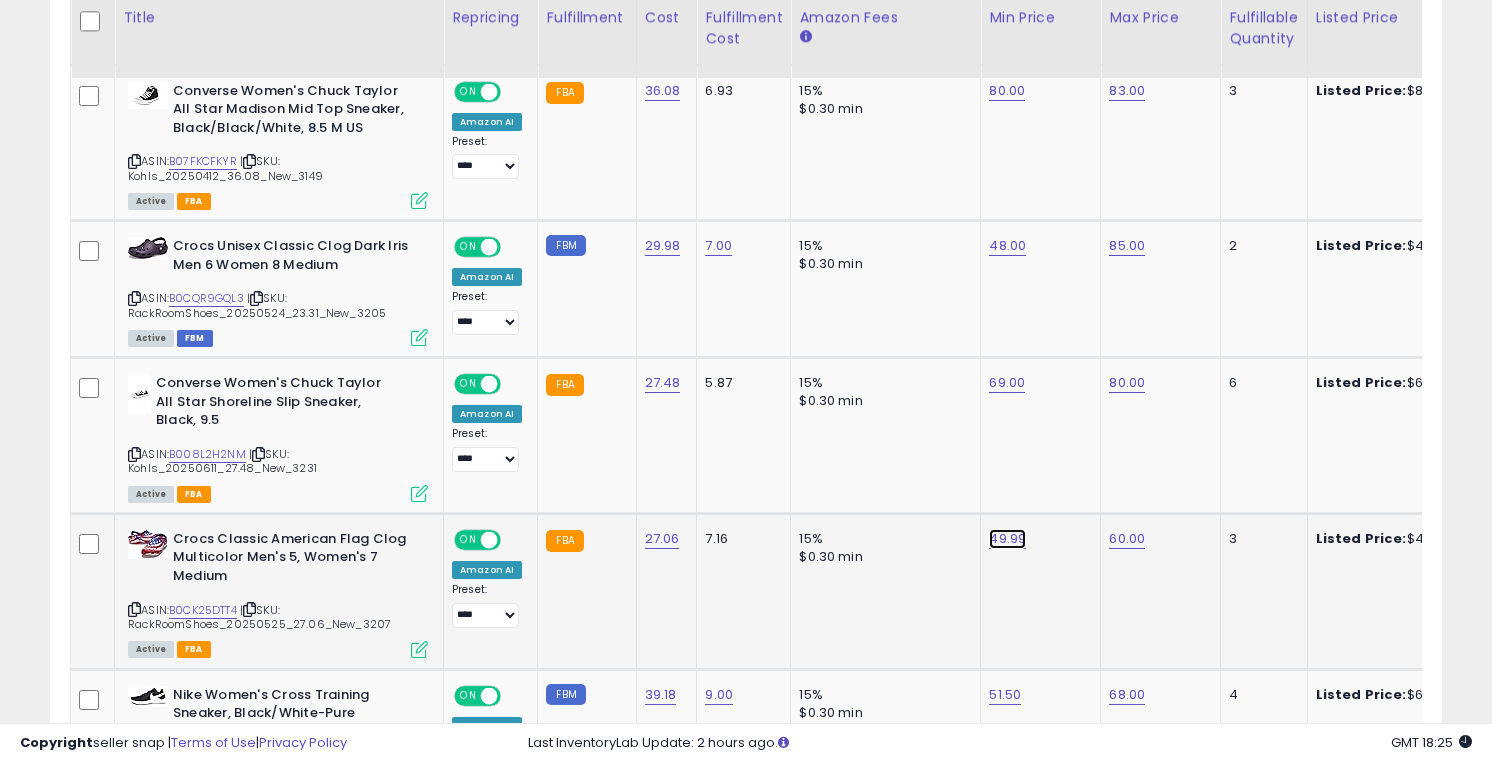 click on "49.99" at bounding box center [1006, -649] 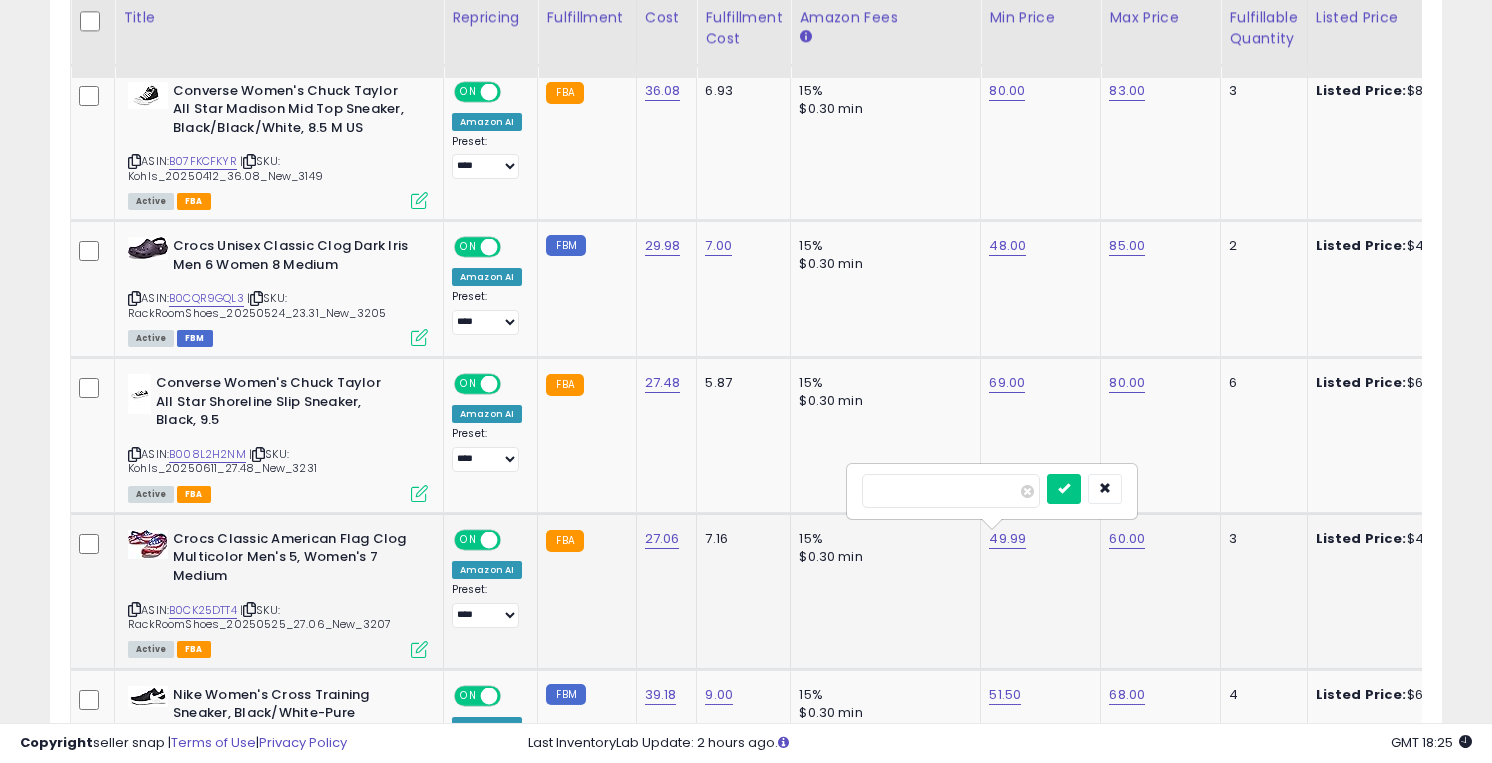type on "*****" 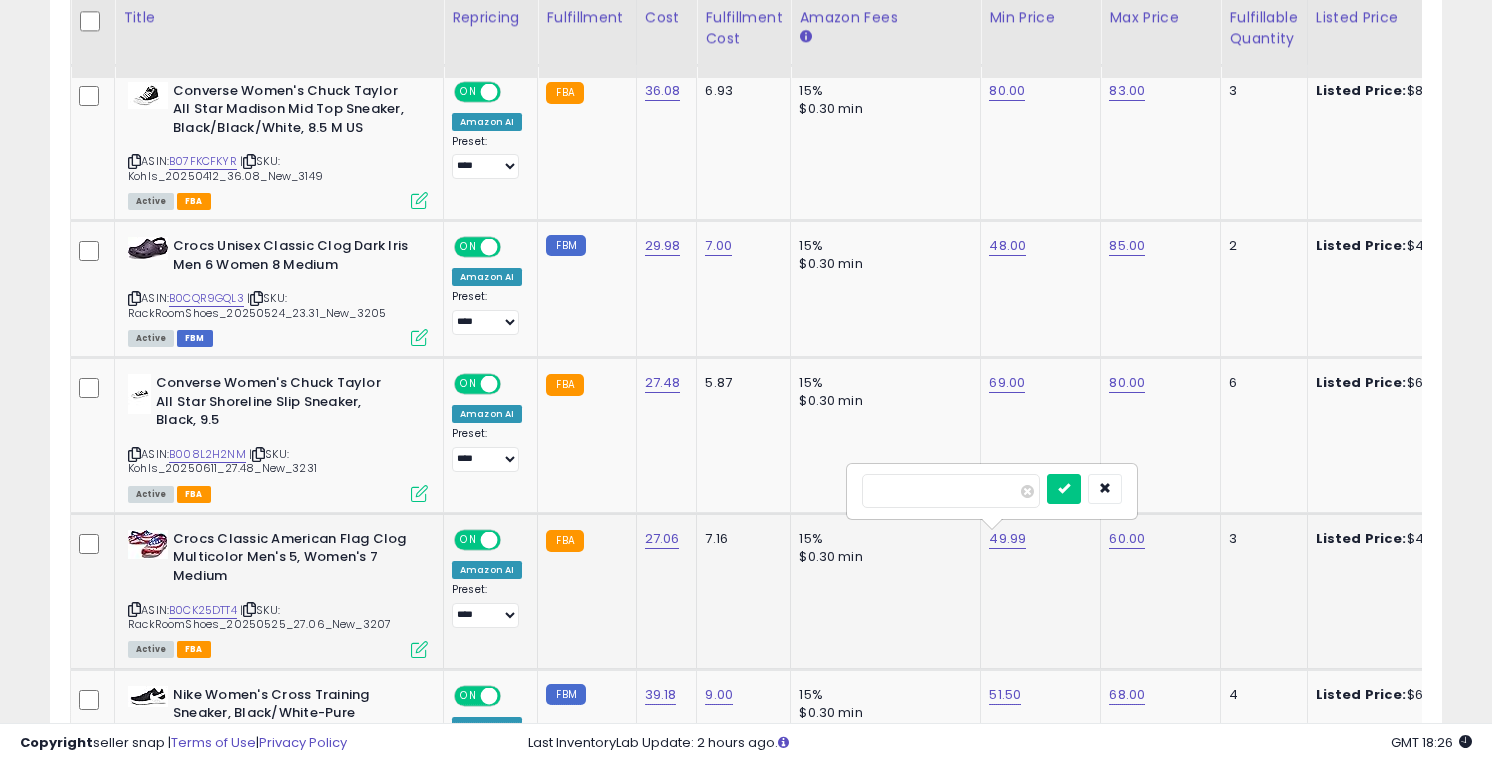 click at bounding box center (1064, 489) 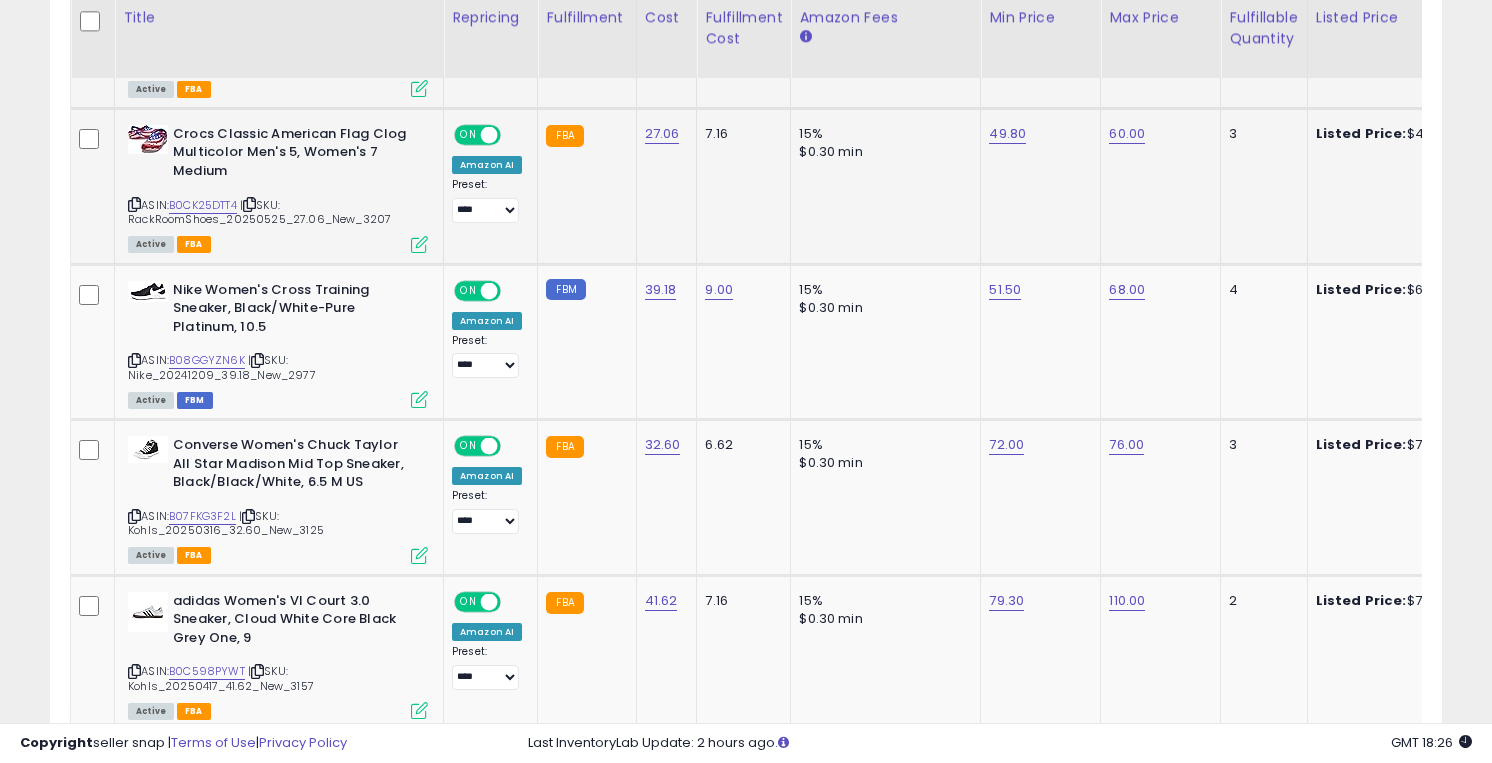 scroll, scrollTop: 2205, scrollLeft: 0, axis: vertical 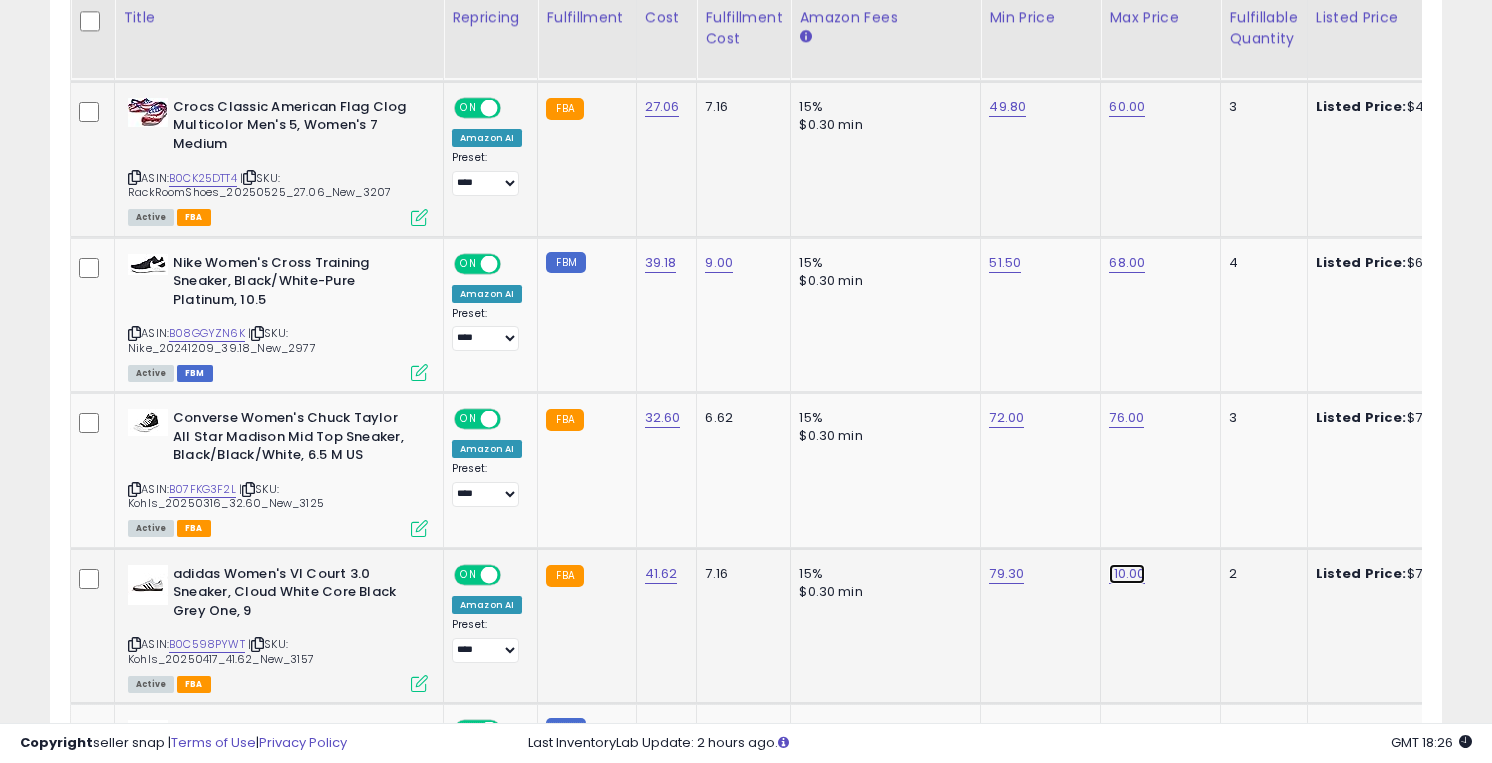 click on "110.00" at bounding box center [1126, -1081] 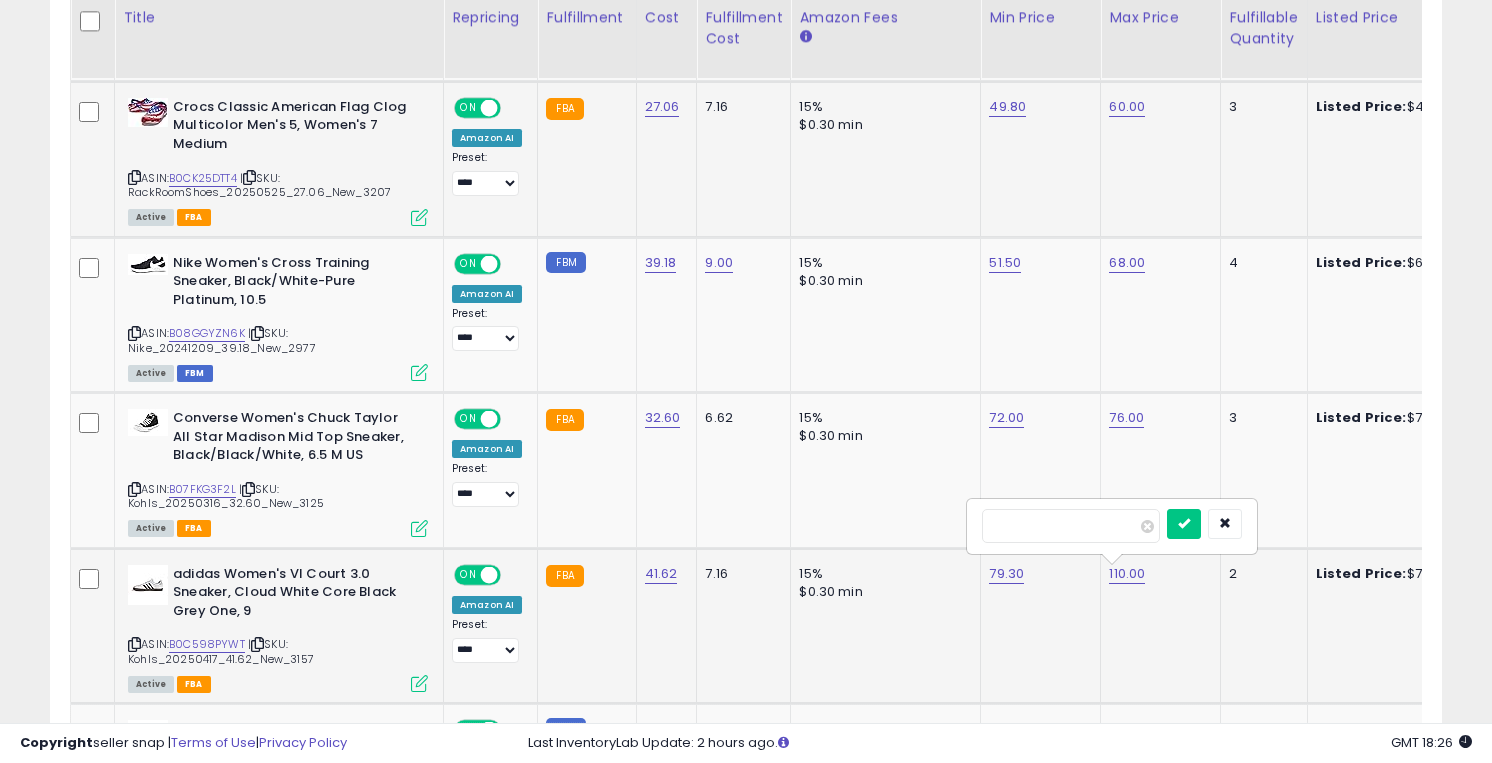 type on "***" 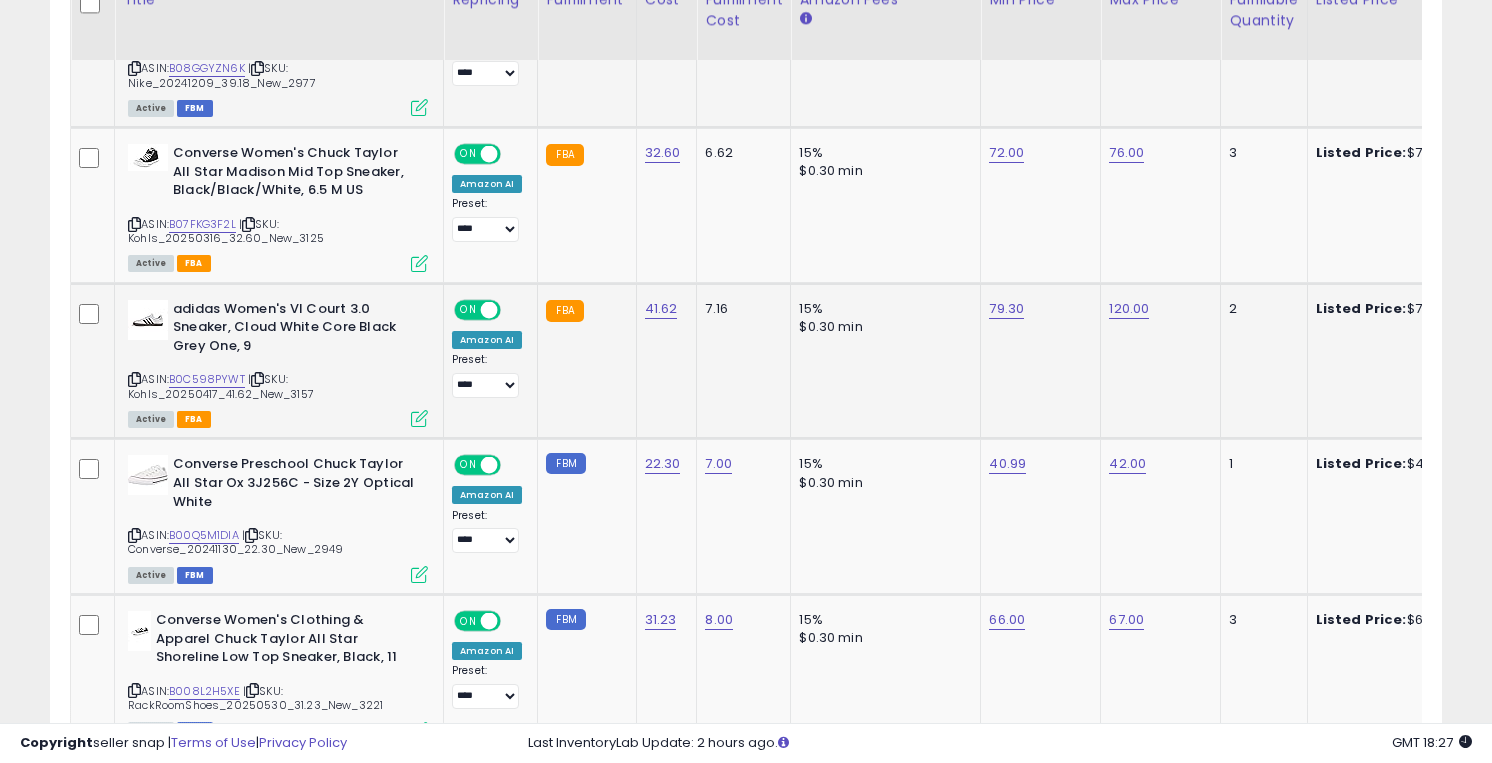 scroll, scrollTop: 2476, scrollLeft: 0, axis: vertical 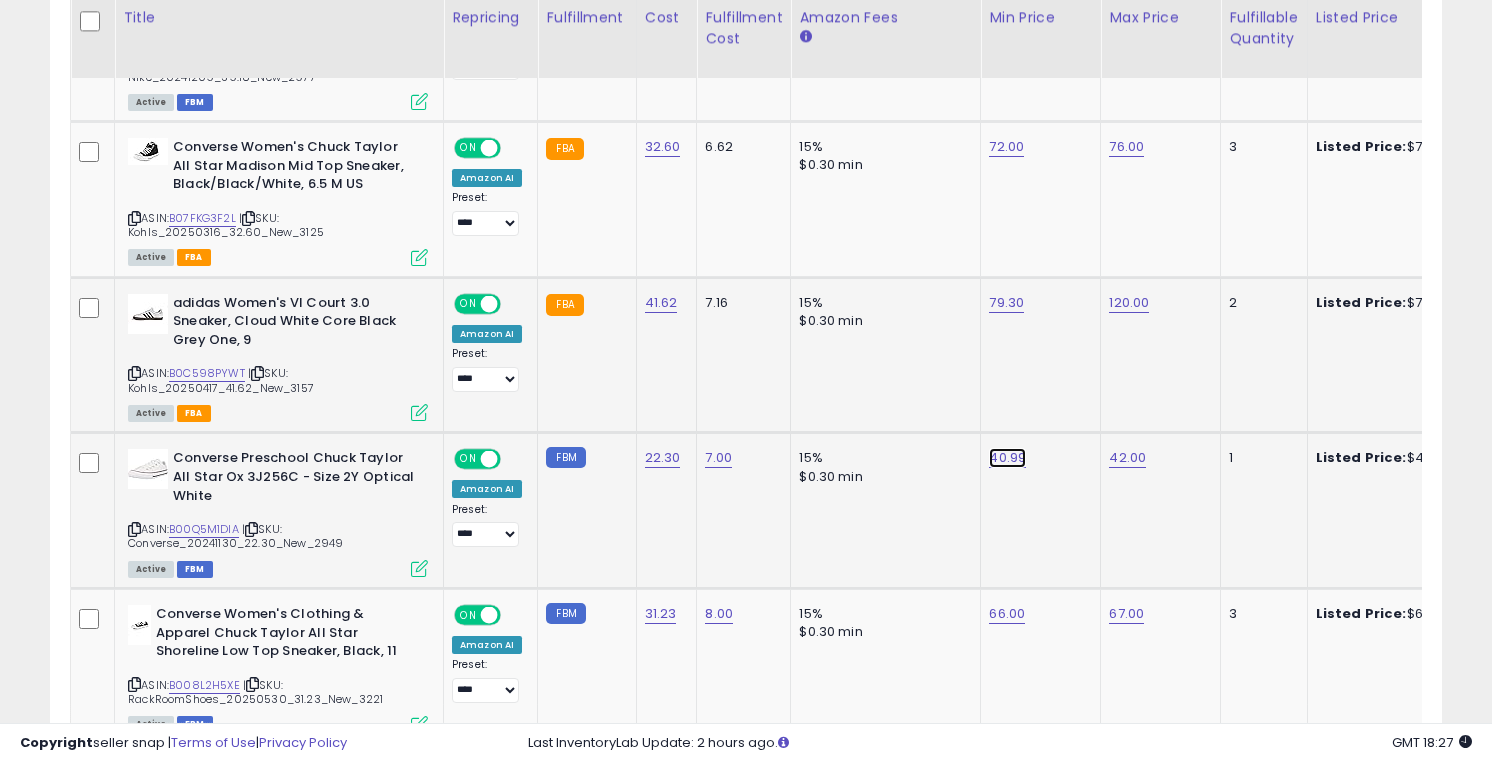click on "40.99" at bounding box center [1006, -1352] 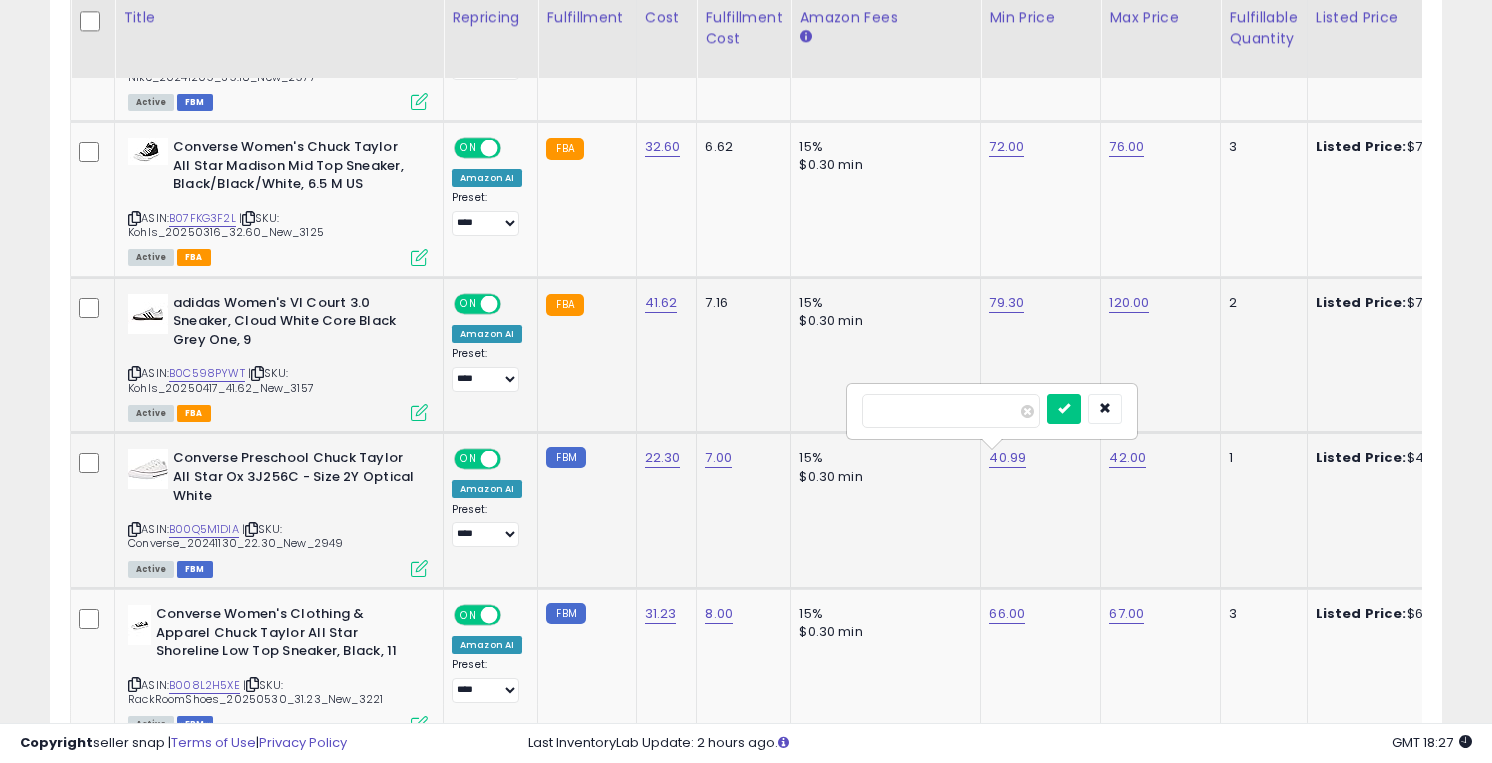 type on "*" 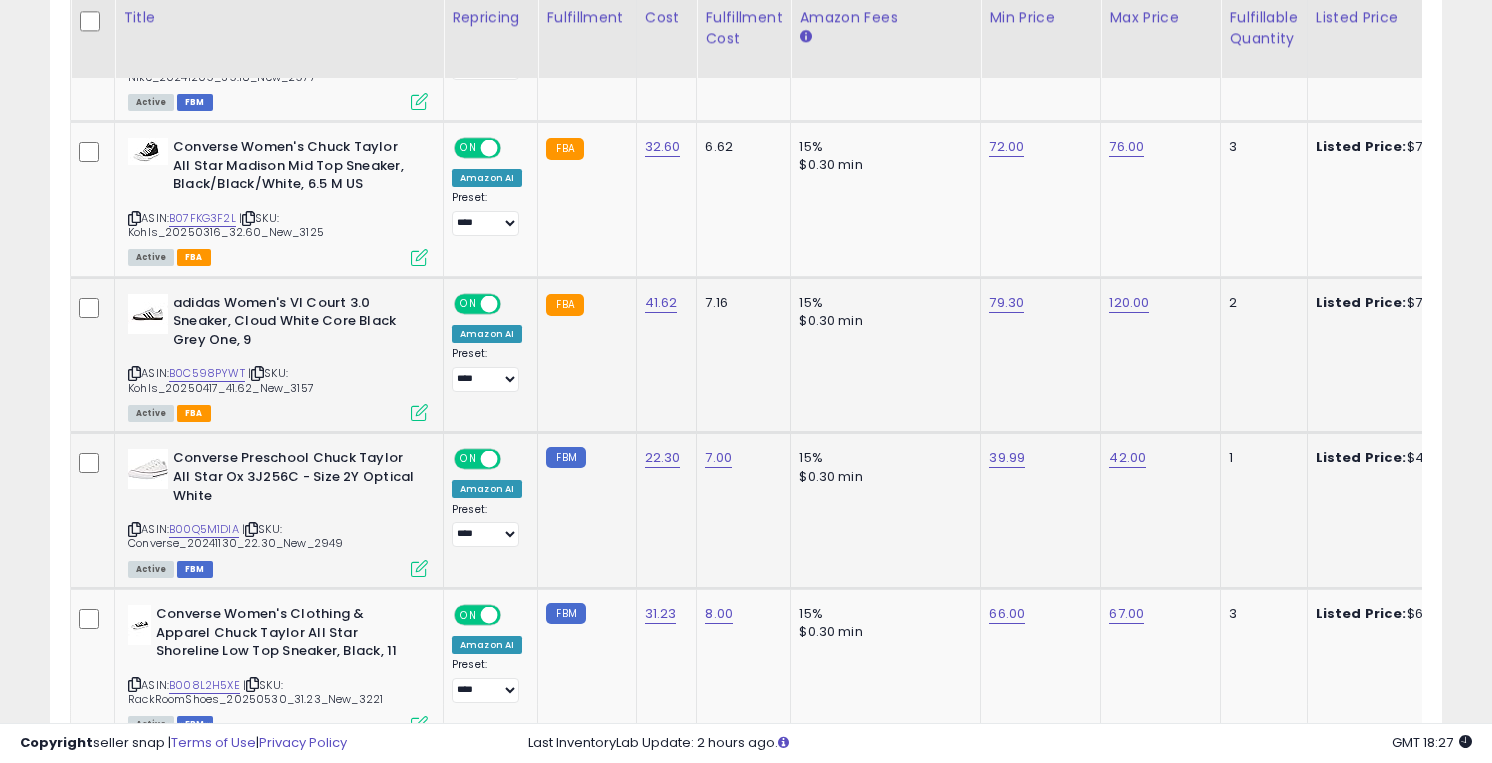 click on "42.00" 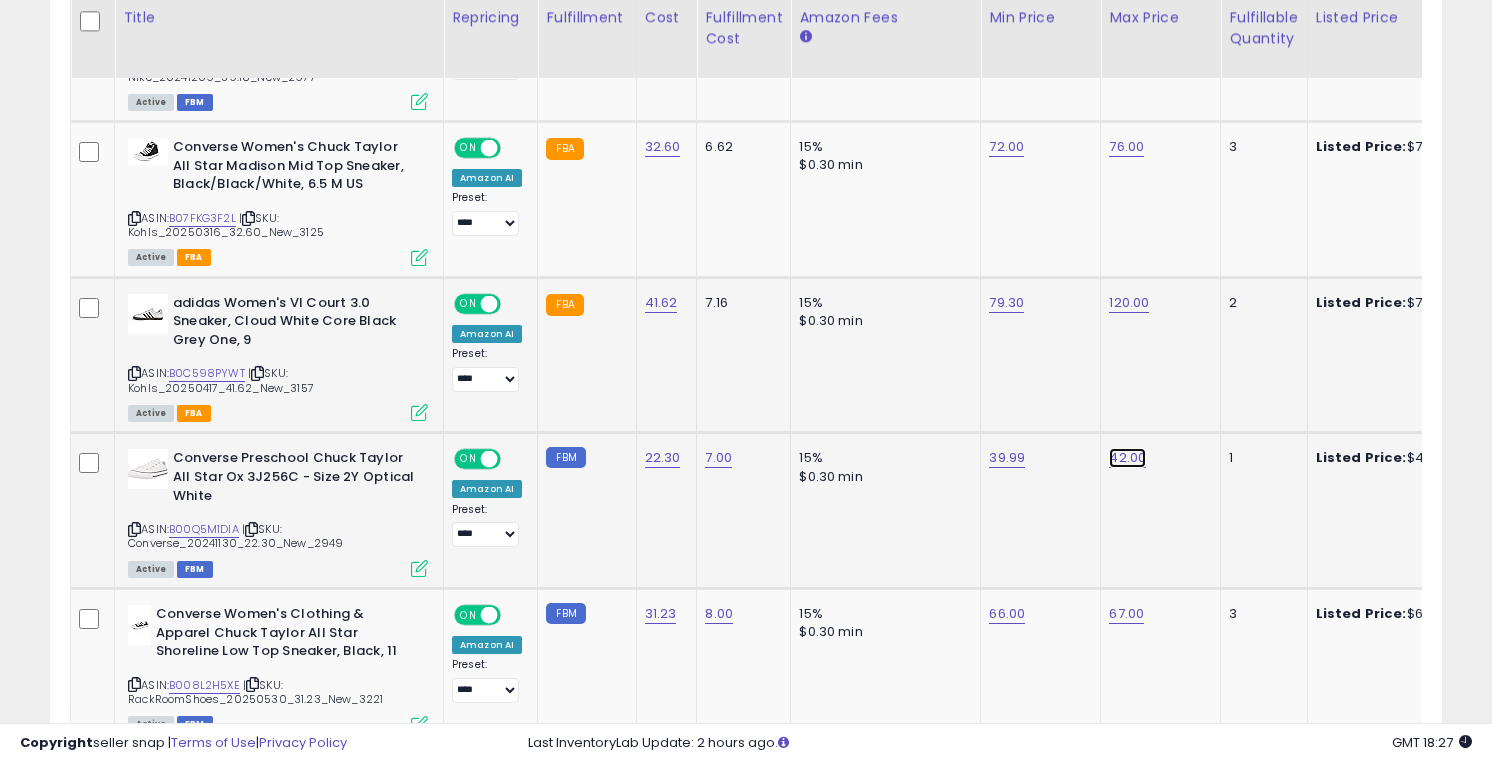 click on "42.00" at bounding box center (1126, -1352) 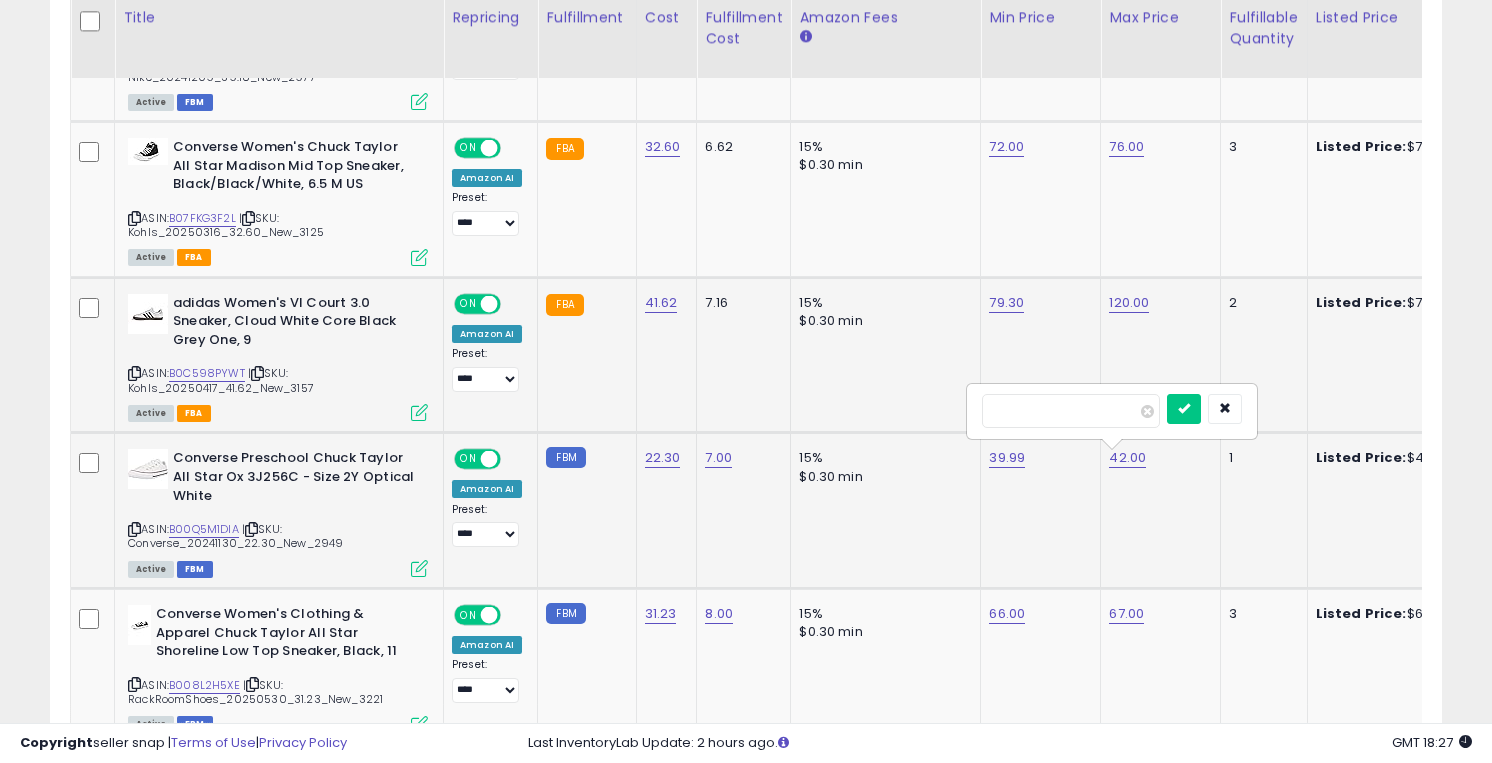 type on "**" 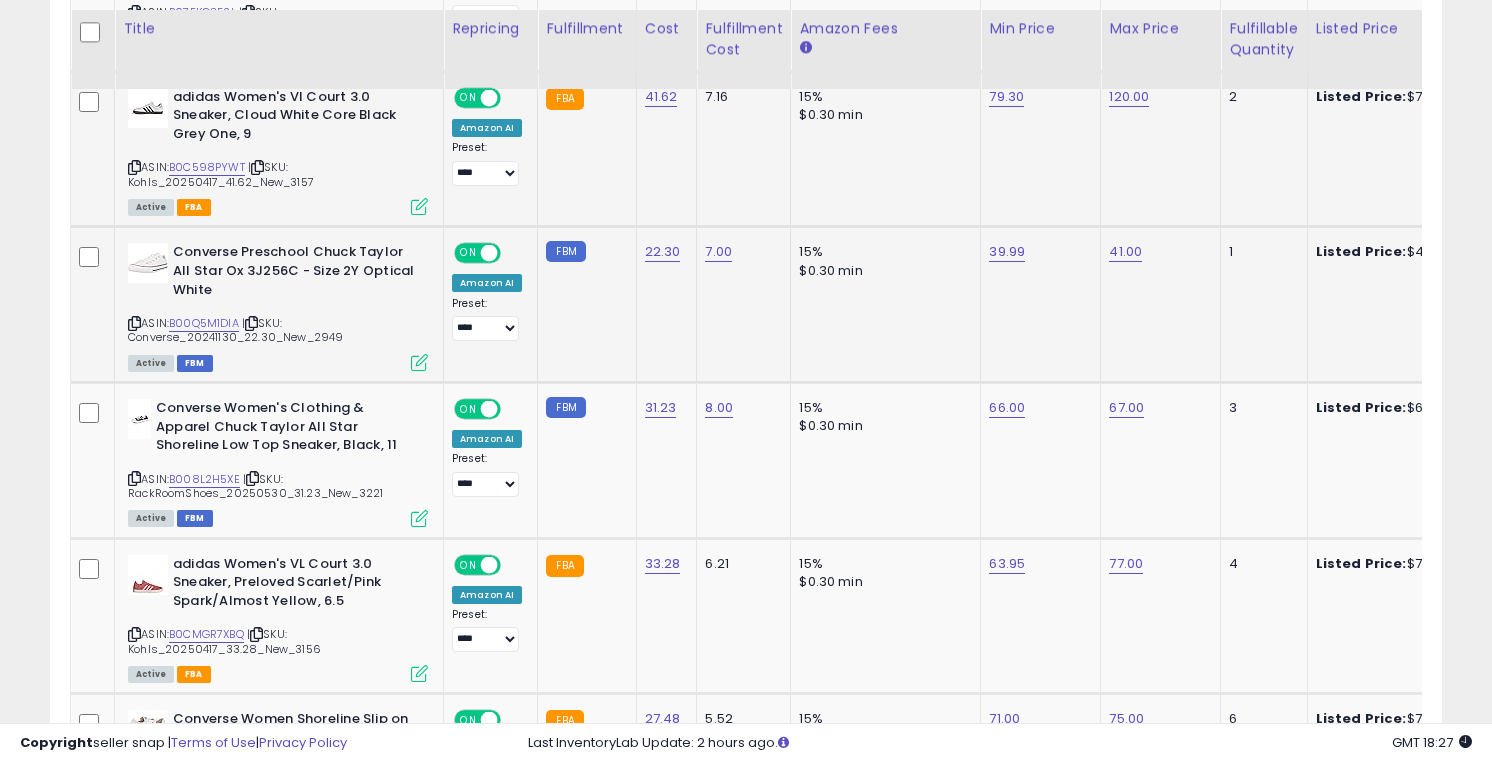 scroll, scrollTop: 2693, scrollLeft: 0, axis: vertical 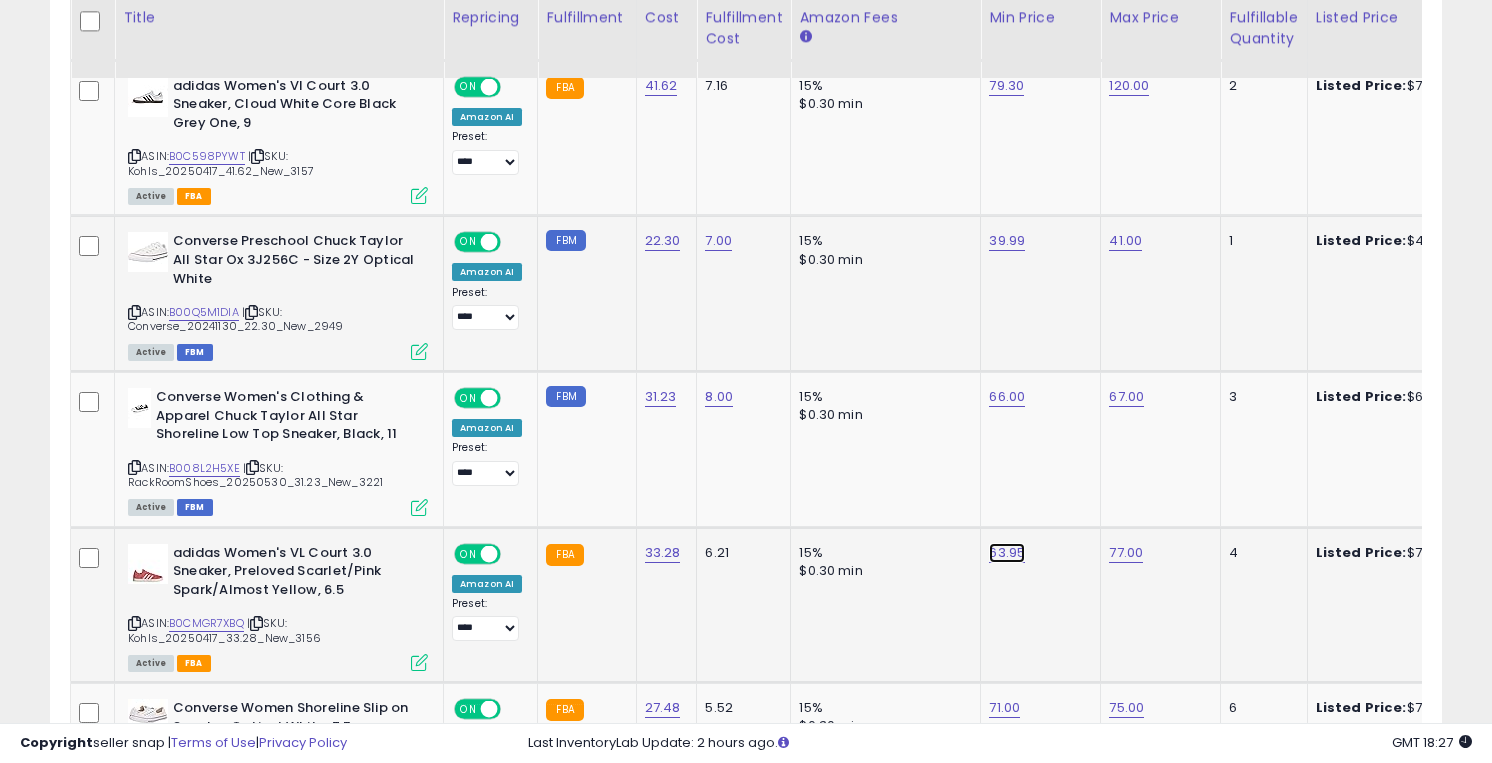 click on "63.95" at bounding box center (1006, -1569) 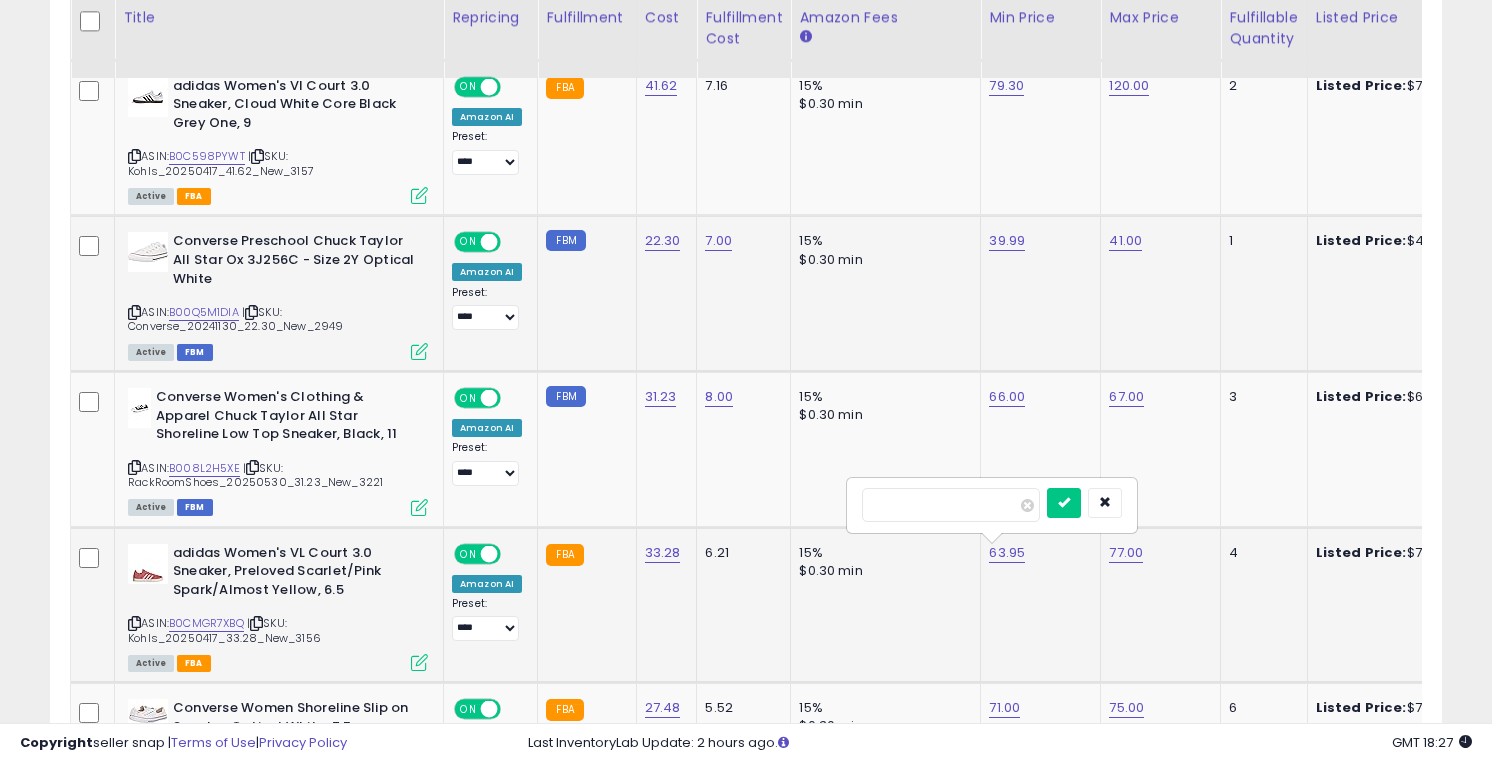 type on "*" 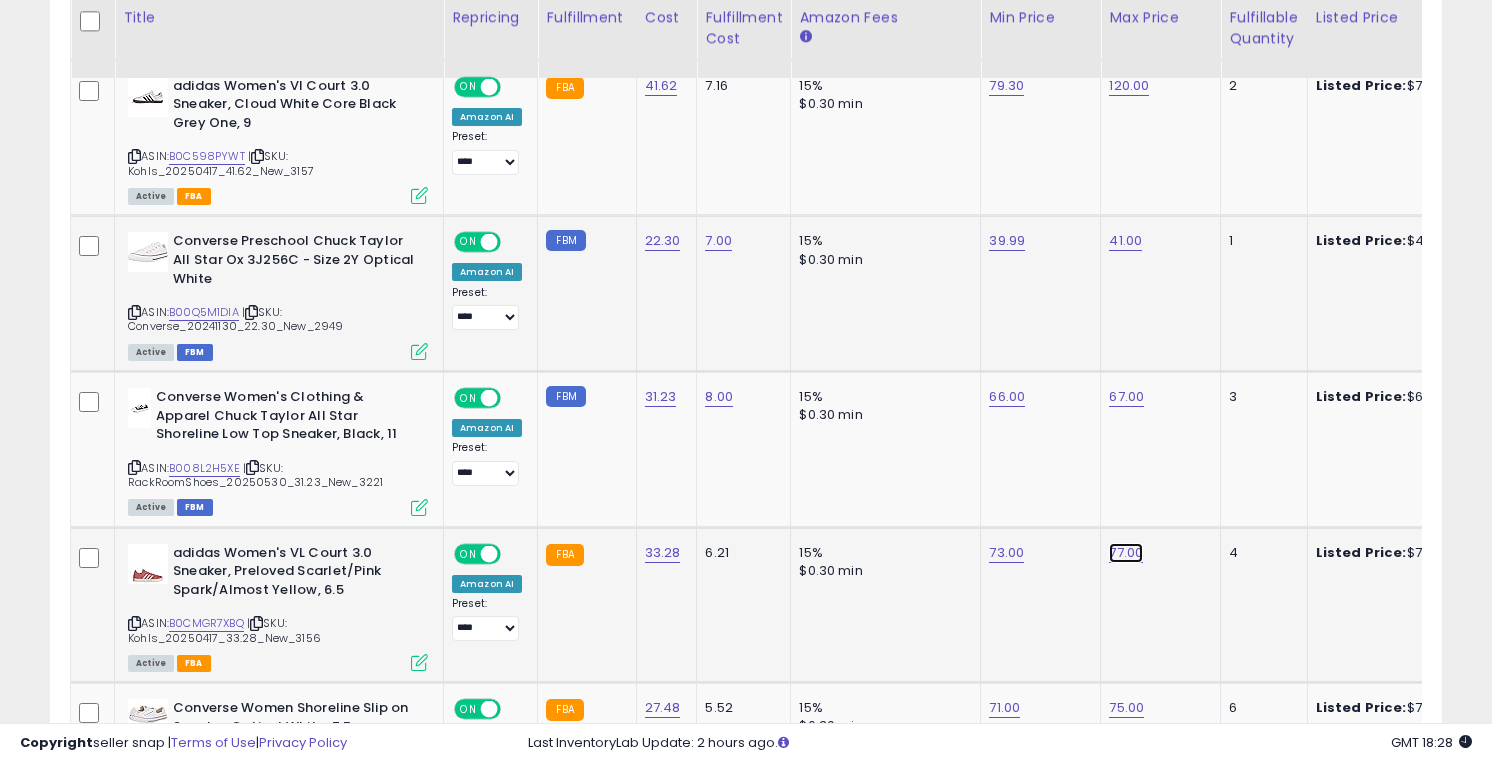 click on "77.00" at bounding box center [1126, -1569] 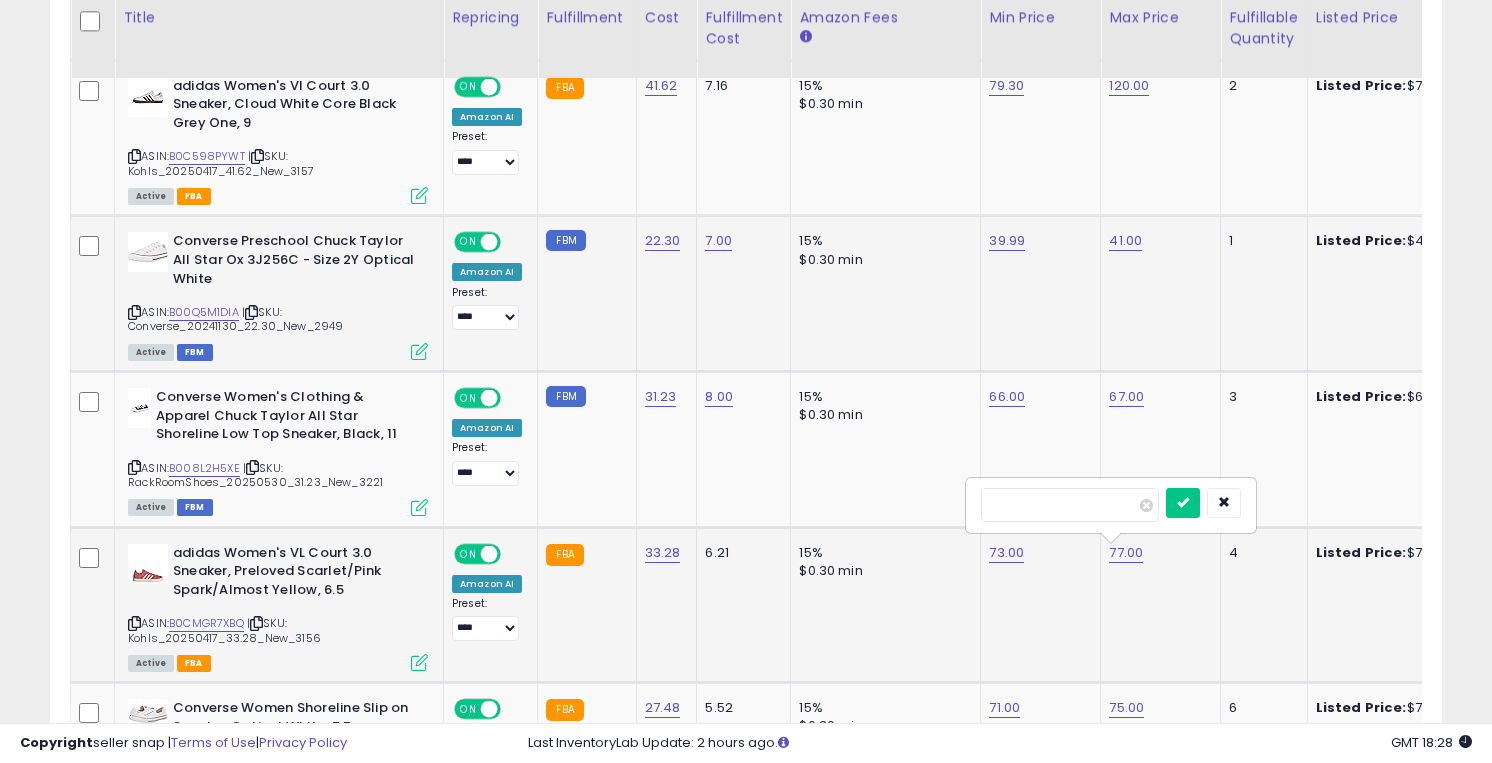 type on "*" 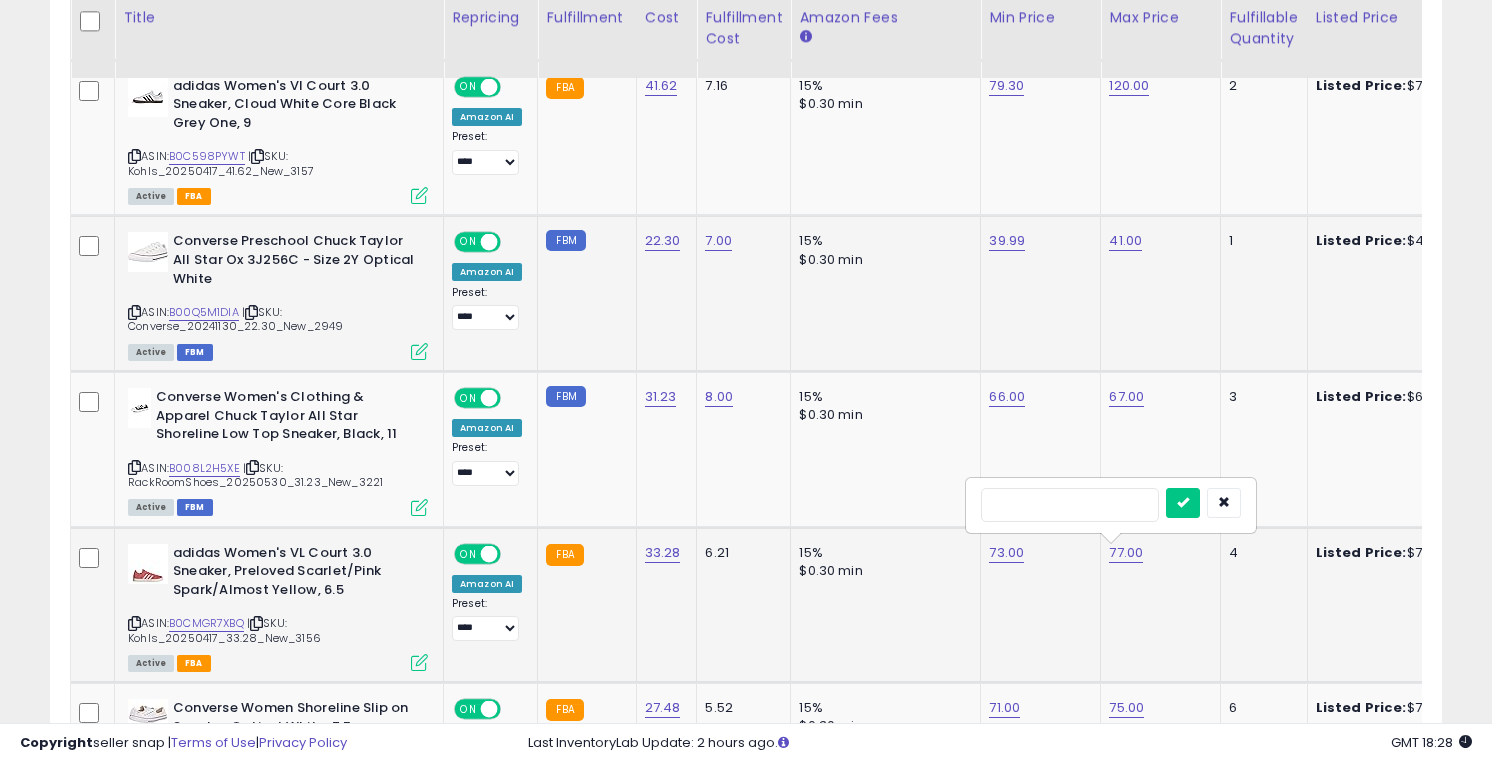type on "**" 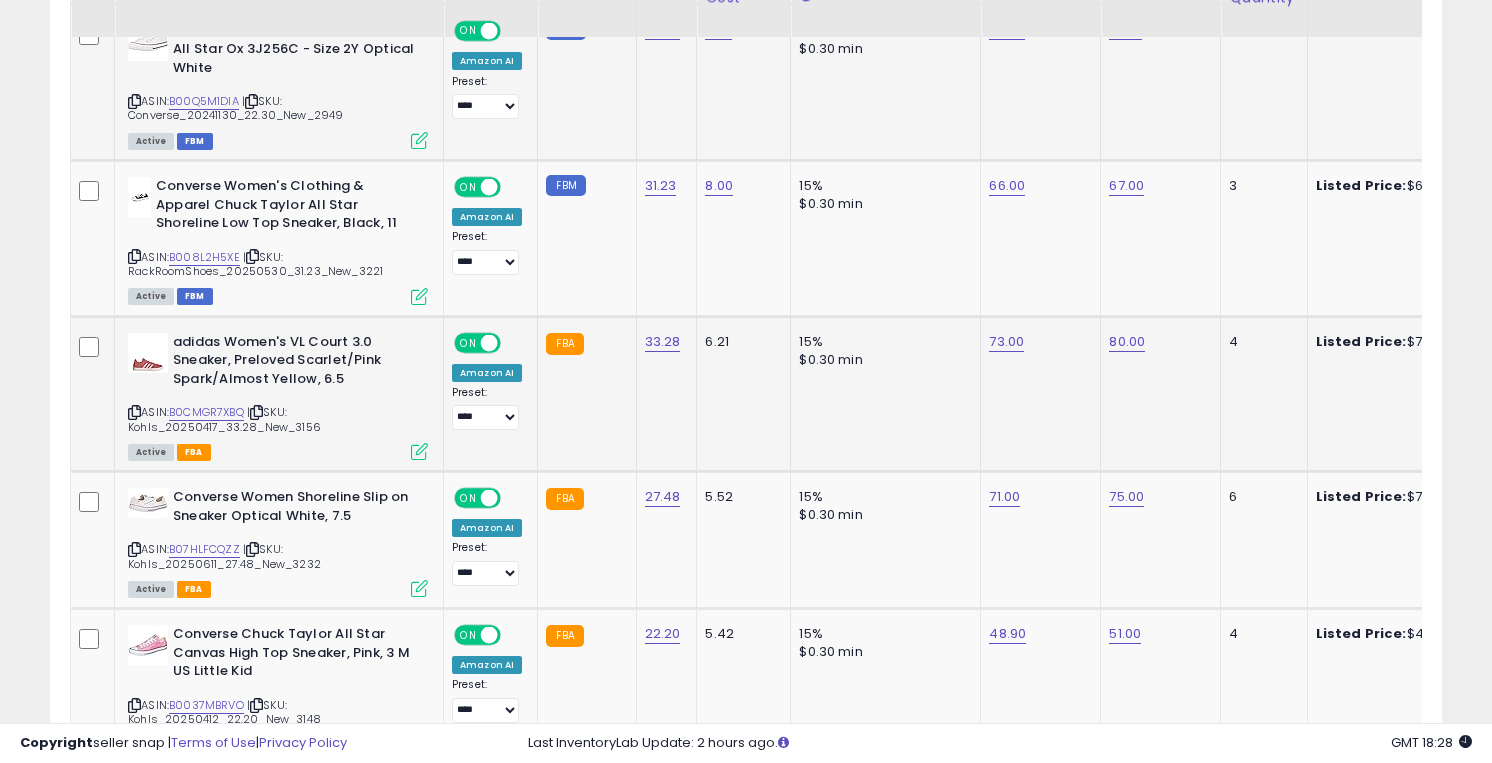 scroll, scrollTop: 2939, scrollLeft: 0, axis: vertical 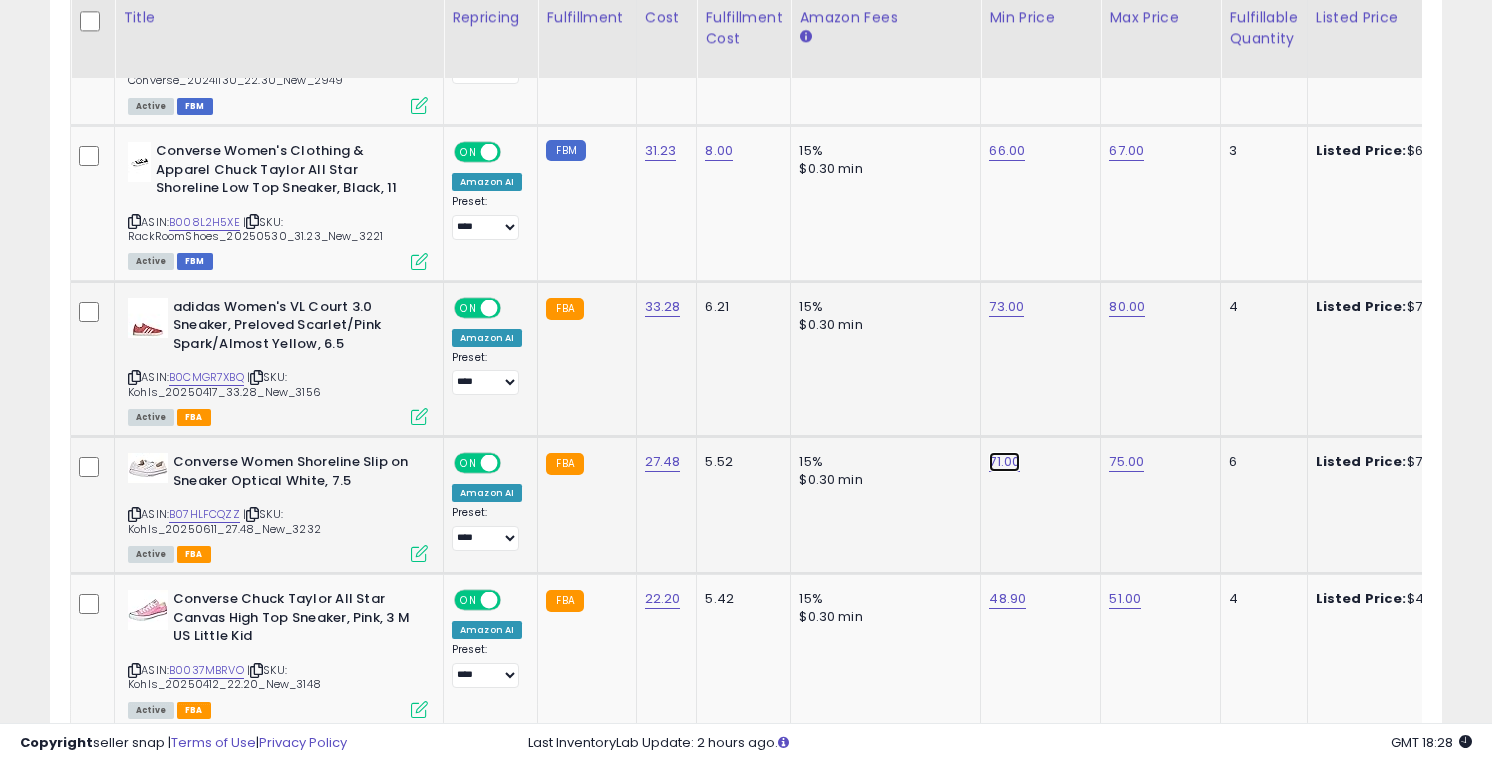 click on "71.00" at bounding box center [1006, -1815] 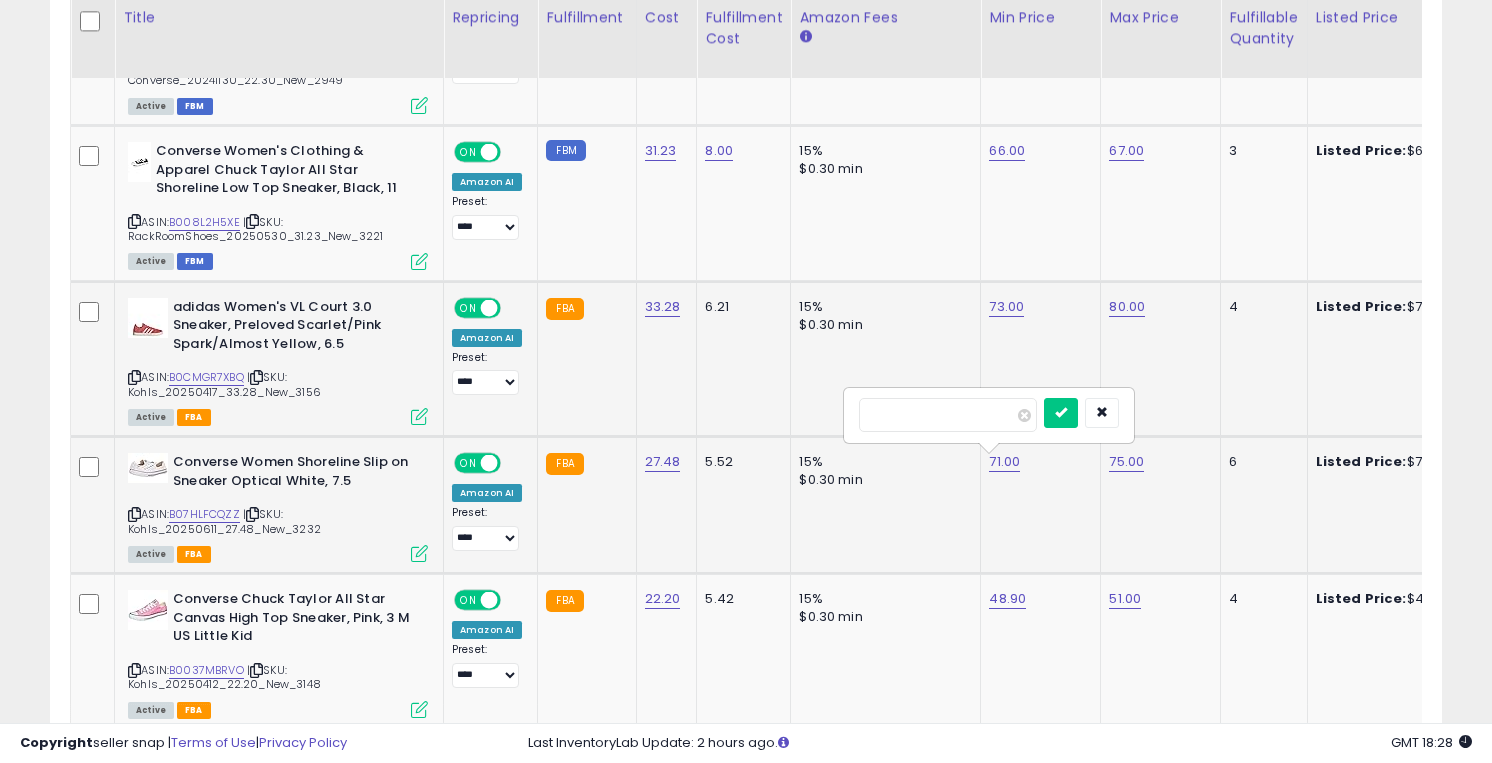 type on "**" 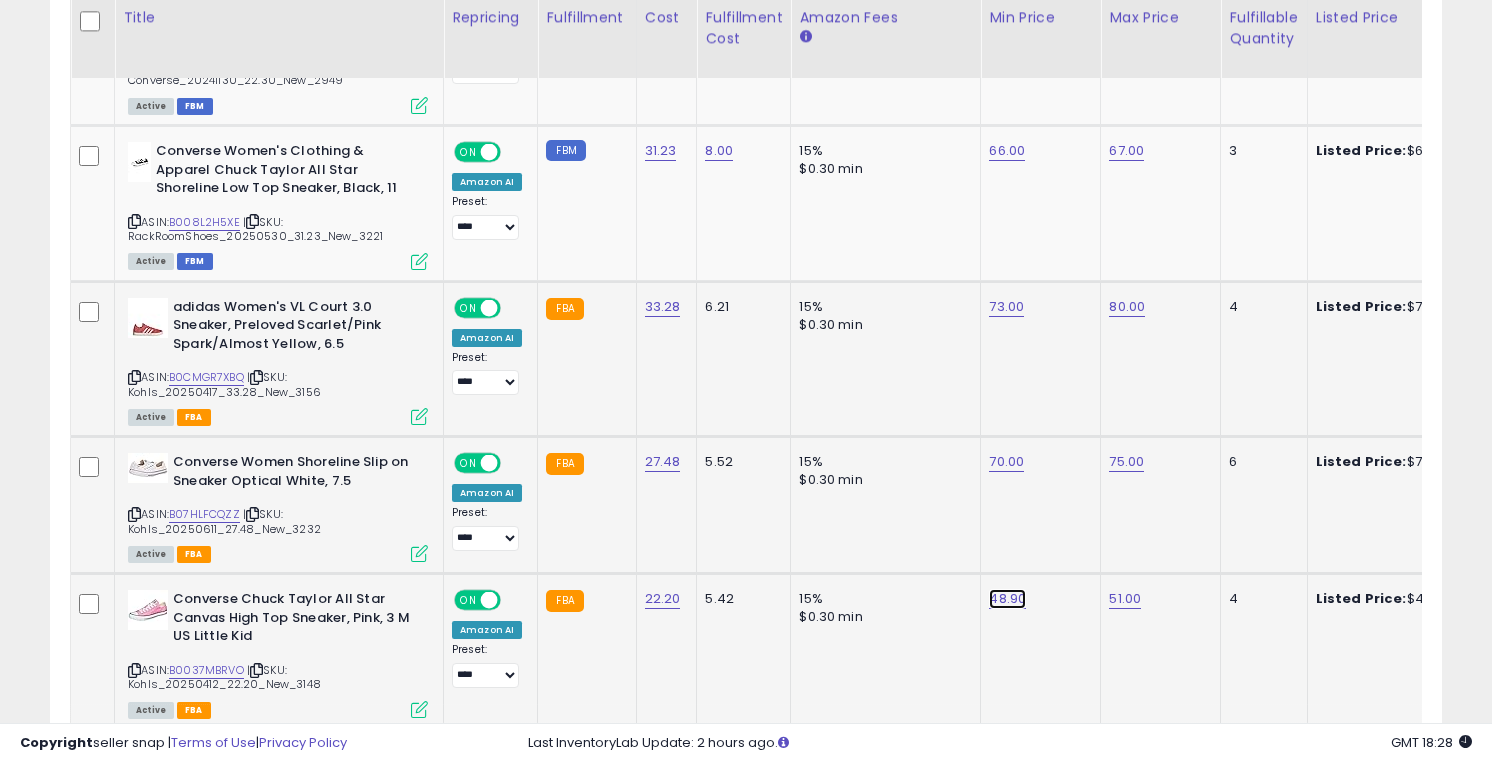 click on "48.90" at bounding box center [1006, -1815] 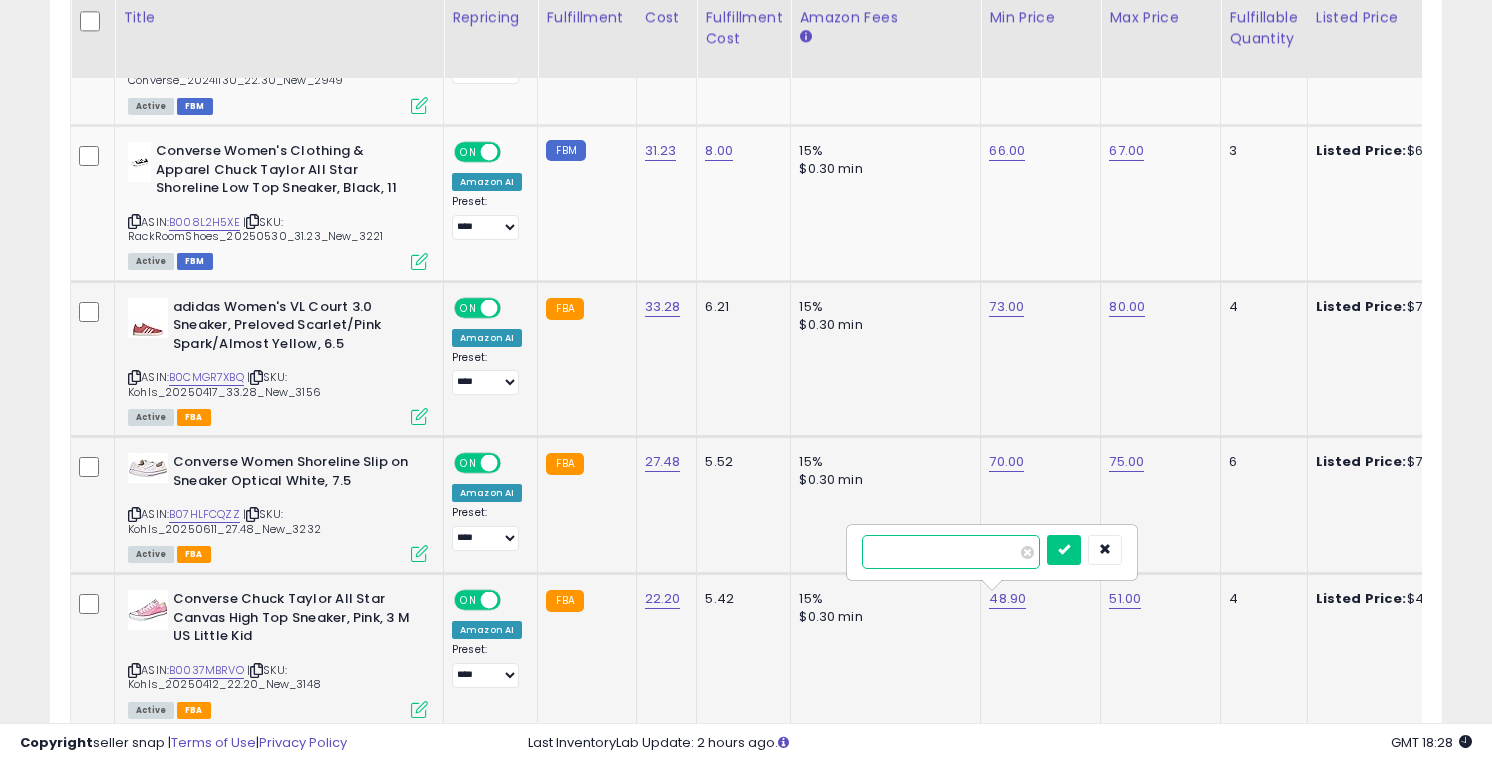 type on "**" 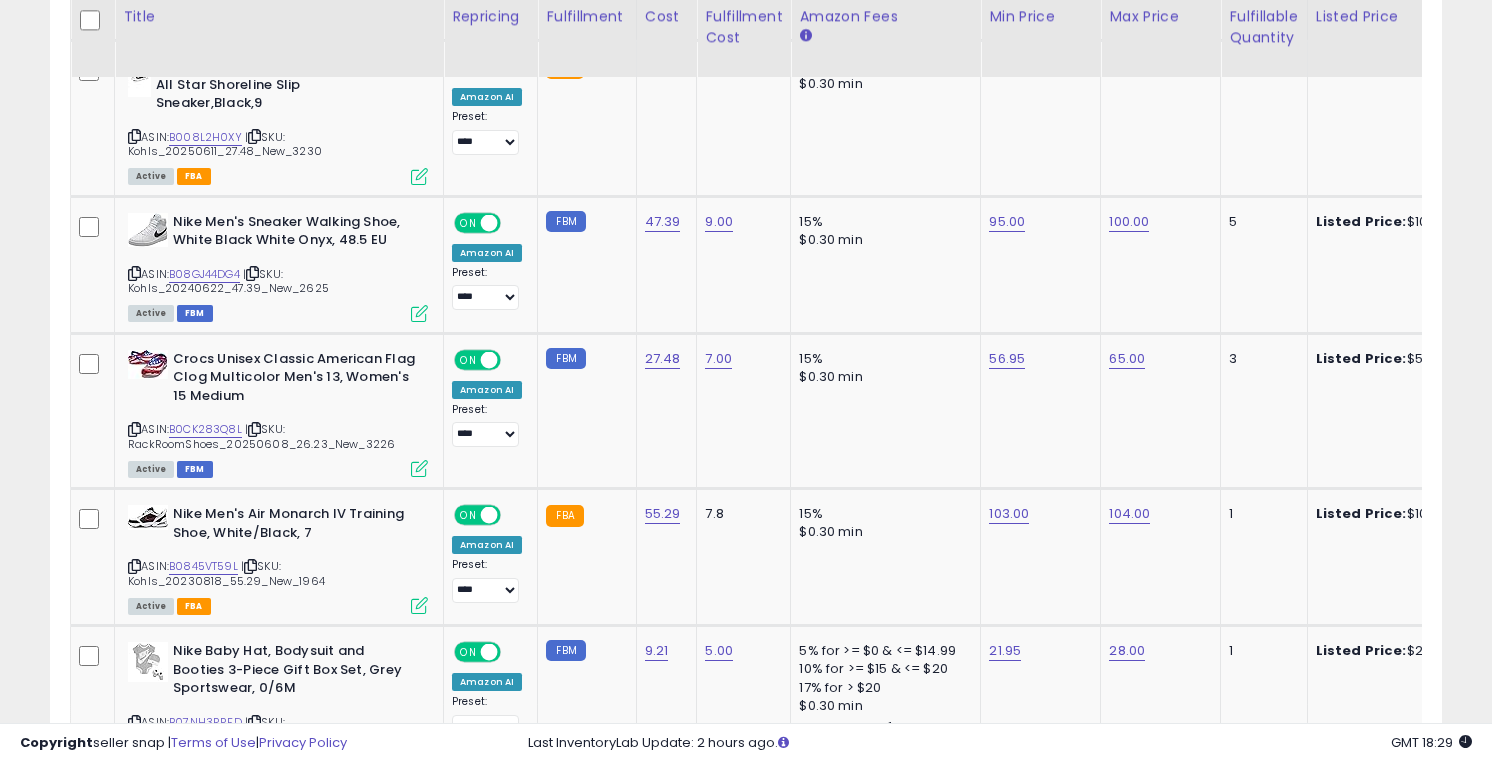 scroll, scrollTop: 3631, scrollLeft: 0, axis: vertical 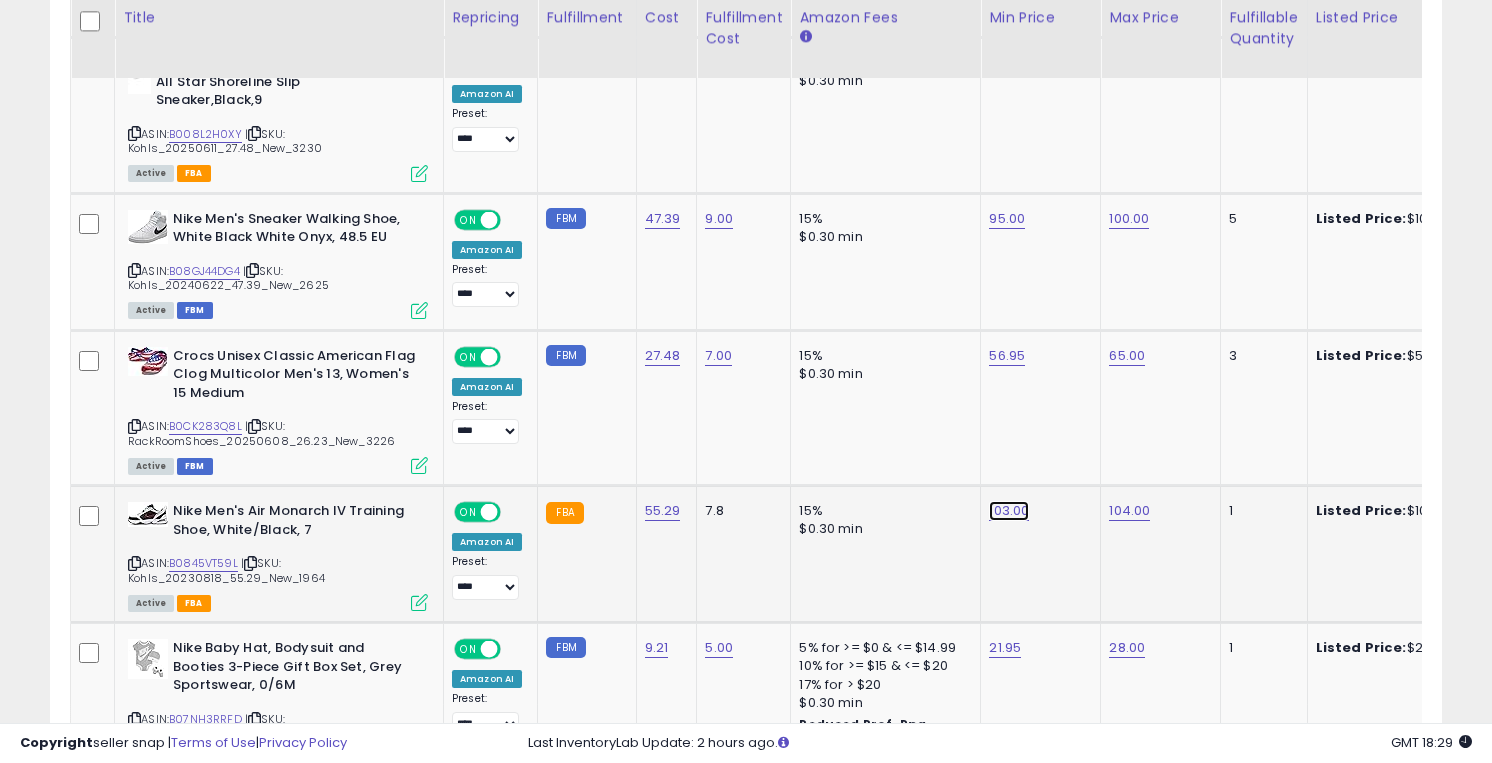 click on "103.00" at bounding box center [1006, -2507] 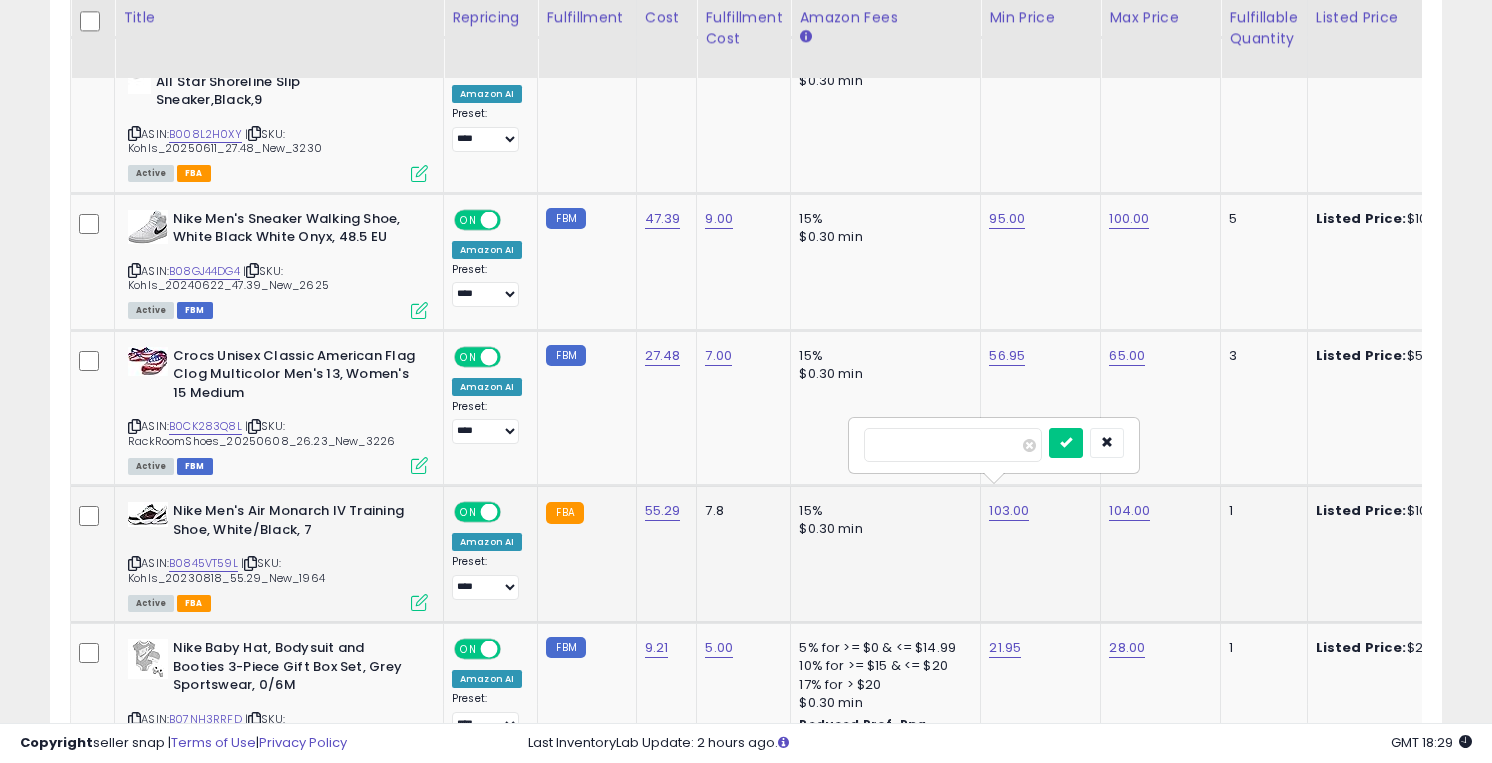type on "***" 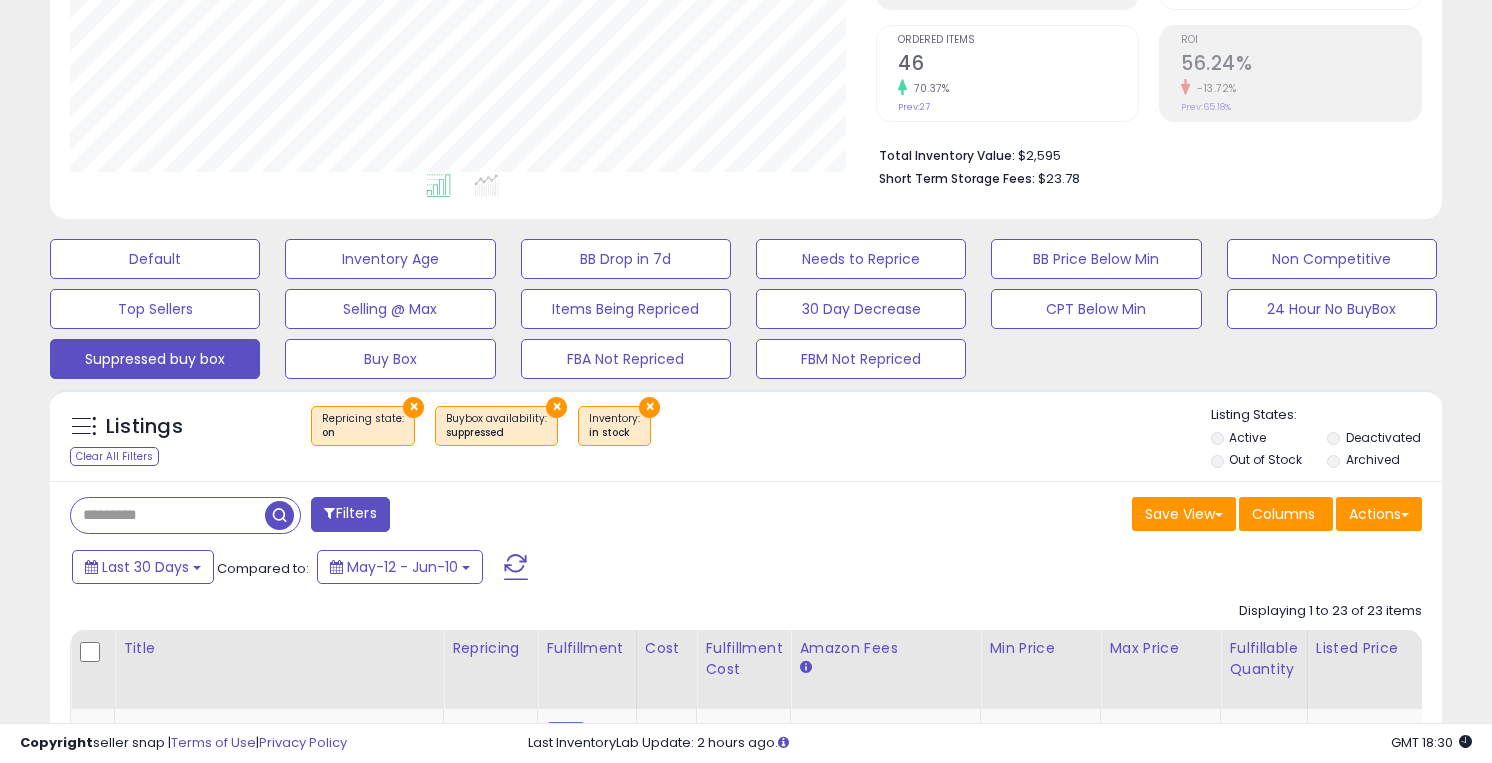 scroll, scrollTop: 494, scrollLeft: 0, axis: vertical 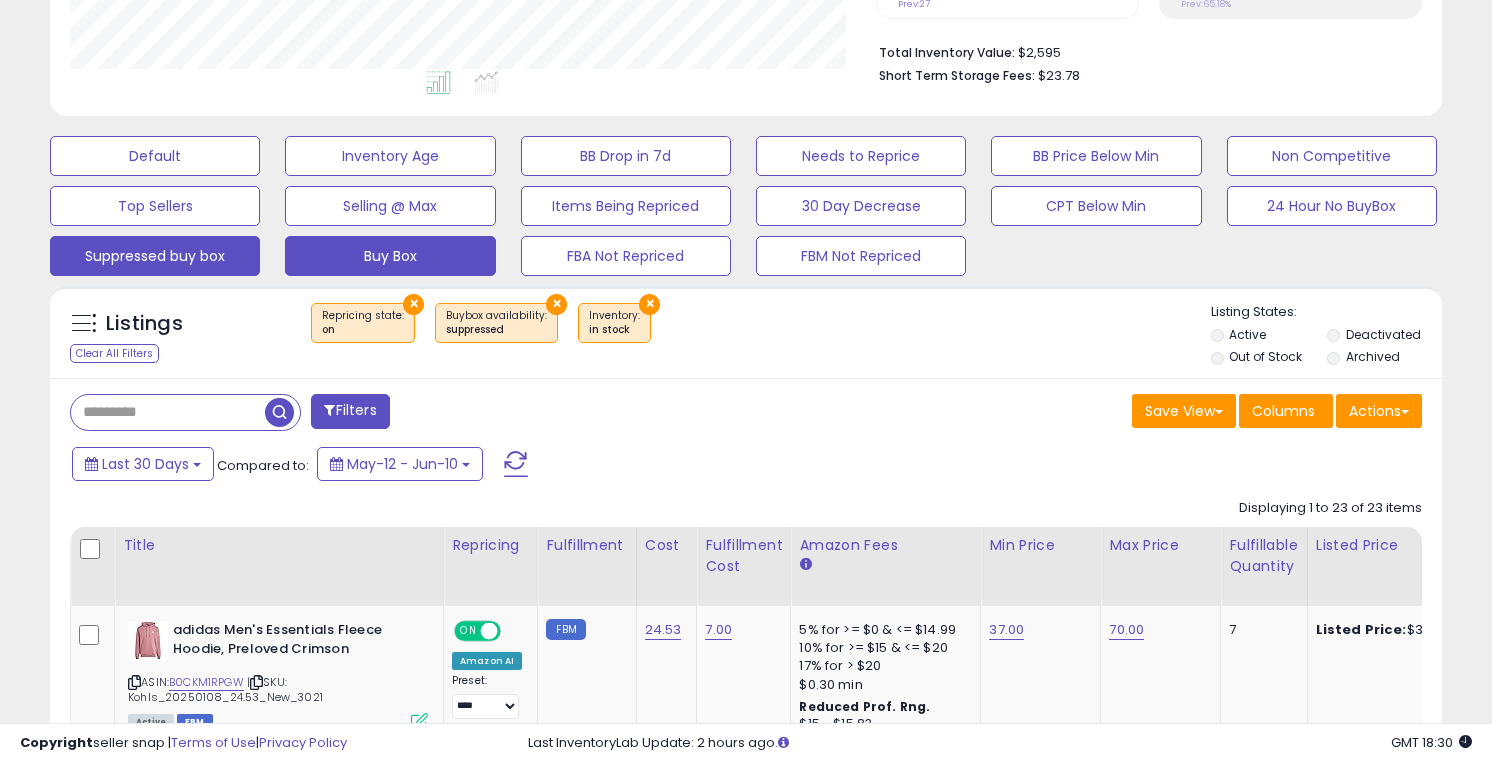 click on "Buy Box" at bounding box center [155, 156] 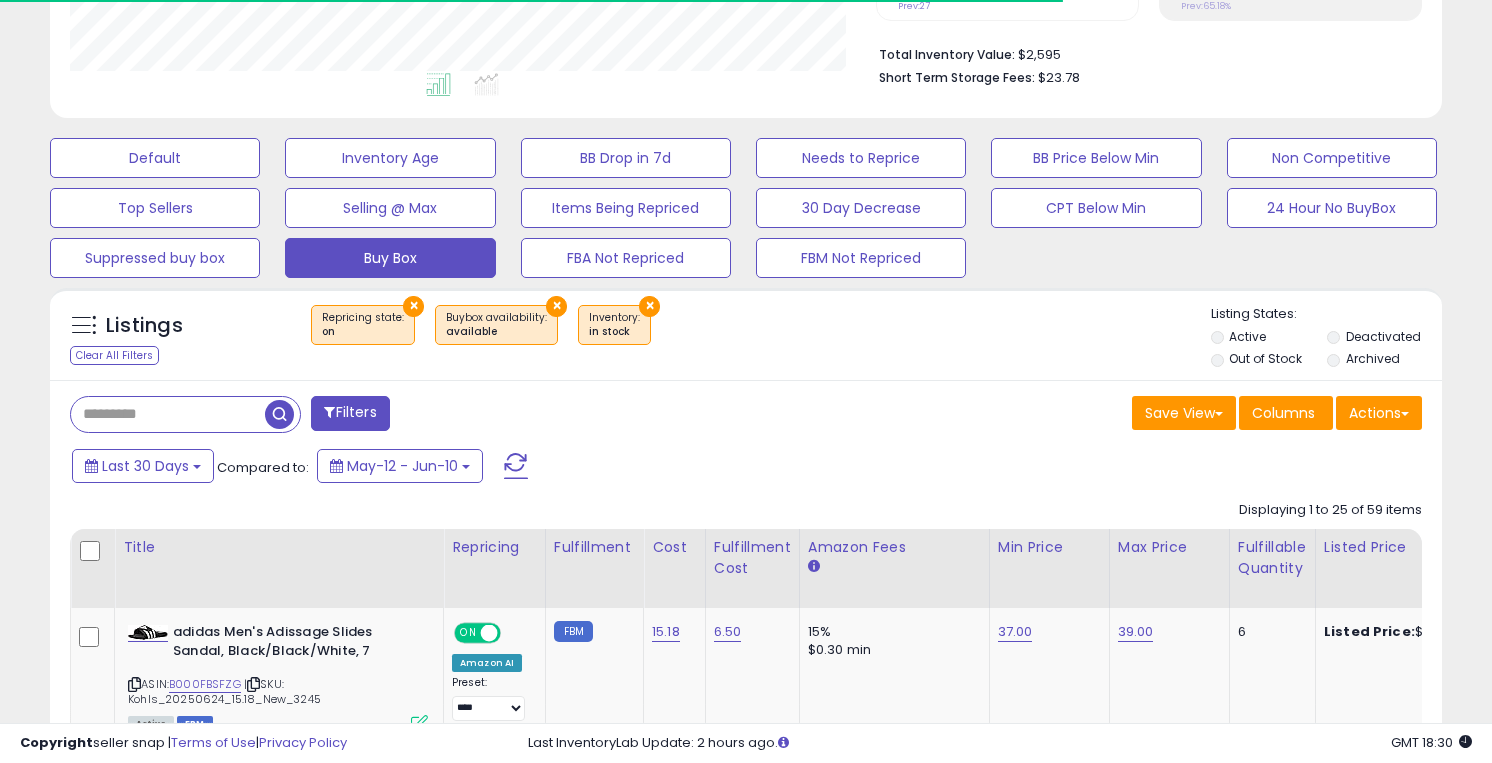 scroll, scrollTop: 494, scrollLeft: 0, axis: vertical 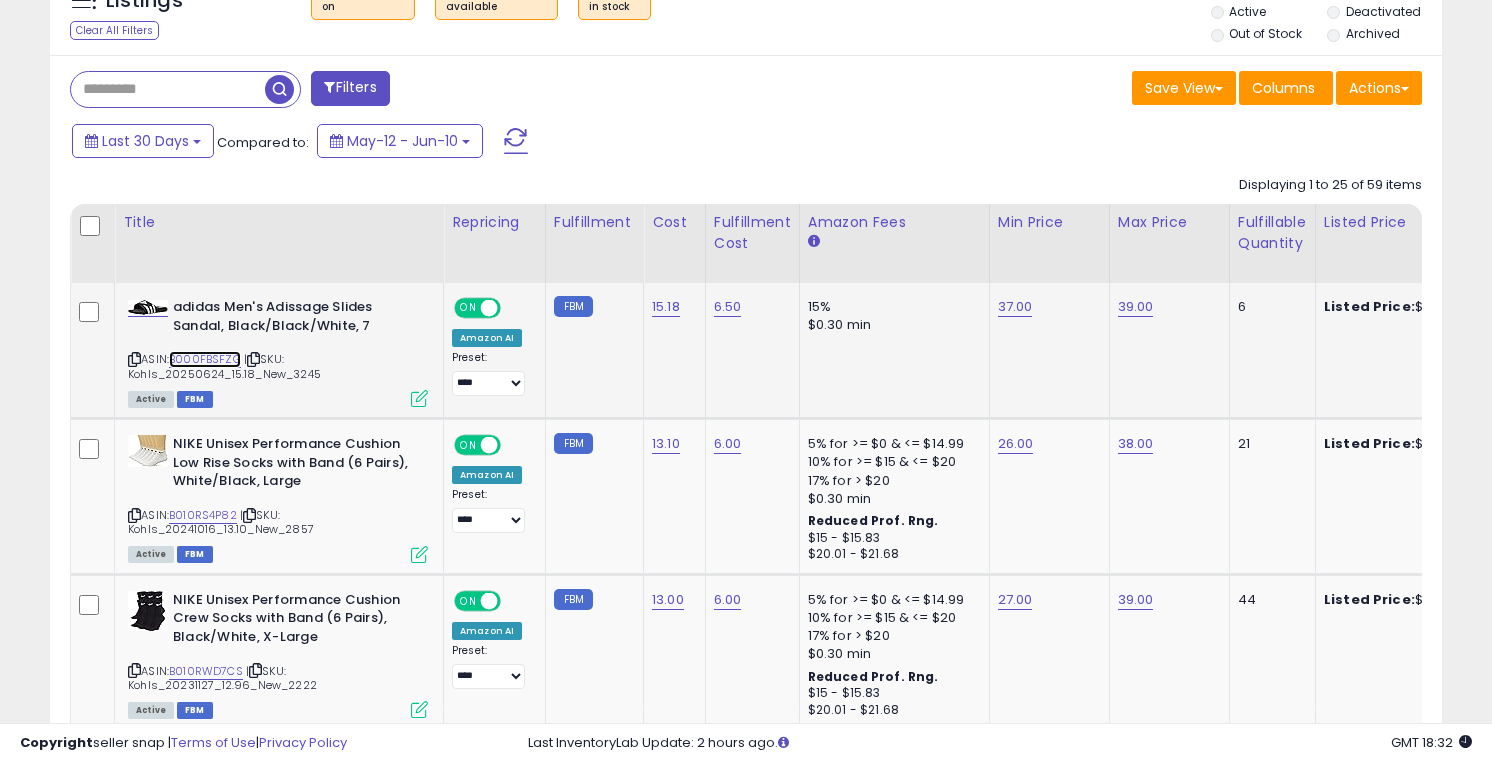 click on "B000FBSFZG" at bounding box center (205, 359) 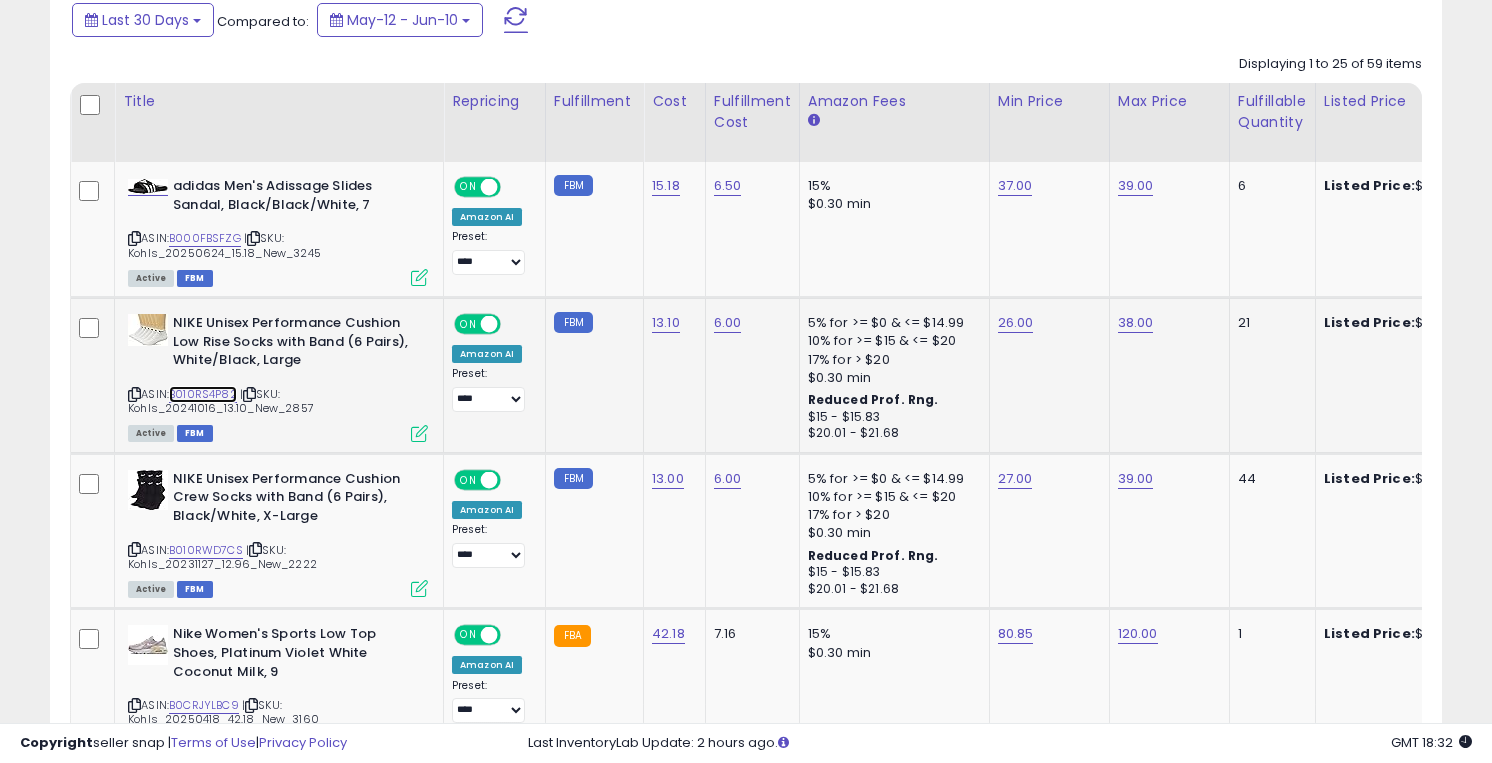 click on "B010RS4P82" at bounding box center [203, 394] 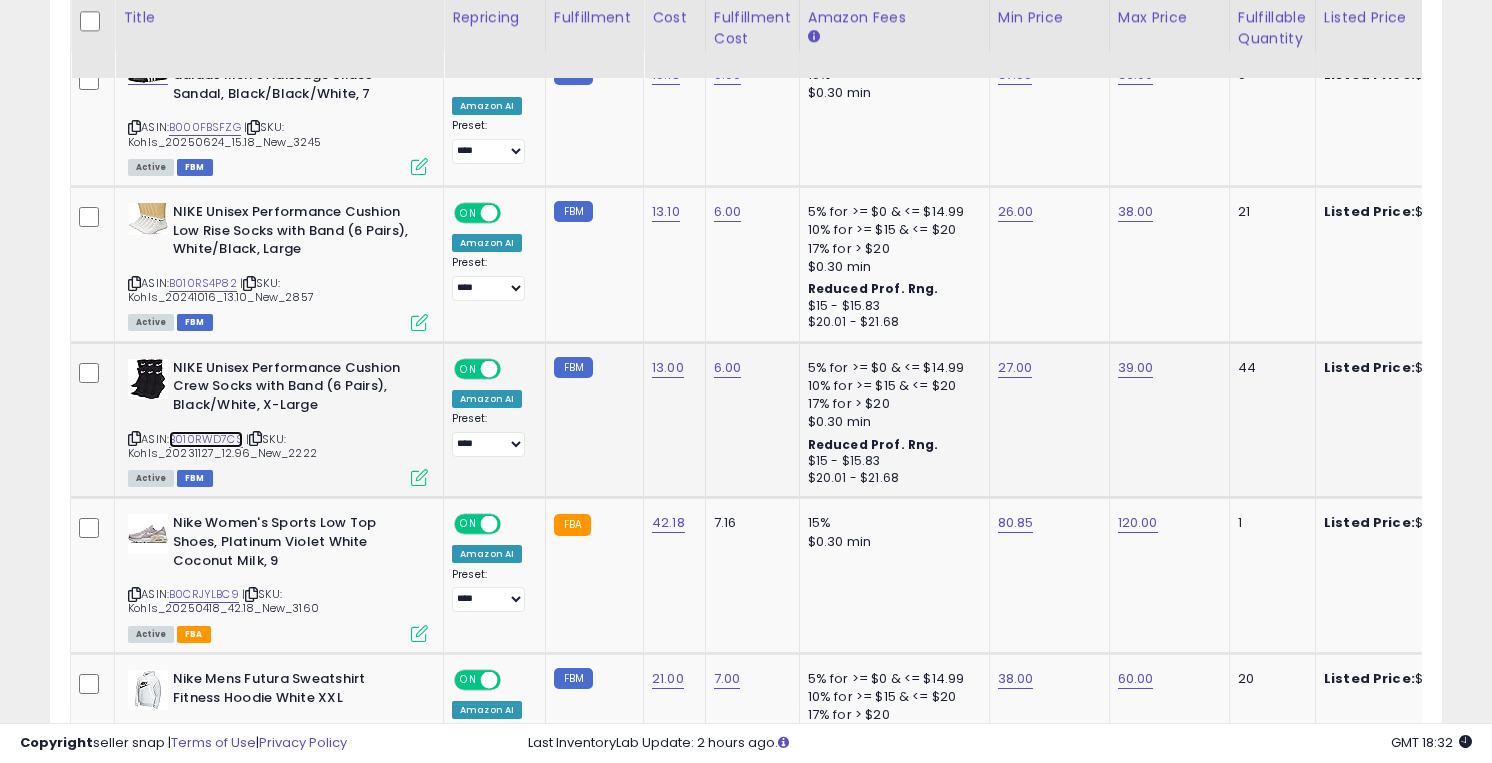 click on "B010RWD7CS" at bounding box center [206, 439] 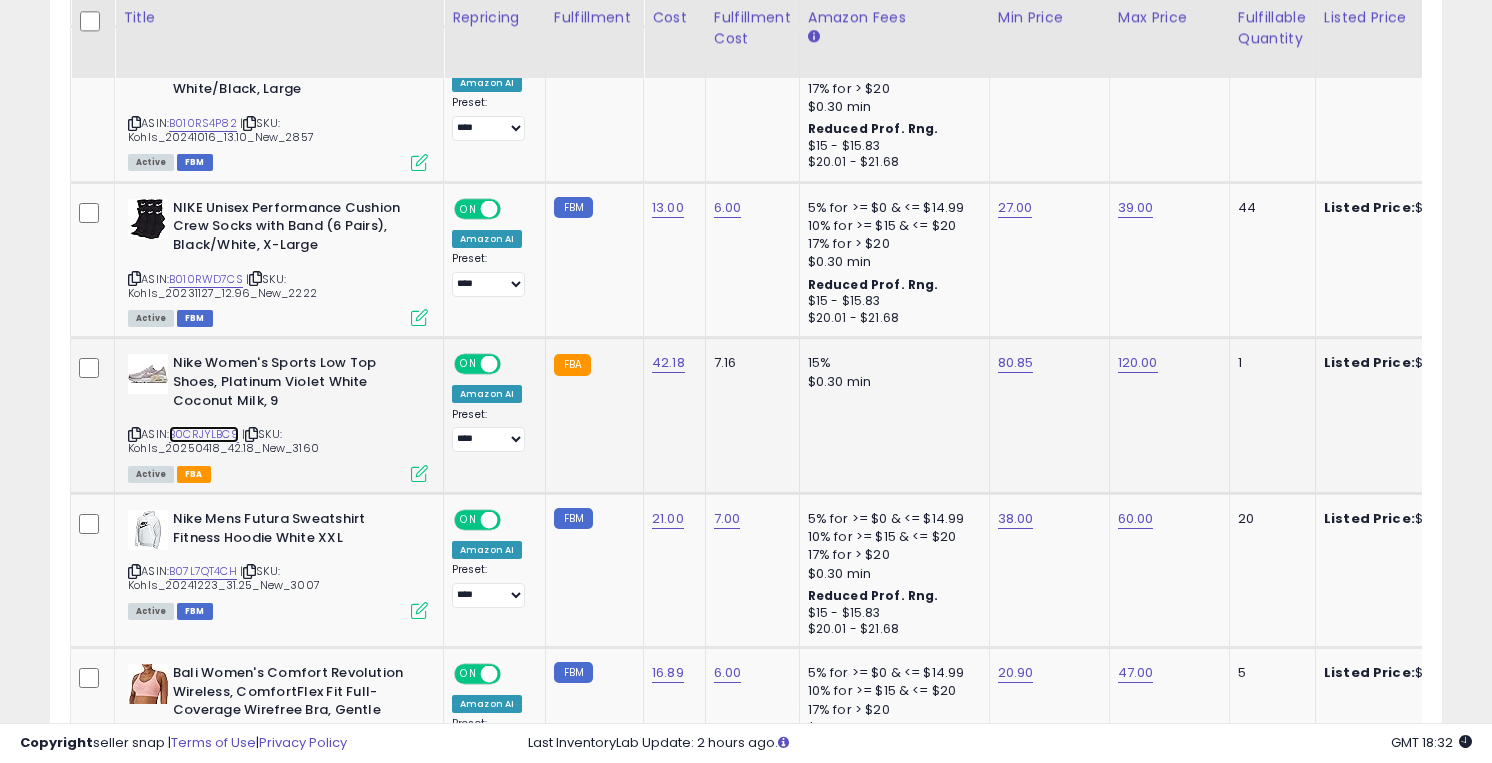 click on "B0CRJYLBC9" at bounding box center (204, 434) 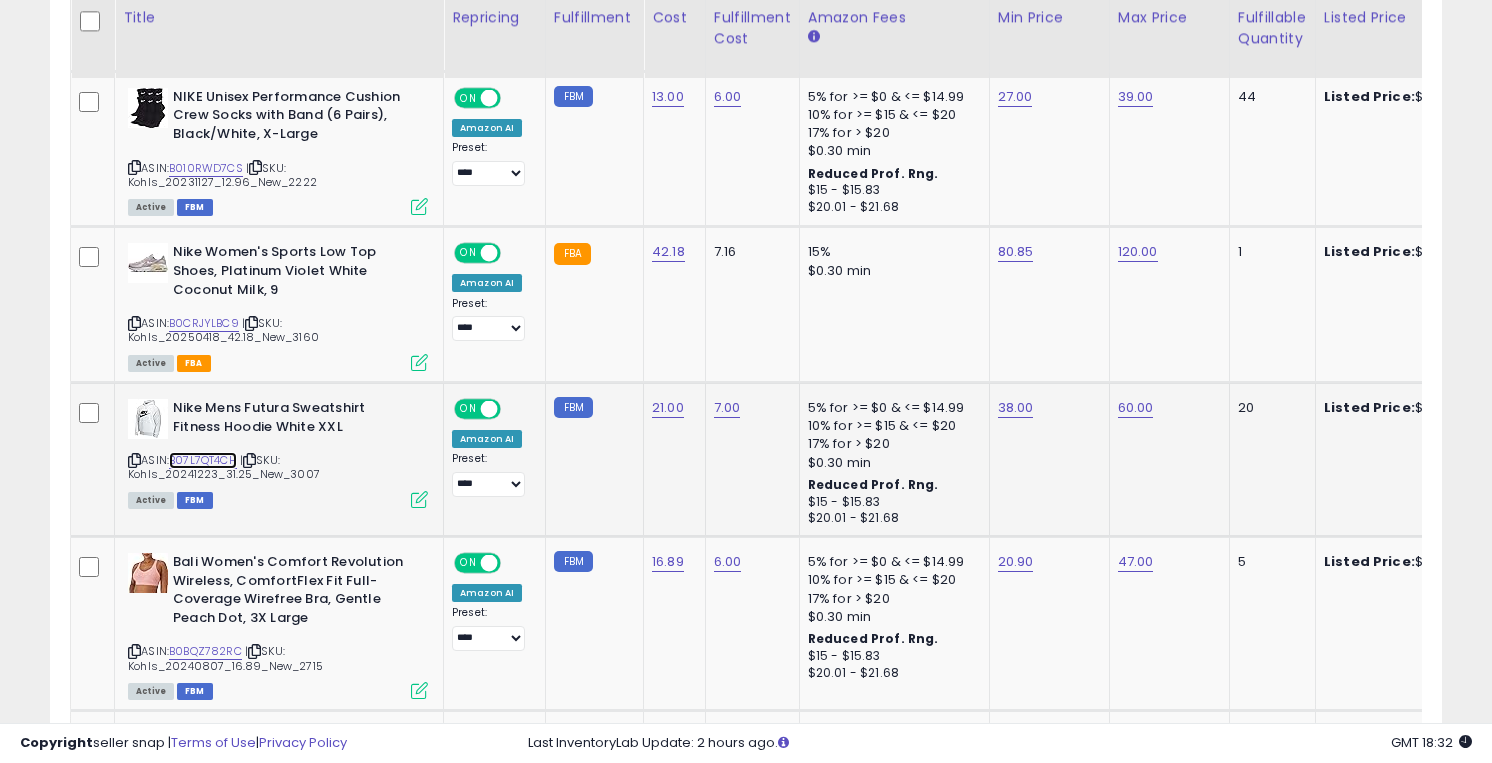 click on "B07L7QT4CH" at bounding box center (203, 460) 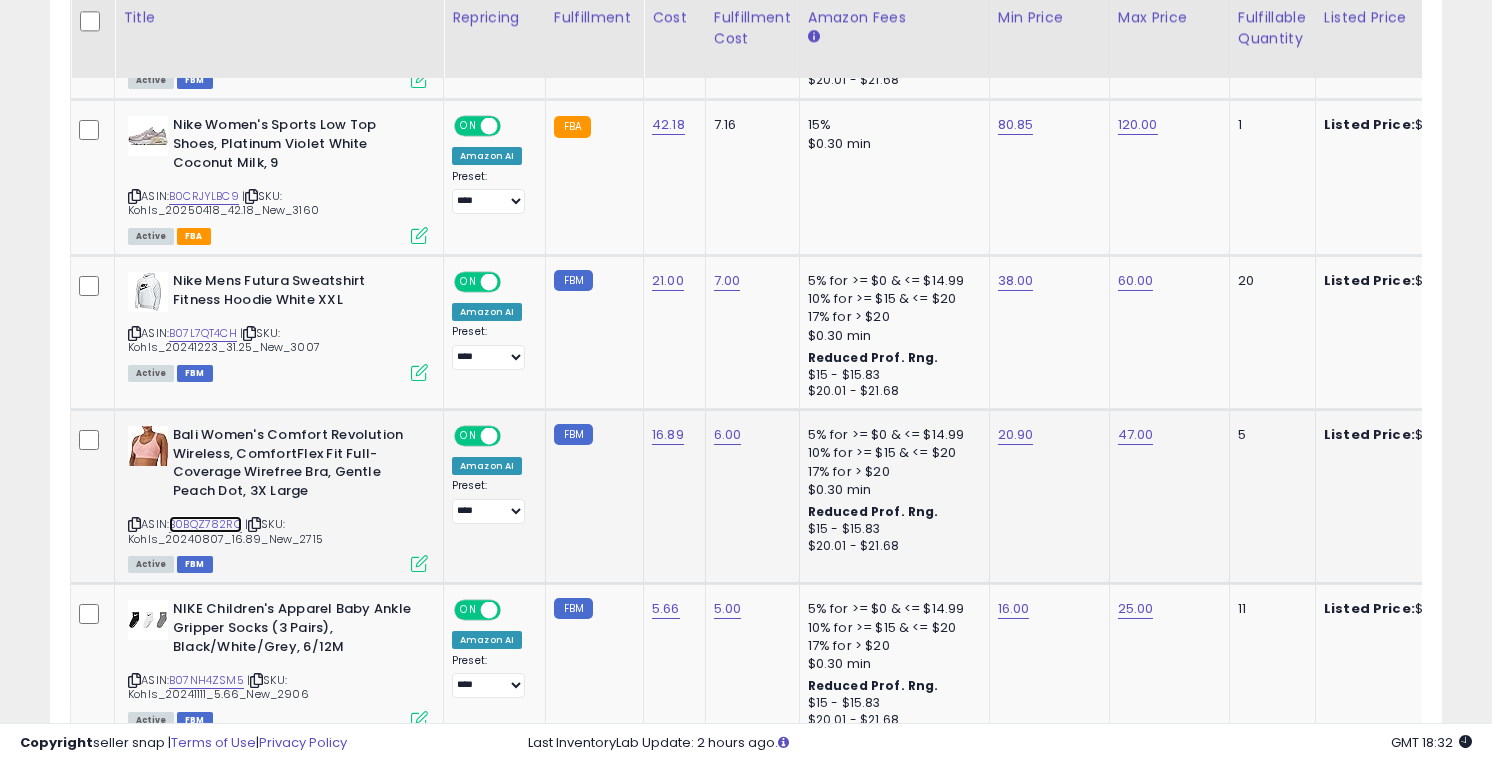 click on "B0BQZ782RC" at bounding box center [205, 524] 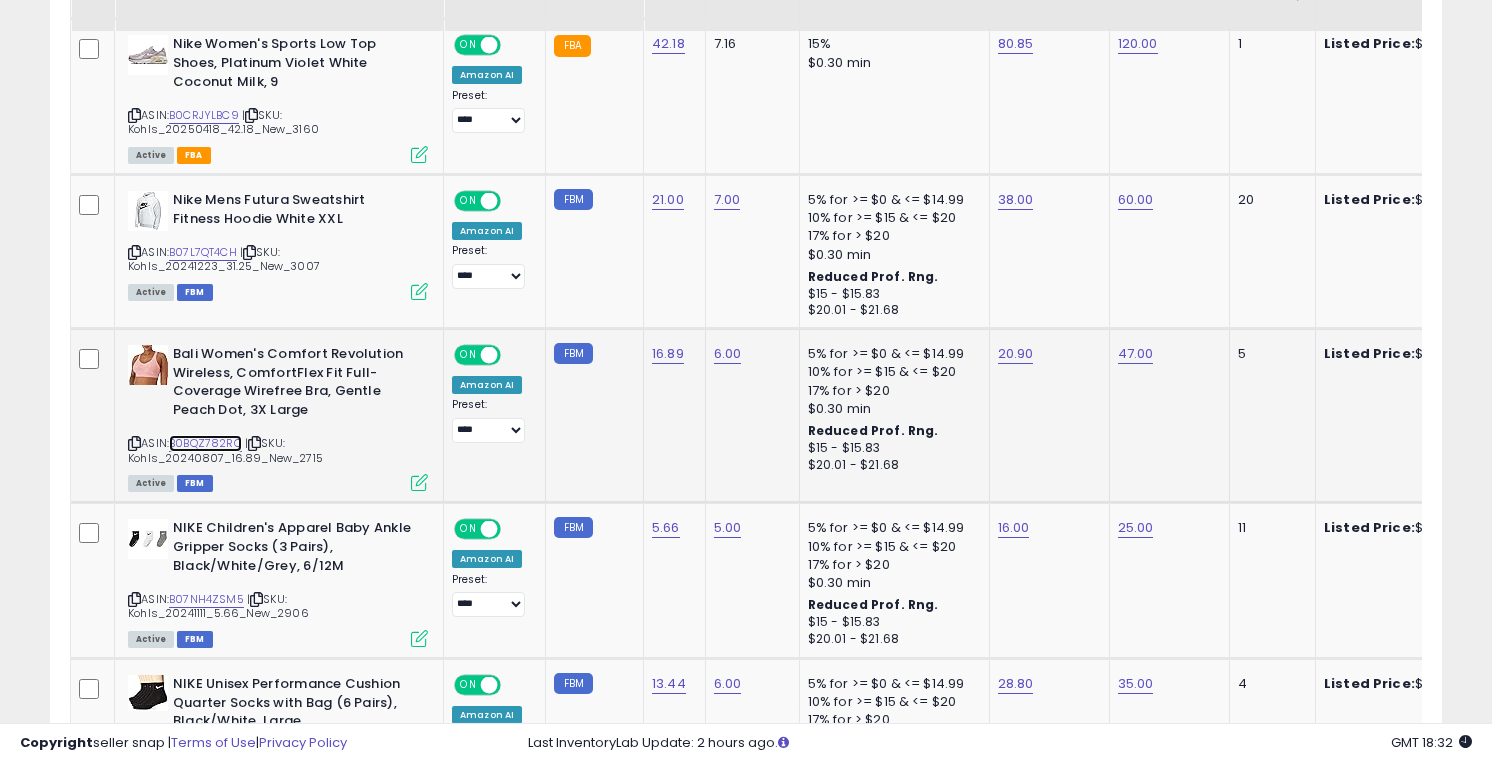 scroll, scrollTop: 1540, scrollLeft: 0, axis: vertical 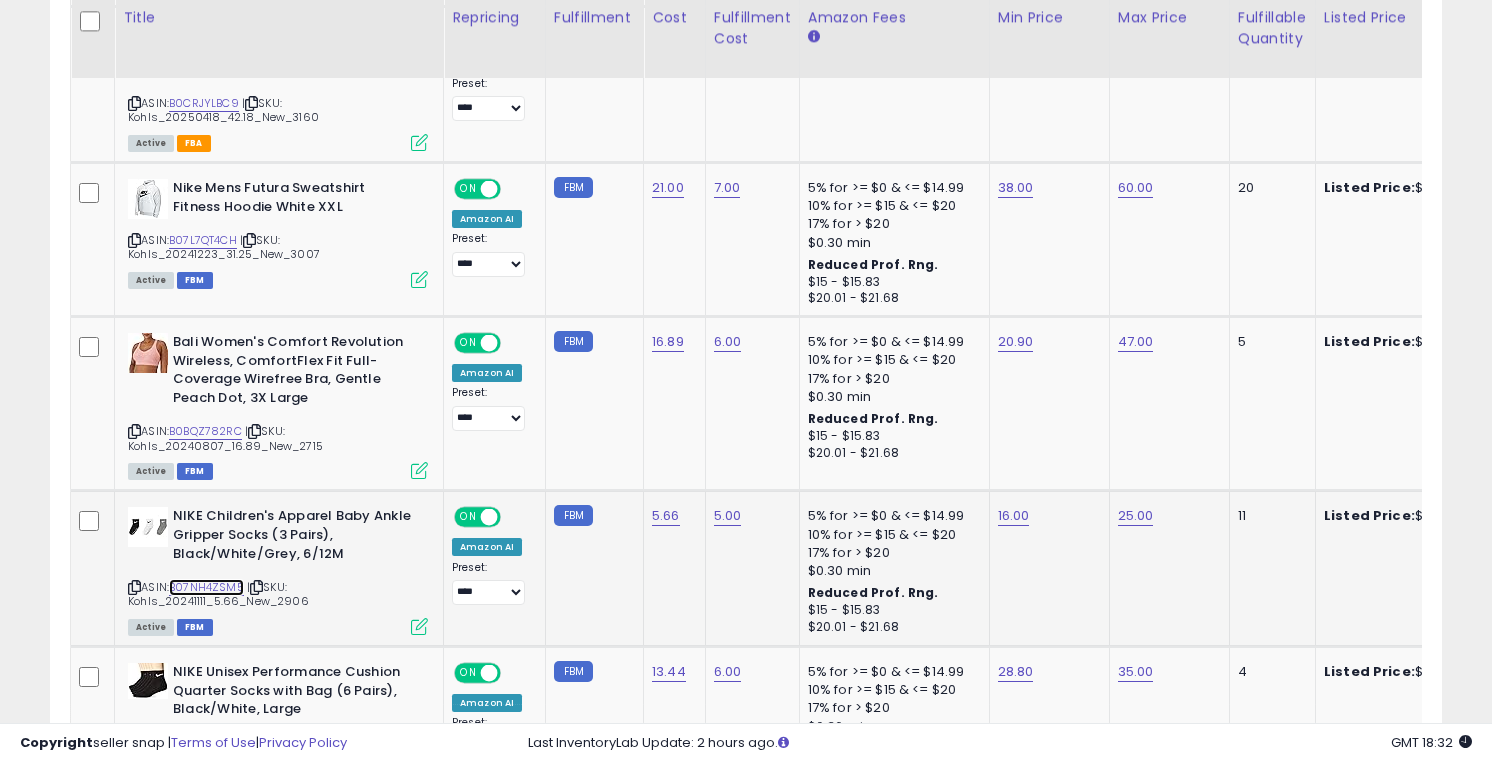 click on "B07NH4ZSM5" at bounding box center [206, 587] 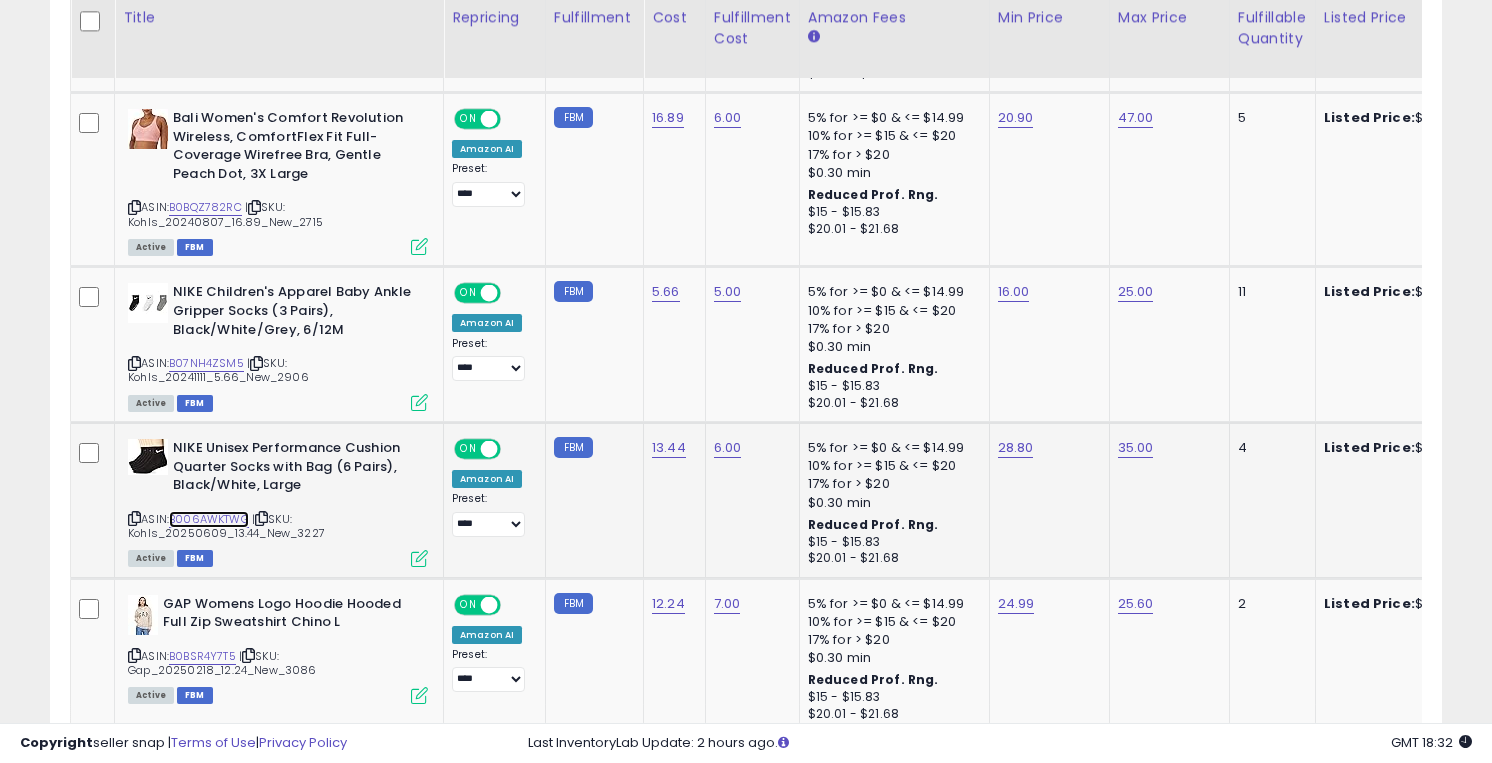 click on "B006AWKTWG" at bounding box center [209, 519] 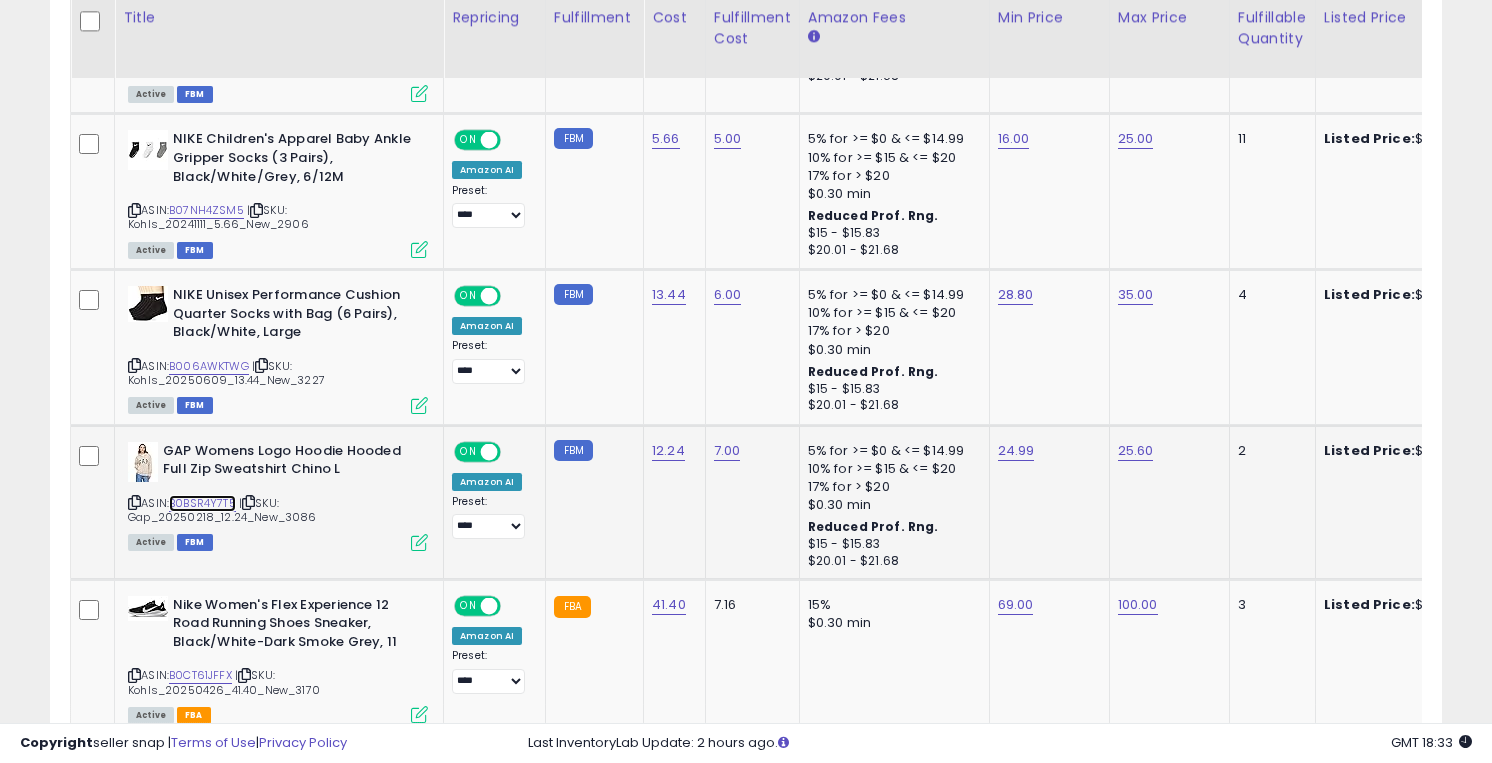 click on "B0BSR4Y7T5" at bounding box center [202, 503] 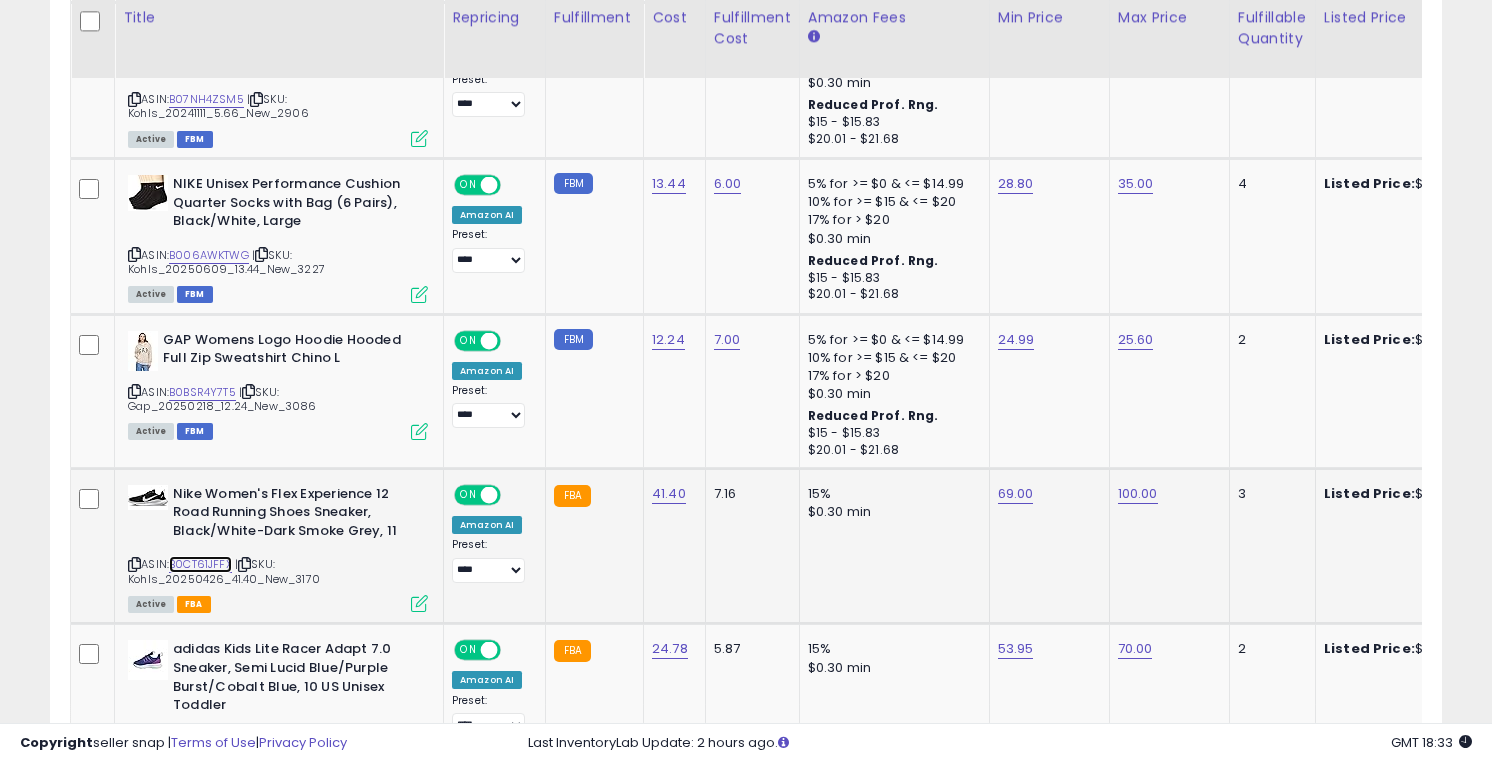 click on "B0CT61JFFX" at bounding box center [200, 564] 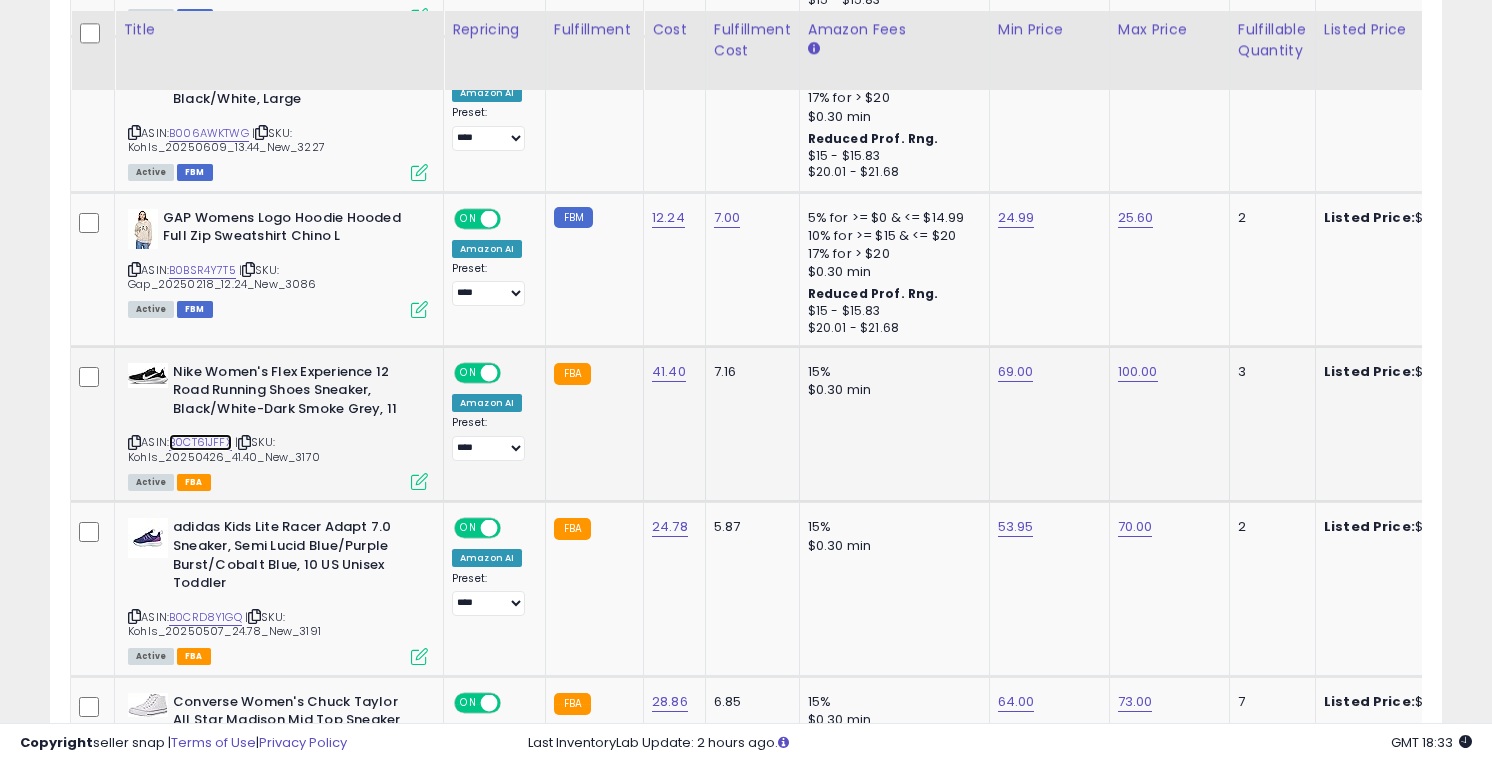 scroll, scrollTop: 2162, scrollLeft: 0, axis: vertical 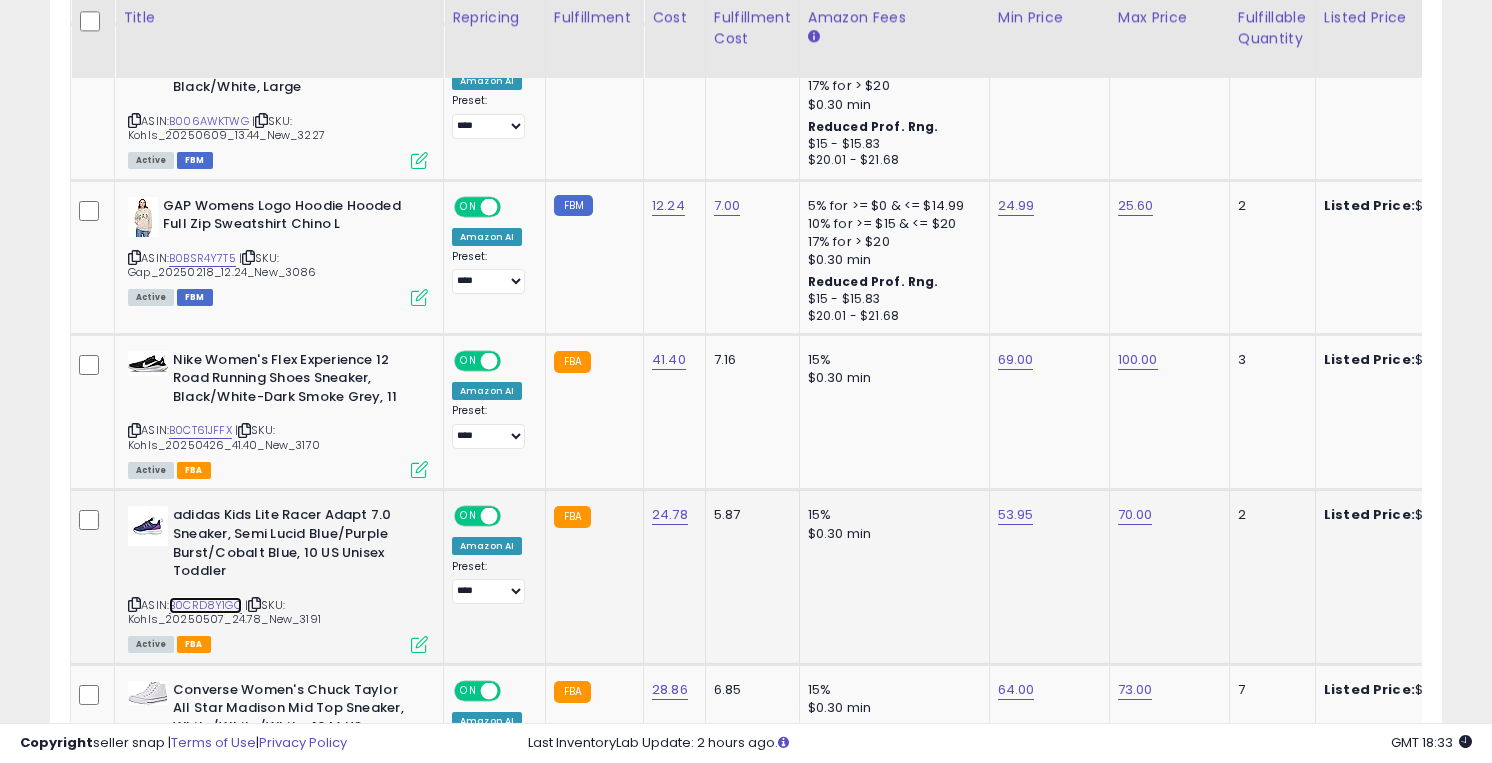 click on "B0CRD8Y1GQ" at bounding box center (205, 605) 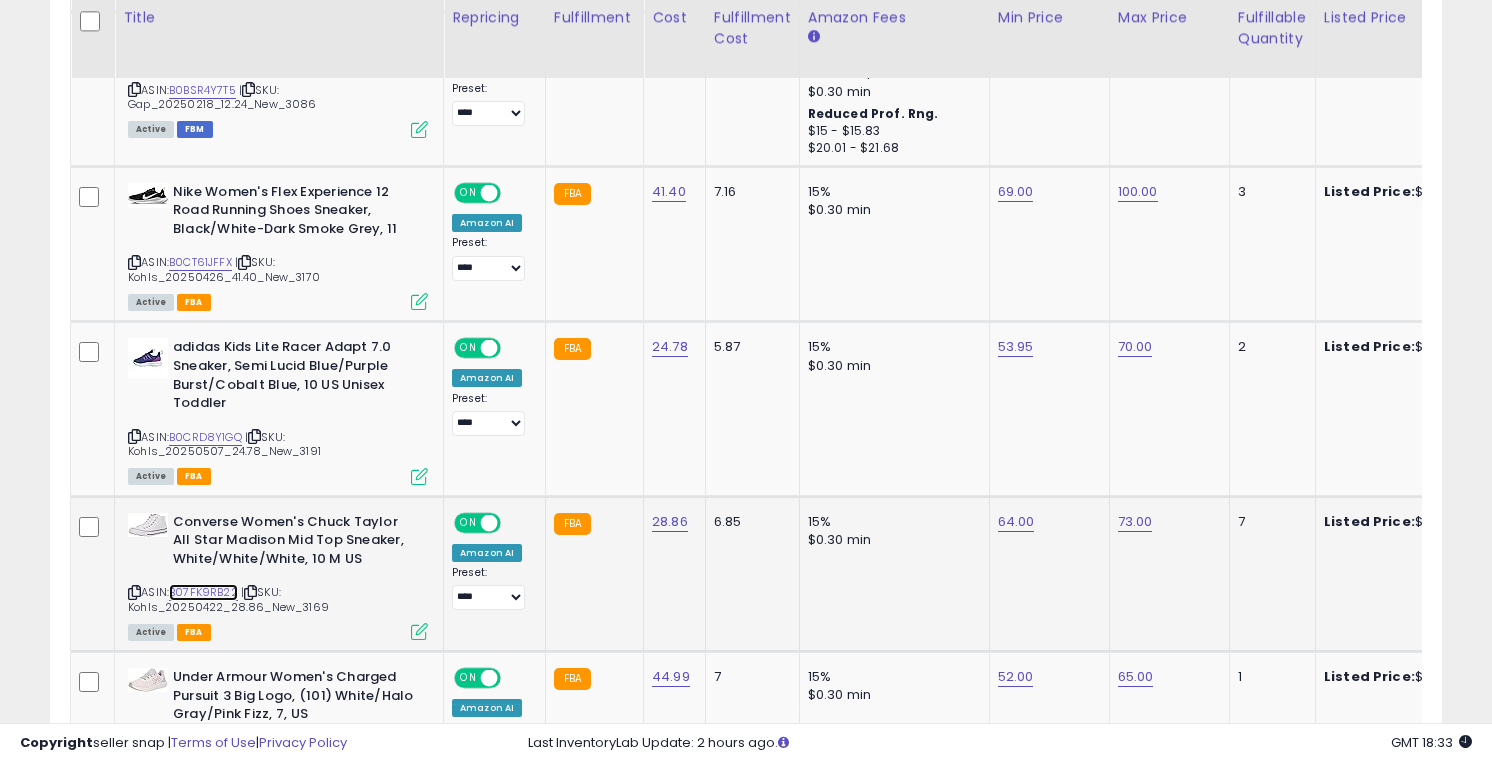 click on "B07FK9RB22" at bounding box center (203, 592) 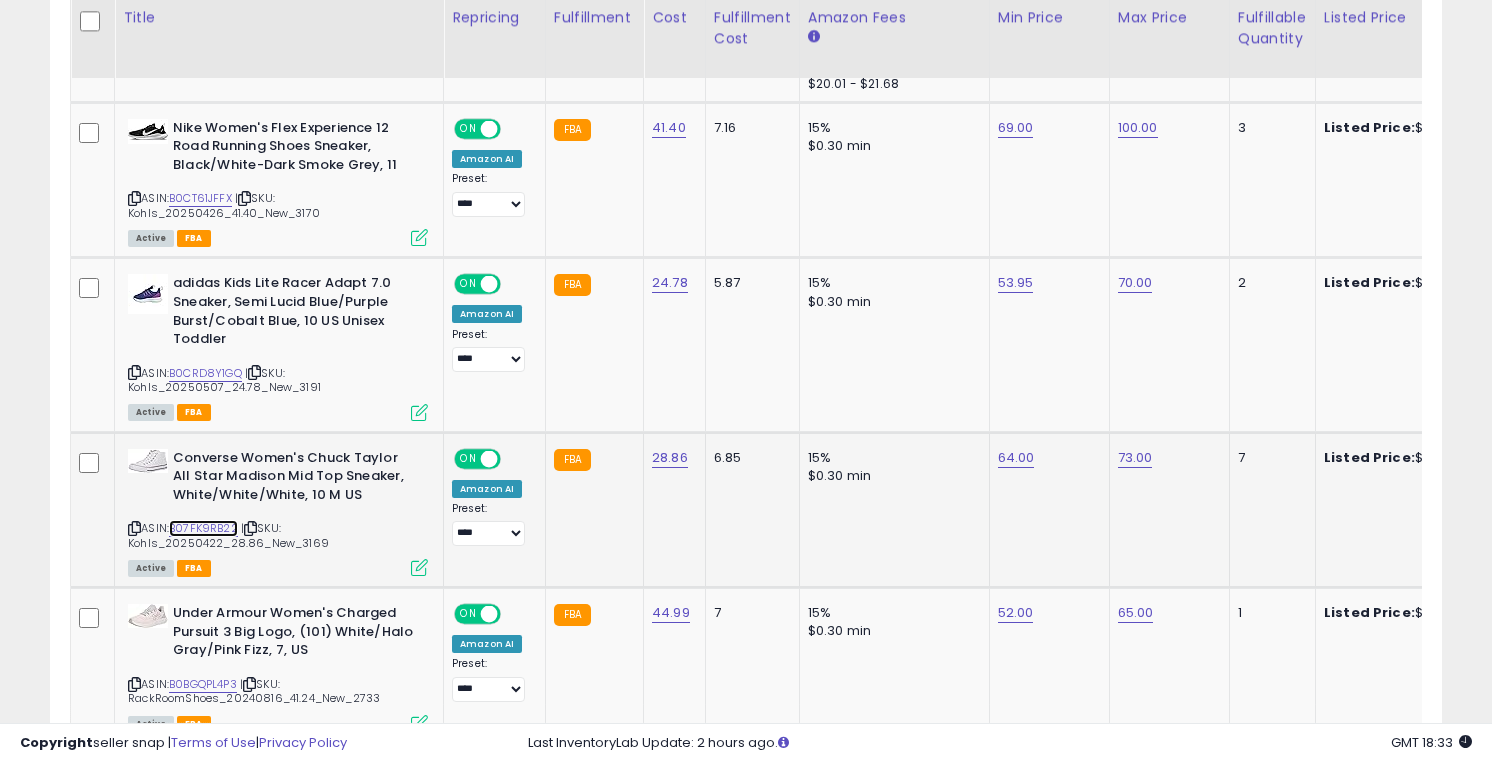 scroll, scrollTop: 2481, scrollLeft: 0, axis: vertical 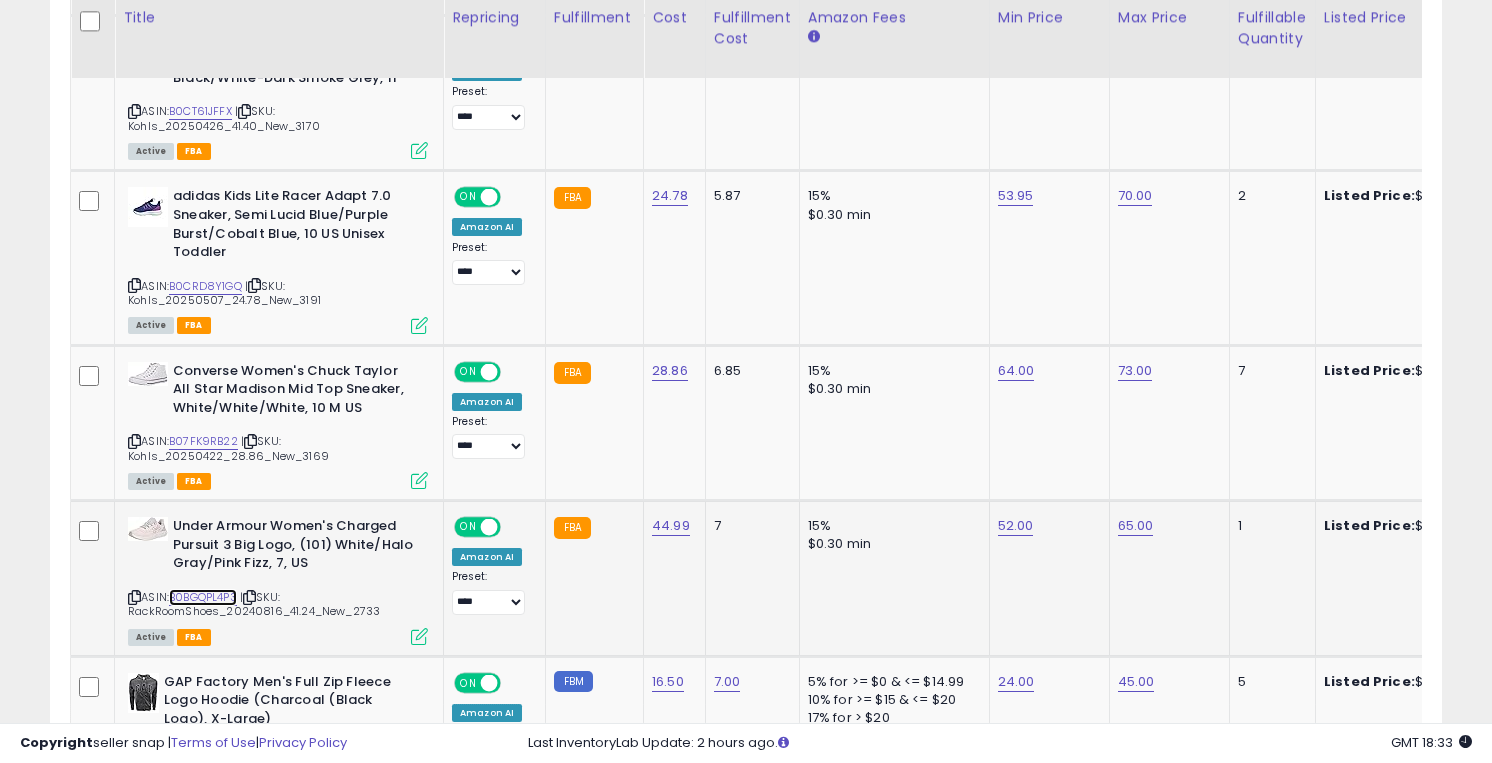 click on "B0BGQPL4P3" at bounding box center [203, 597] 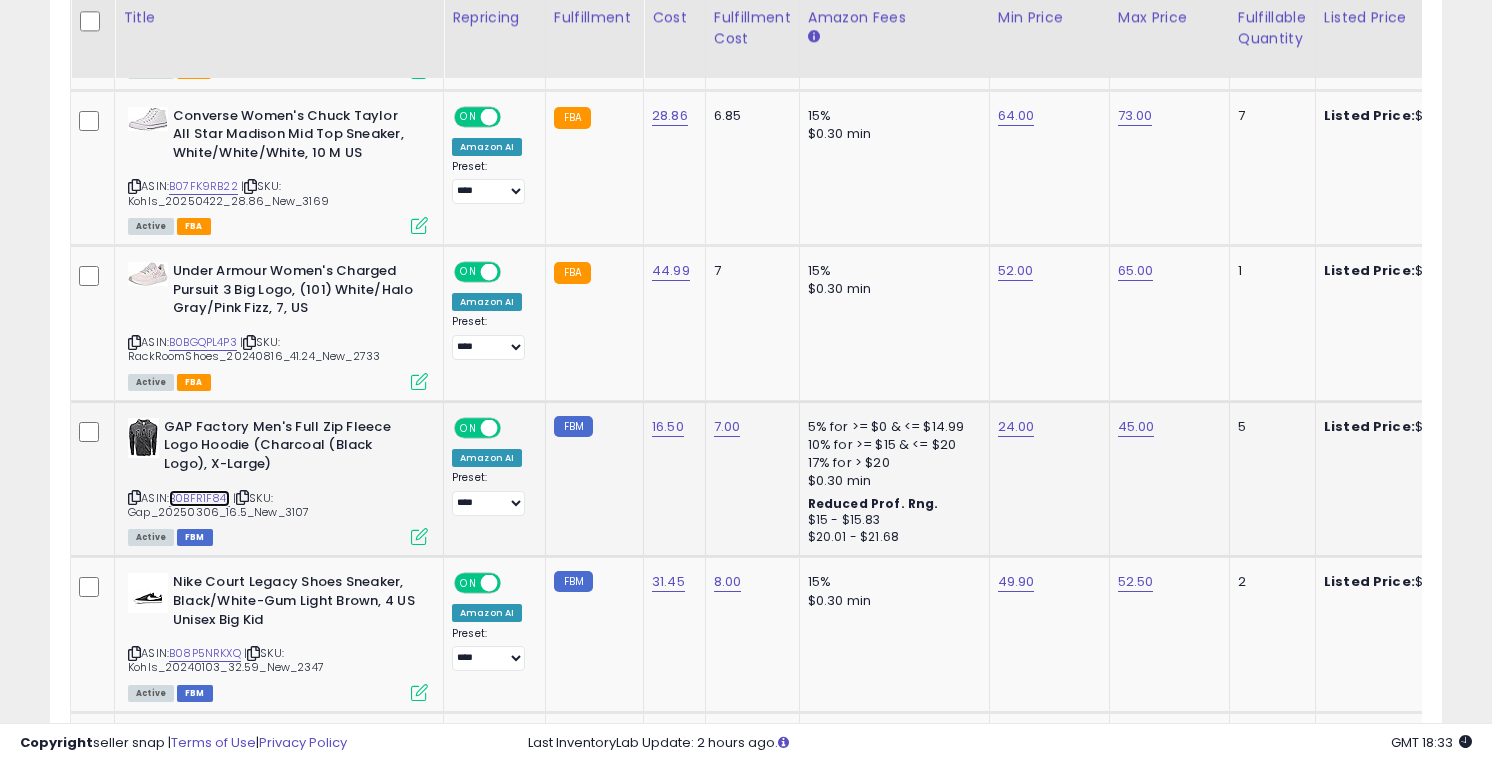 click on "B0BFR1F841" at bounding box center [199, 498] 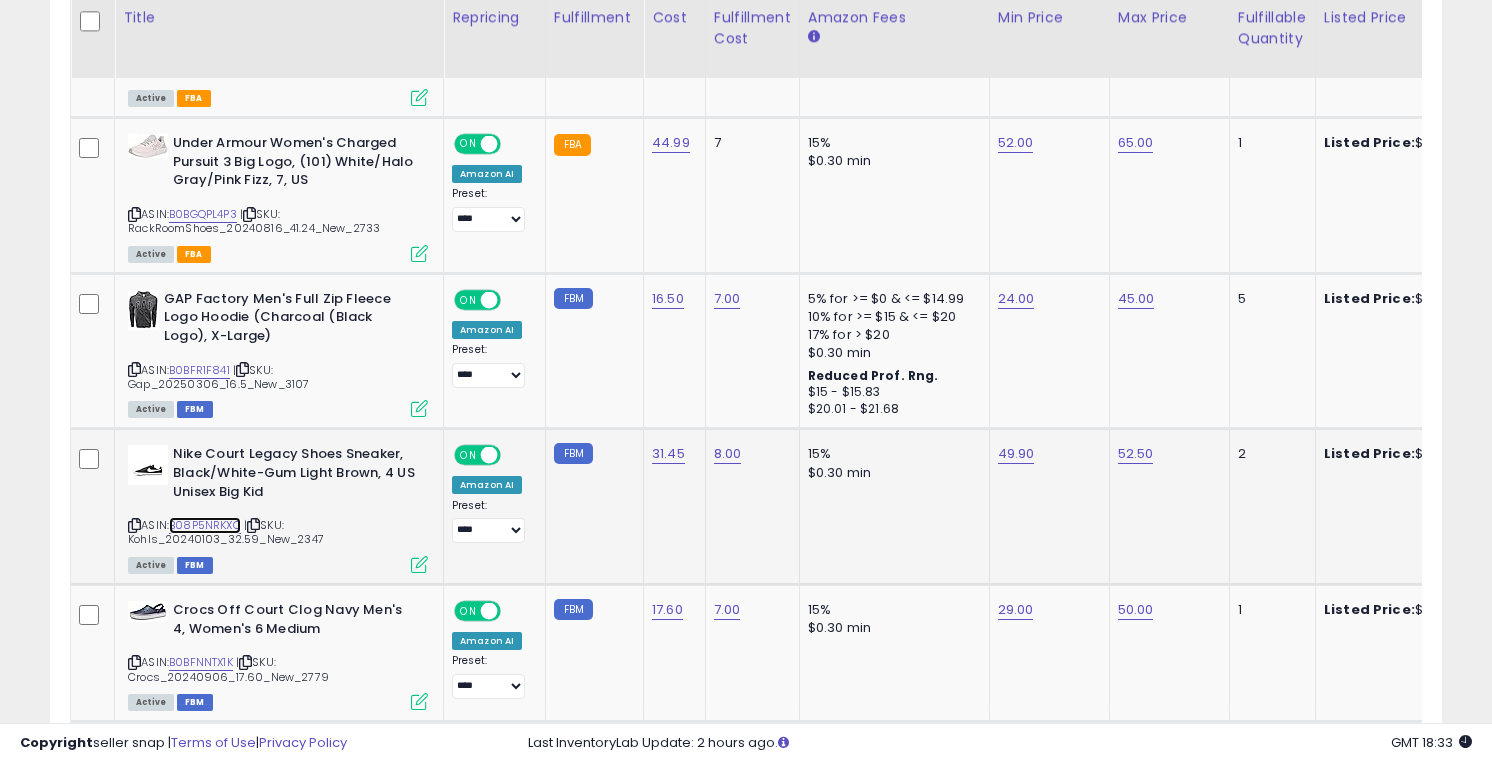click on "B08P5NRKXQ" at bounding box center (205, 525) 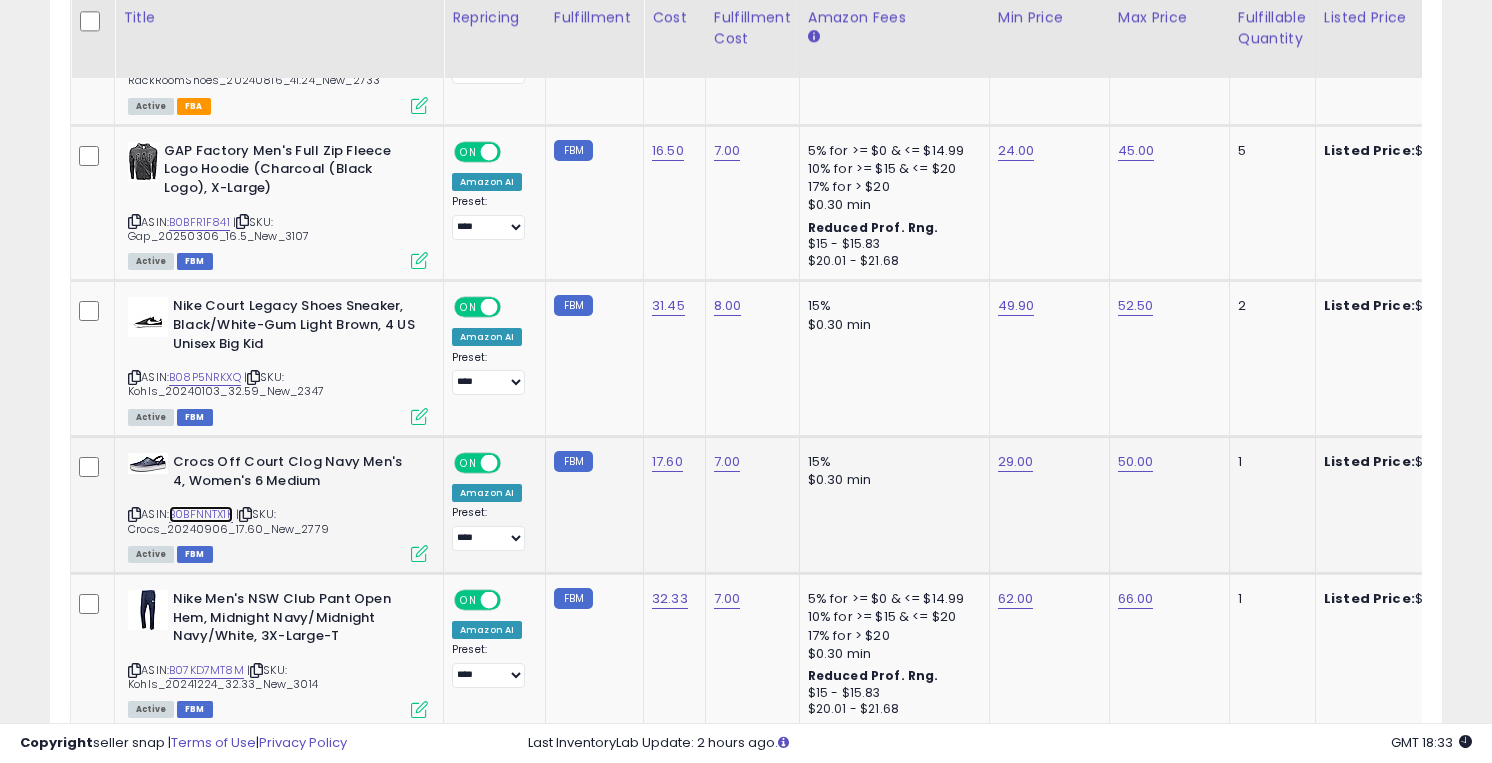 click on "B0BFNNTX1K" at bounding box center (201, 514) 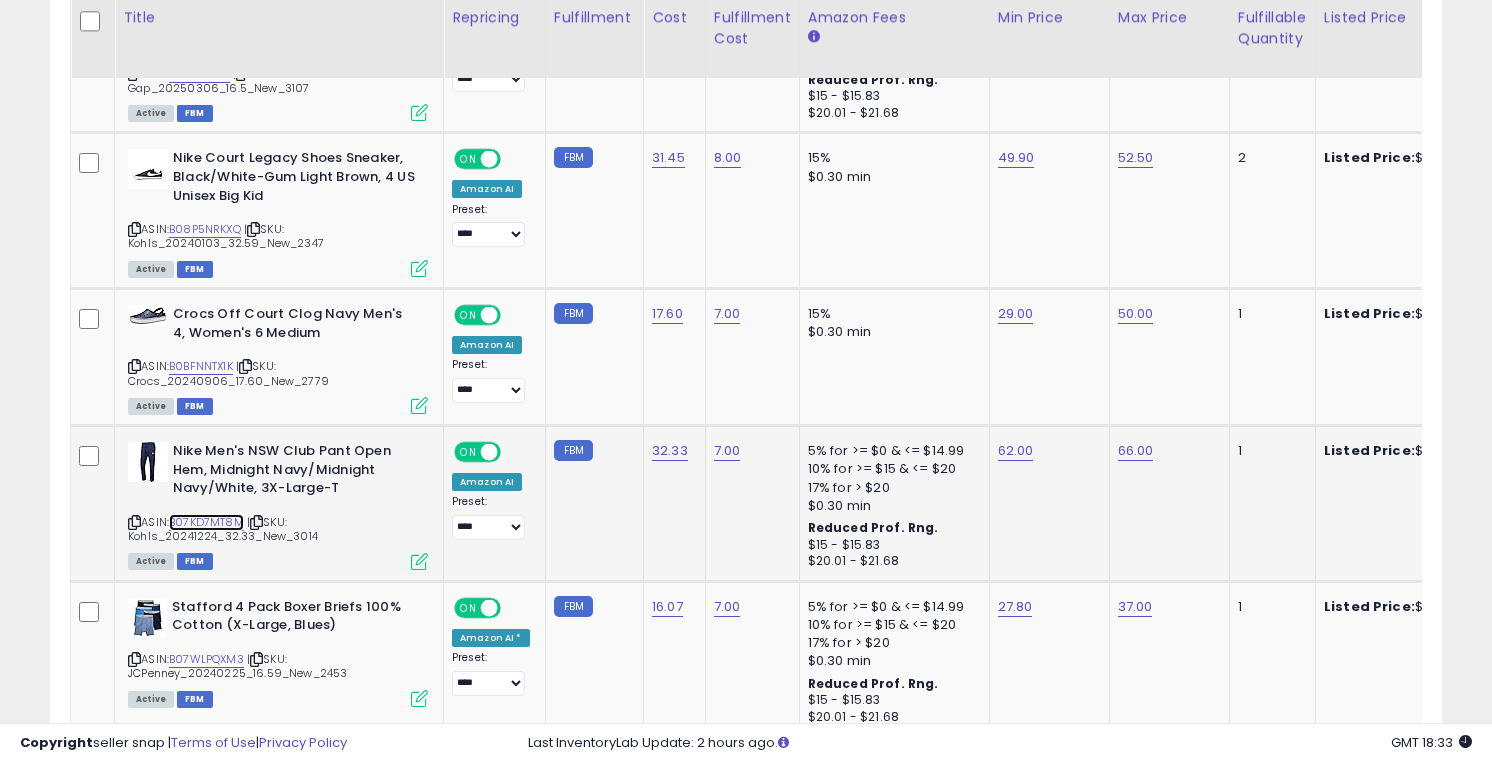 click on "B07KD7MT8M" at bounding box center [206, 522] 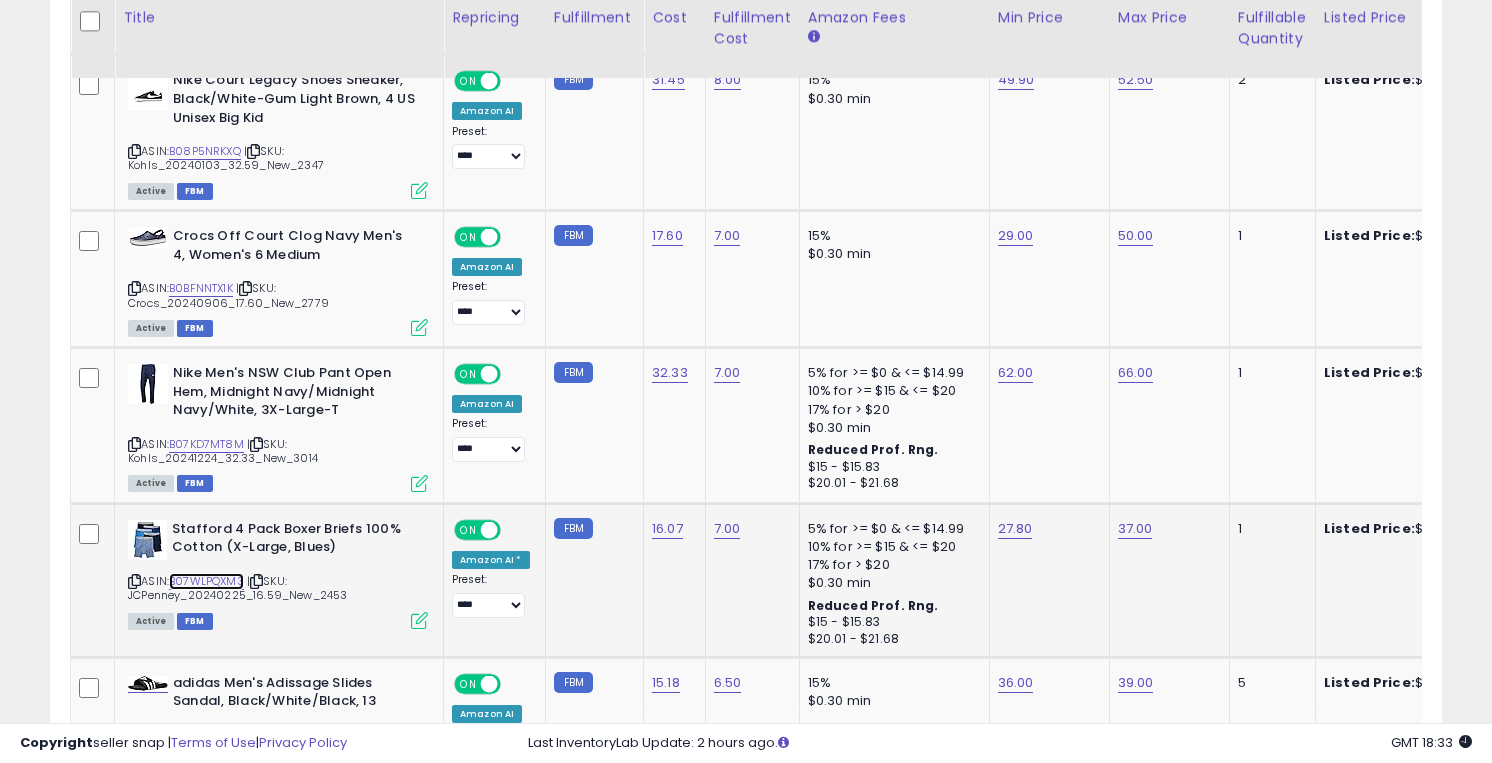 click on "B07WLPQXM3" at bounding box center (206, 581) 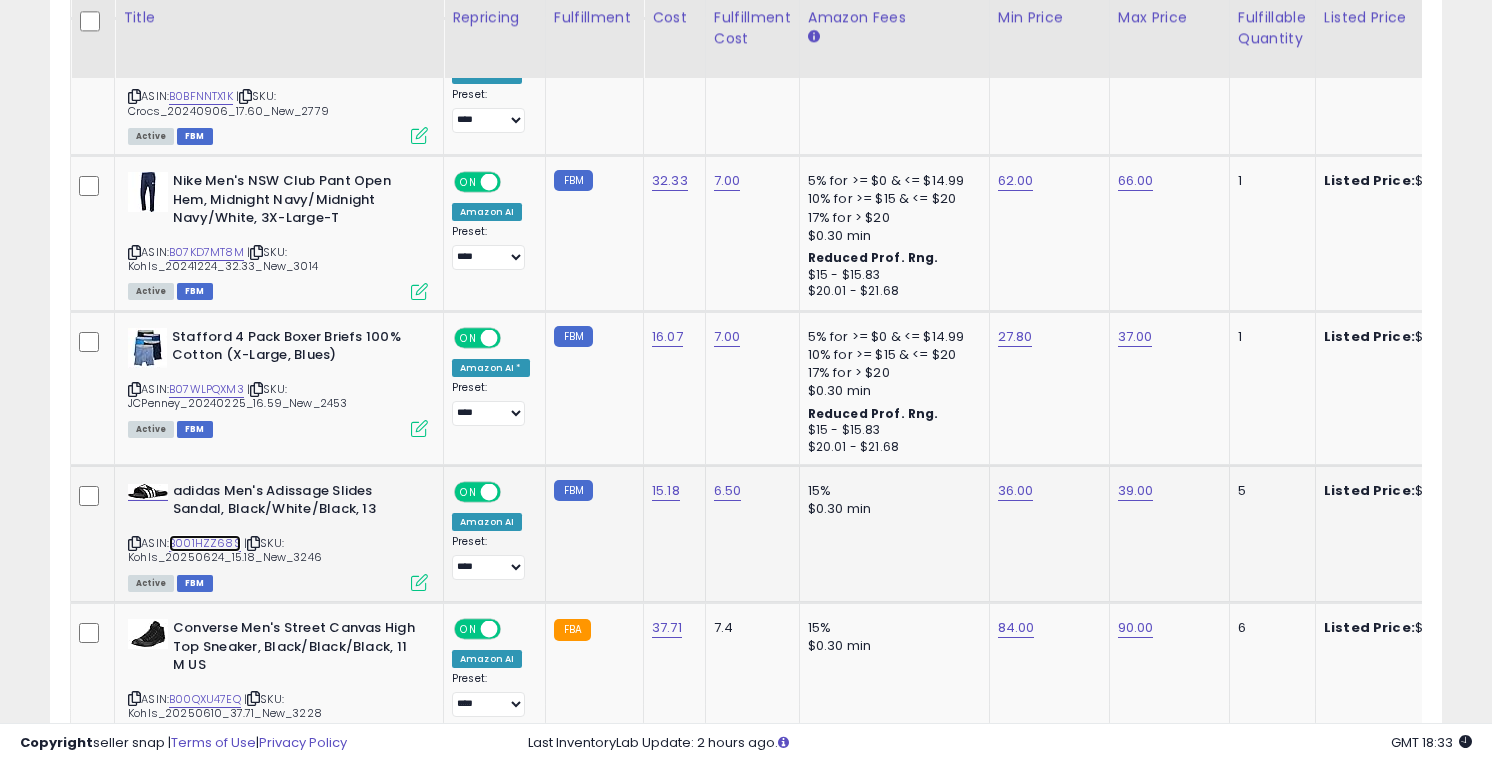 click on "B001HZZ68S" at bounding box center [205, 543] 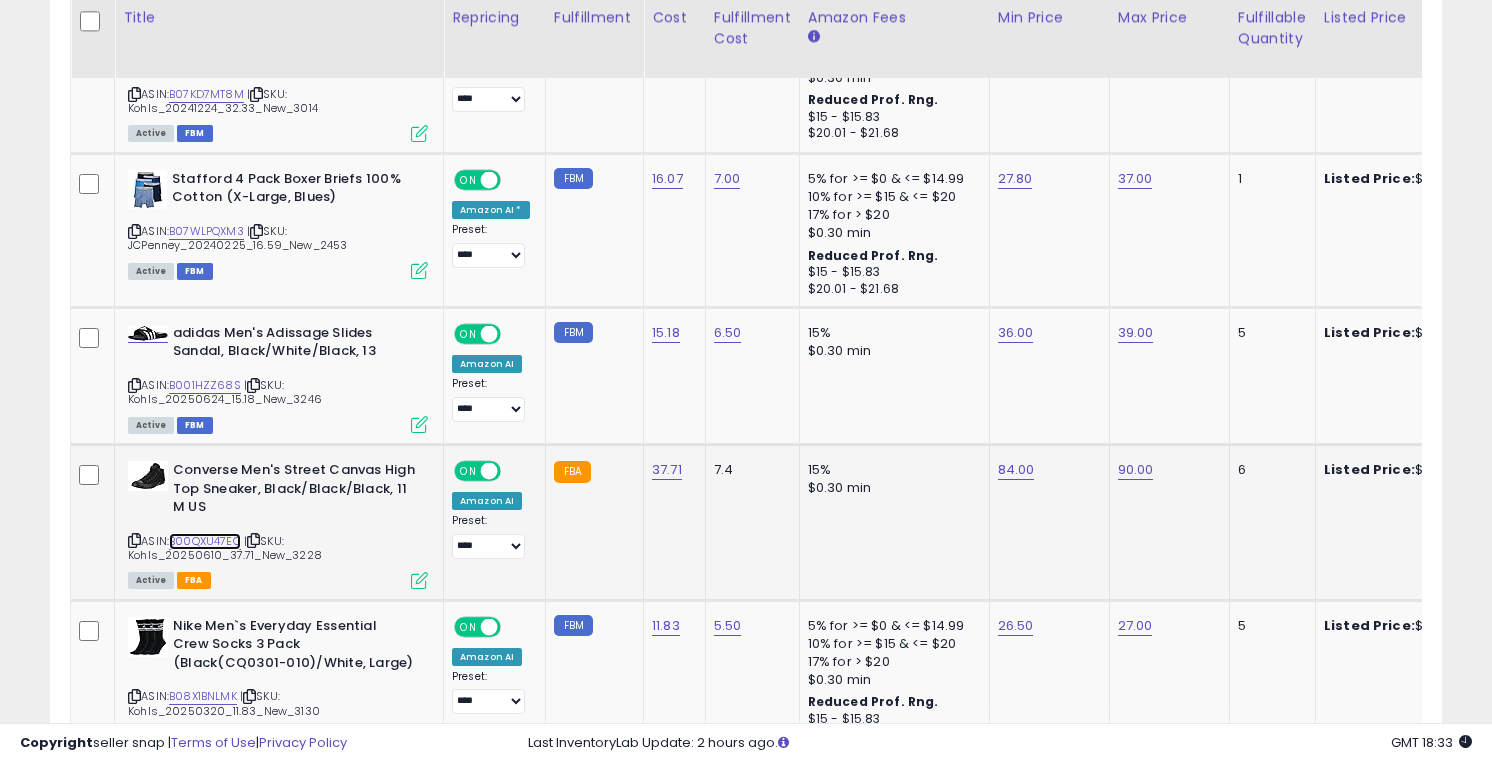 click on "B00QXU47EQ" at bounding box center (205, 541) 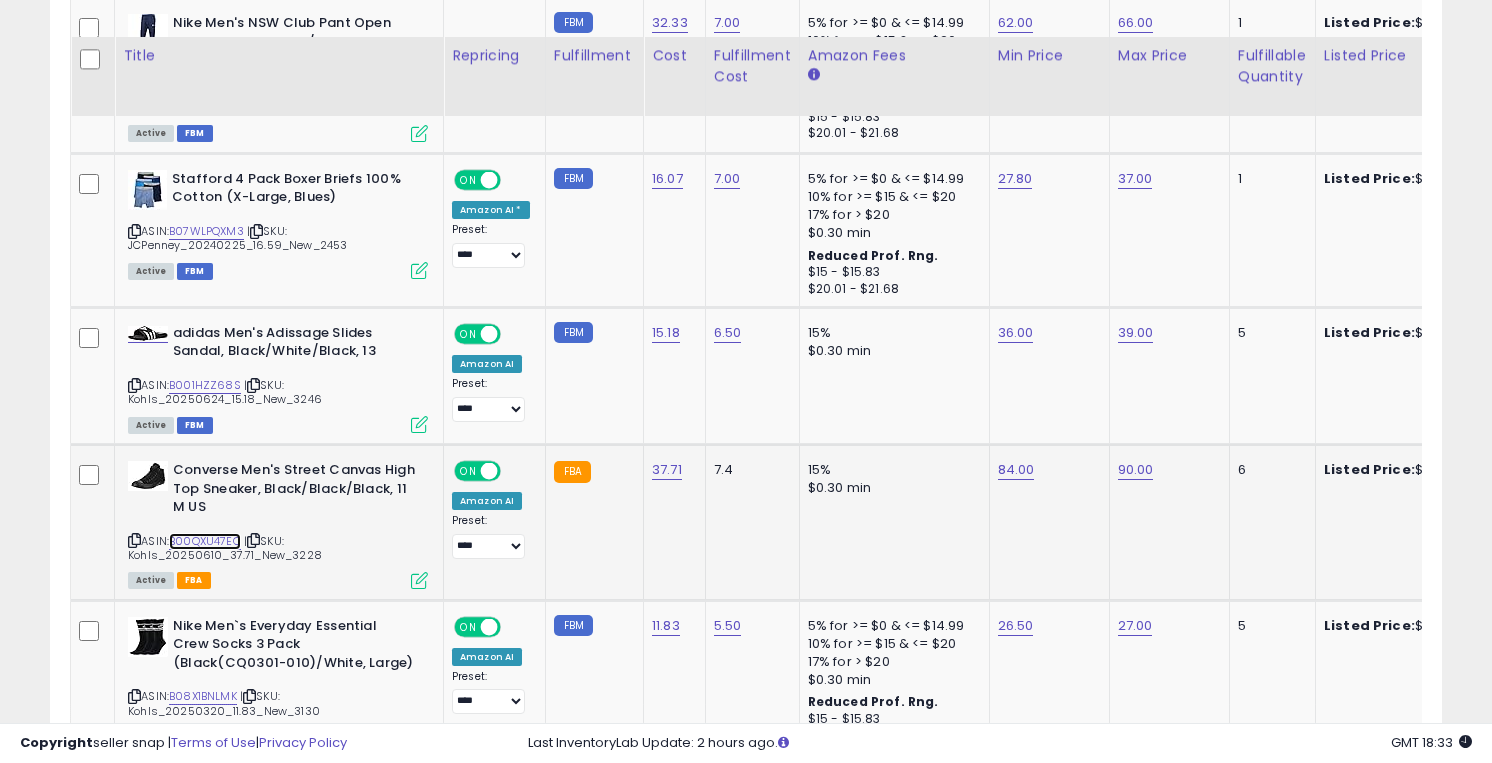 scroll, scrollTop: 3711, scrollLeft: 0, axis: vertical 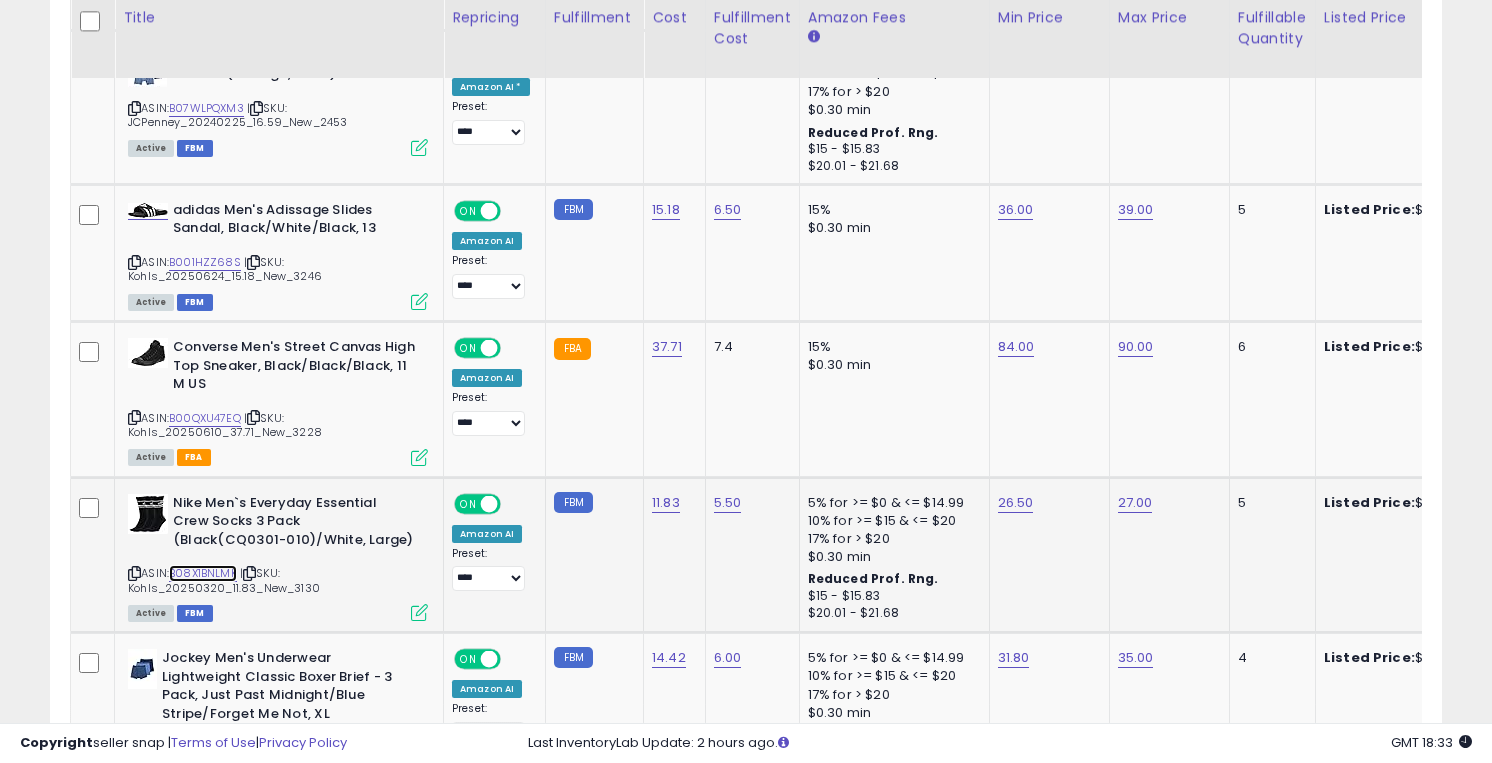 click on "B08X1BNLMK" at bounding box center (203, 573) 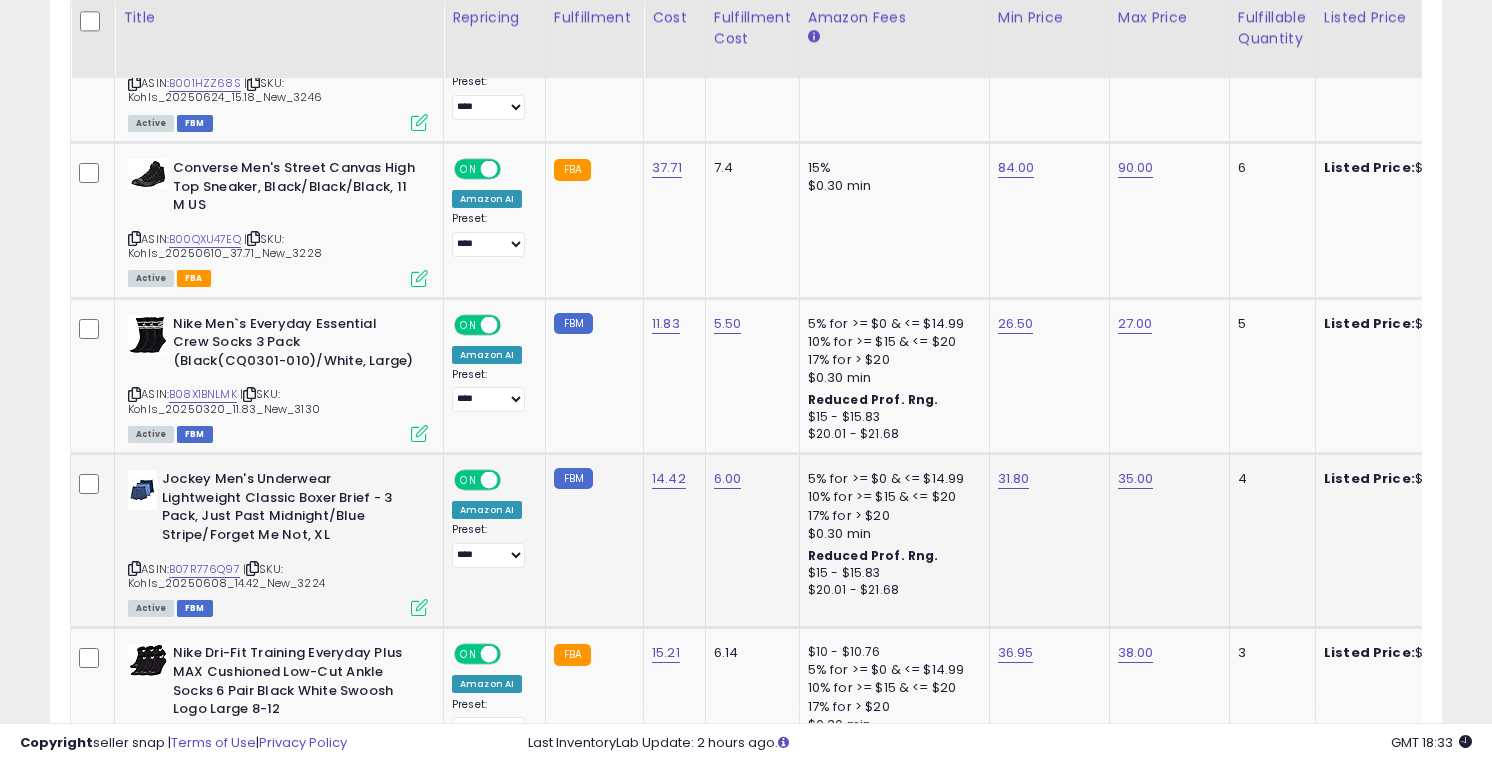 click on "ASIN:  B07R776Q97    |   SKU: Kohls_20250608_14.42_New_3224 Active FBM" at bounding box center [278, 542] 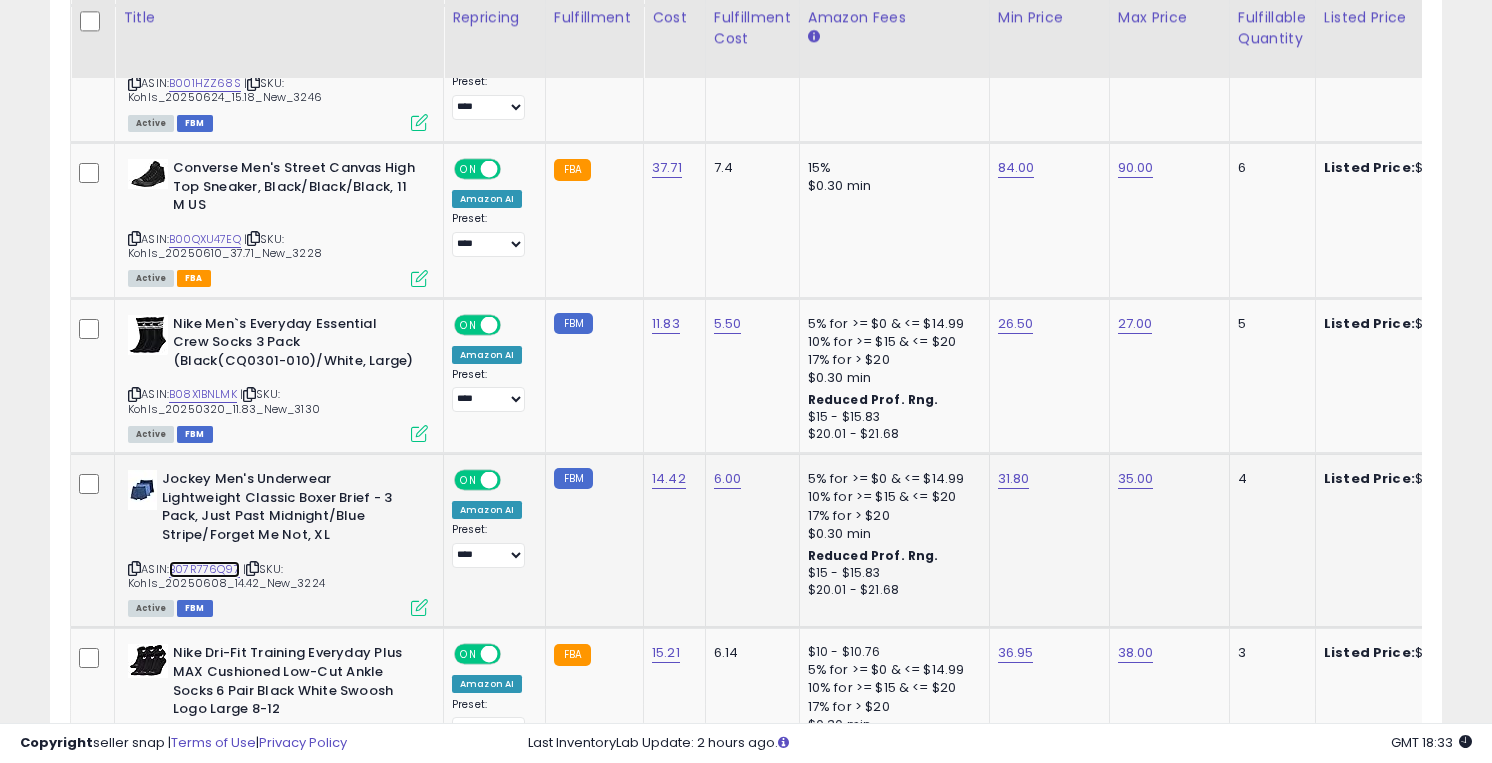 click on "B07R776Q97" at bounding box center (204, 569) 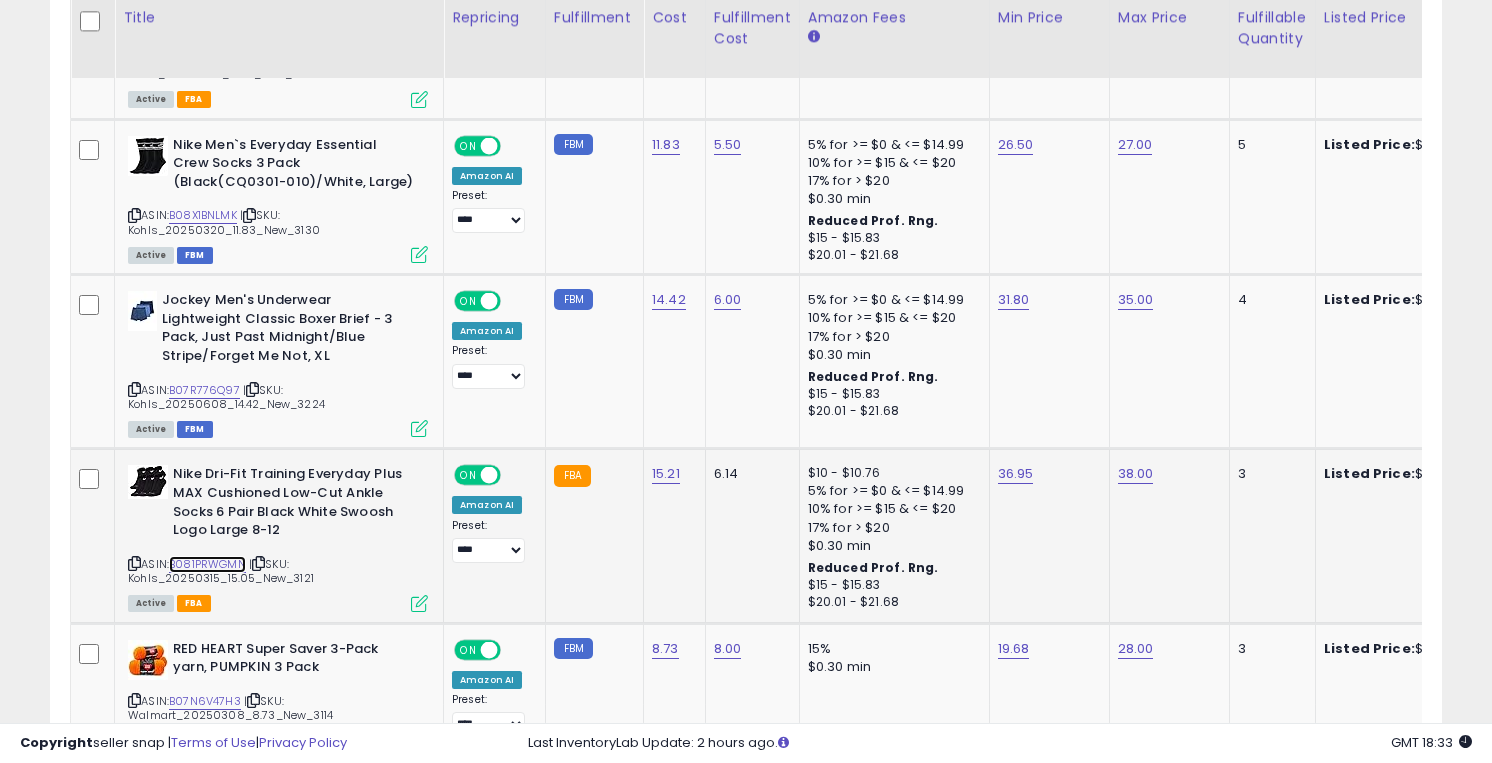 click on "B081PRWGMN" at bounding box center (207, 564) 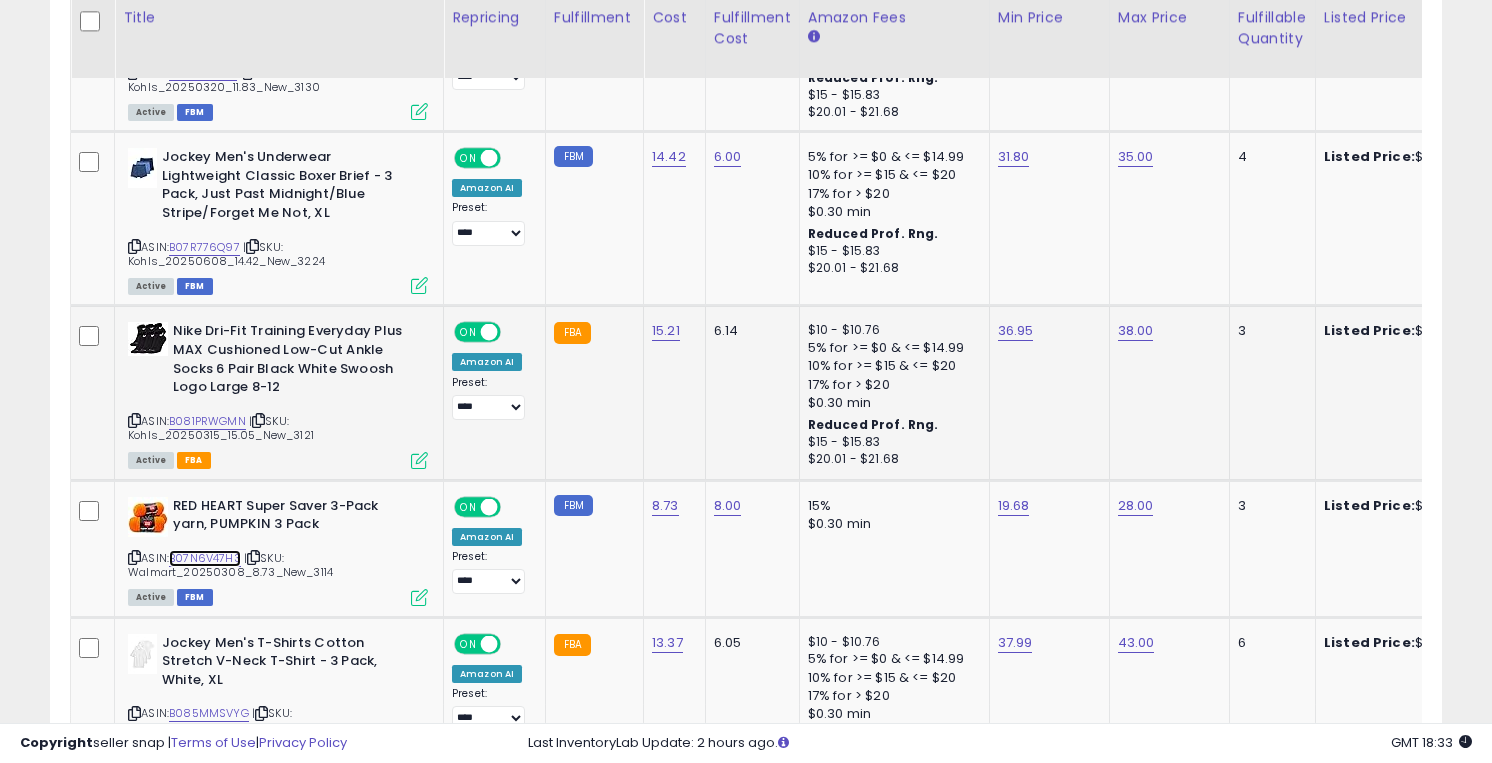 click on "B07N6V47H3" at bounding box center (205, 558) 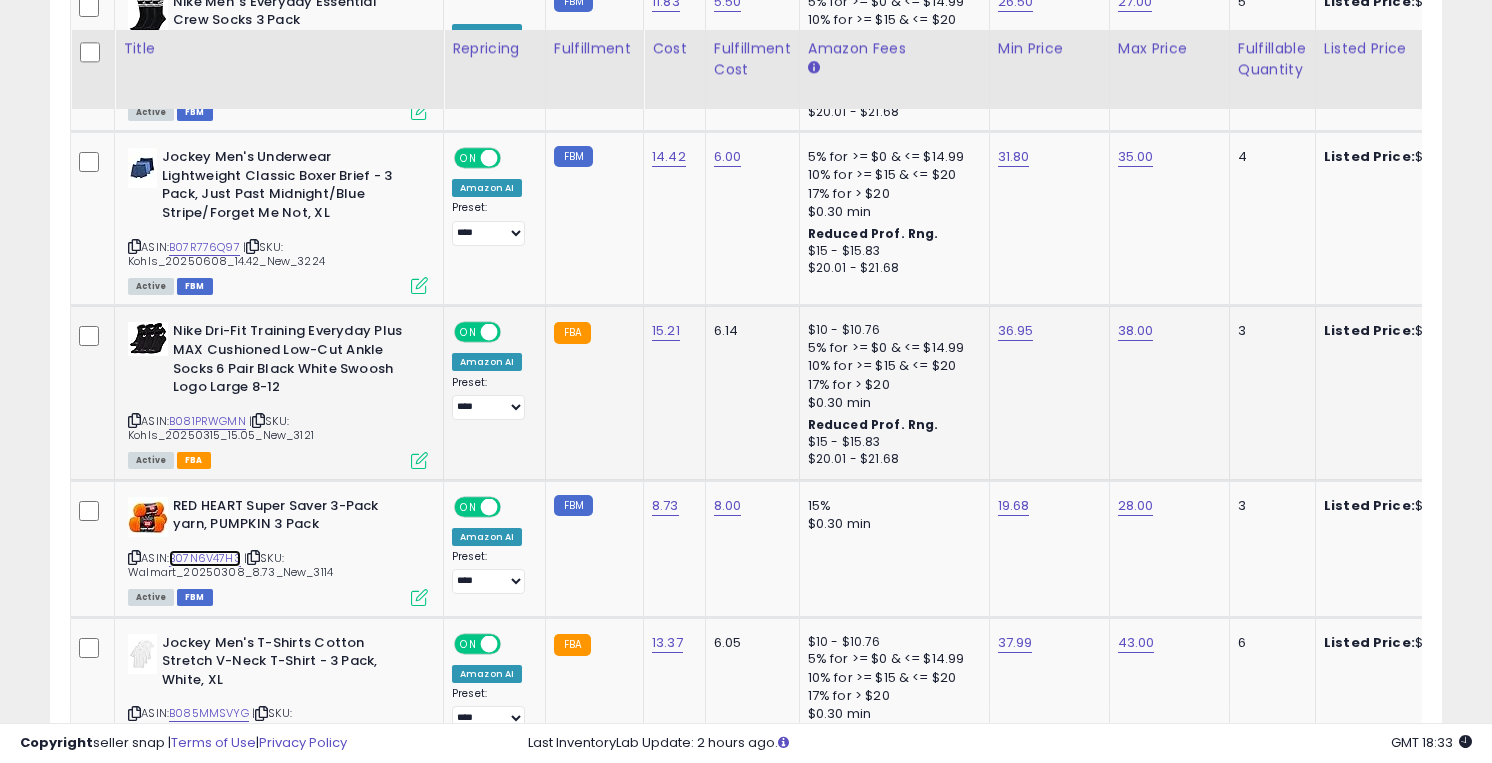scroll, scrollTop: 4398, scrollLeft: 0, axis: vertical 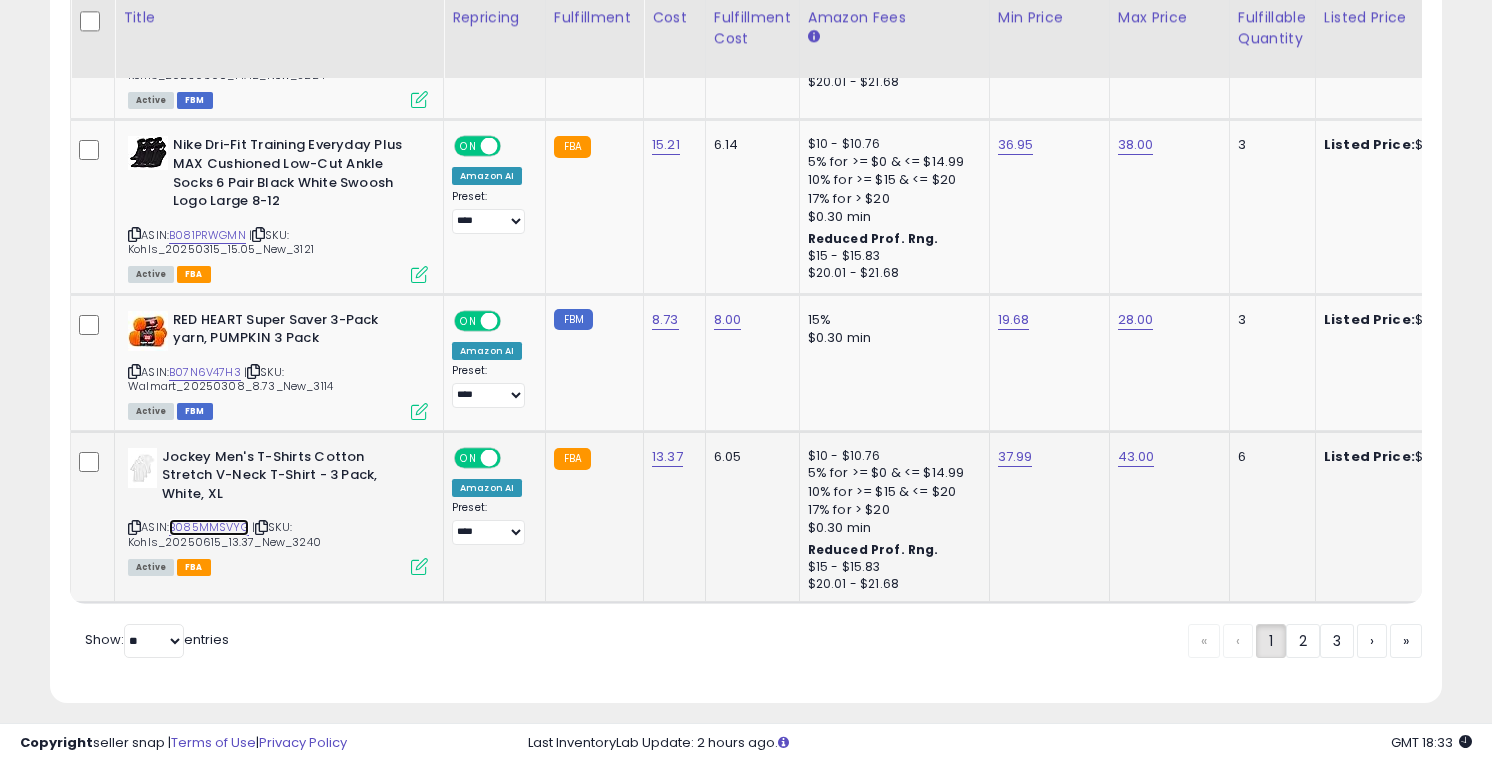 click on "B085MMSVYG" at bounding box center (209, 527) 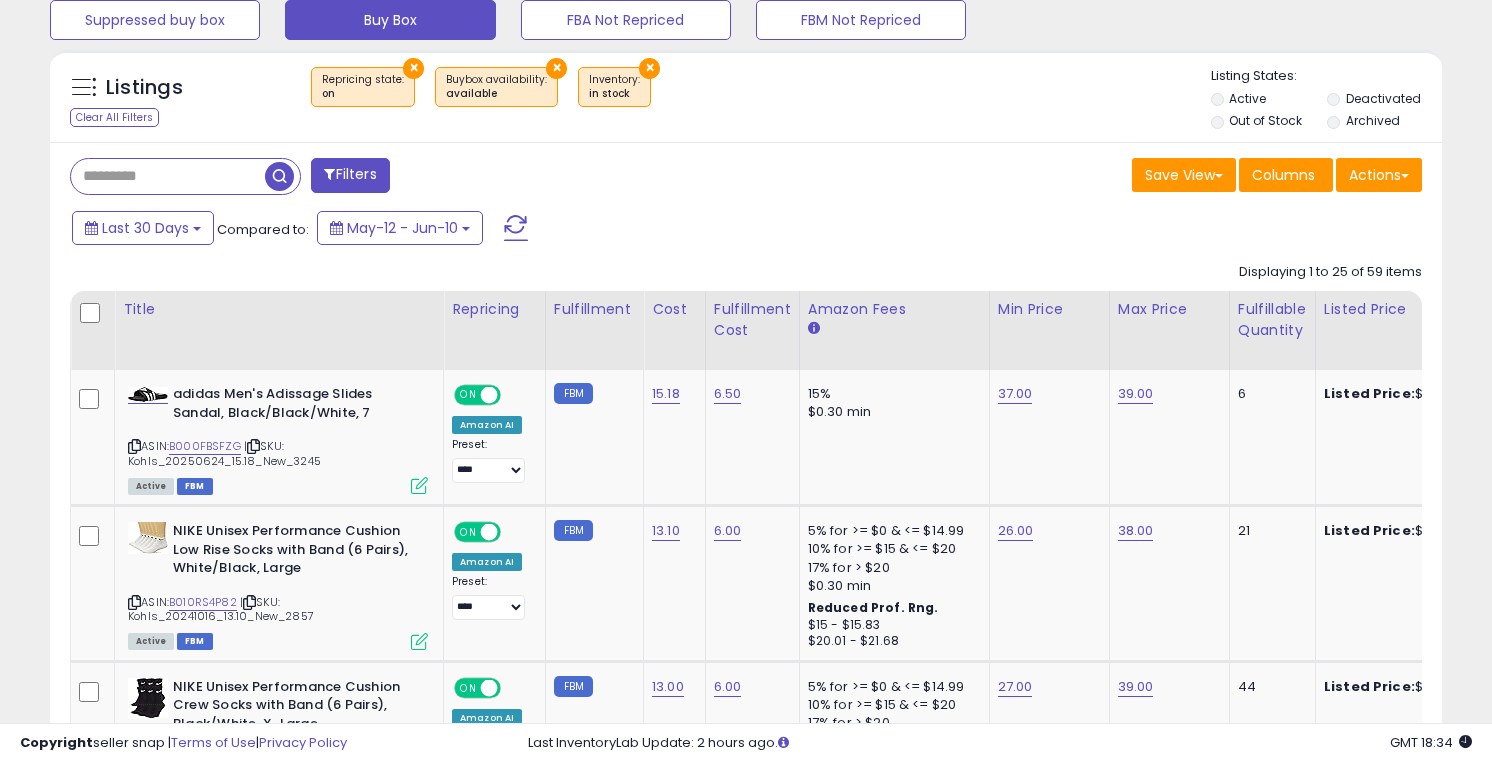 scroll, scrollTop: 724, scrollLeft: 0, axis: vertical 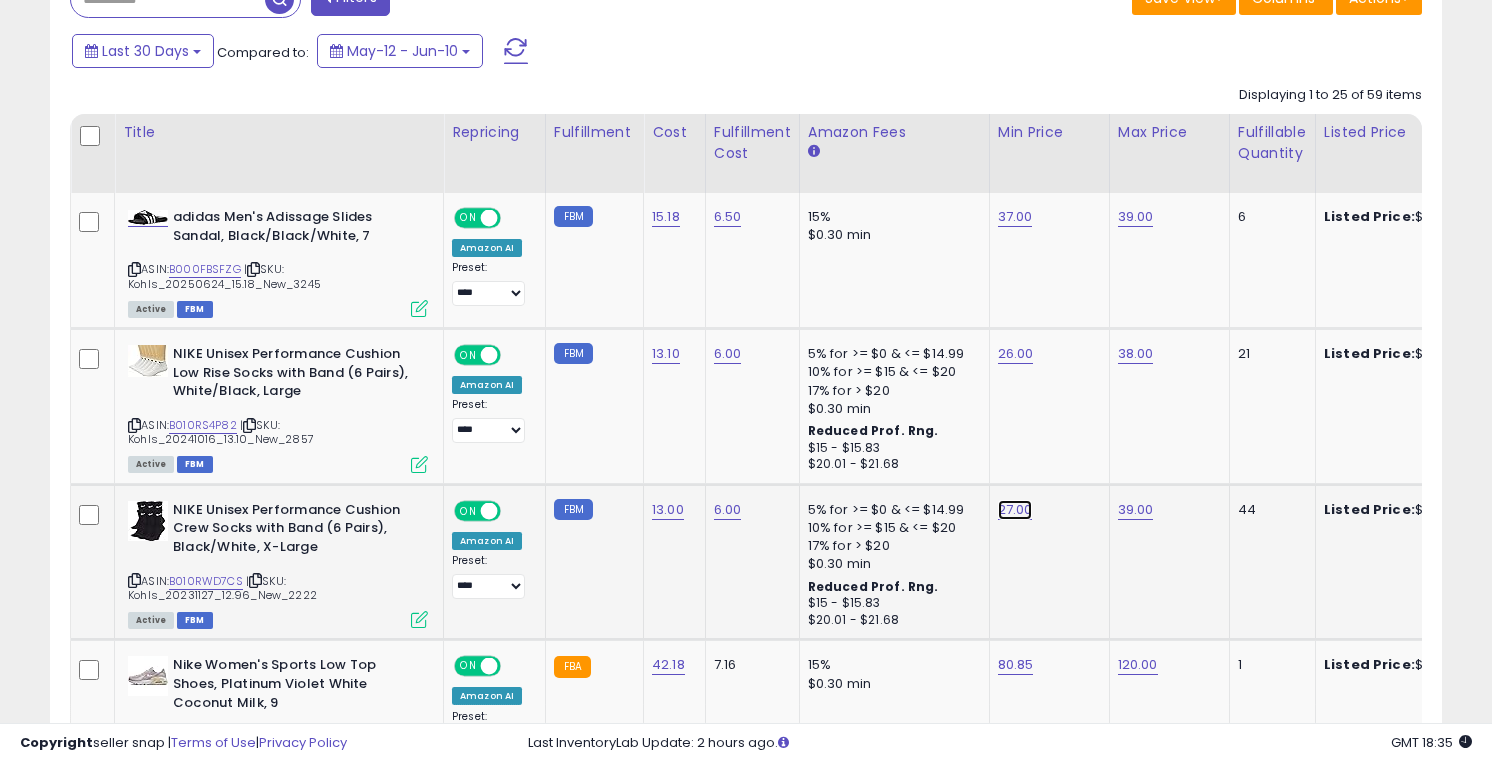click on "27.00" at bounding box center [1015, 217] 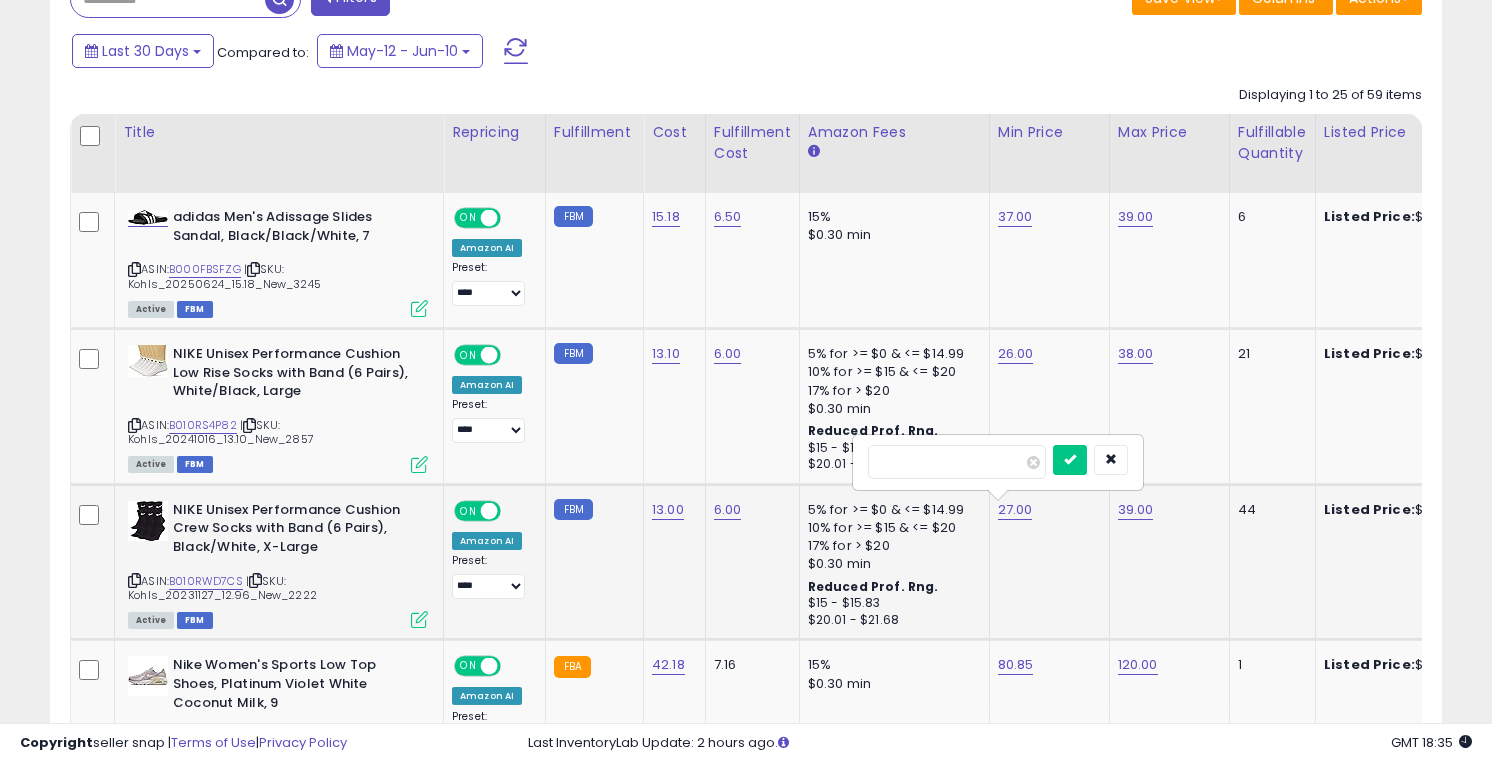 type on "*****" 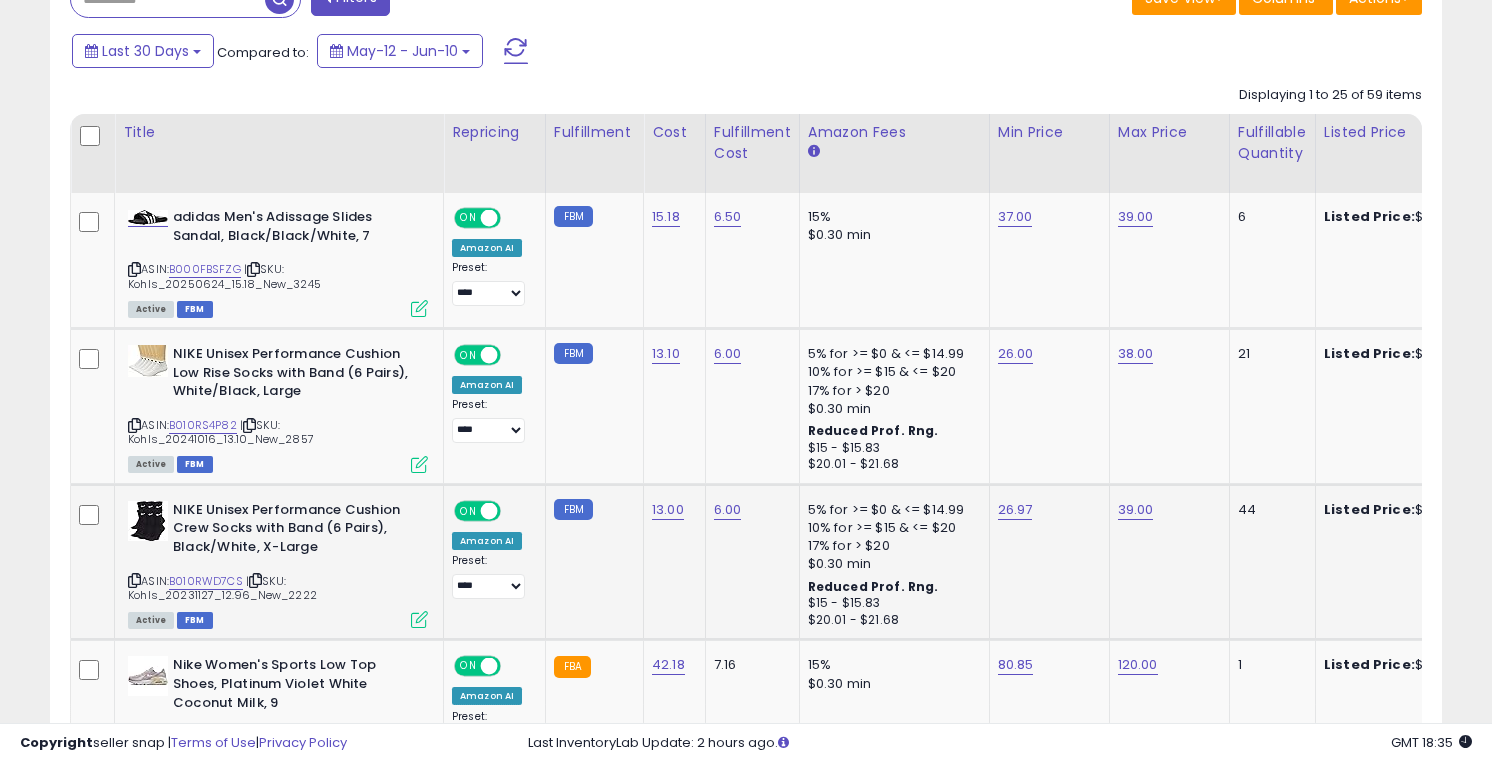 scroll, scrollTop: 911, scrollLeft: 0, axis: vertical 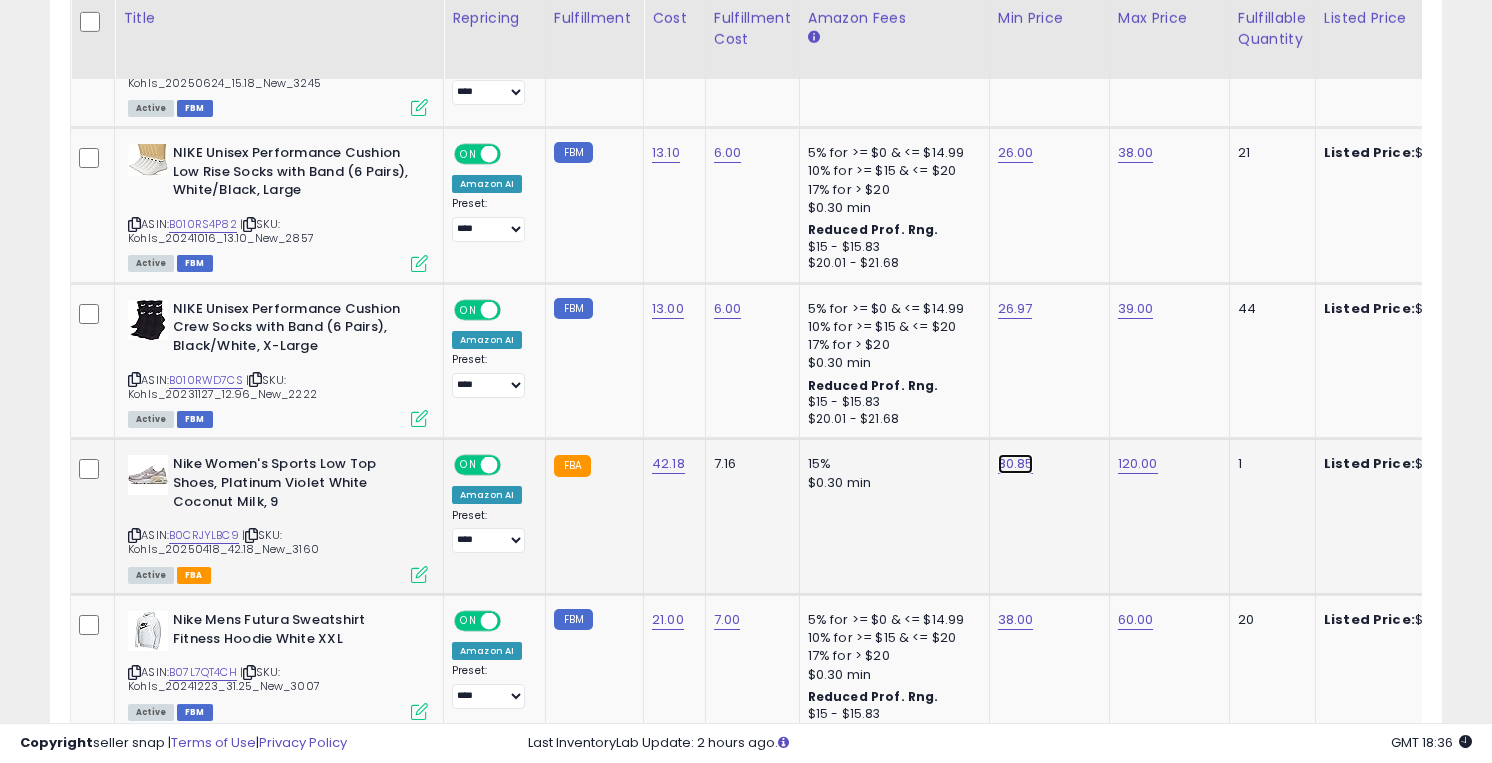click on "80.85" at bounding box center (1015, 16) 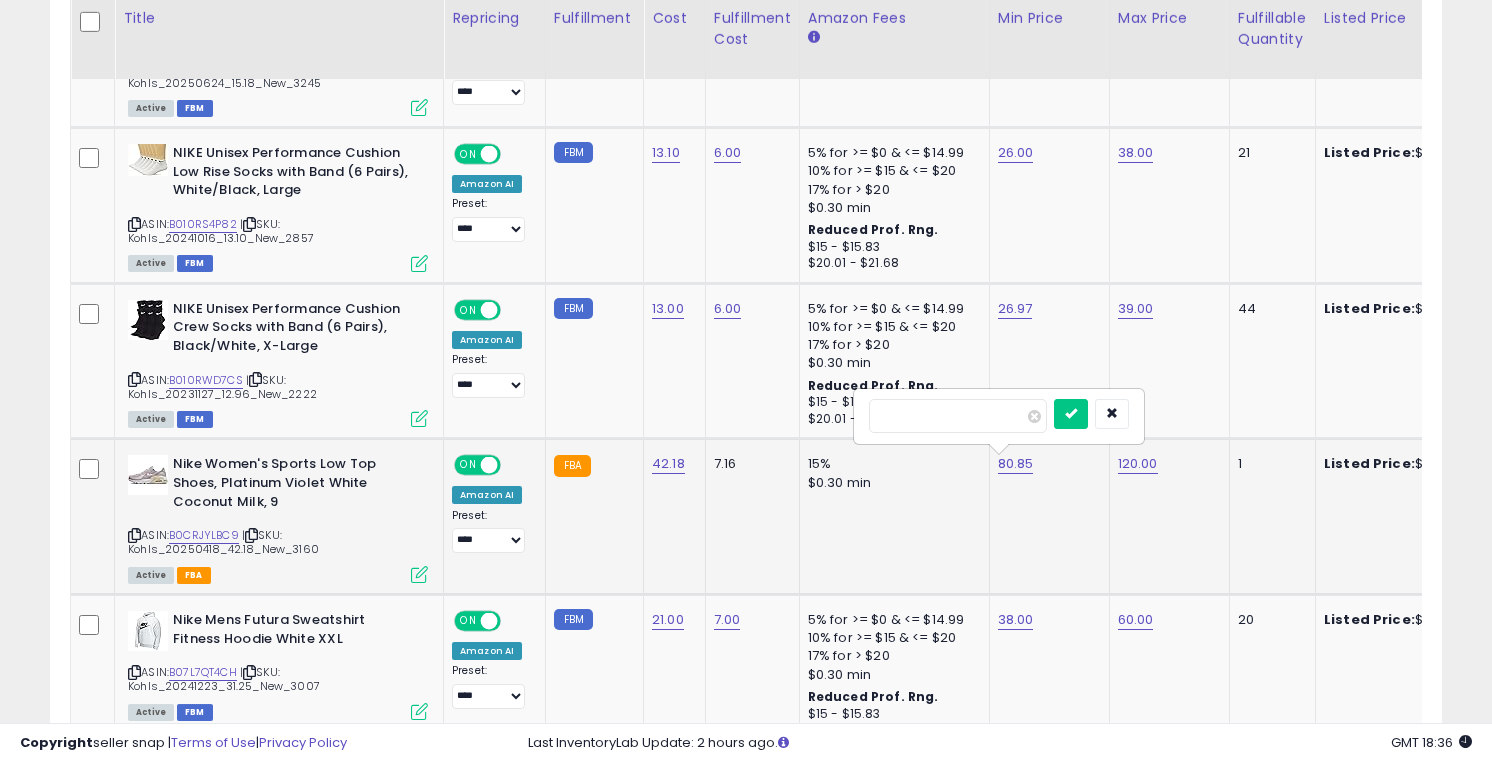 type on "*" 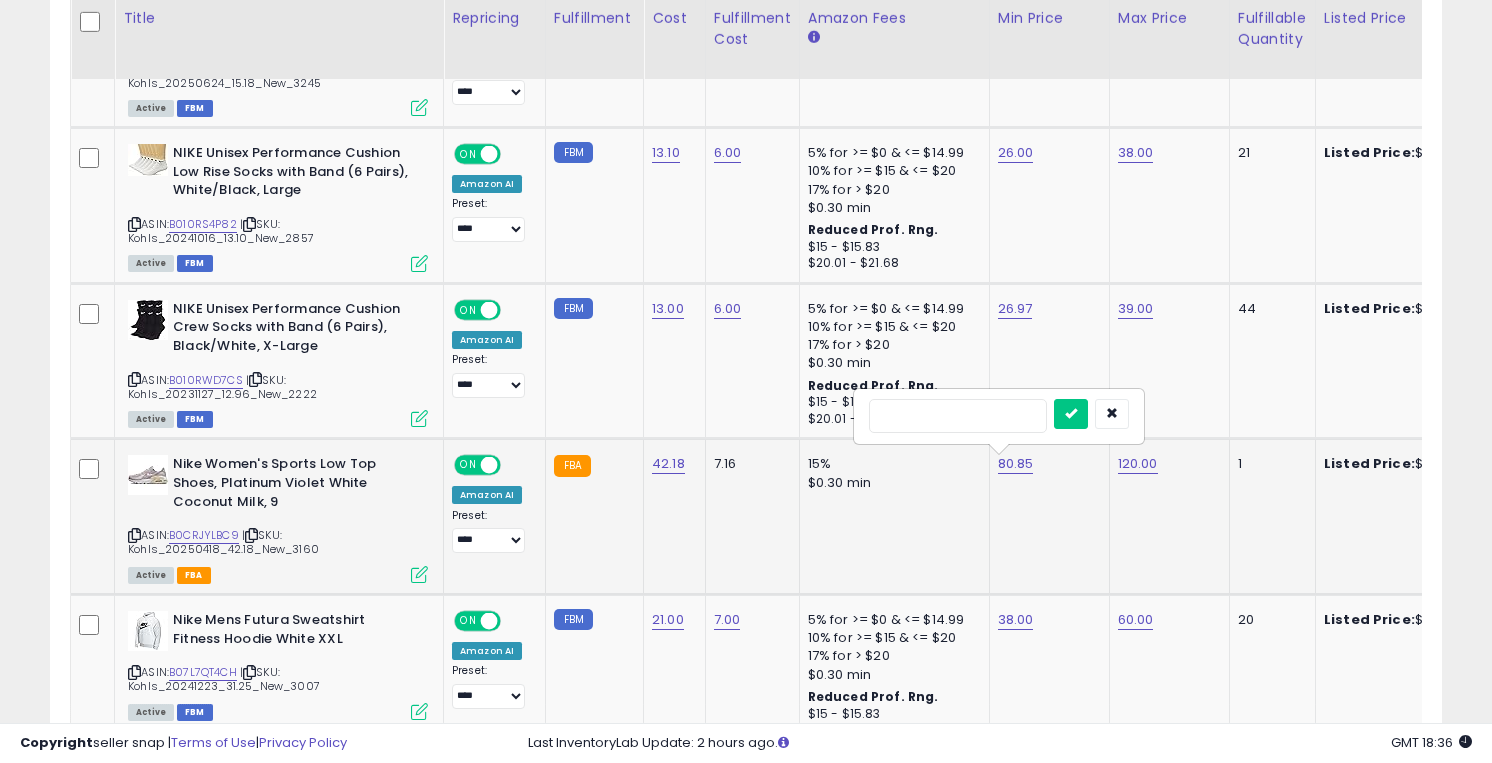 type on "**" 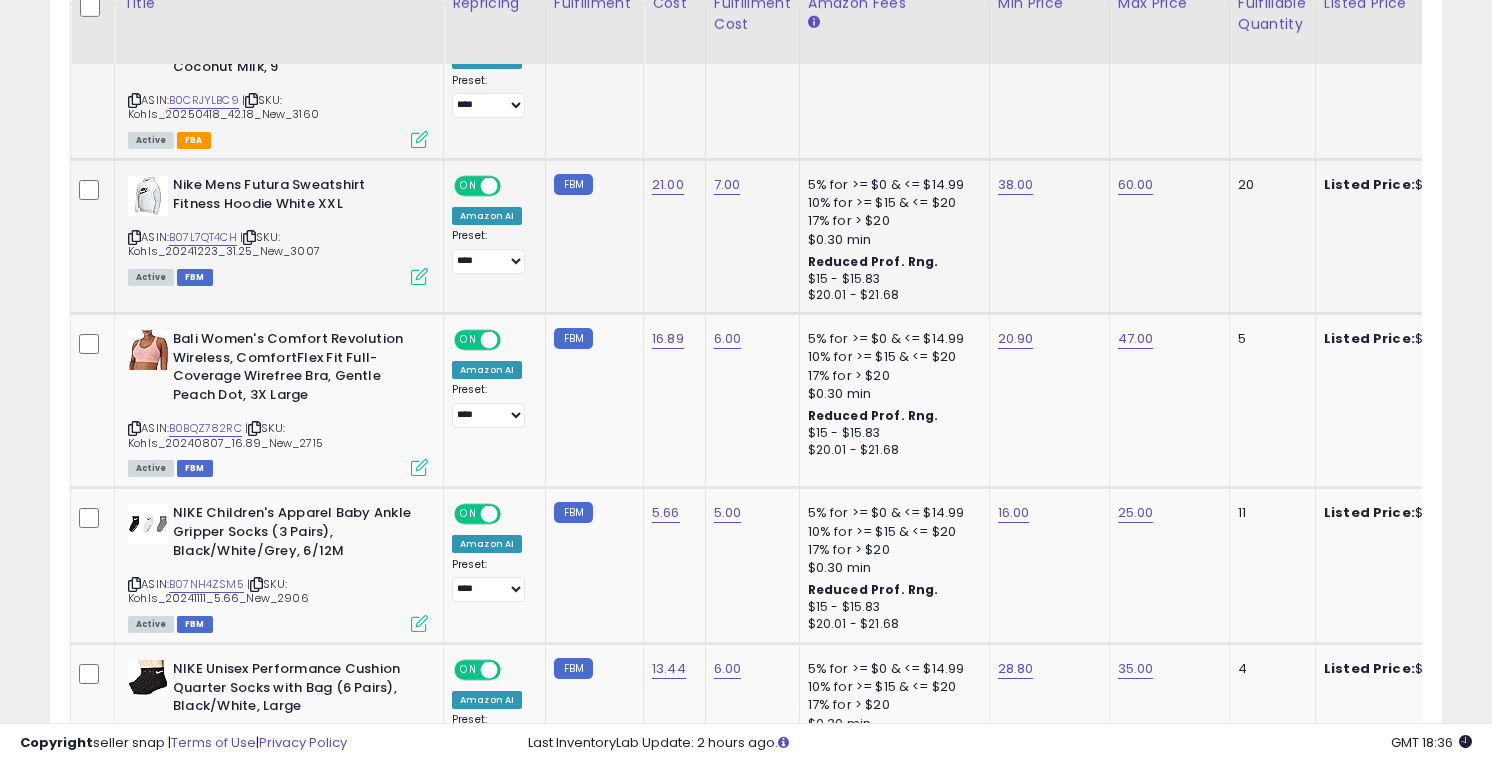 scroll, scrollTop: 1569, scrollLeft: 0, axis: vertical 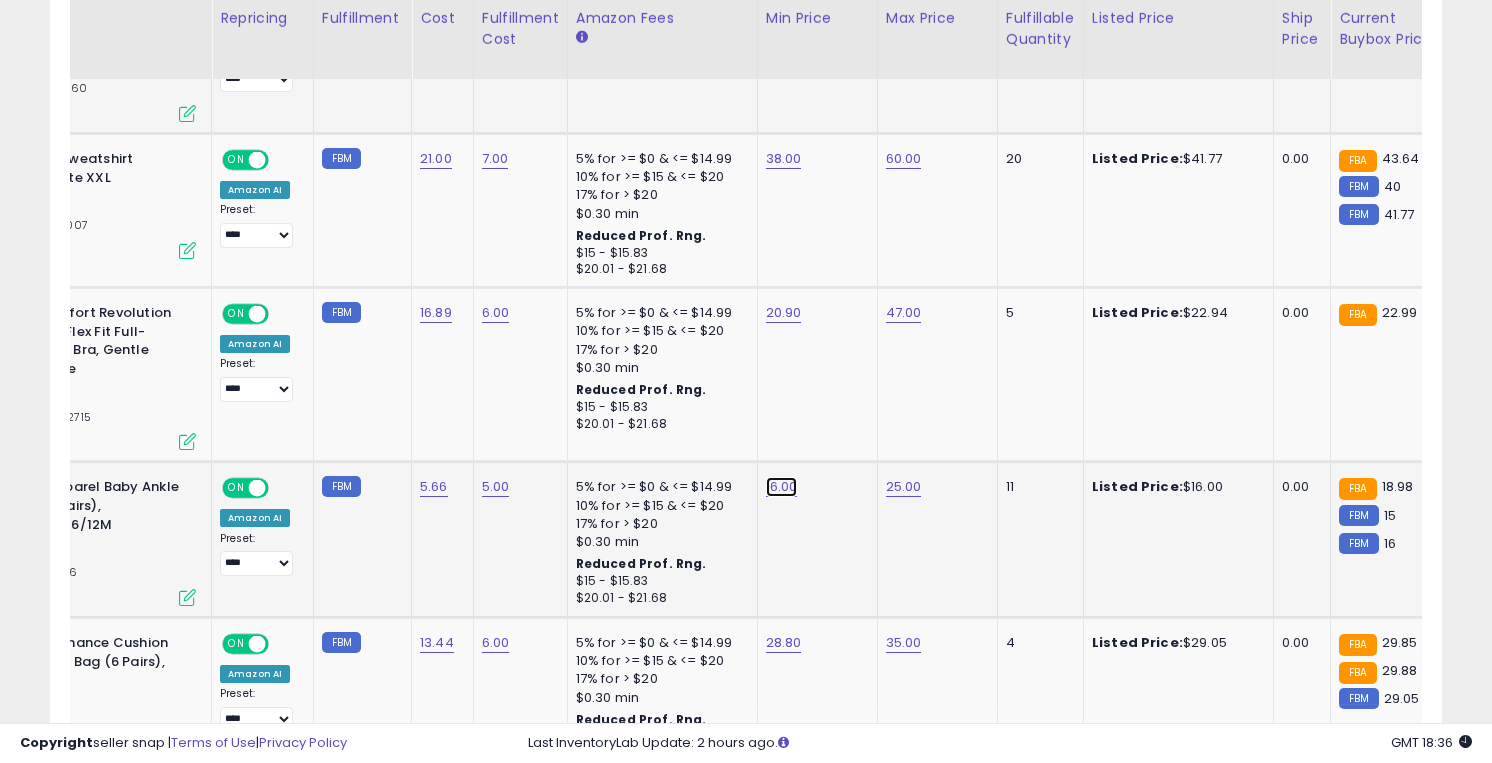 click on "16.00" at bounding box center [783, -445] 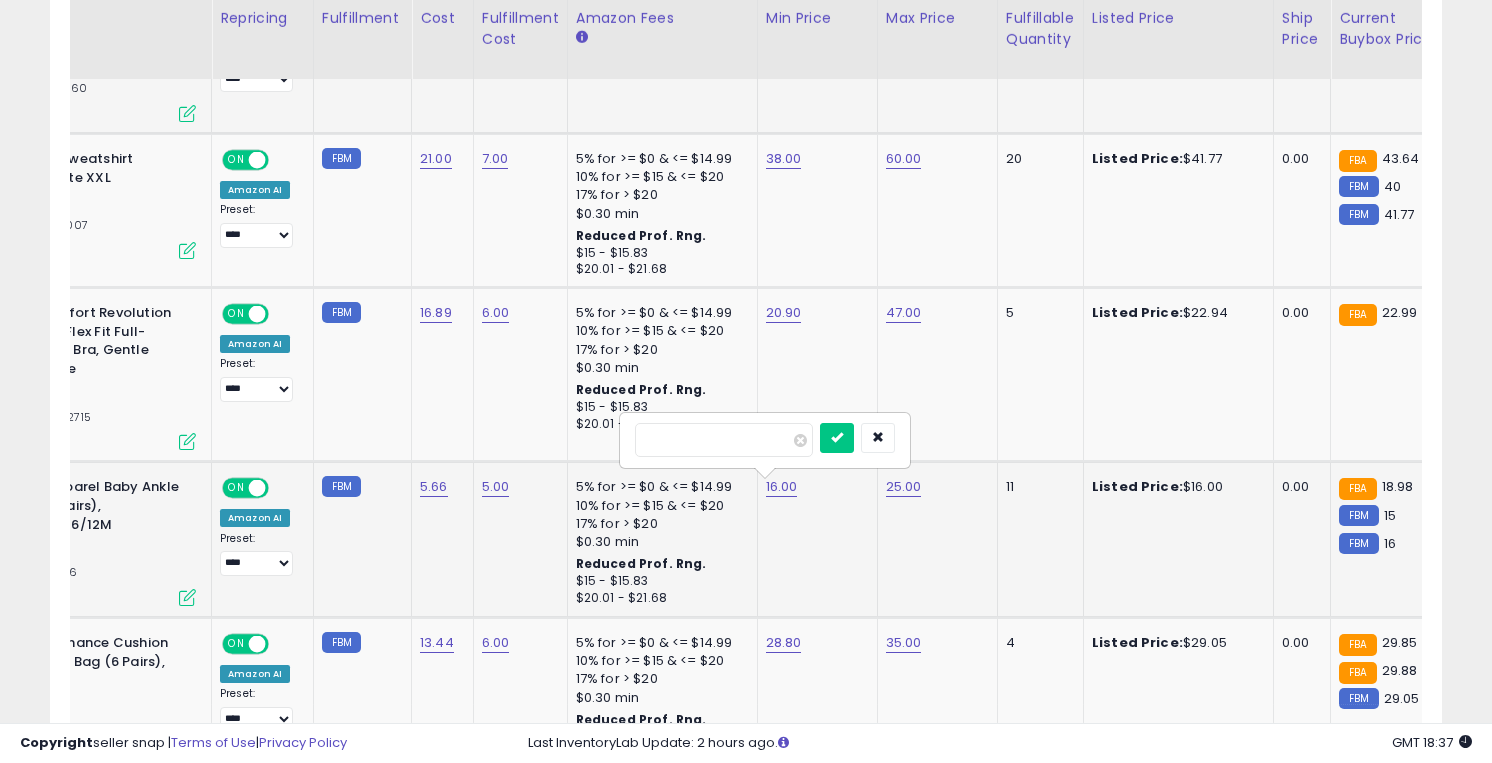type on "*****" 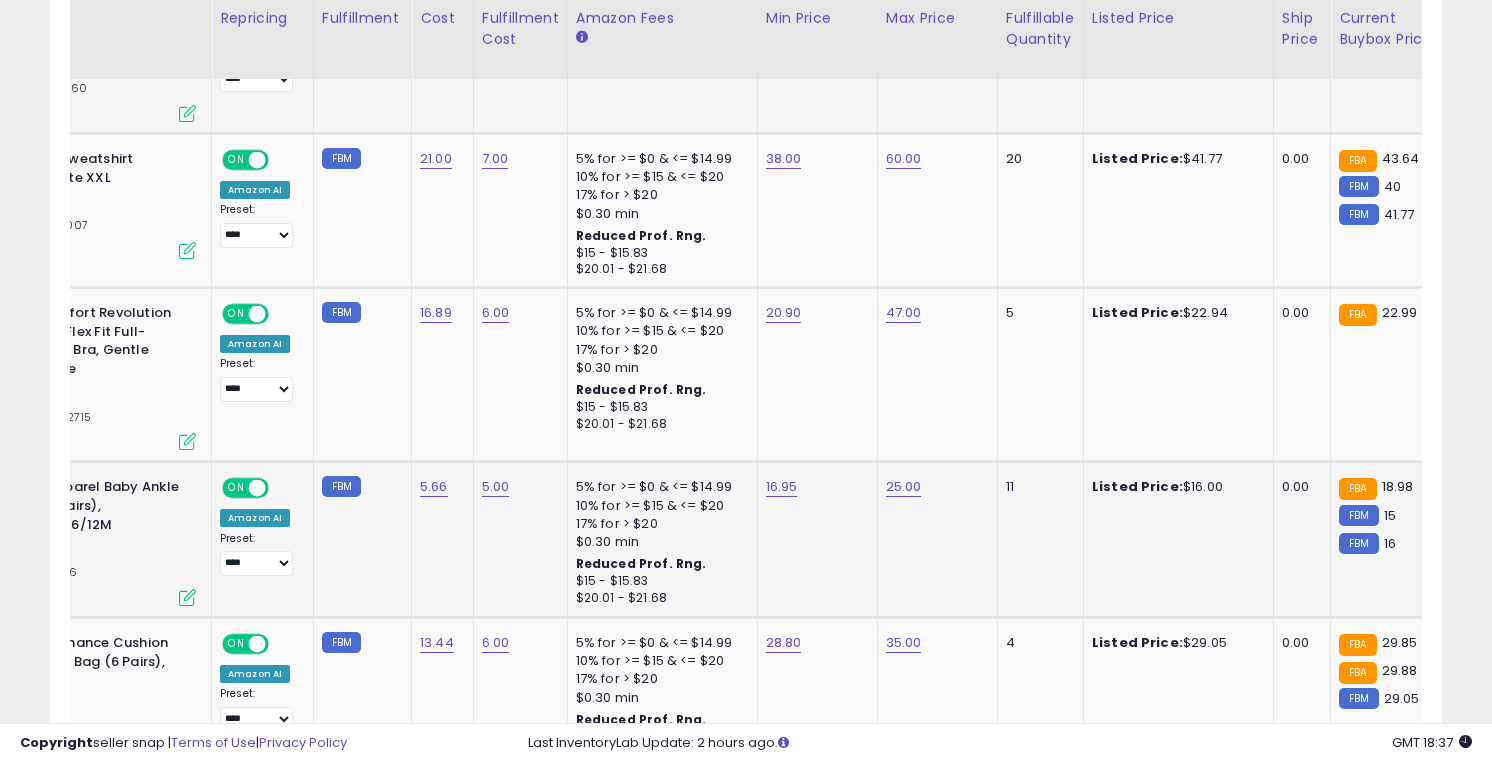 scroll, scrollTop: 0, scrollLeft: 0, axis: both 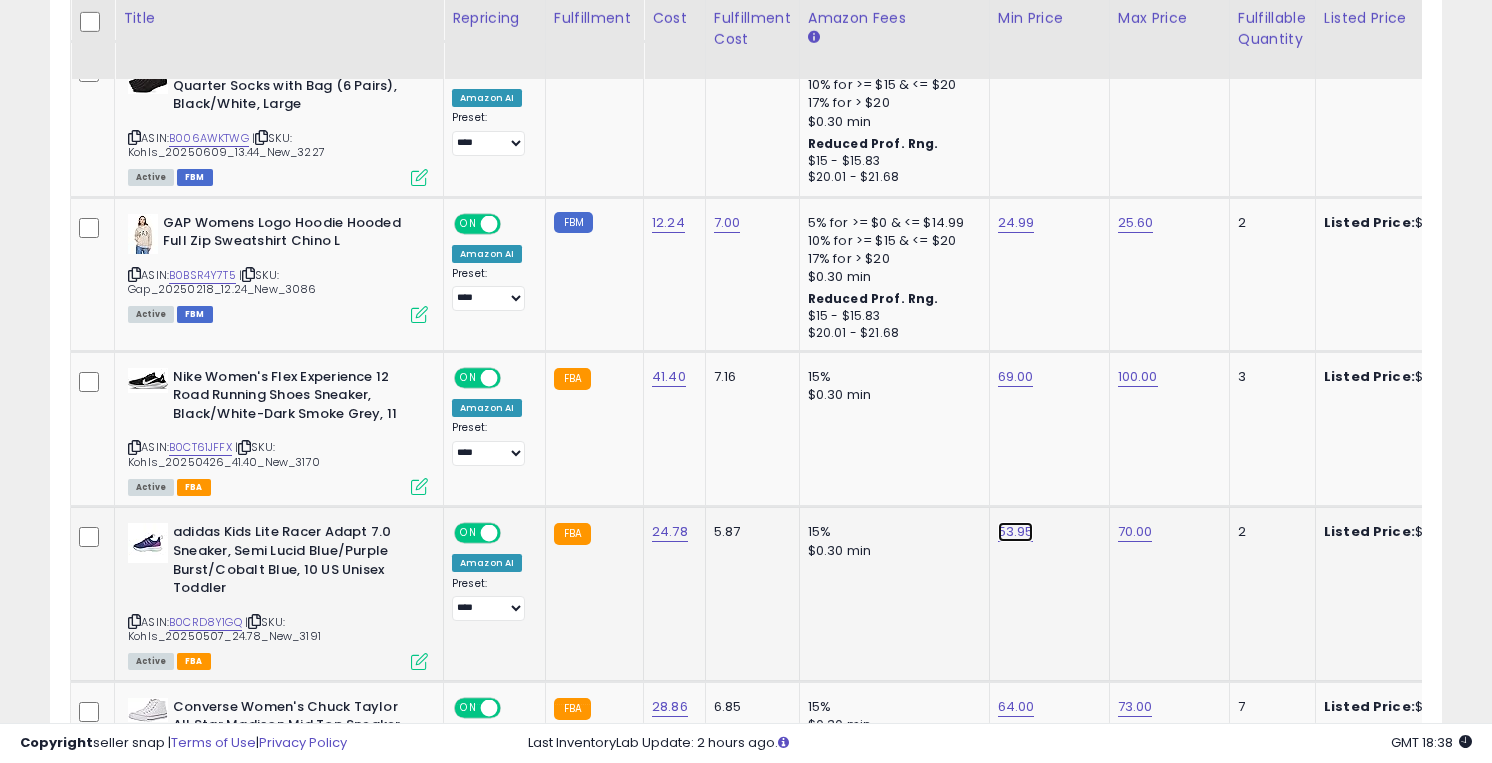 click on "53.95" at bounding box center (1015, -1021) 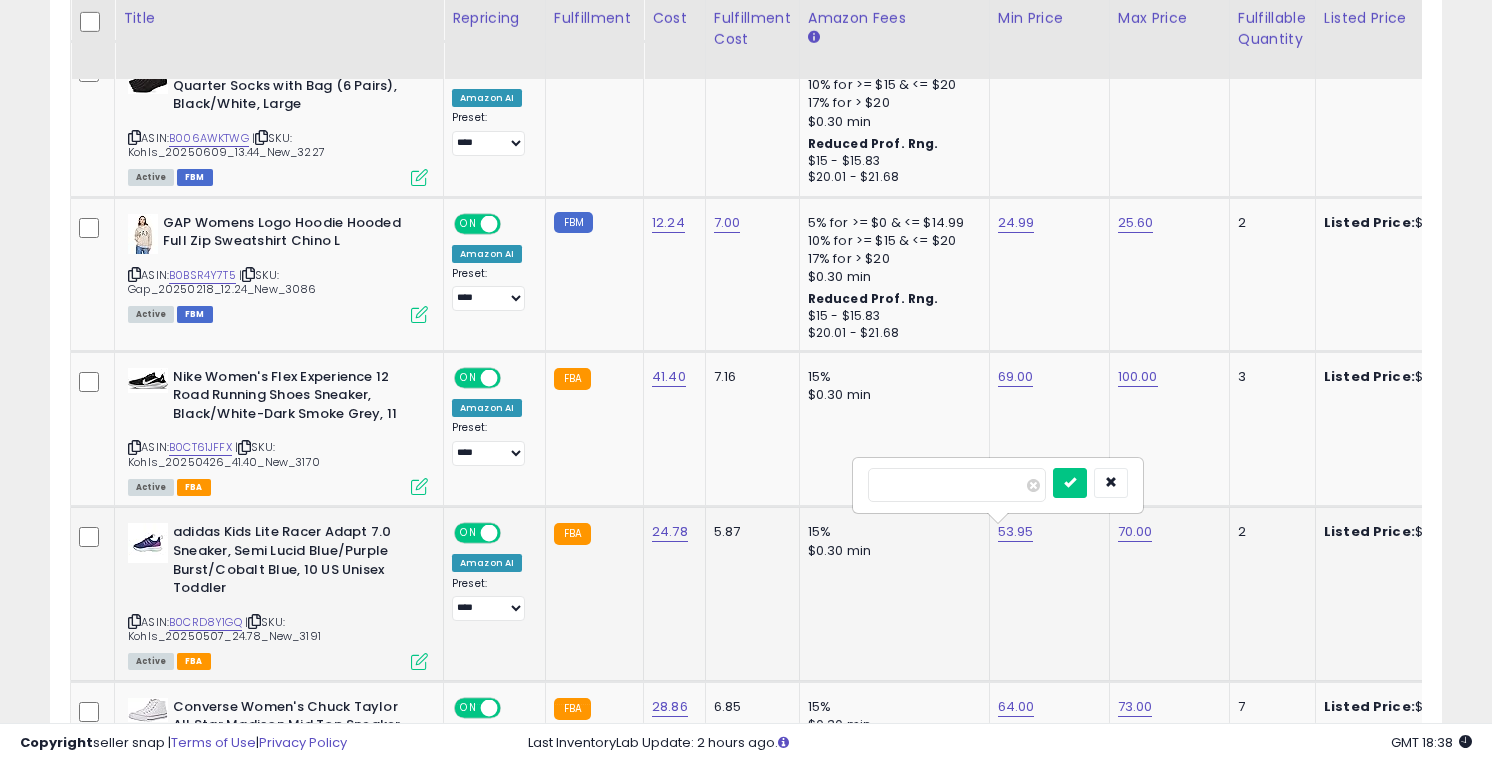 type on "*" 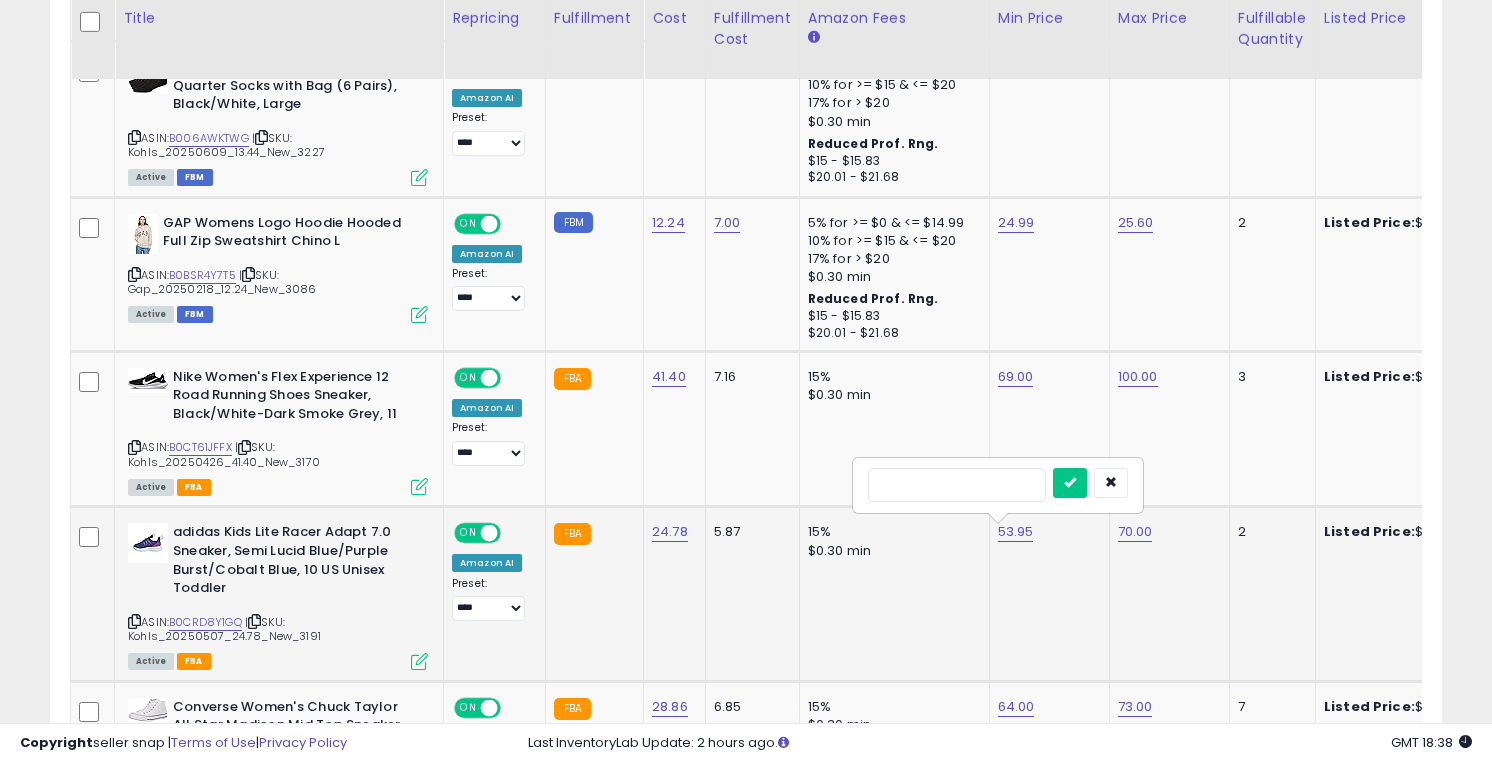type on "**" 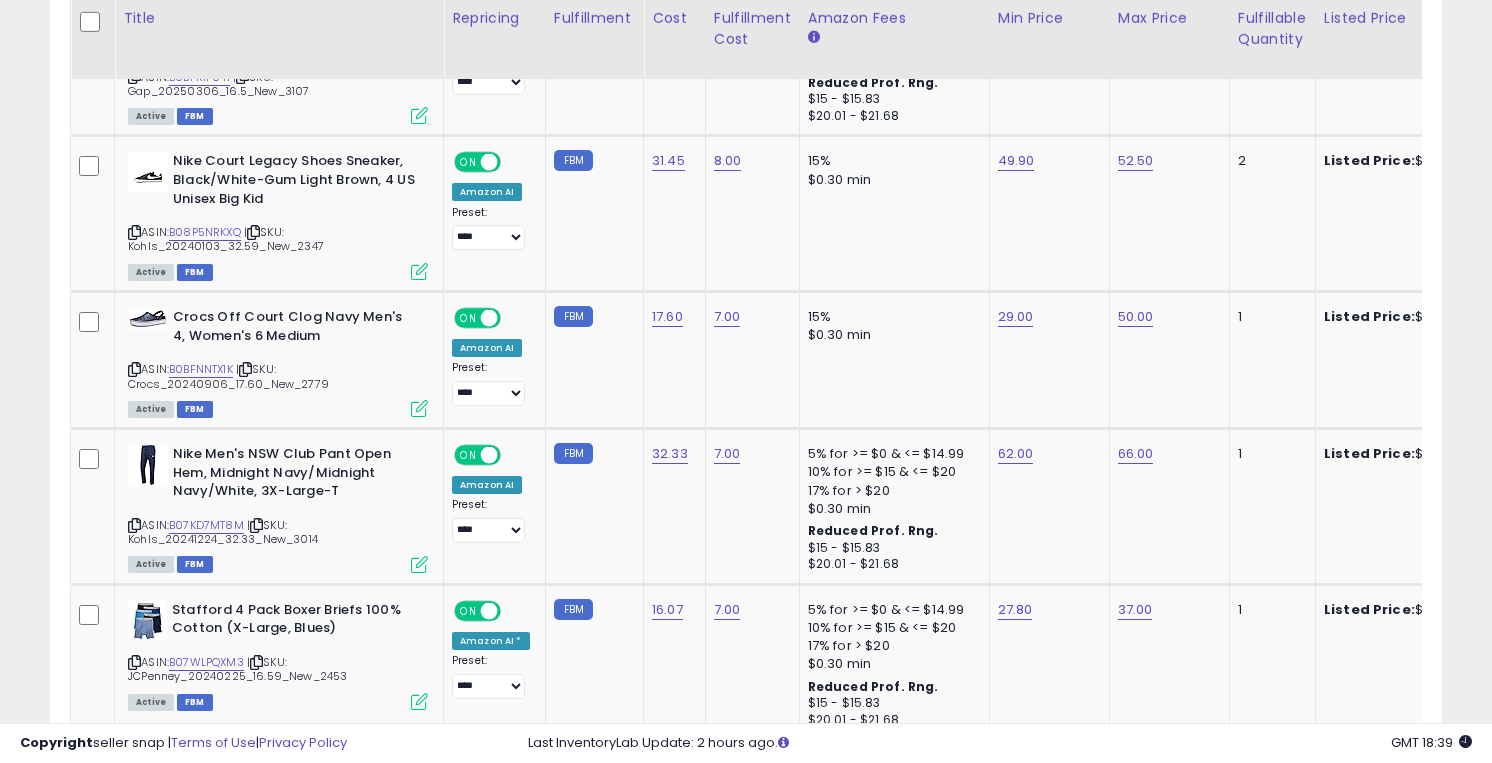 scroll, scrollTop: 3193, scrollLeft: 0, axis: vertical 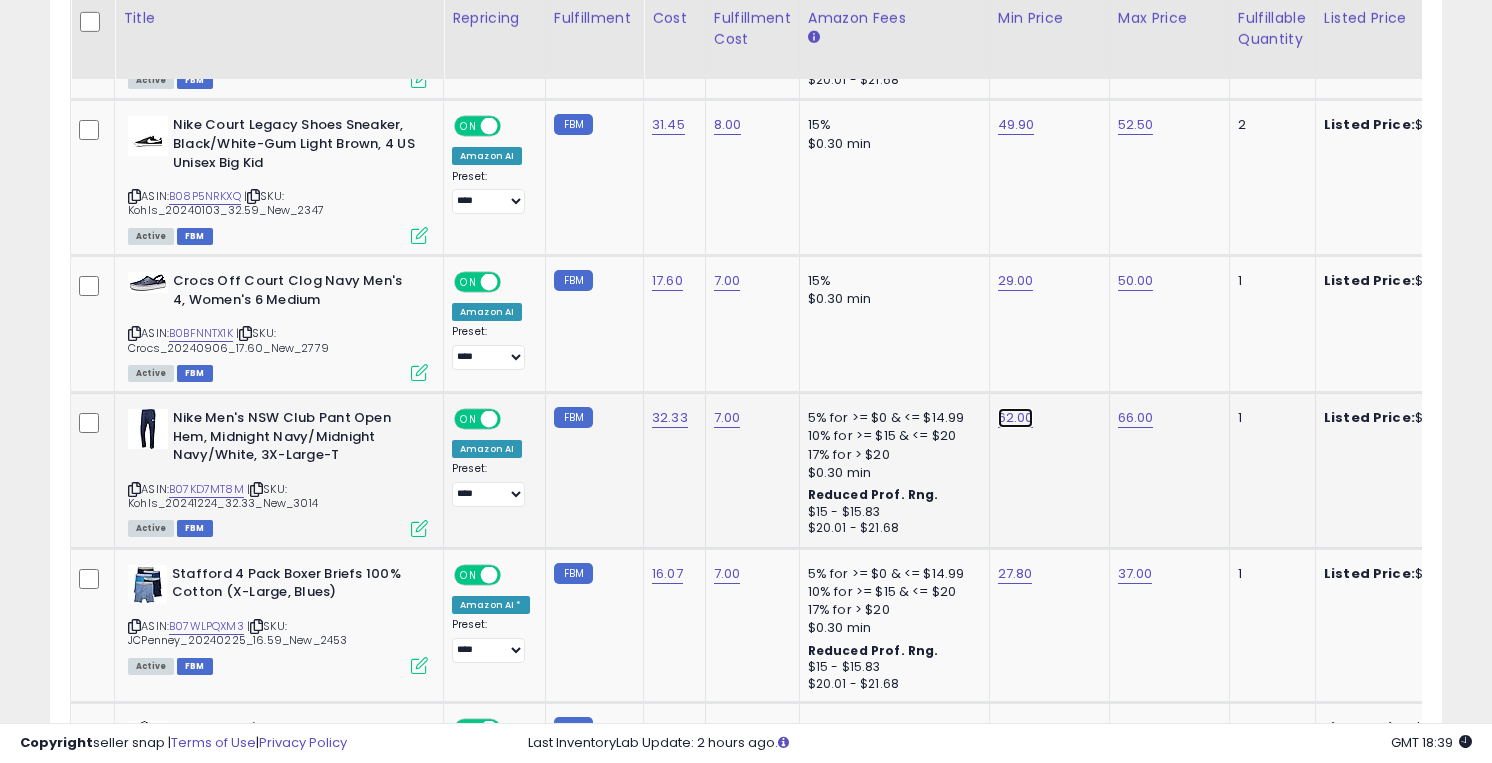 click on "62.00" at bounding box center [1015, -2069] 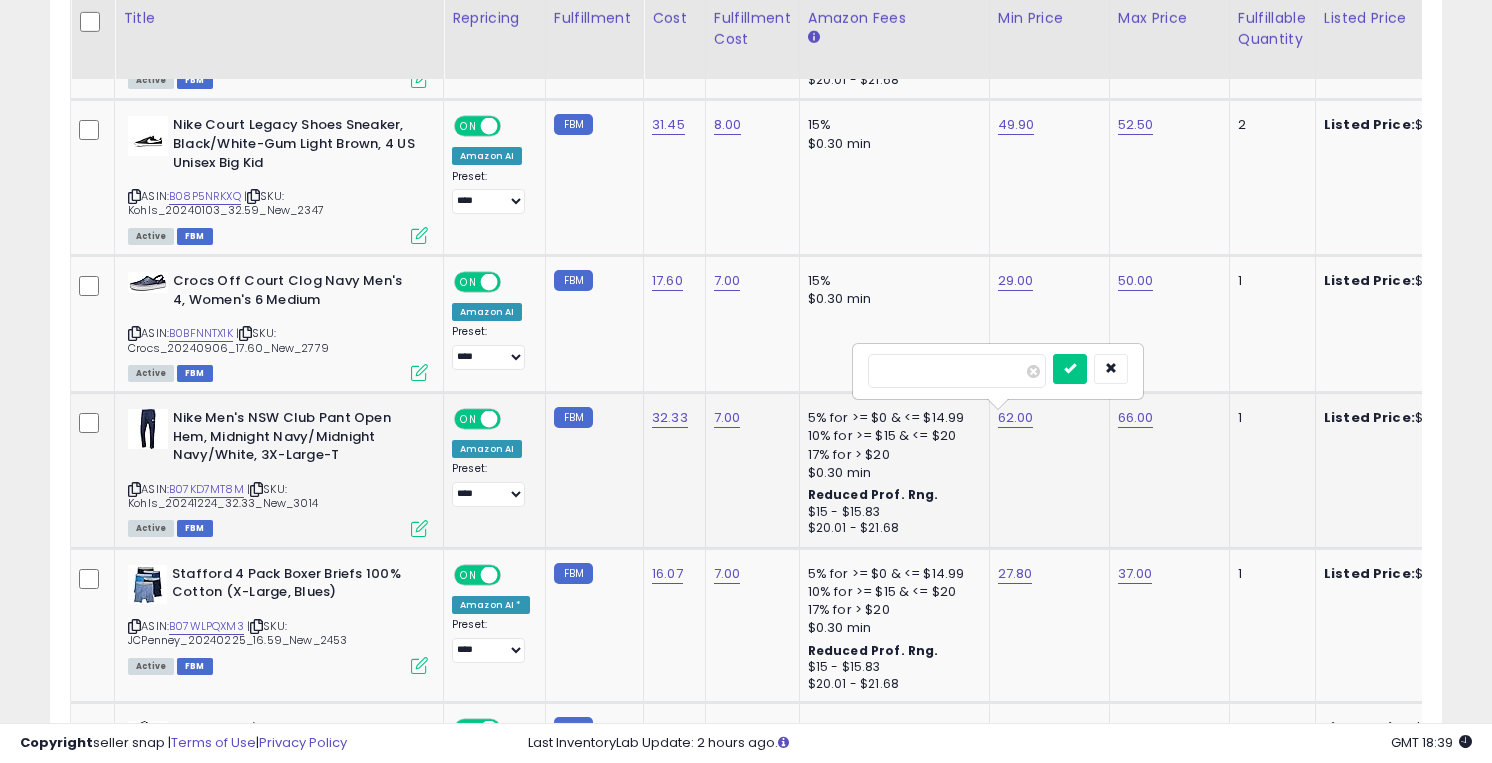type on "**" 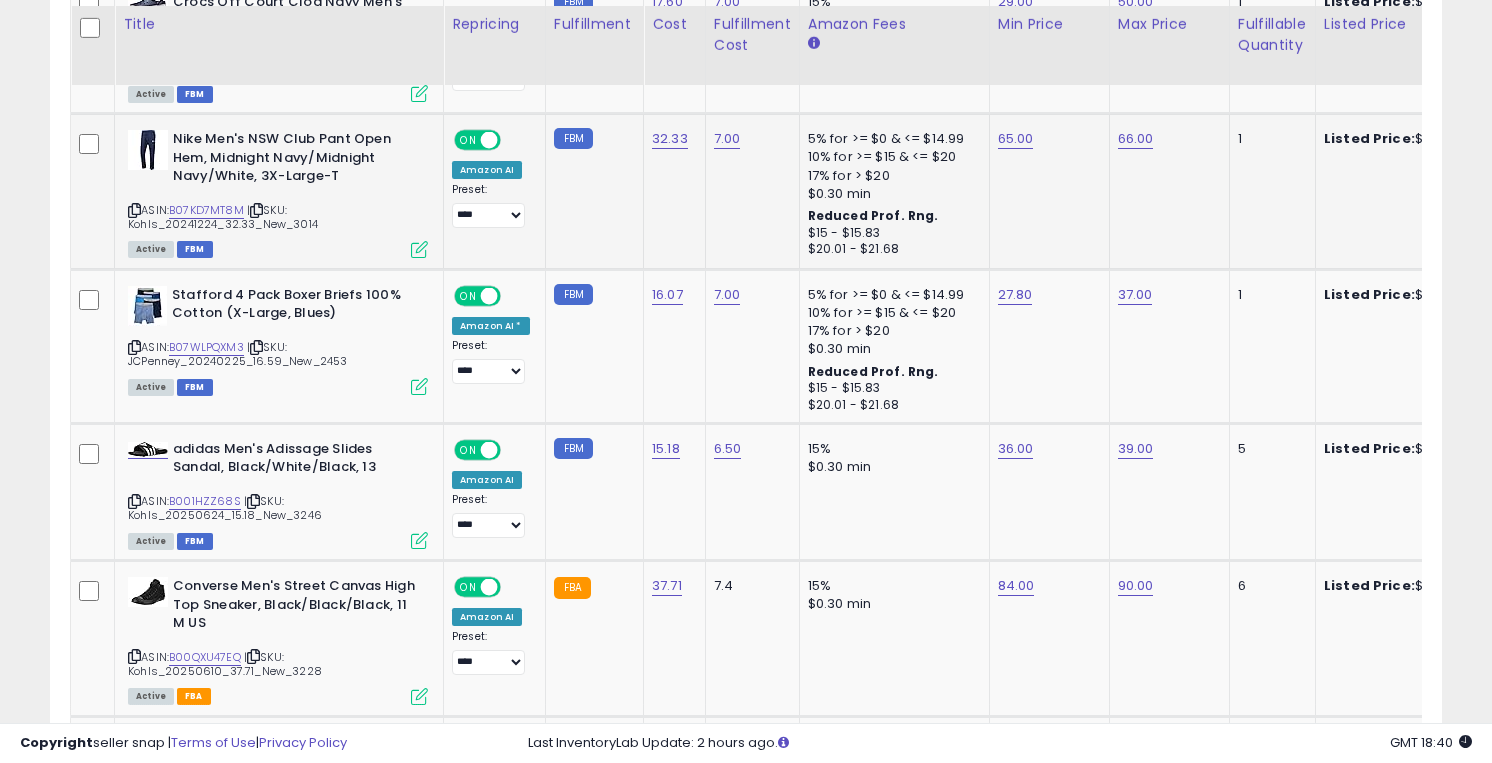 scroll, scrollTop: 3478, scrollLeft: 0, axis: vertical 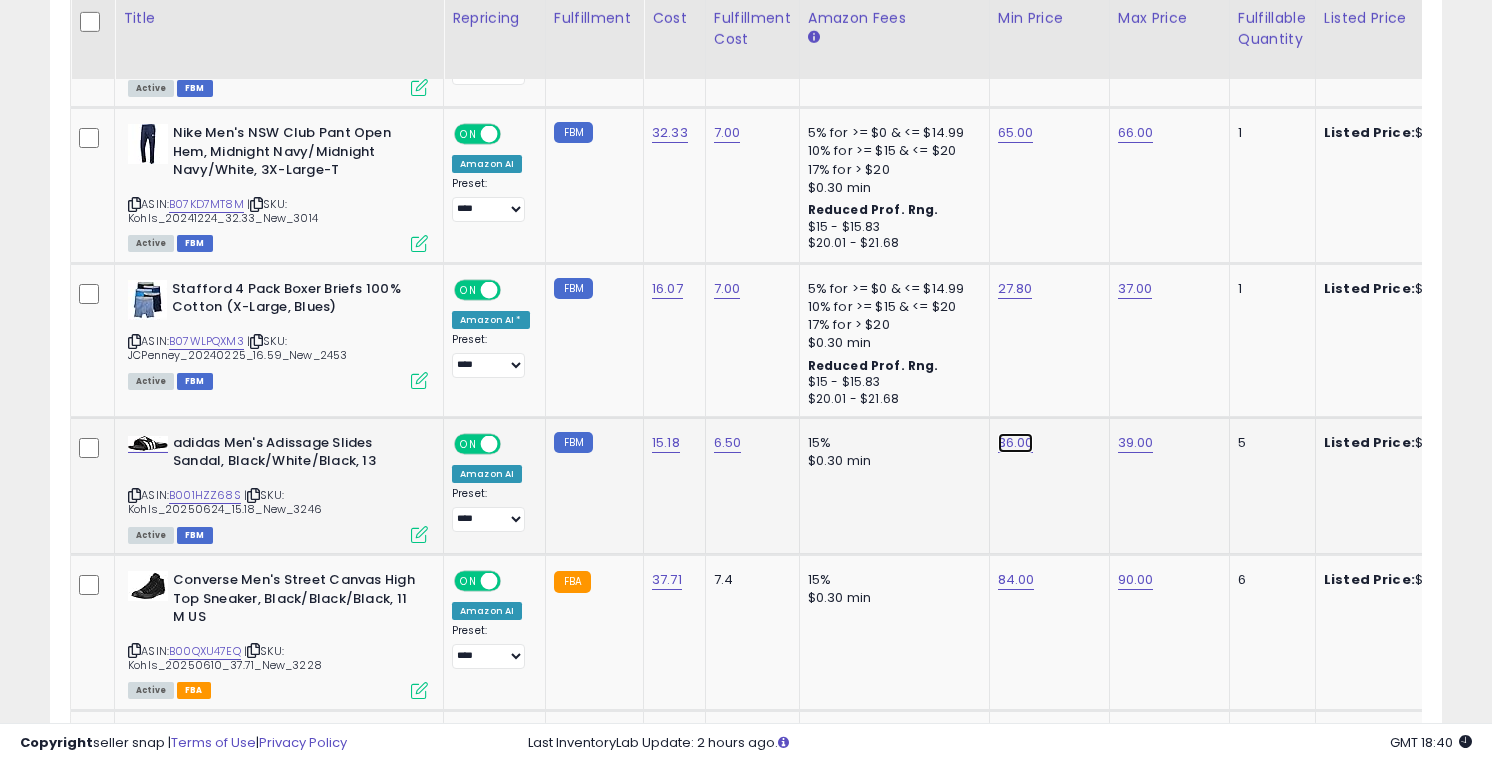 click on "36.00" at bounding box center (1015, -2354) 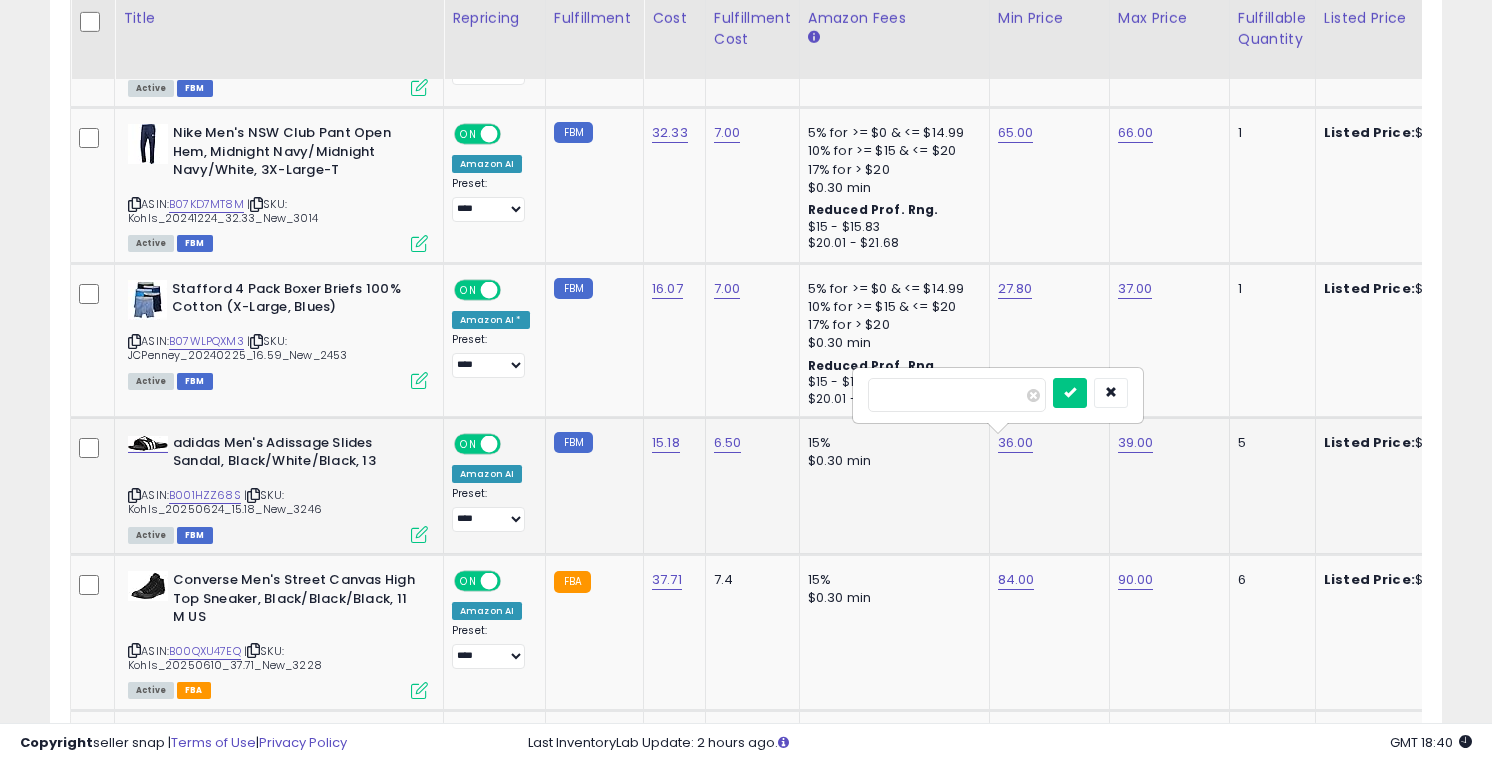 type on "**" 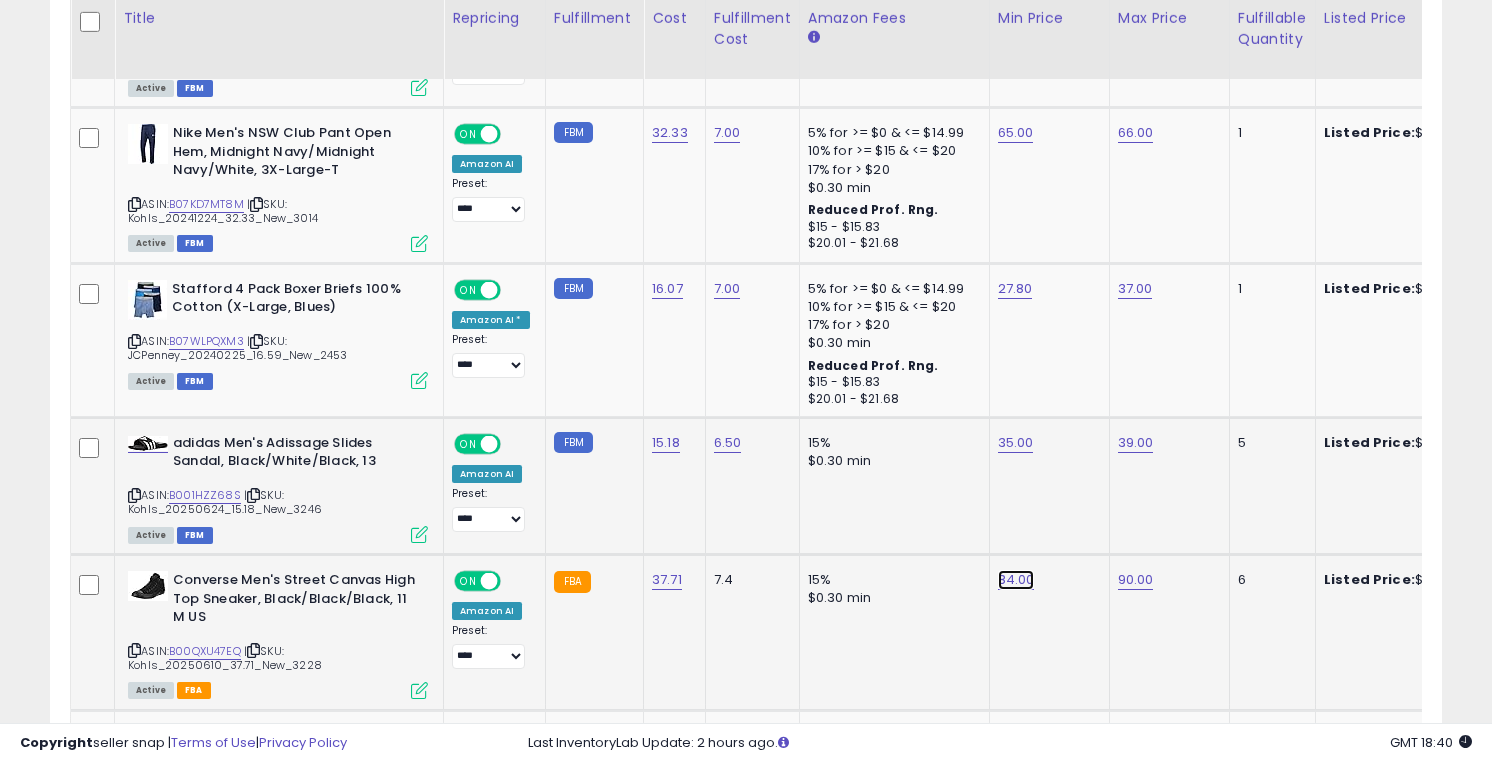 click on "84.00" at bounding box center (1015, -2354) 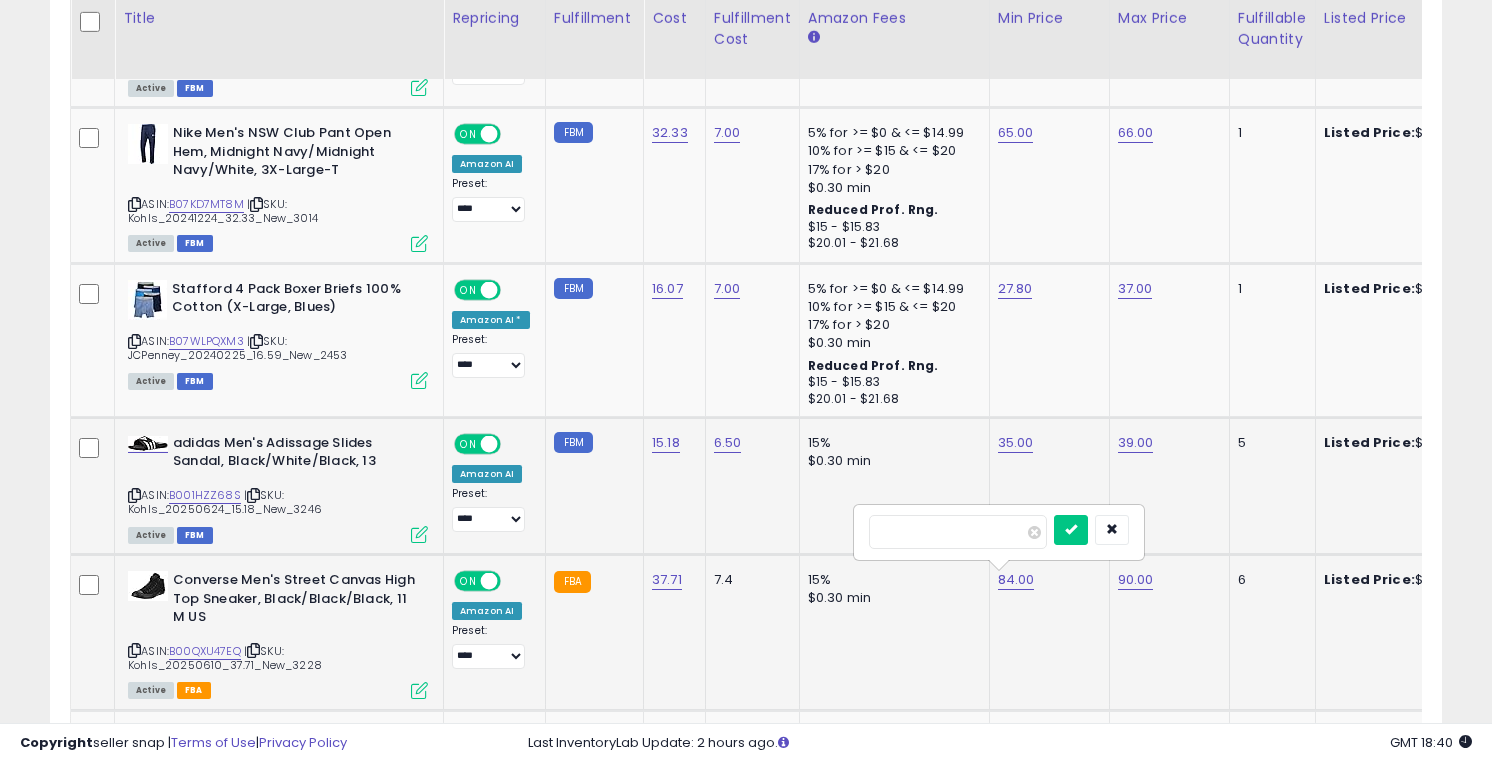 type on "*" 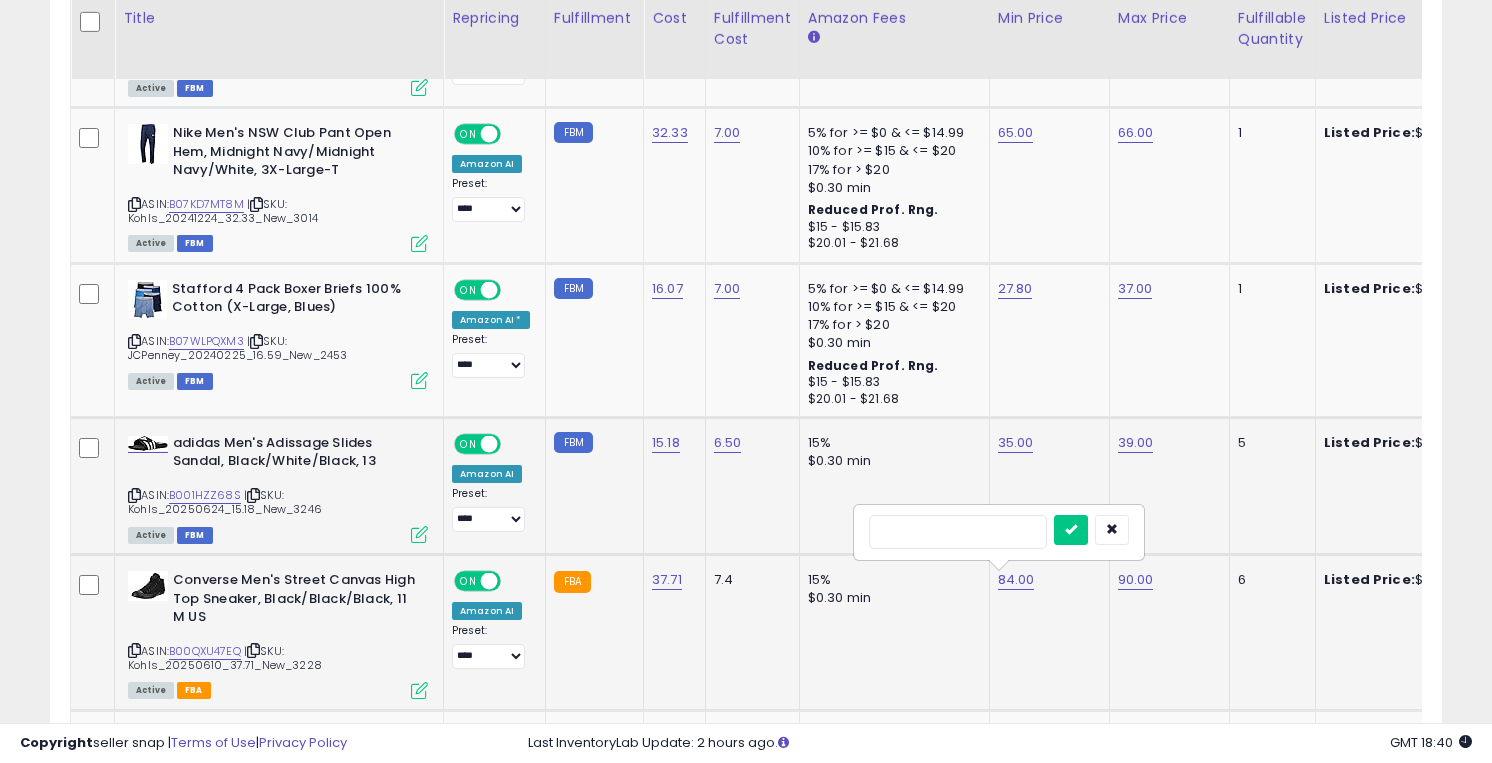 type on "**" 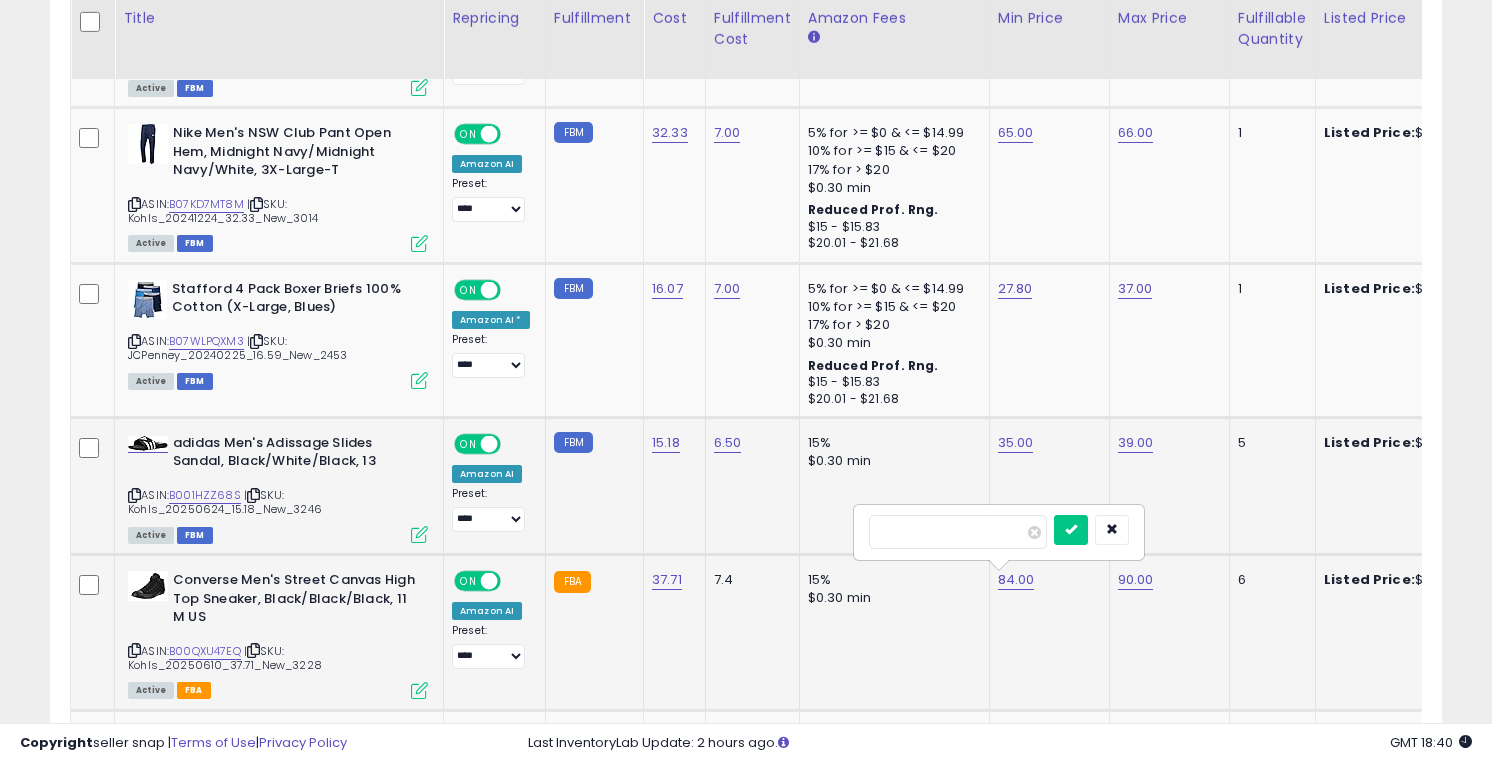 click at bounding box center (1071, 530) 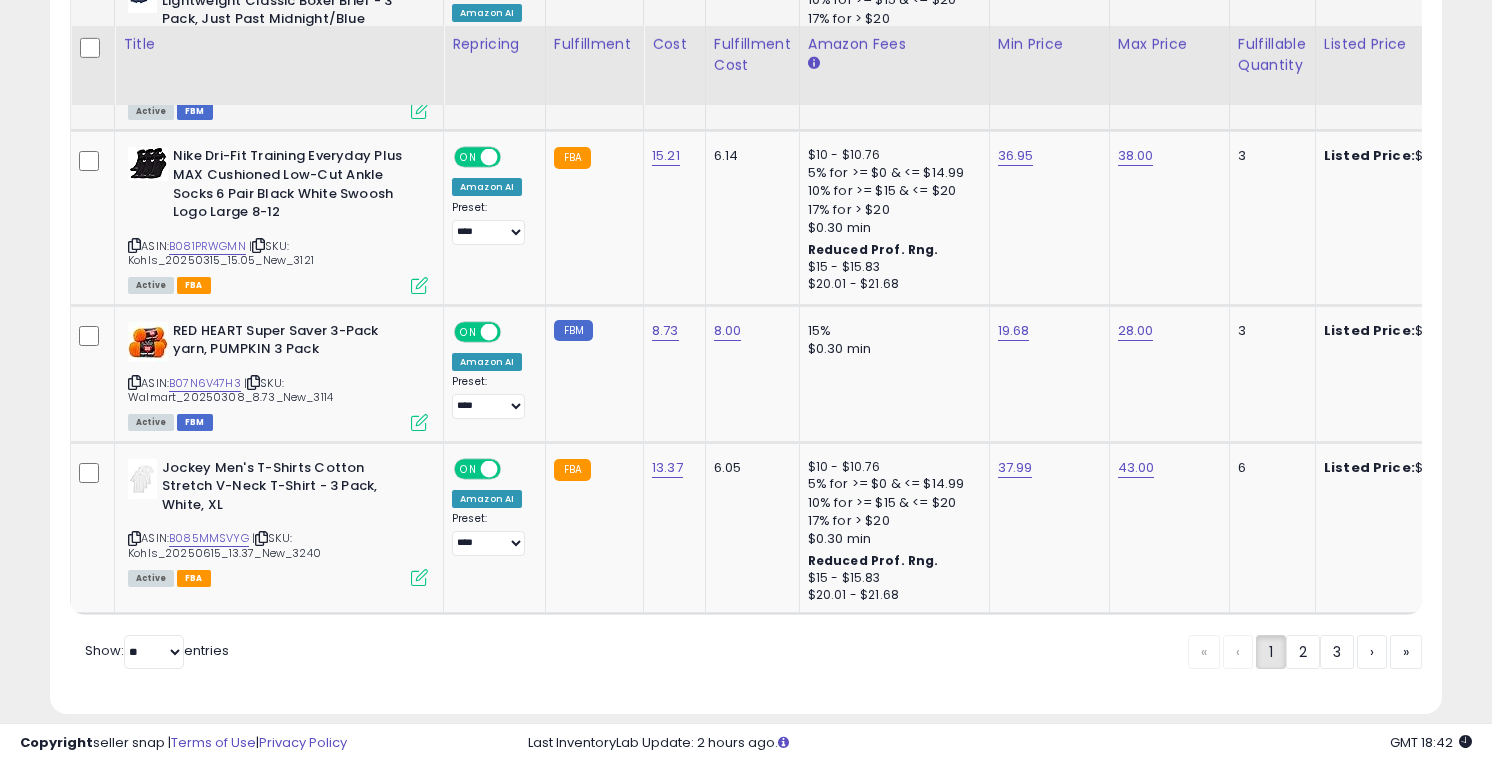 scroll, scrollTop: 4413, scrollLeft: 0, axis: vertical 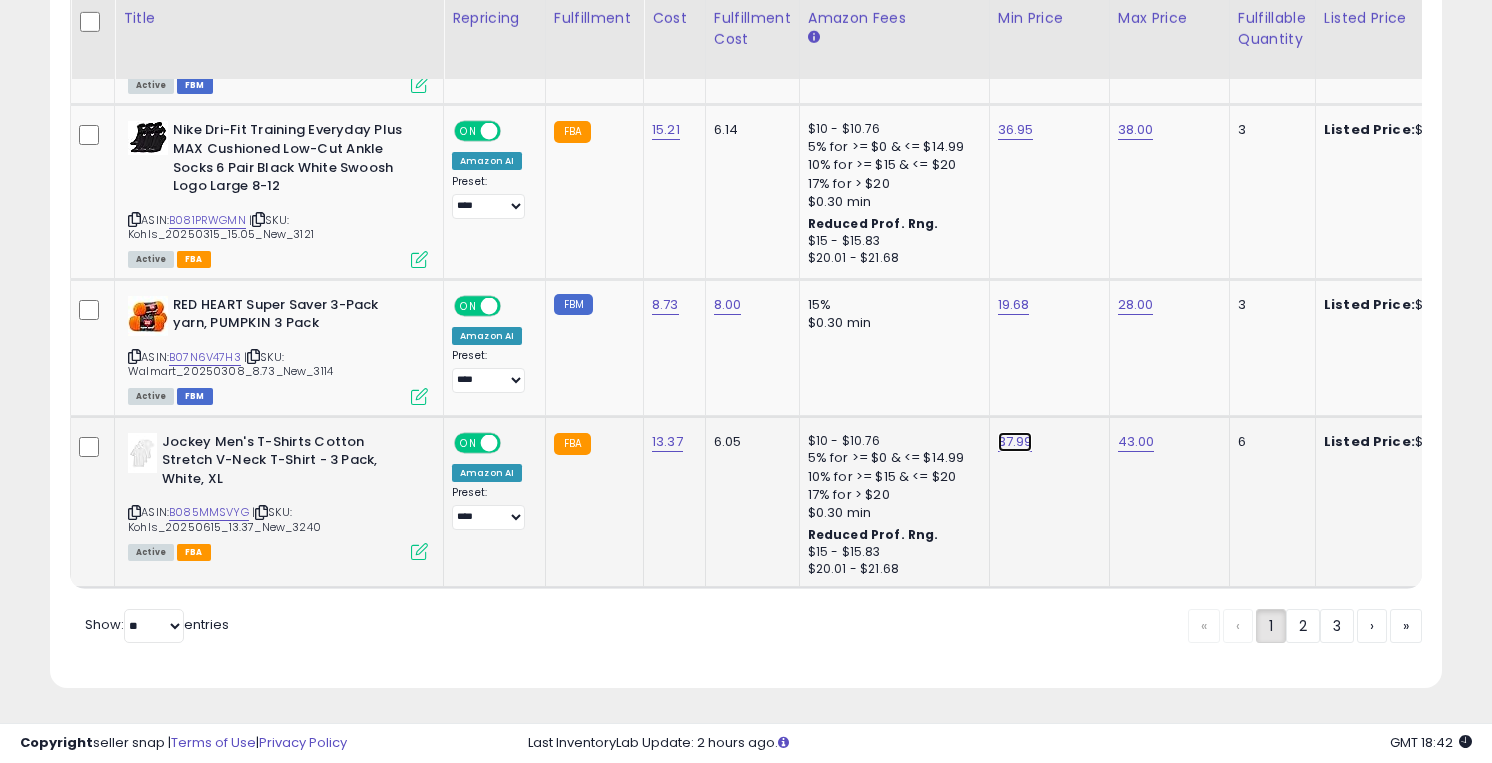 click on "37.99" at bounding box center [1015, -3289] 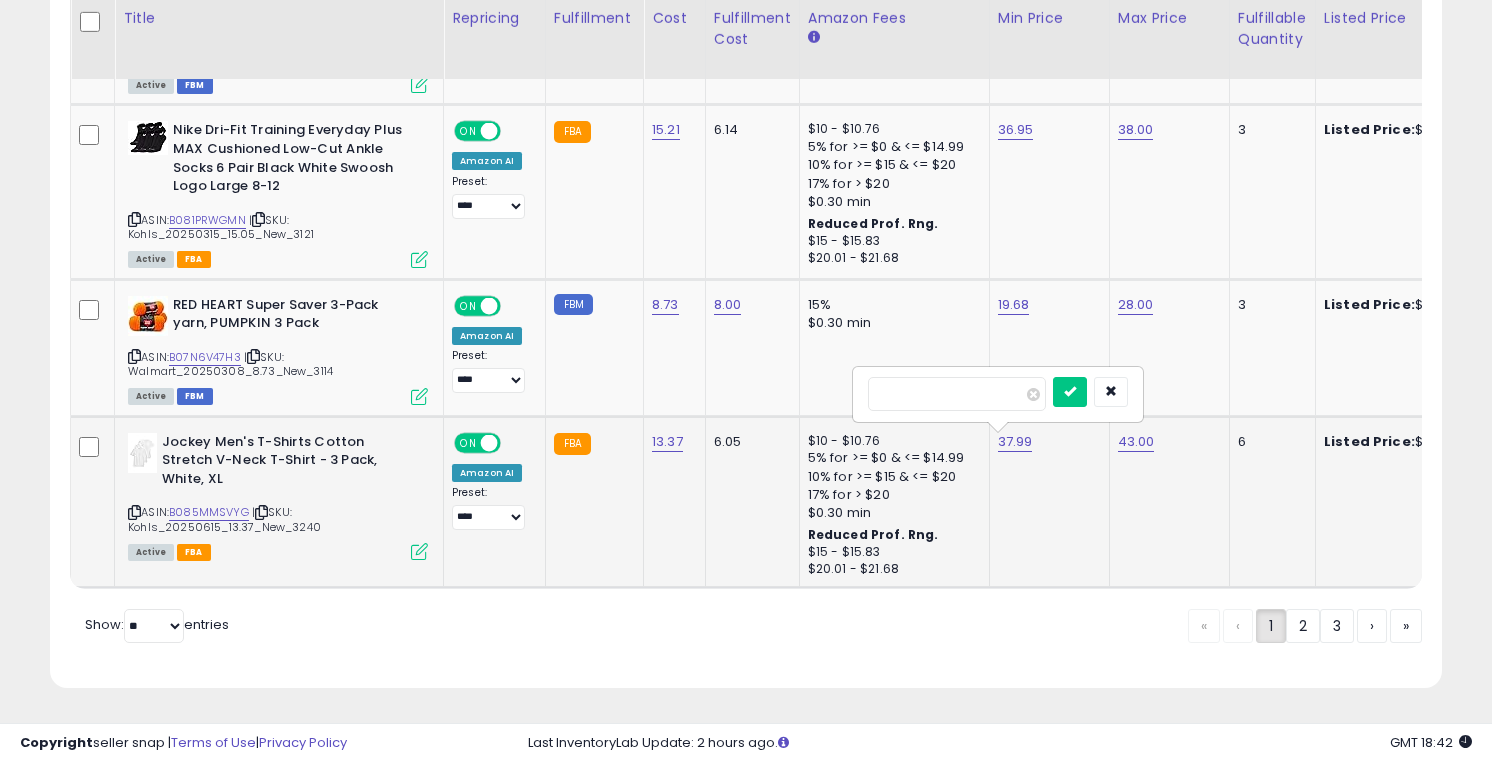 type on "*****" 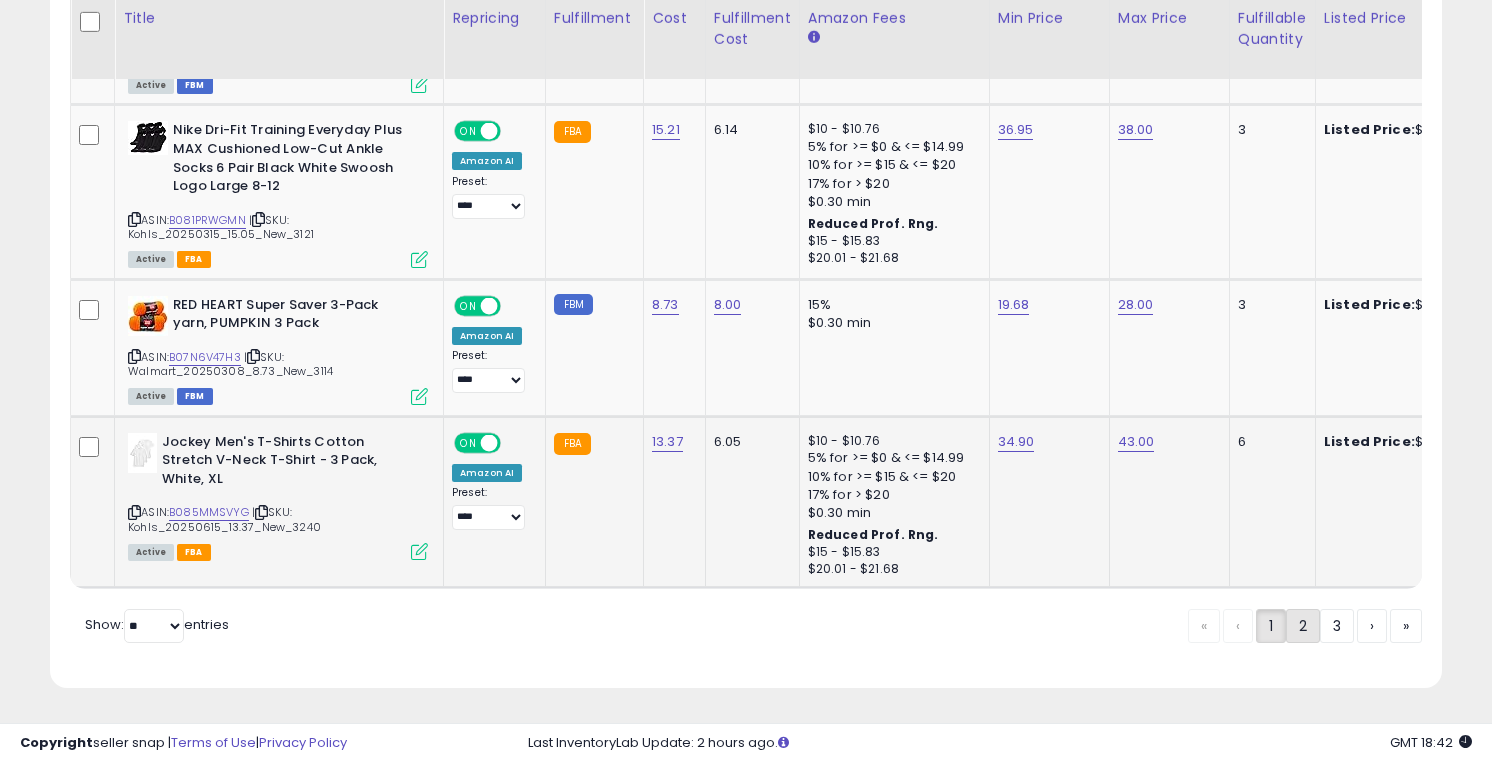 click on "2" 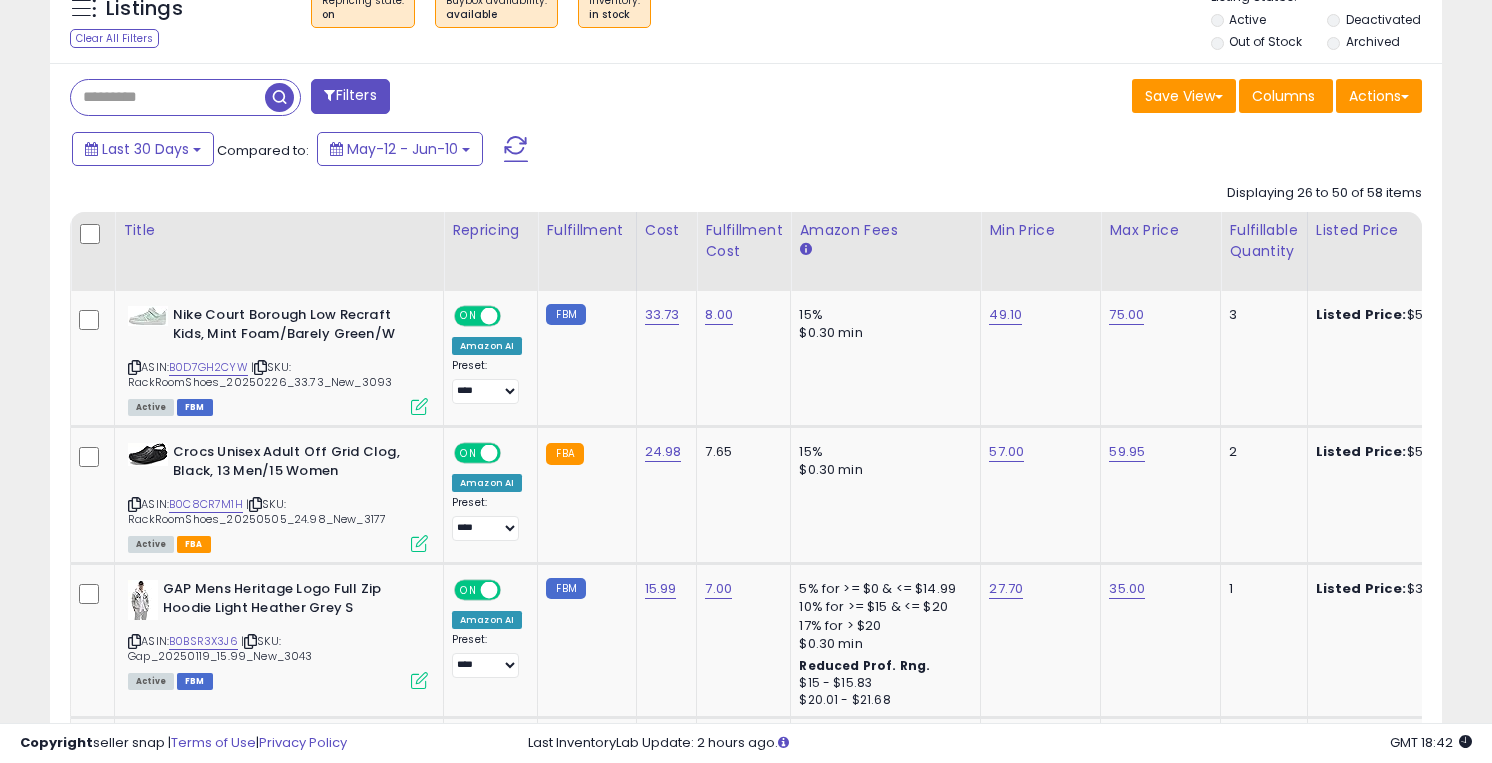 scroll, scrollTop: 816, scrollLeft: 0, axis: vertical 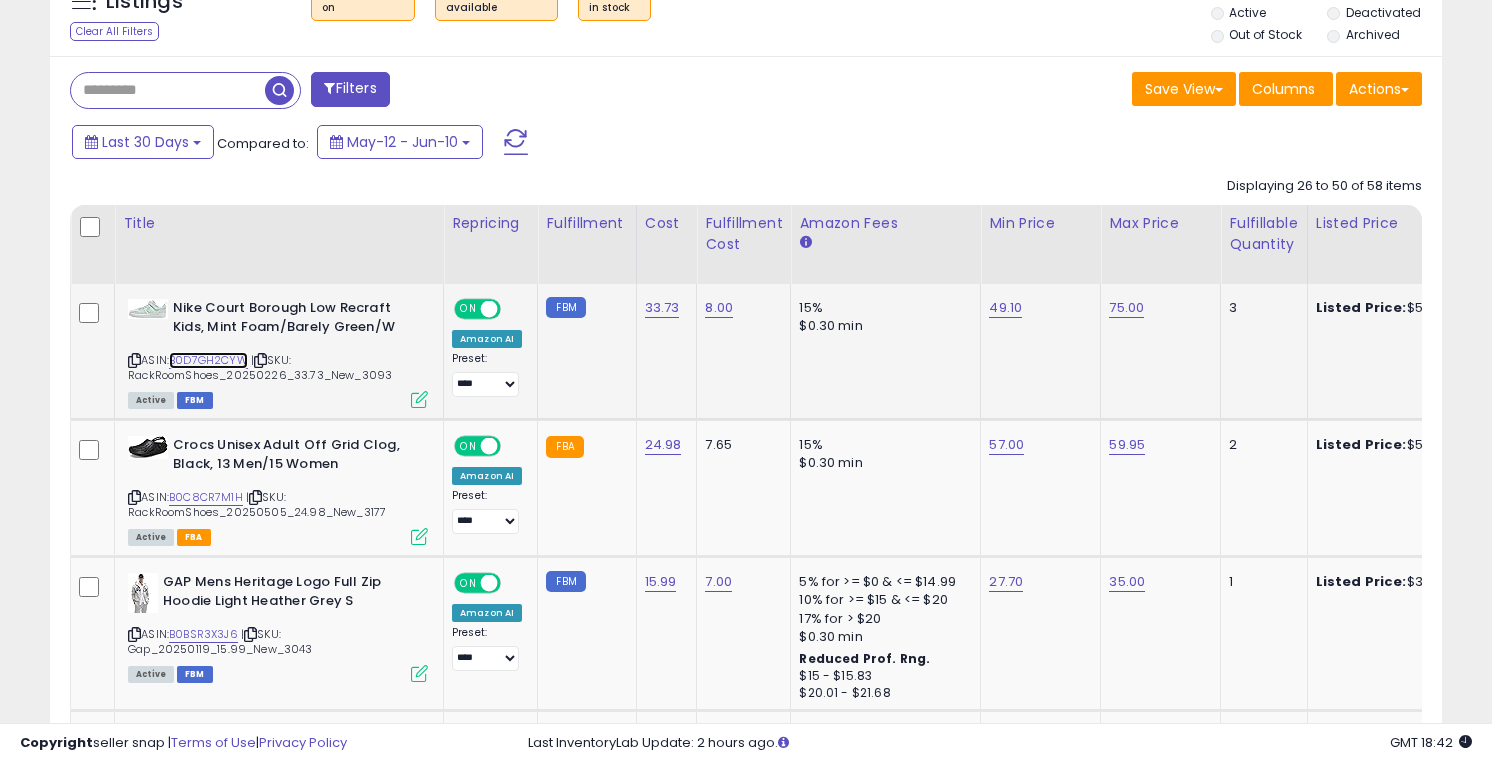 click on "B0D7GH2CYW" at bounding box center (208, 360) 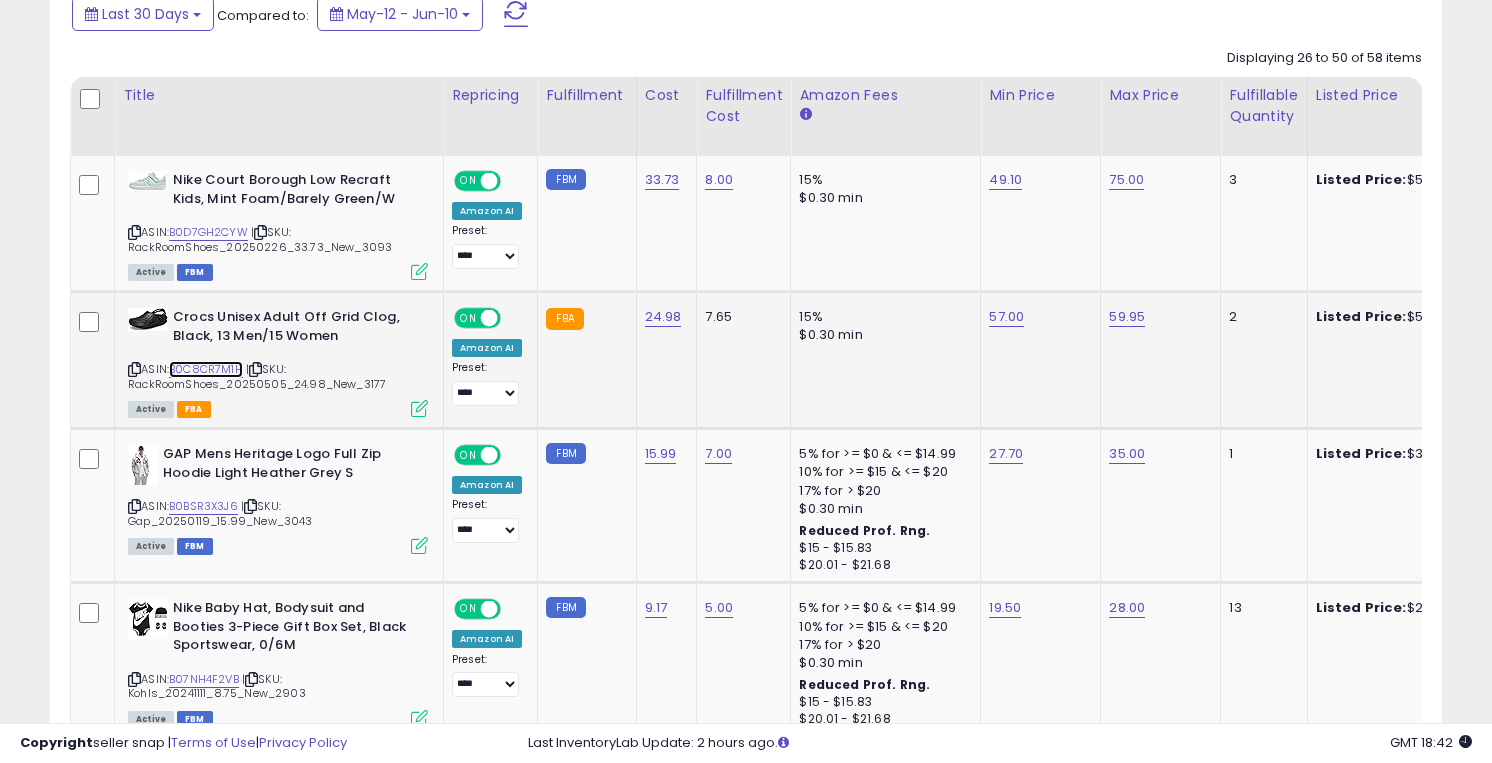 click on "B0C8CR7M1H" at bounding box center (206, 369) 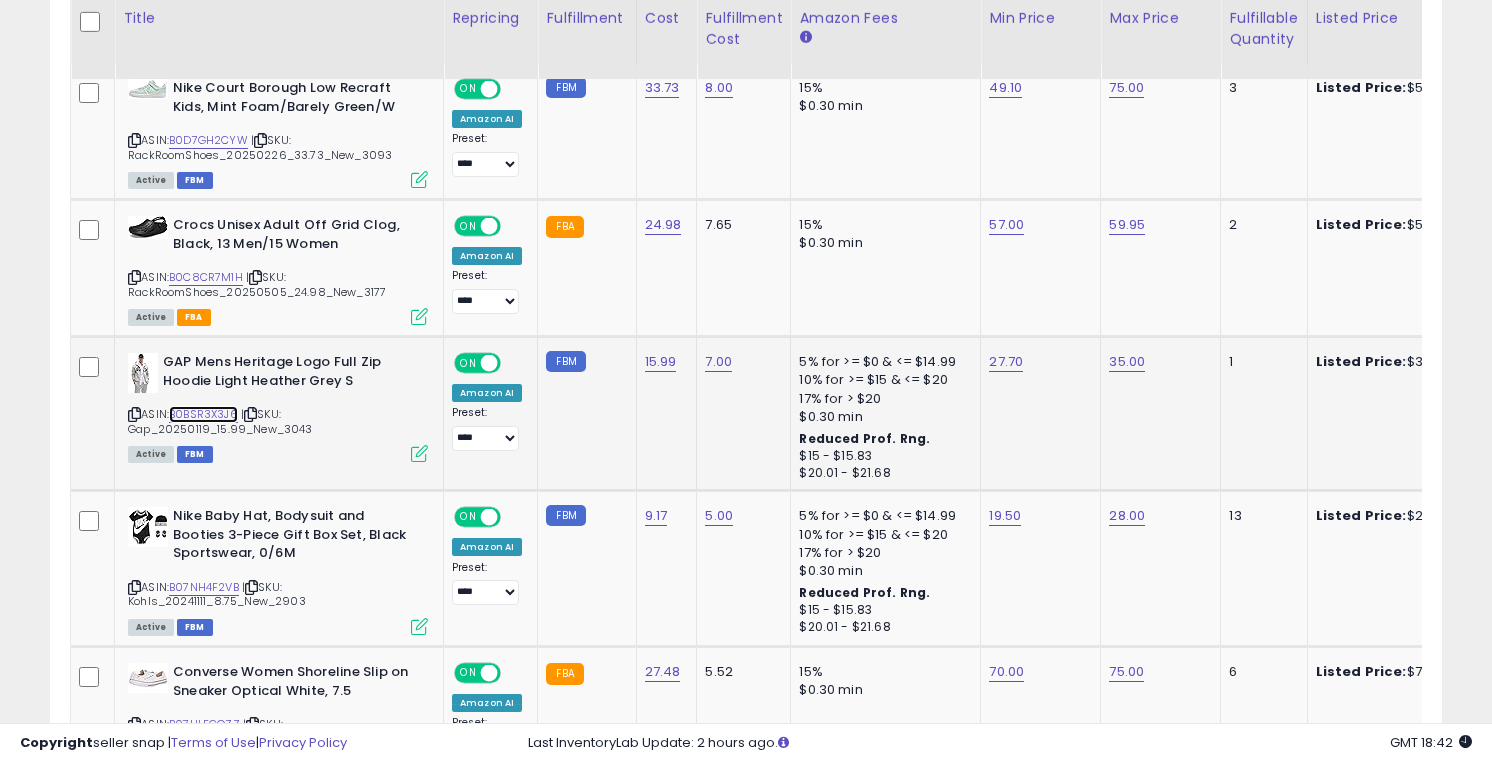 click on "B0BSR3X3J6" at bounding box center [203, 414] 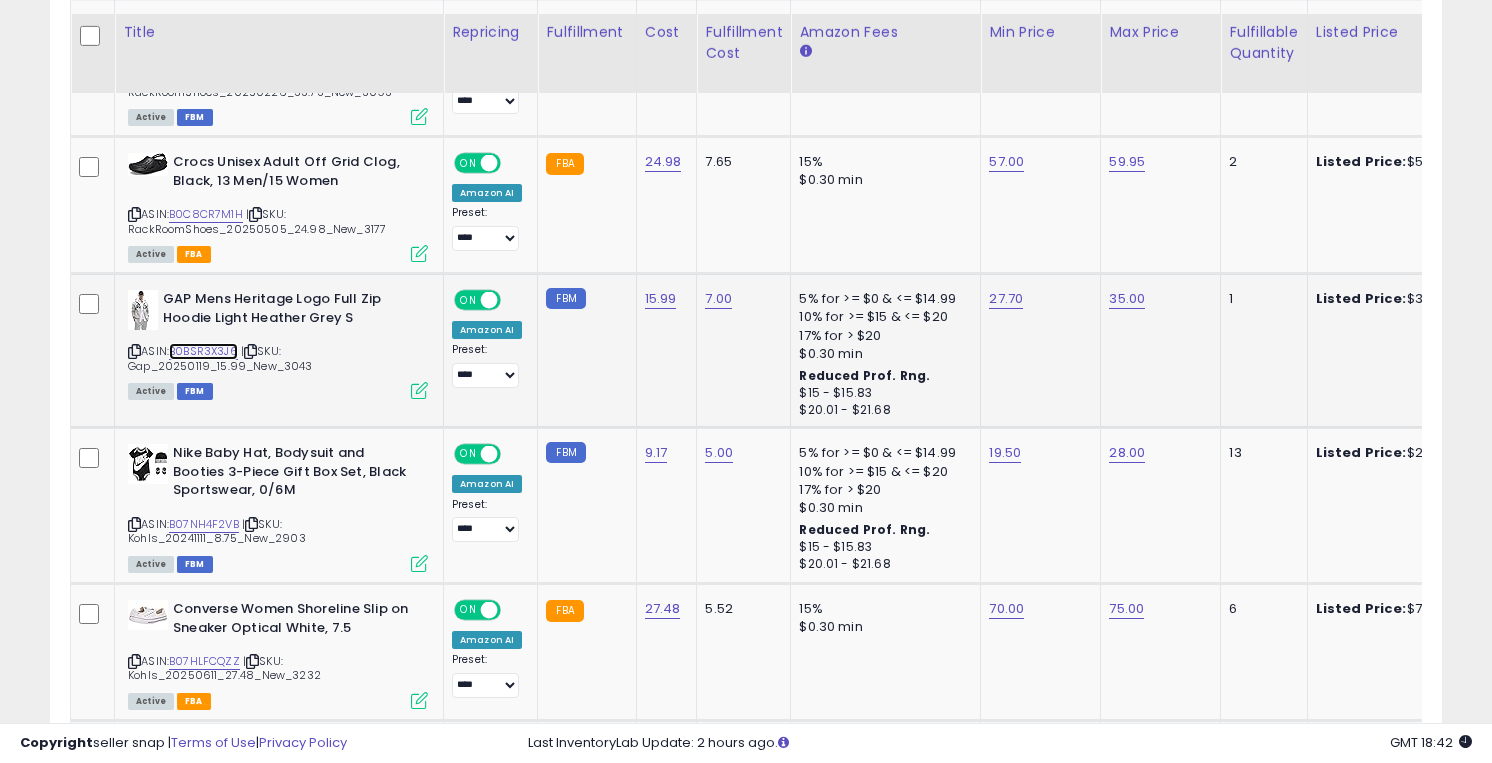 scroll, scrollTop: 1155, scrollLeft: 0, axis: vertical 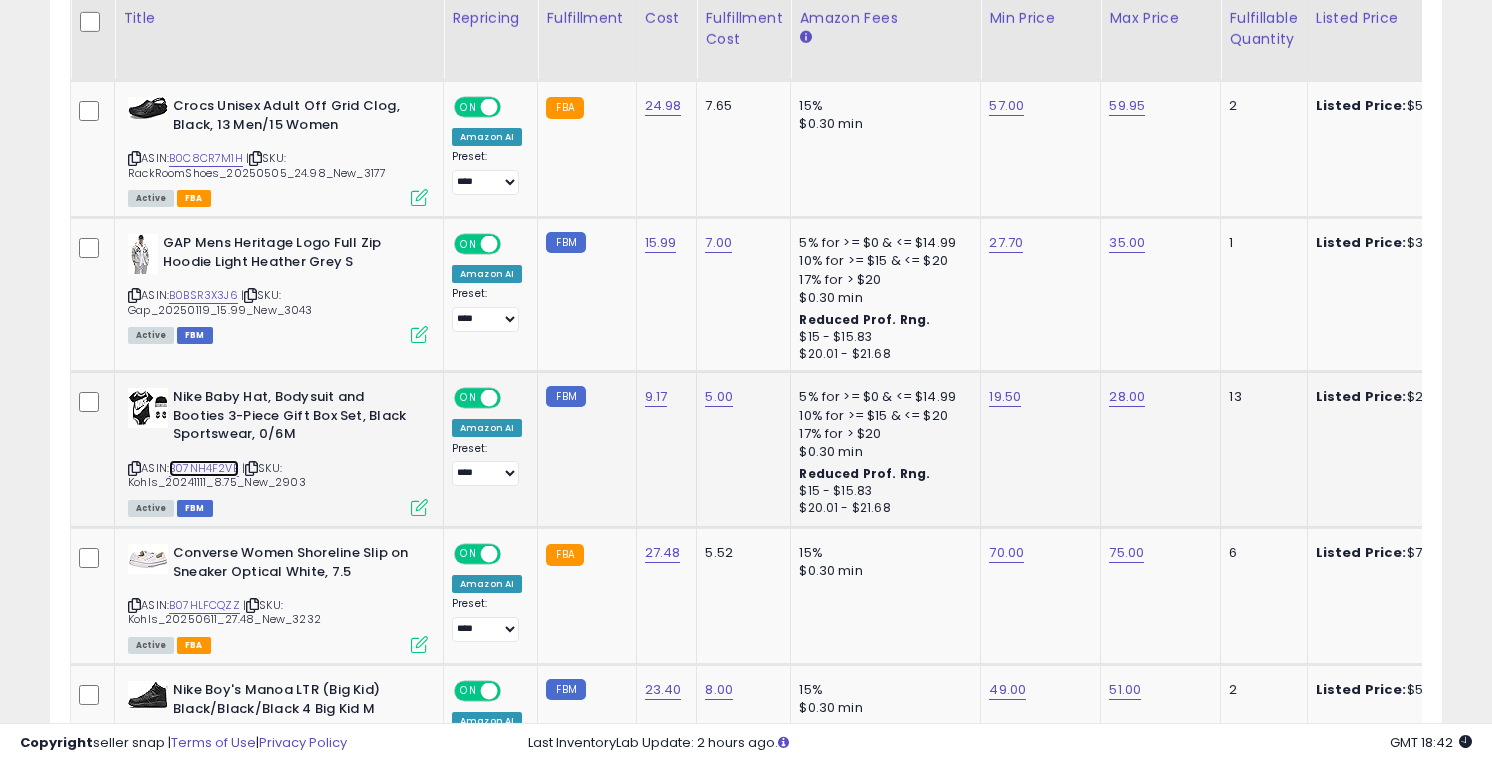 click on "B07NH4F2VB" at bounding box center [204, 468] 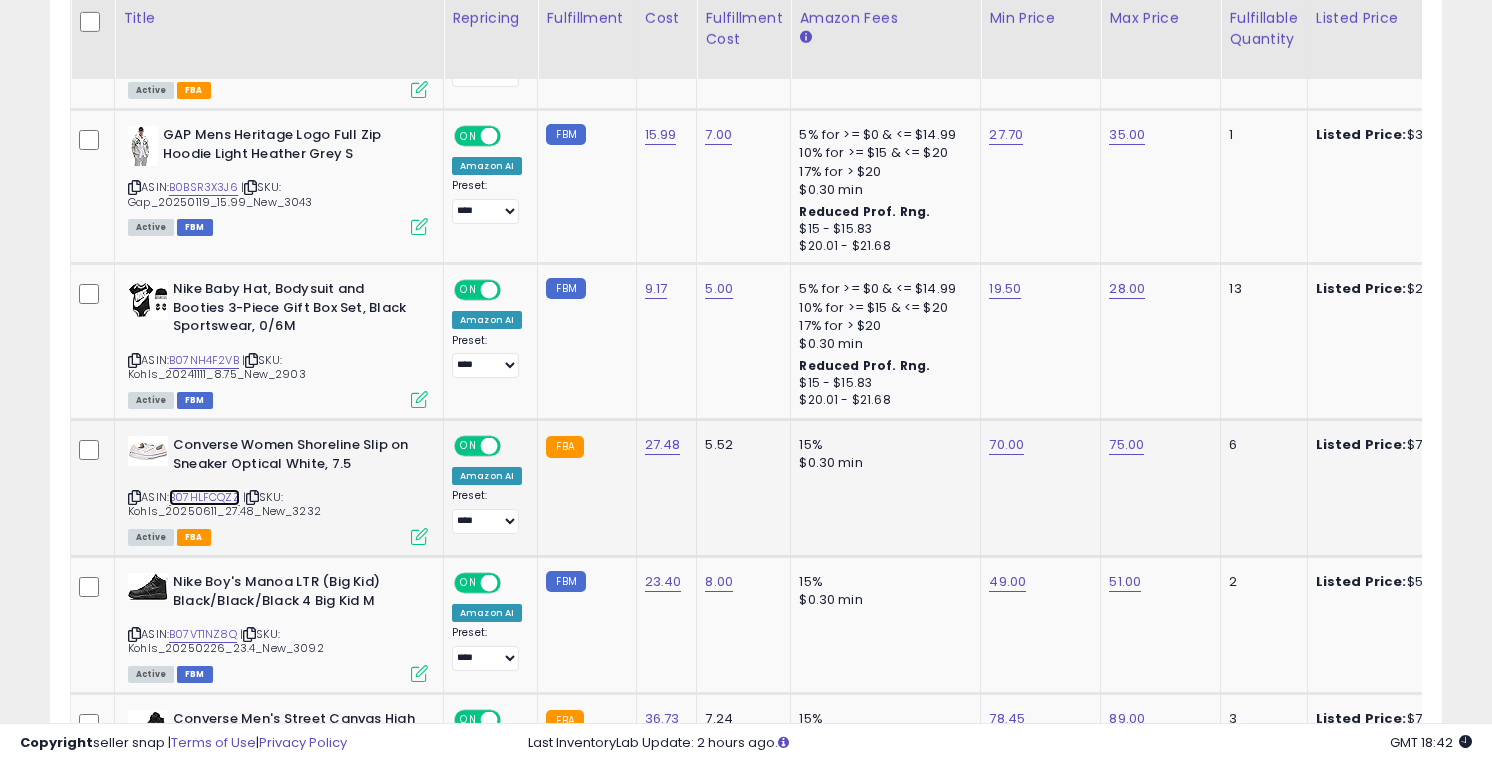 click on "B07HLFCQZZ" at bounding box center [204, 497] 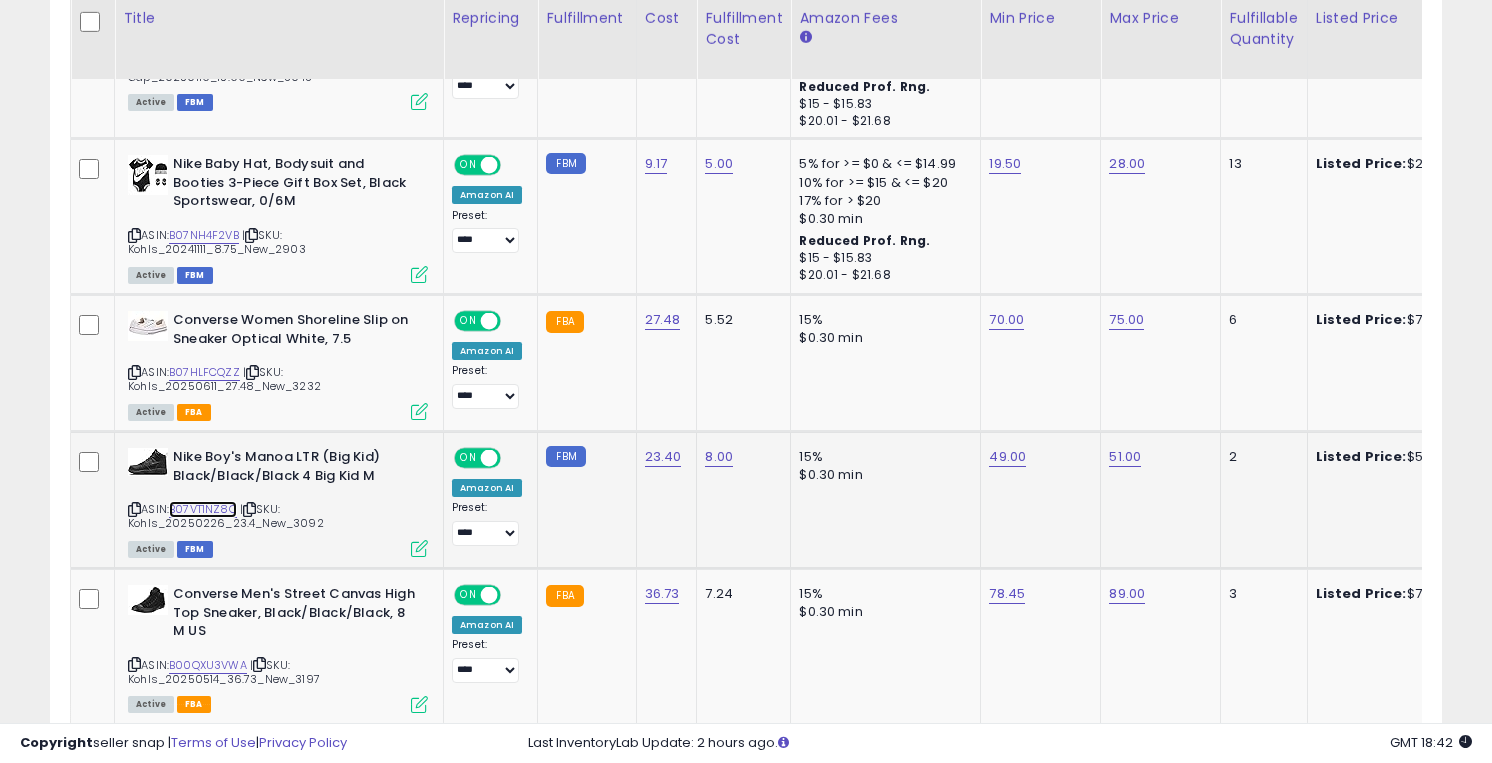 click on "B07VT1NZ8Q" at bounding box center (203, 509) 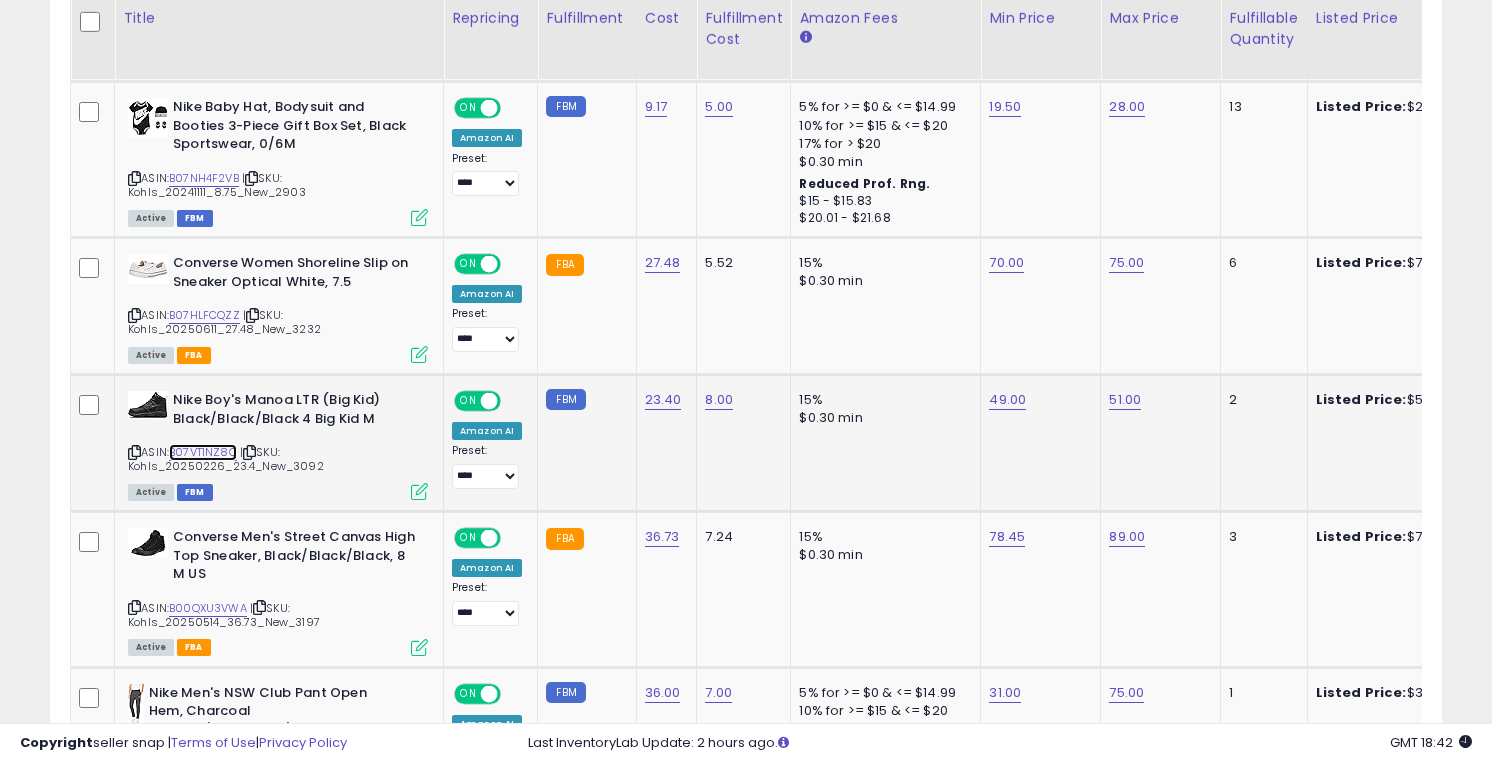 scroll, scrollTop: 1521, scrollLeft: 0, axis: vertical 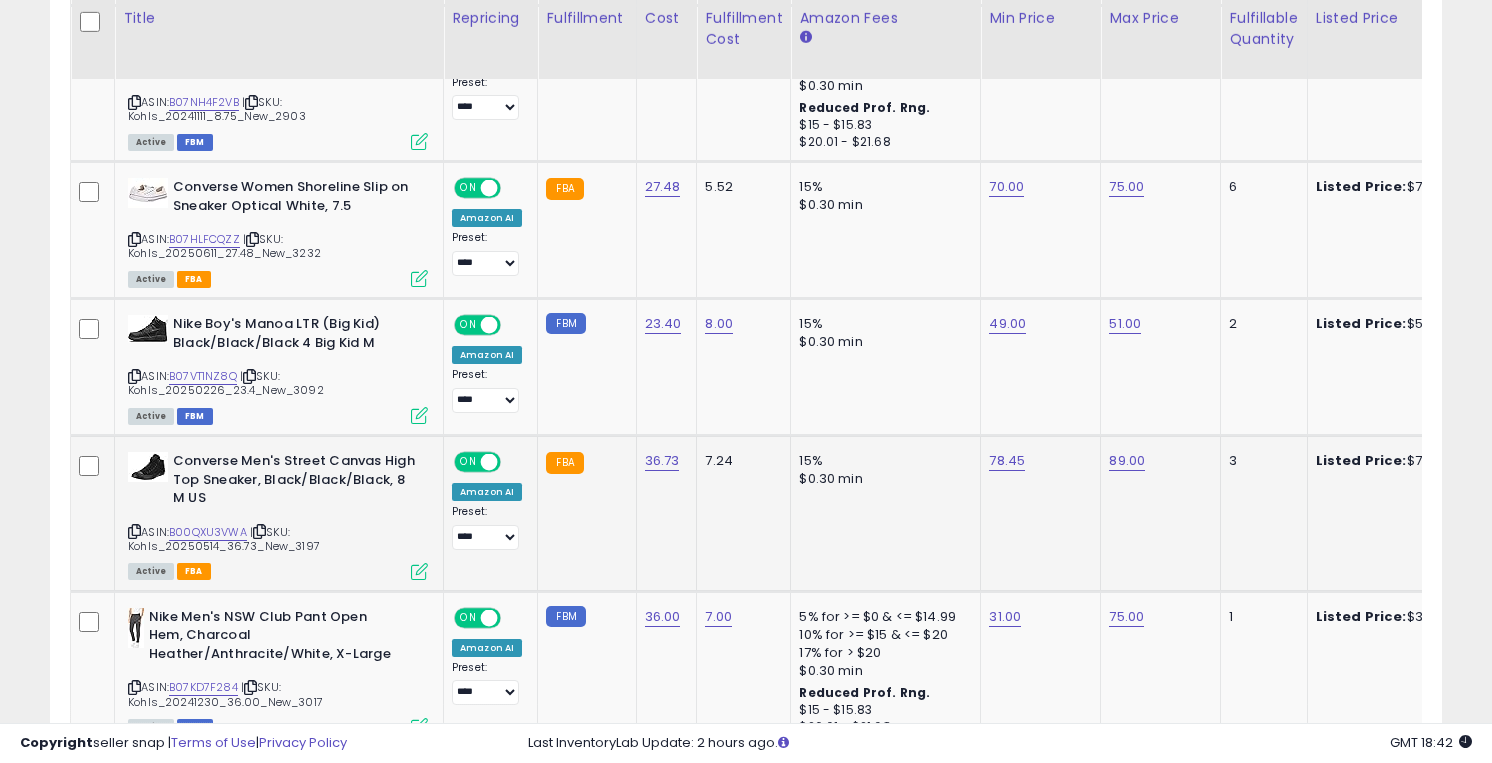click on "ASIN:  B00QXU3VWA    |   SKU: Kohls_20250514_36.73_New_3197 Active FBA" at bounding box center [278, 515] 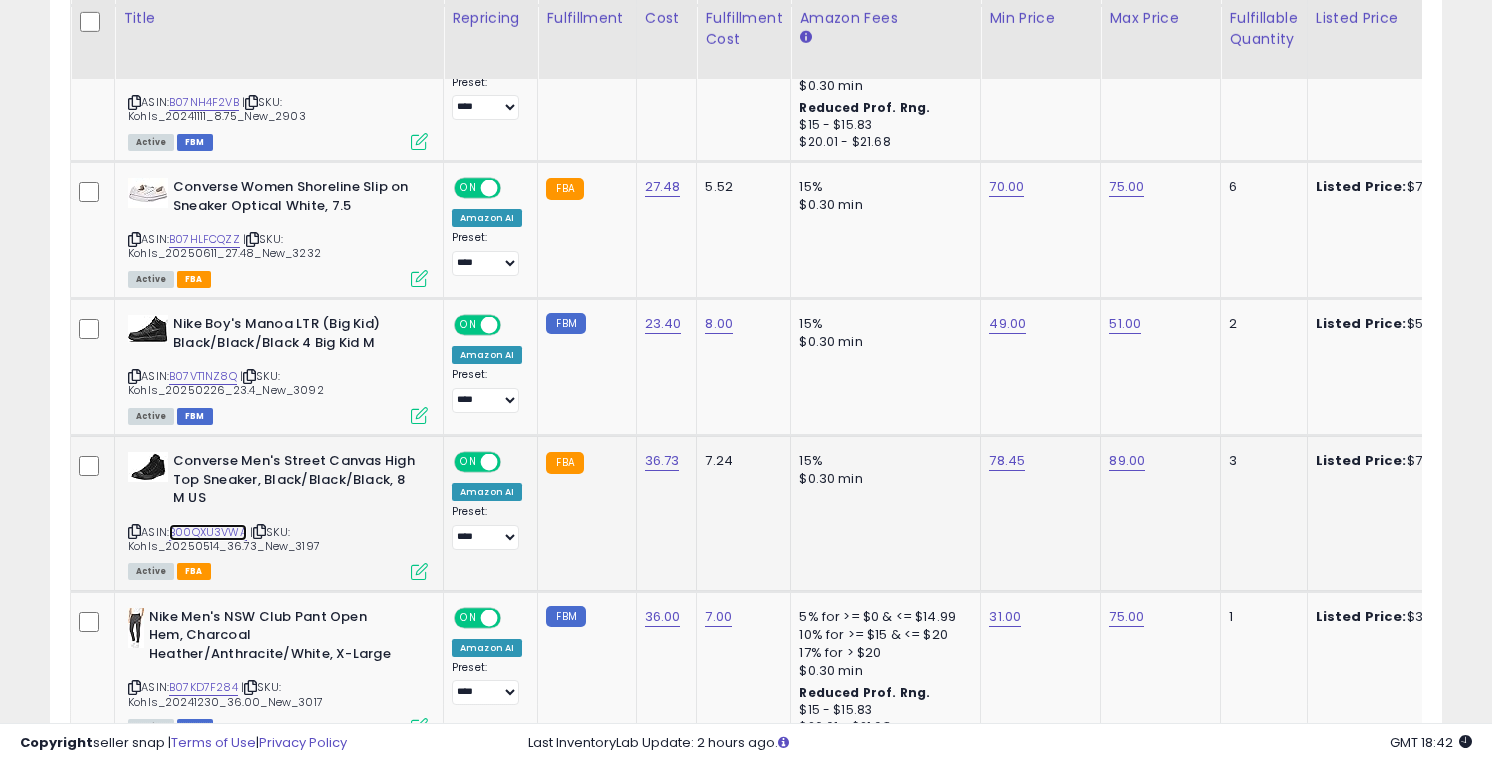 click on "B00QXU3VWA" at bounding box center [208, 532] 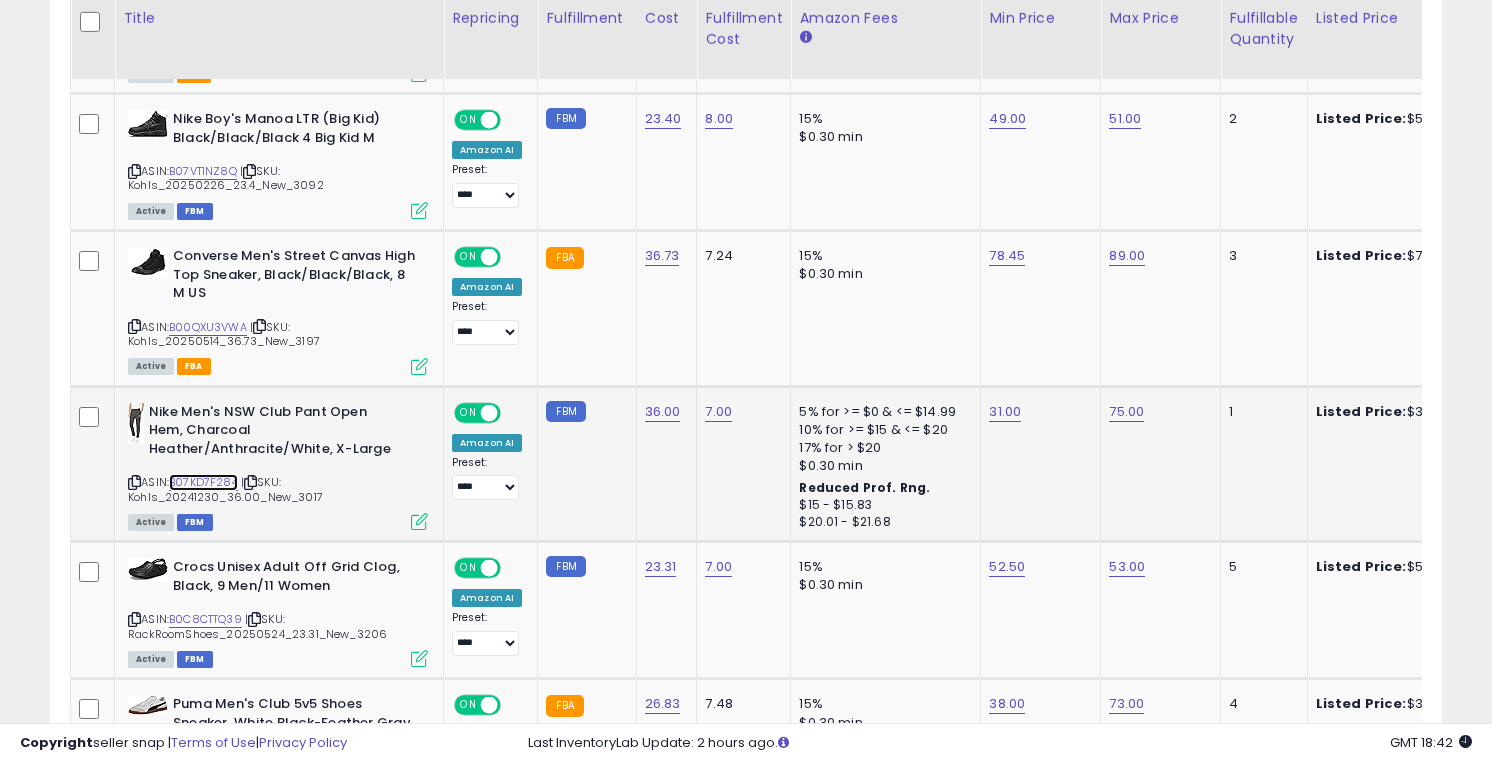 click on "B07KD7F284" at bounding box center (203, 482) 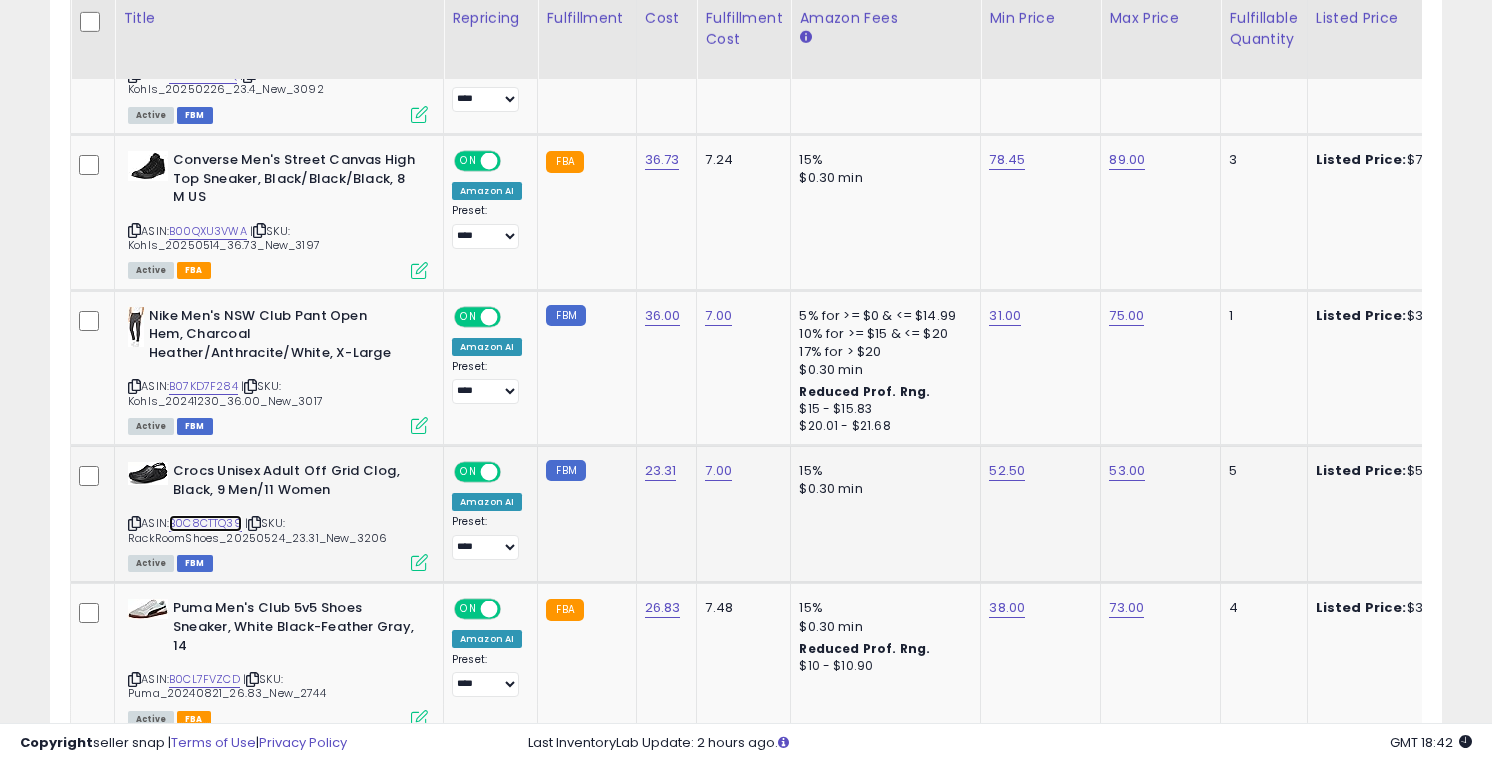 click on "B0C8CTTQ39" at bounding box center [205, 523] 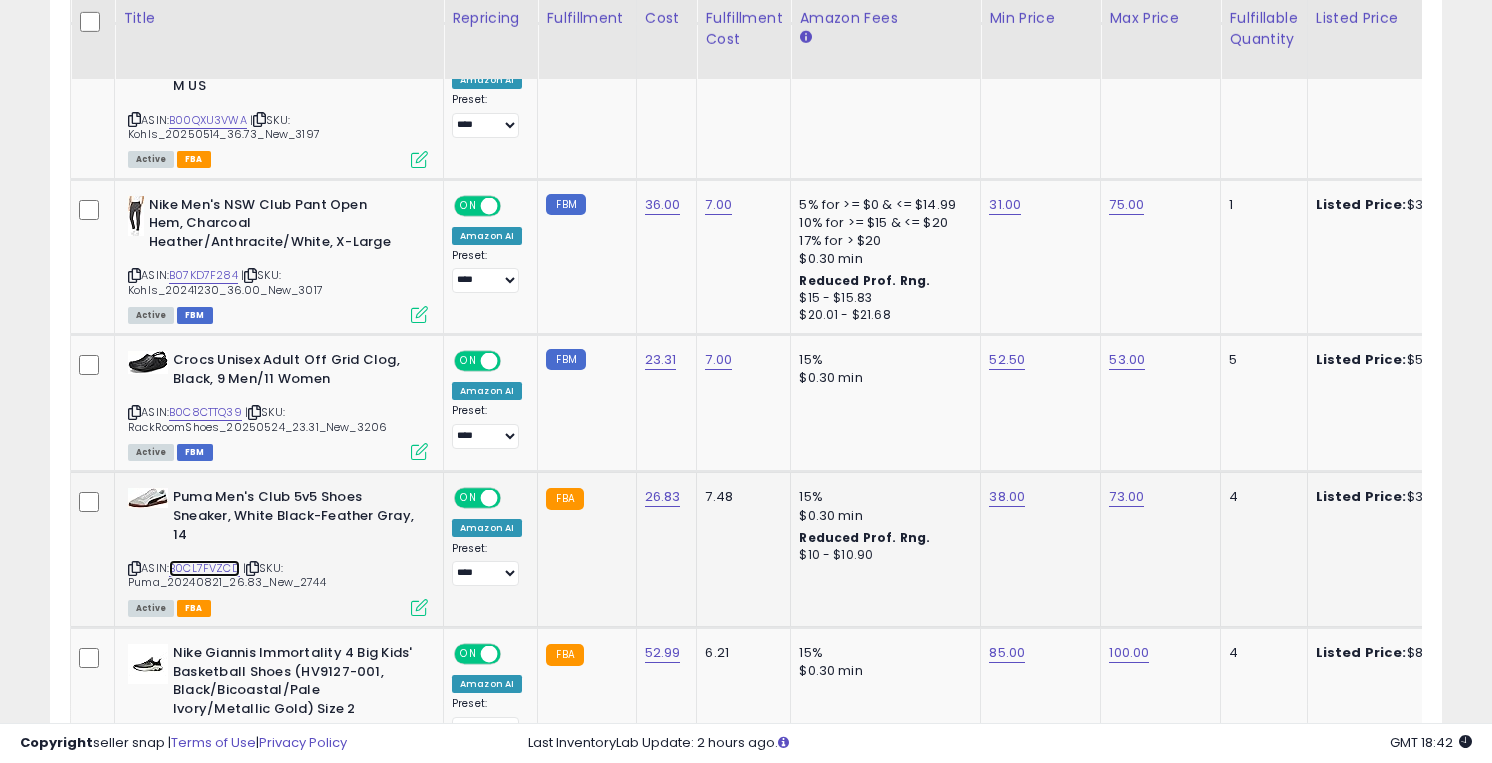 click on "B0CL7FVZCD" at bounding box center (204, 568) 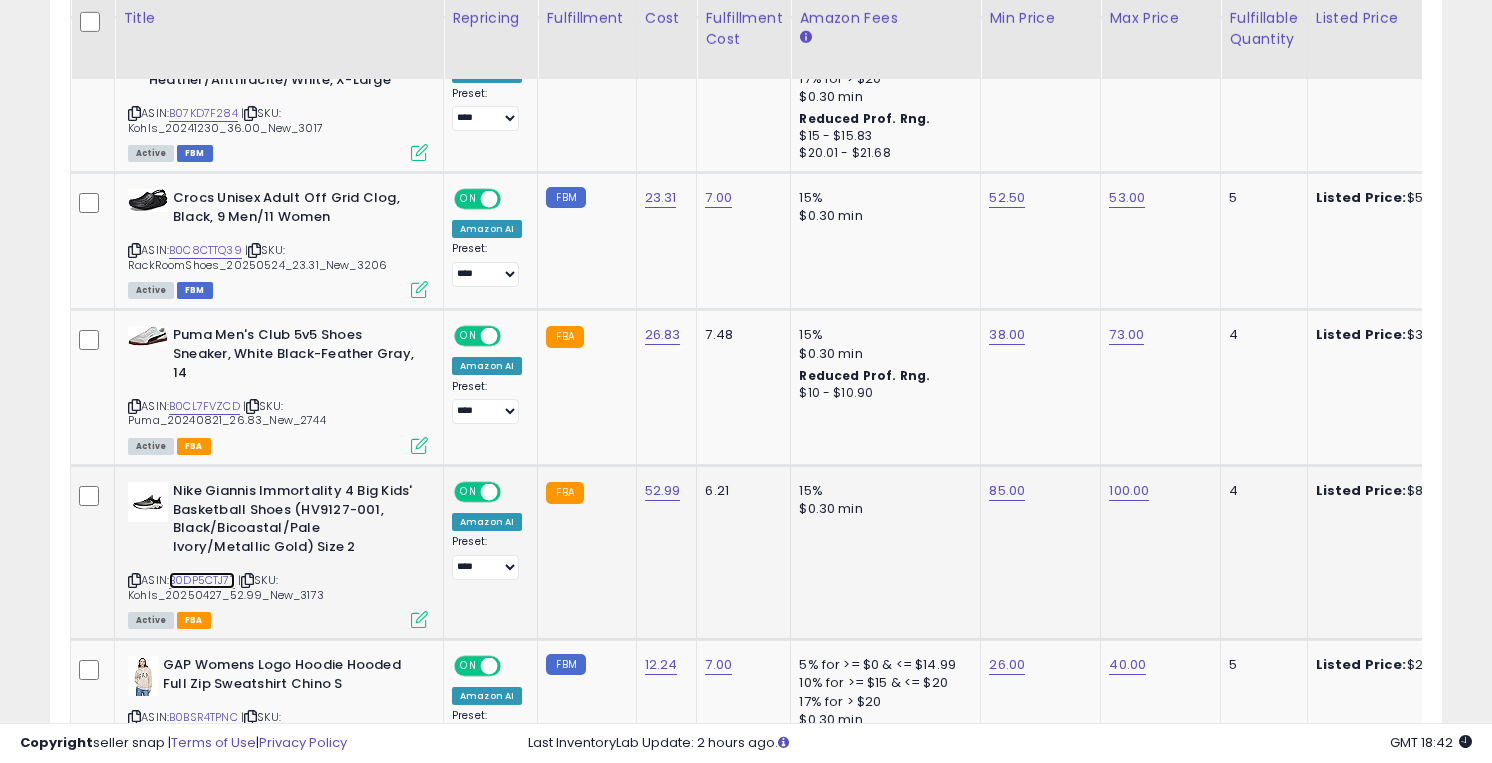 click on "B0DP5CTJ7T" at bounding box center [202, 580] 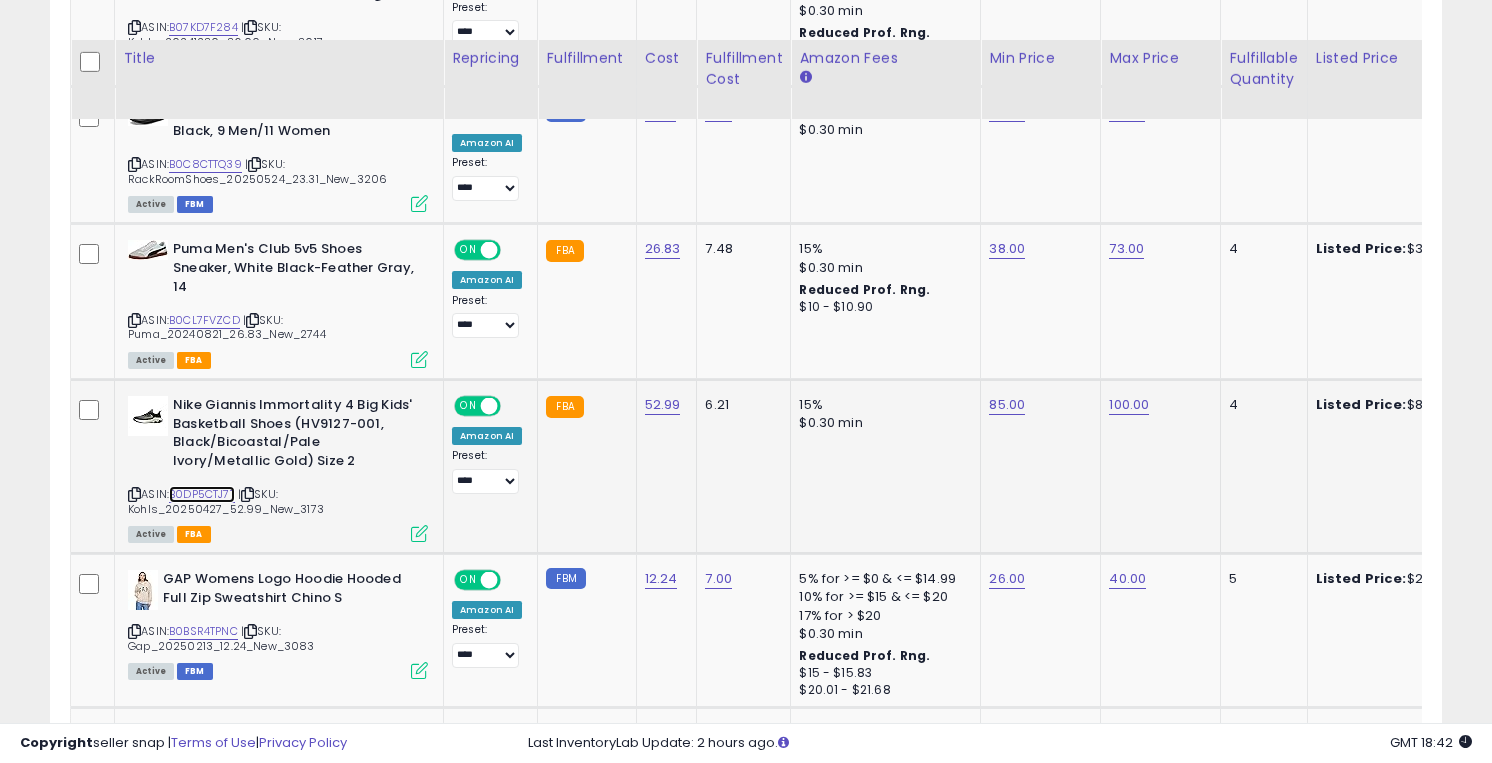 scroll, scrollTop: 2221, scrollLeft: 0, axis: vertical 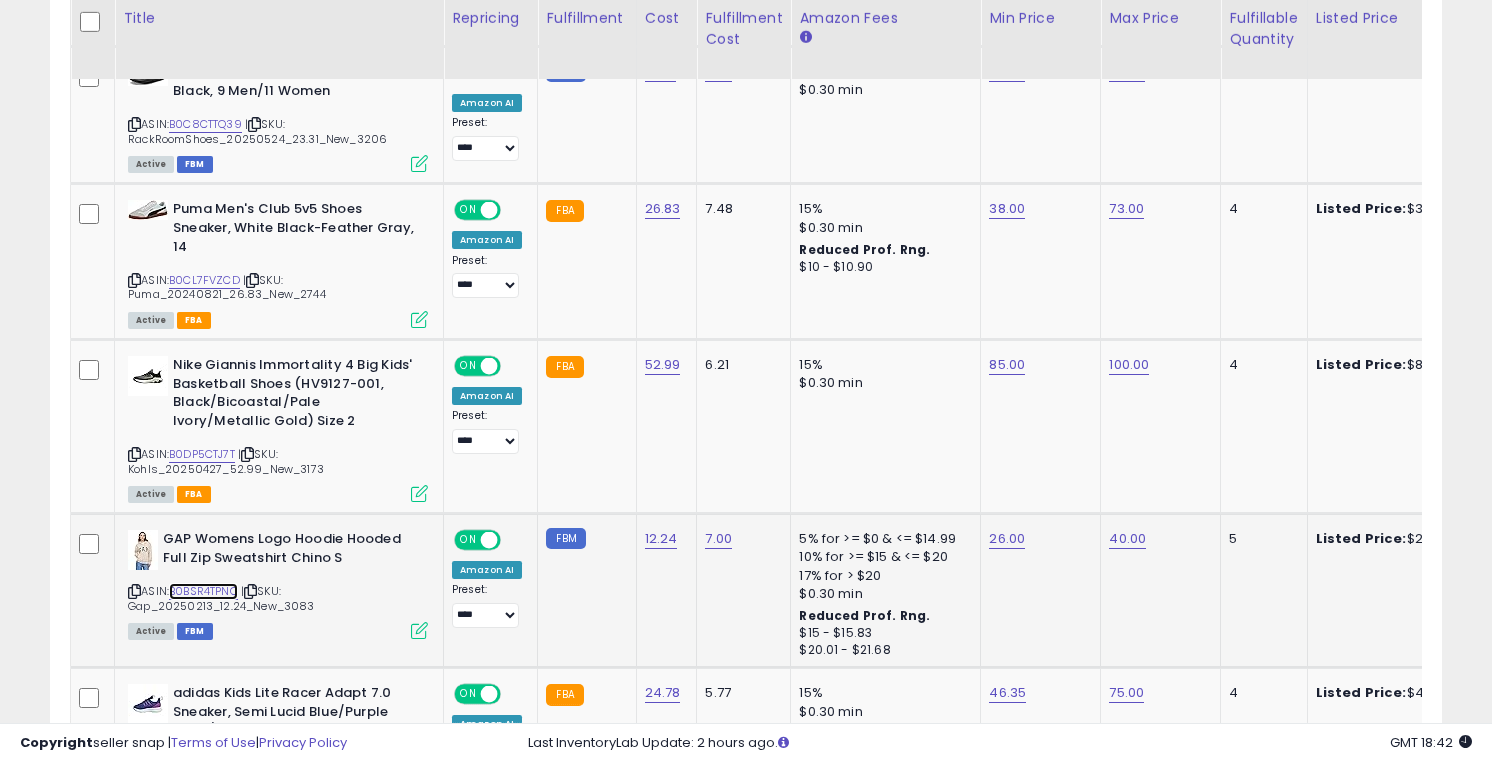 click on "B0BSR4TPNC" at bounding box center [203, 591] 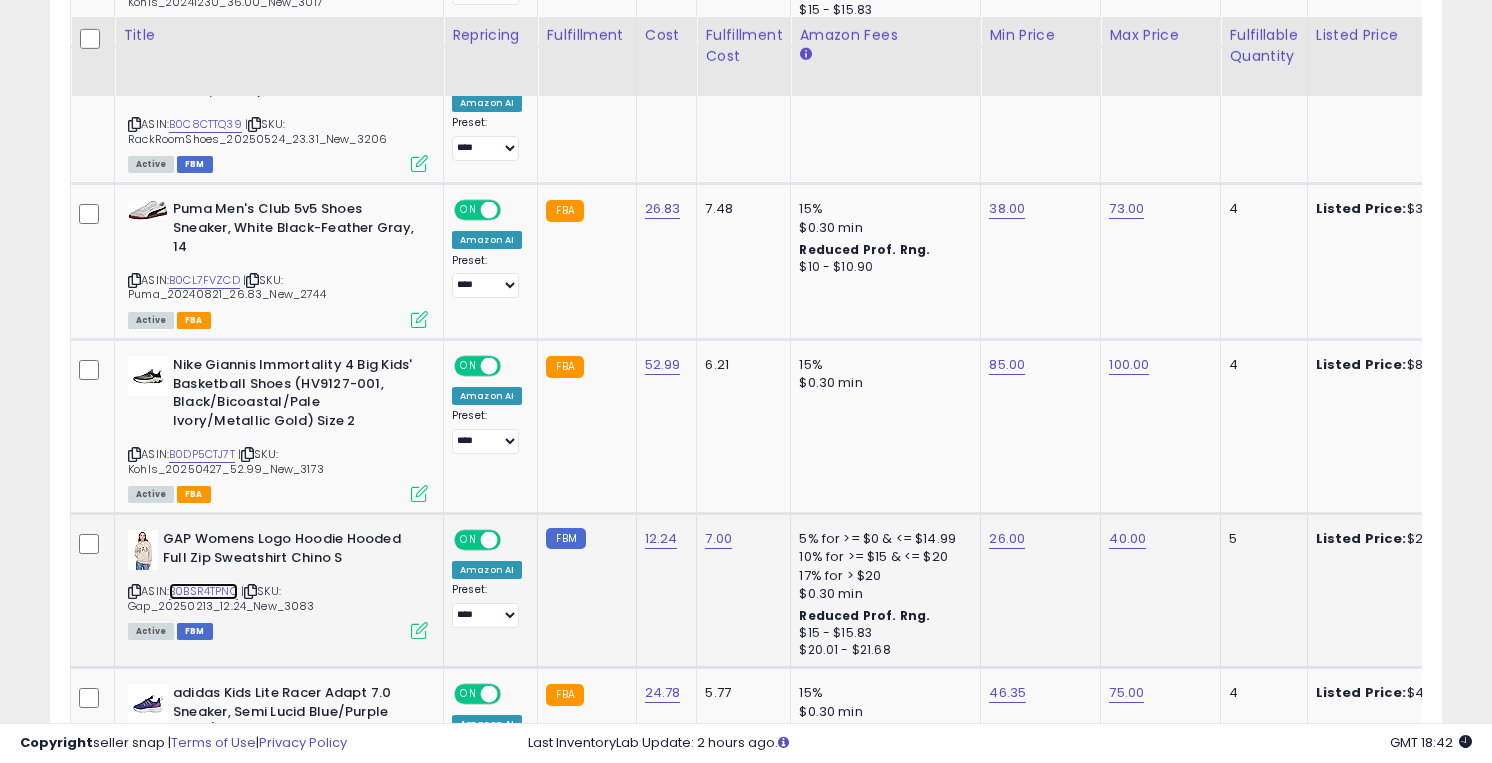 scroll, scrollTop: 2352, scrollLeft: 0, axis: vertical 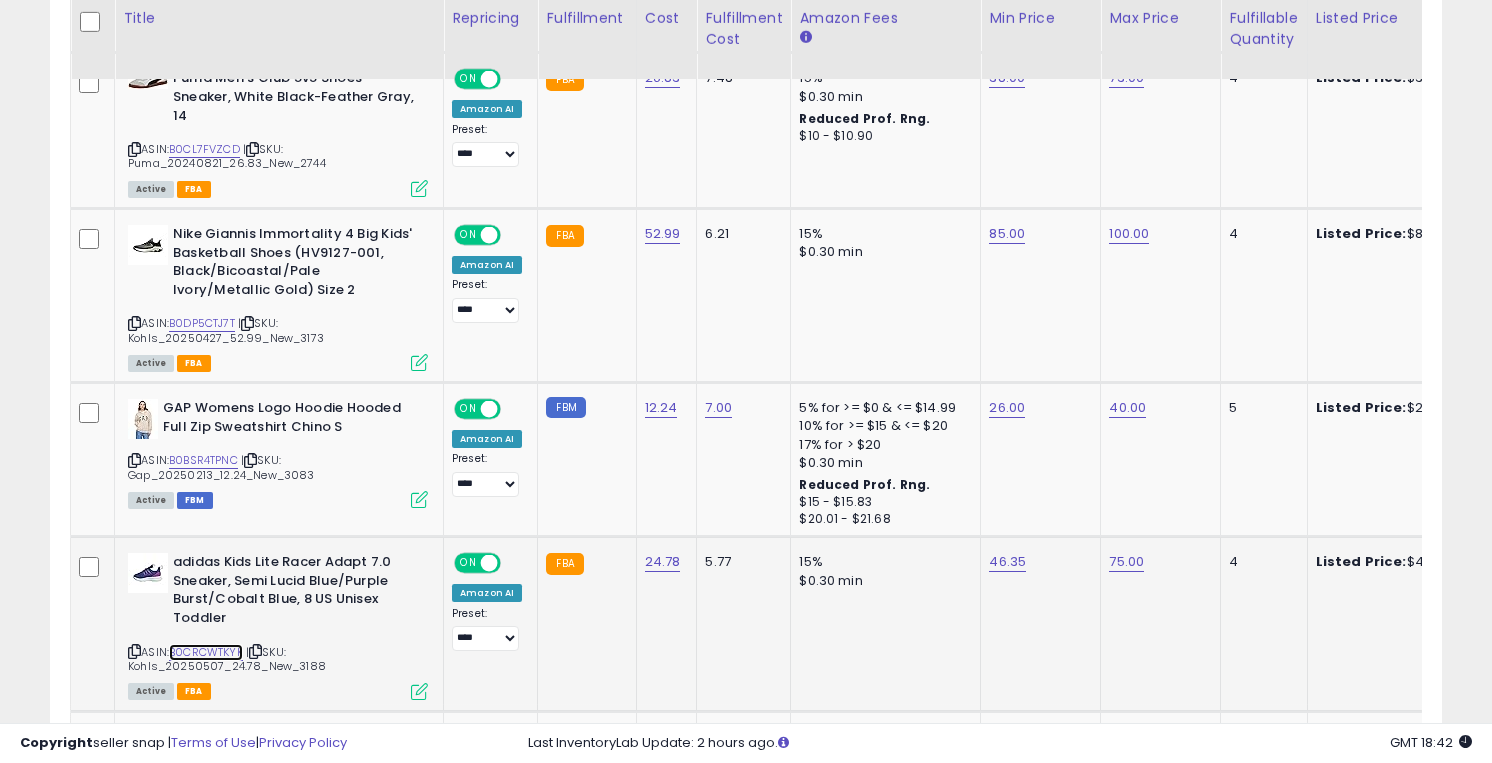 click on "B0CRCWTKYK" at bounding box center (206, 652) 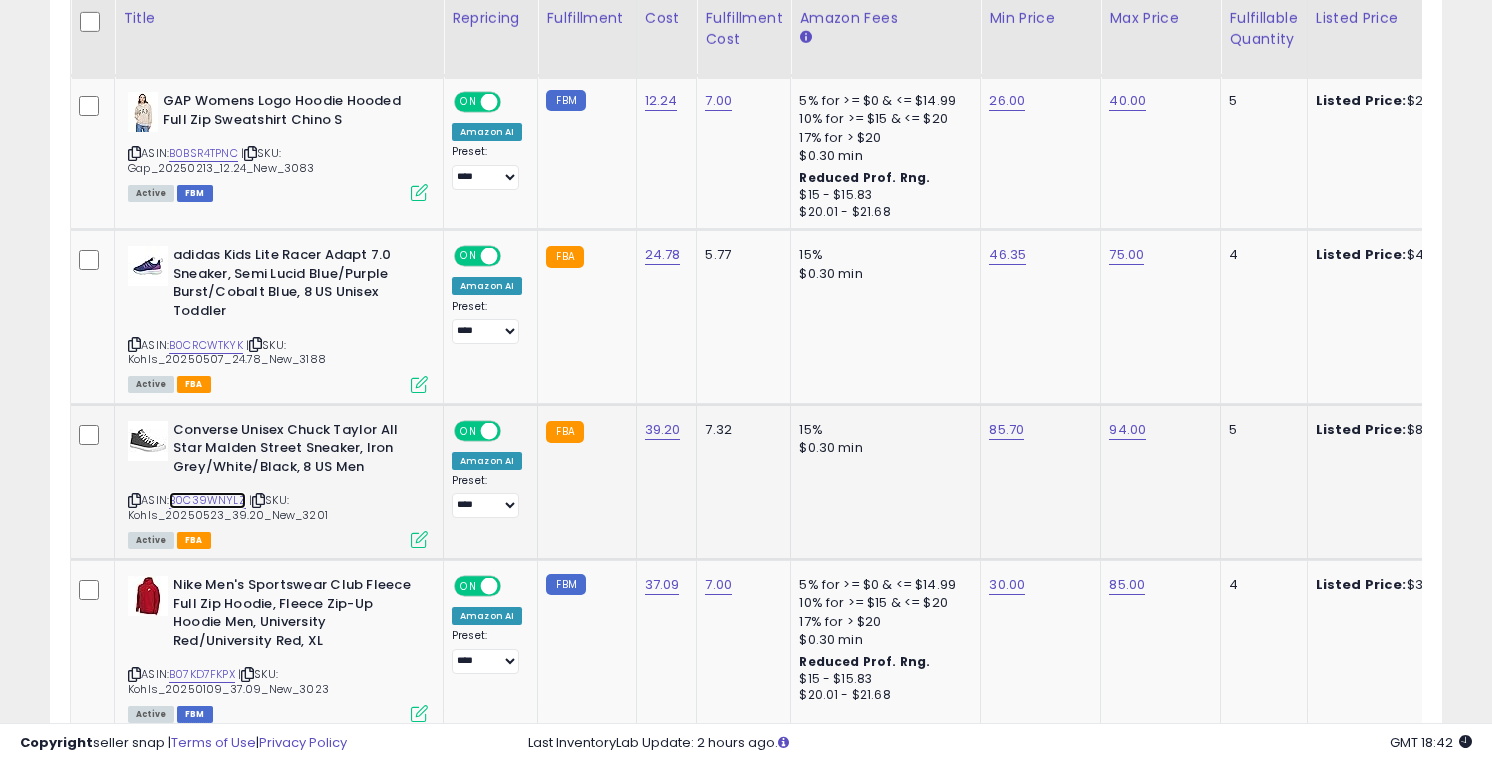 click on "B0C39WNYLZ" at bounding box center (207, 500) 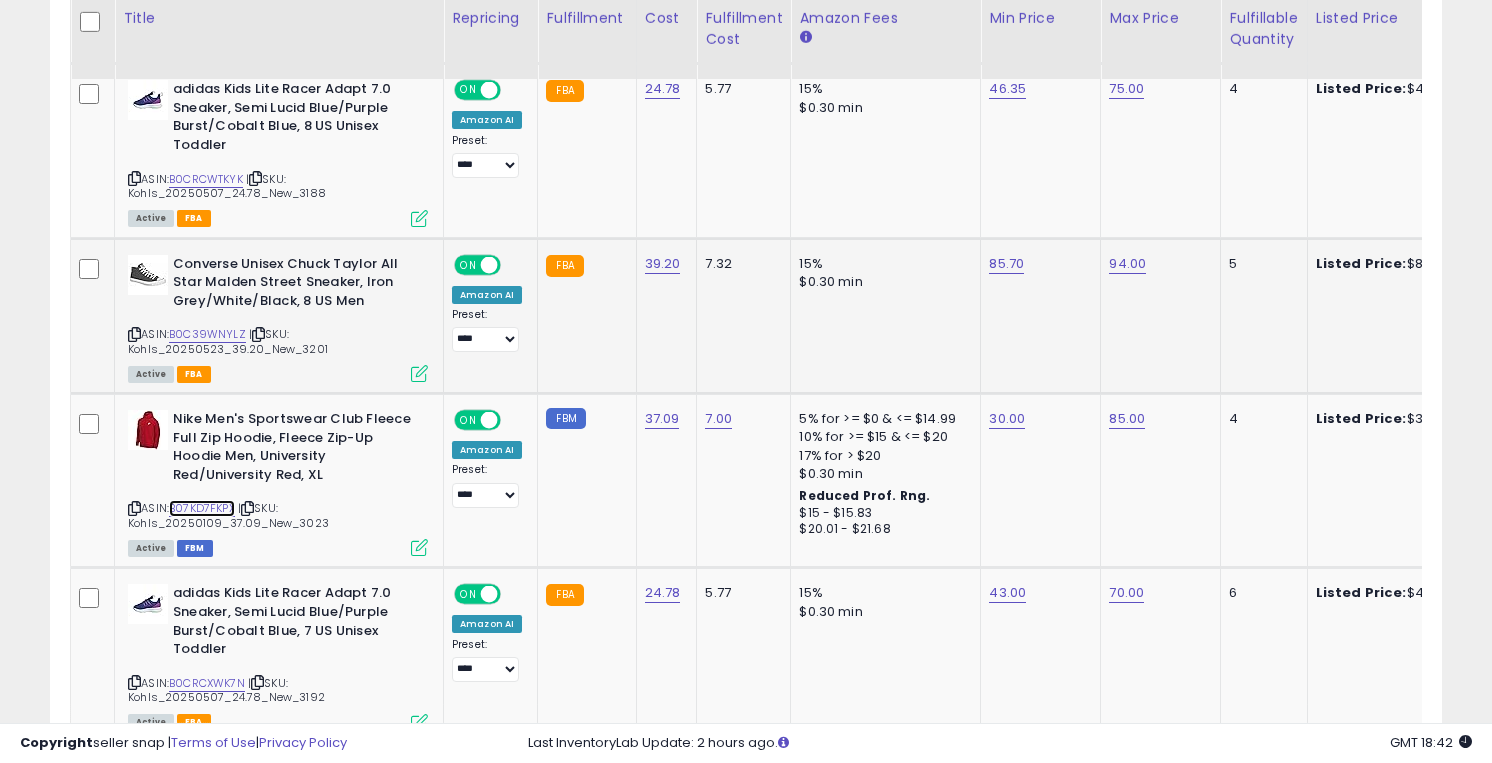 click on "B07KD7FKPX" at bounding box center (202, 508) 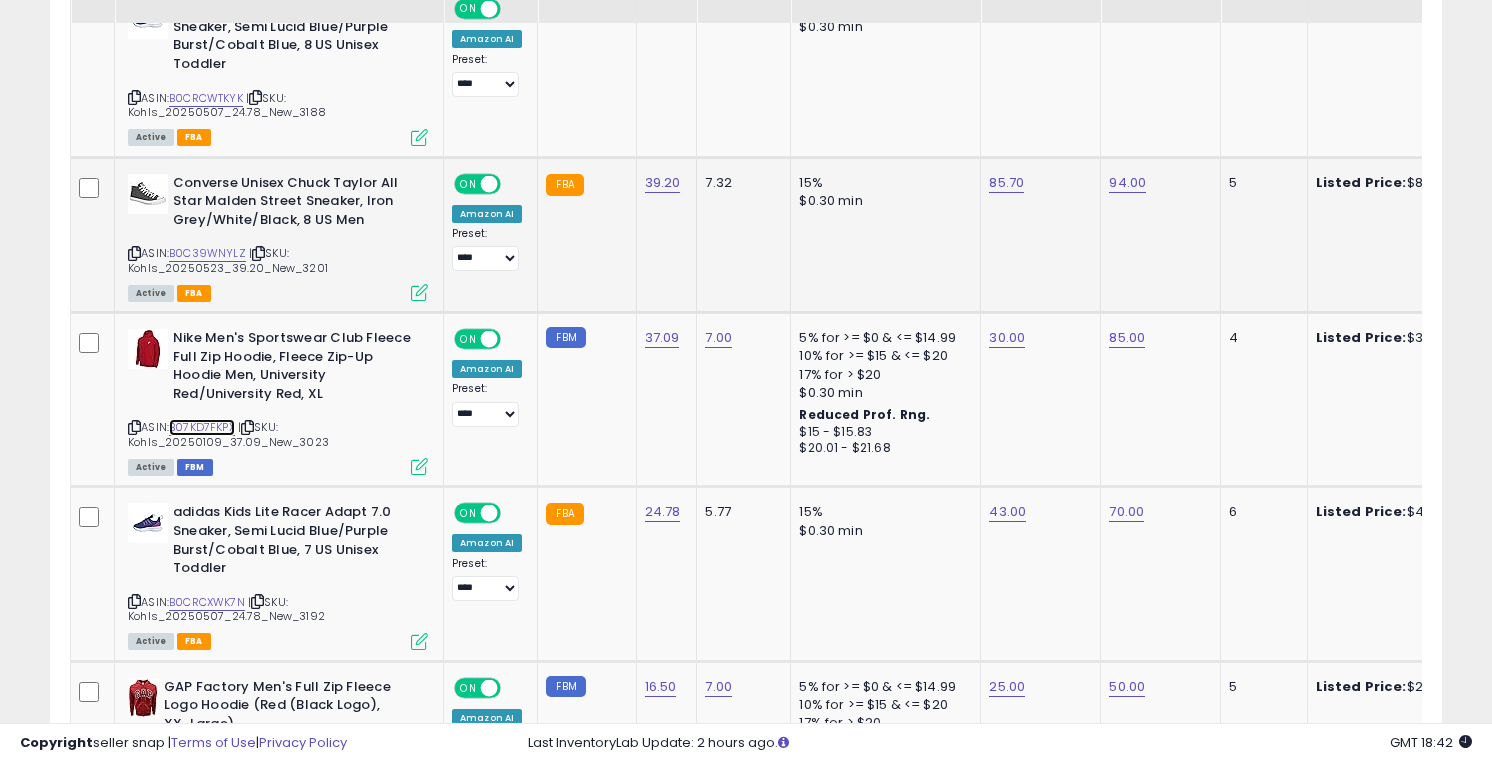 scroll, scrollTop: 3060, scrollLeft: 0, axis: vertical 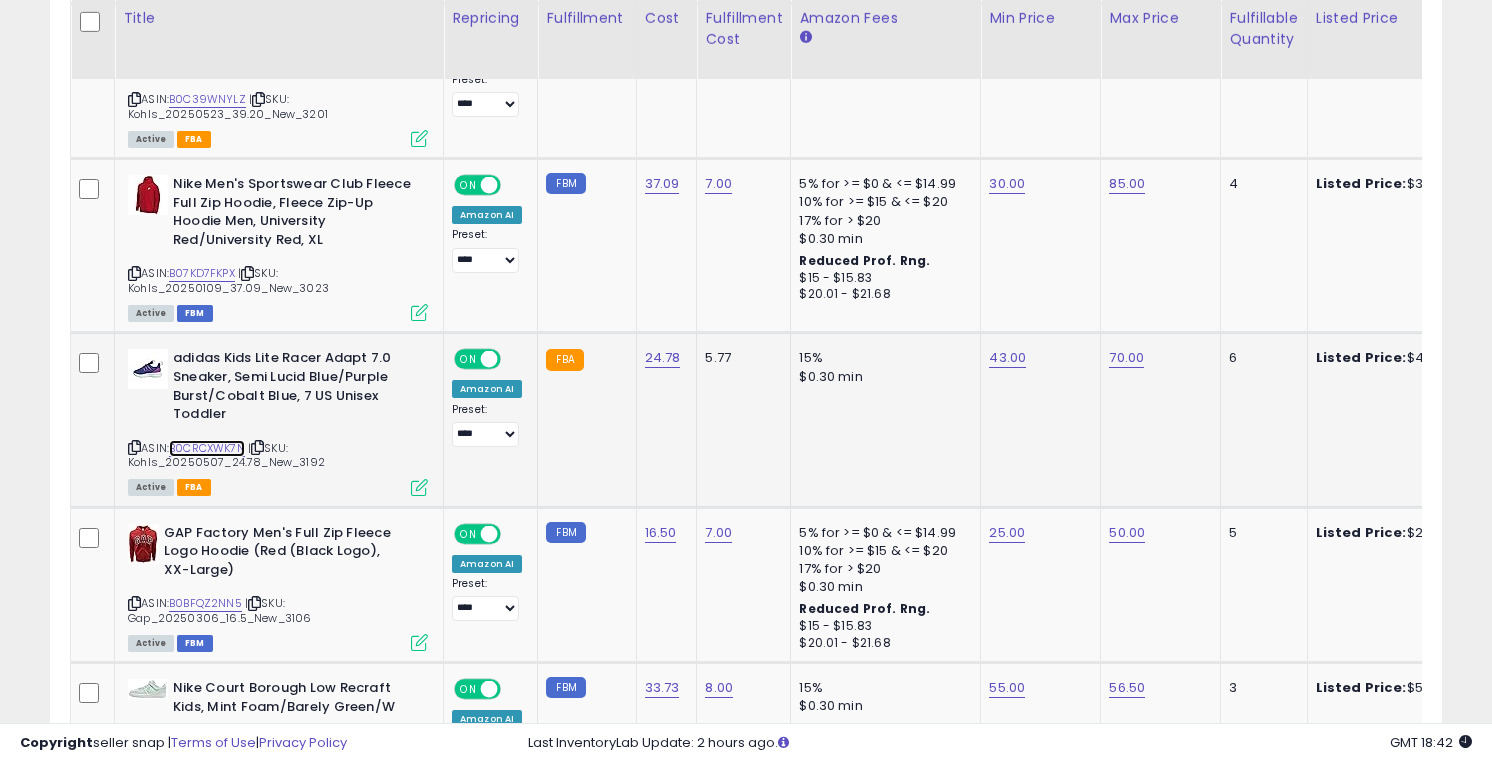 click on "B0CRCXWK7N" at bounding box center (207, 448) 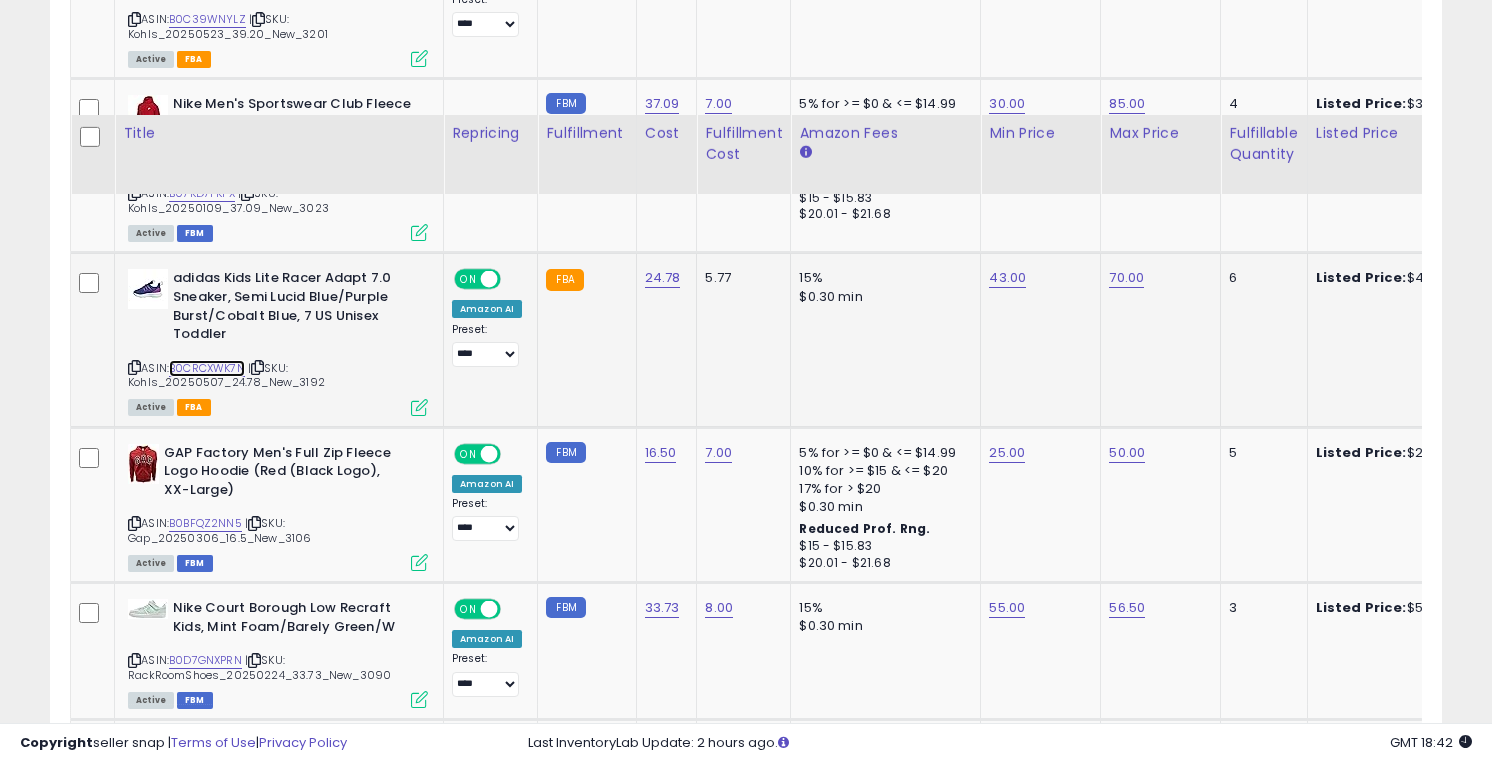 scroll, scrollTop: 3255, scrollLeft: 0, axis: vertical 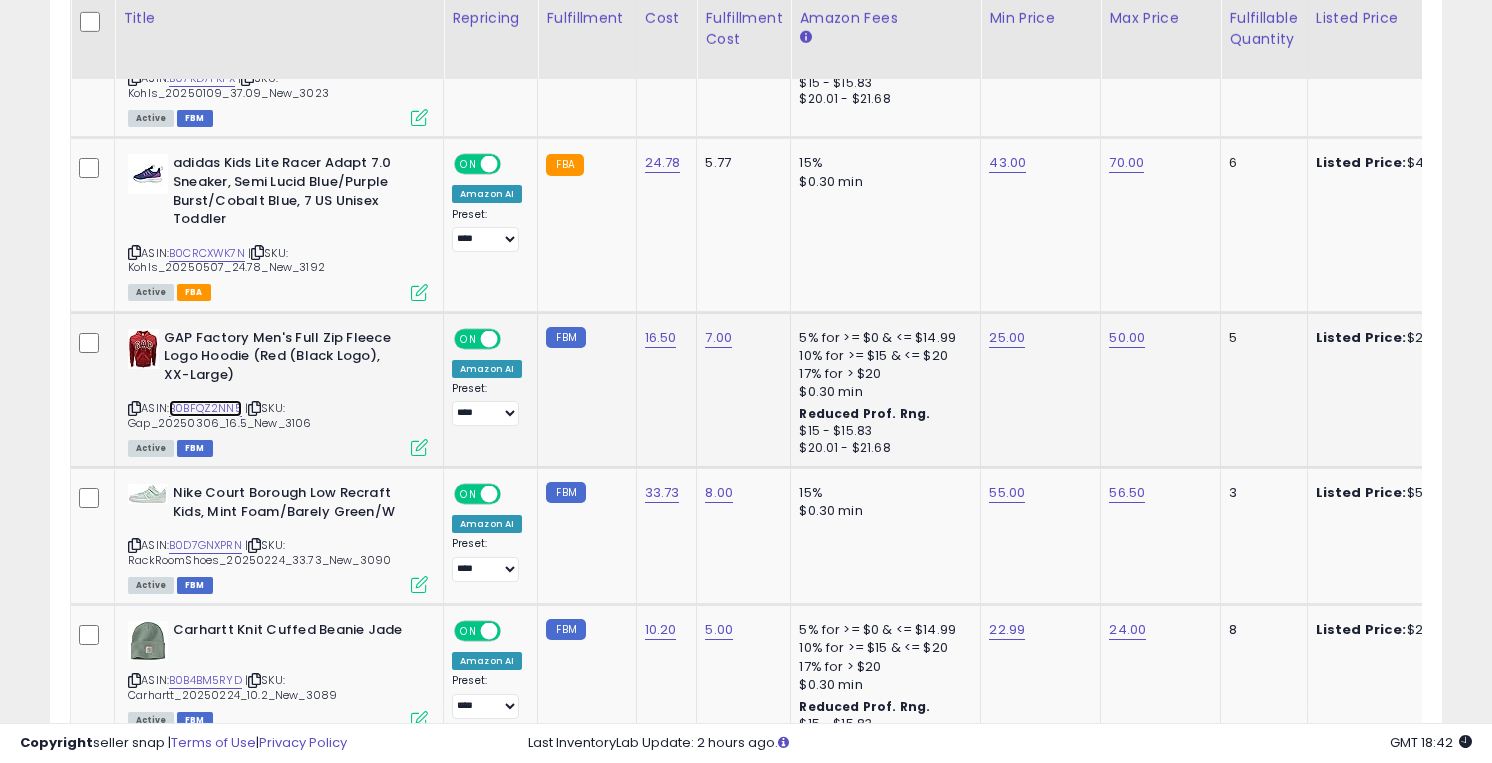 click on "B0BFQZ2NN5" at bounding box center (205, 408) 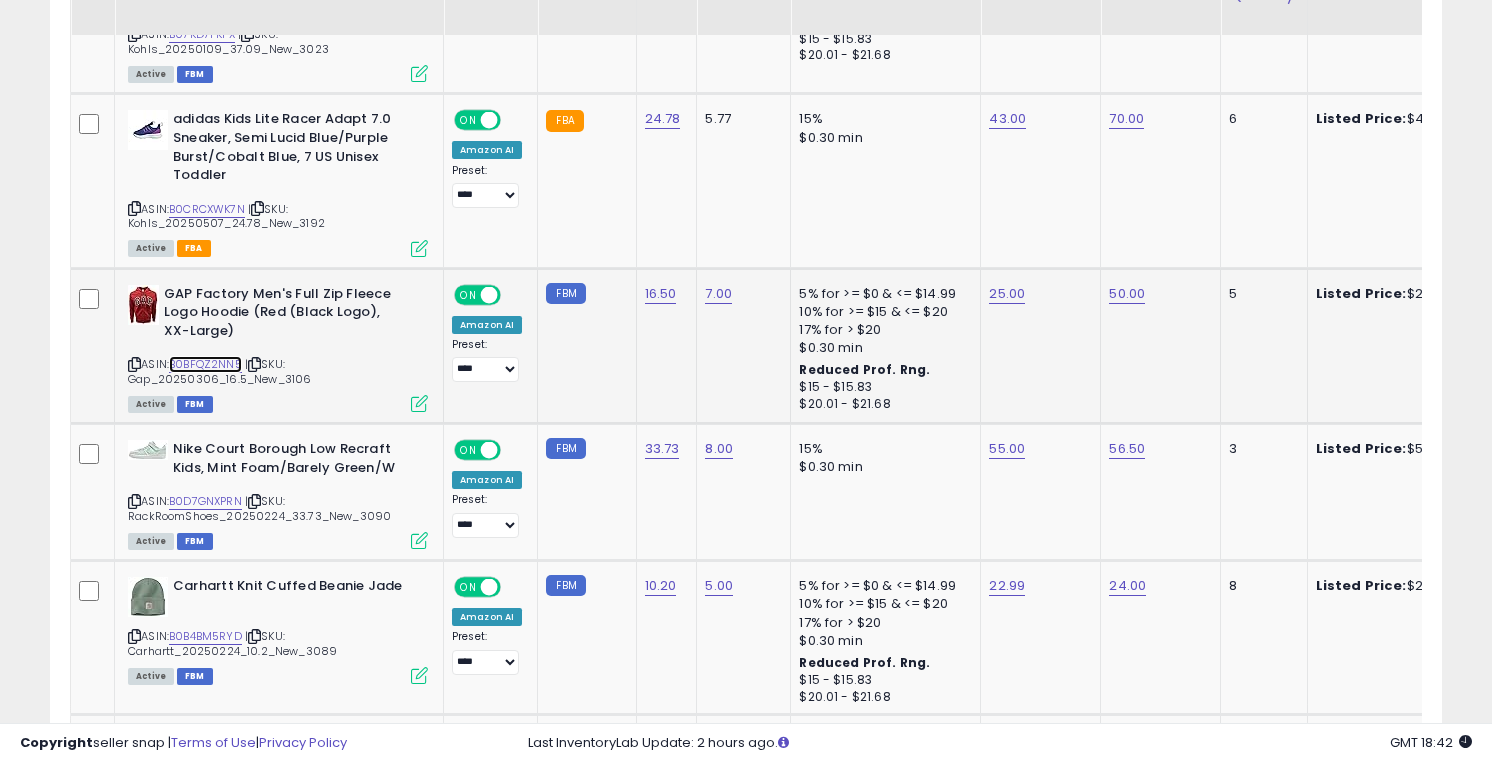 scroll, scrollTop: 3335, scrollLeft: 0, axis: vertical 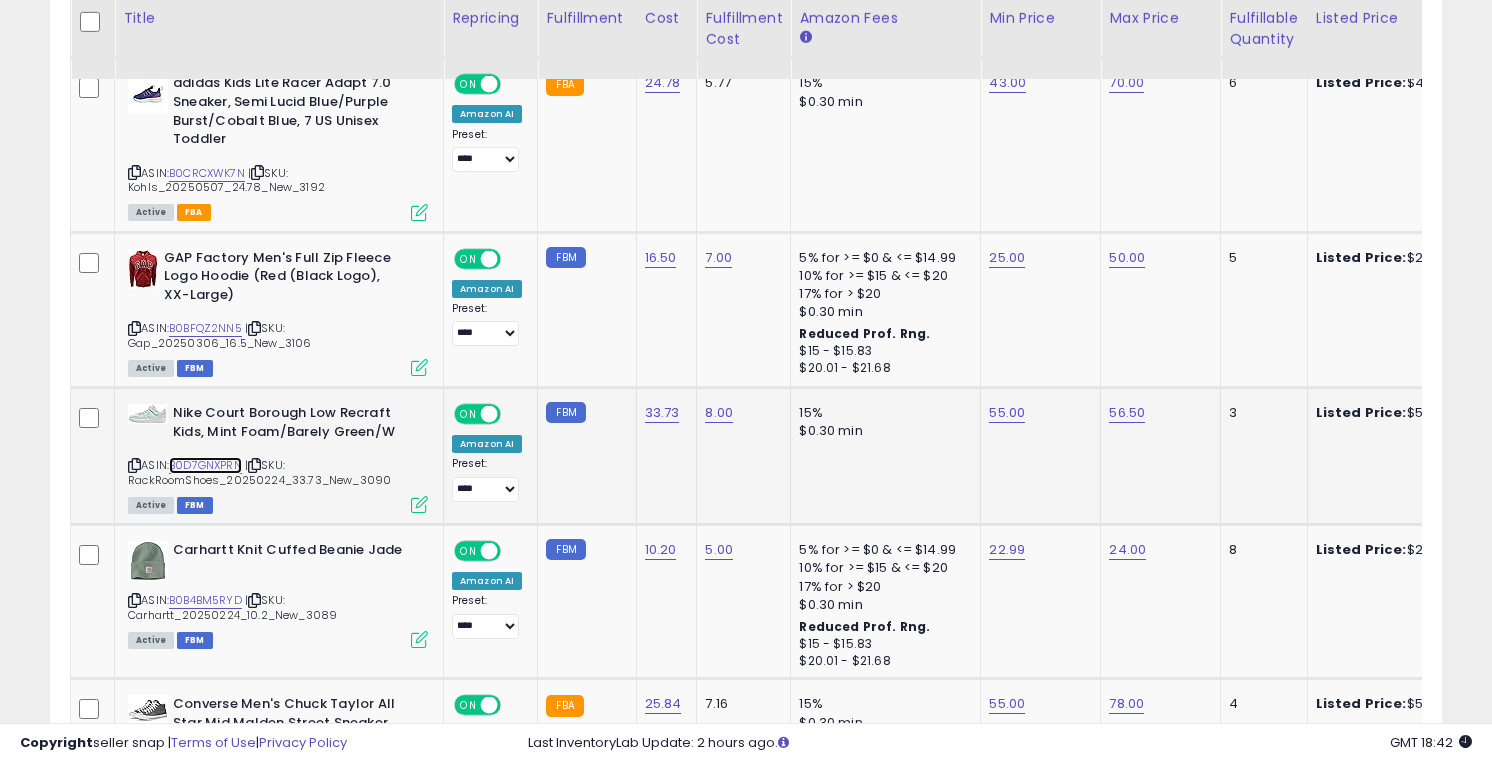 click on "B0D7GNXPRN" at bounding box center [205, 465] 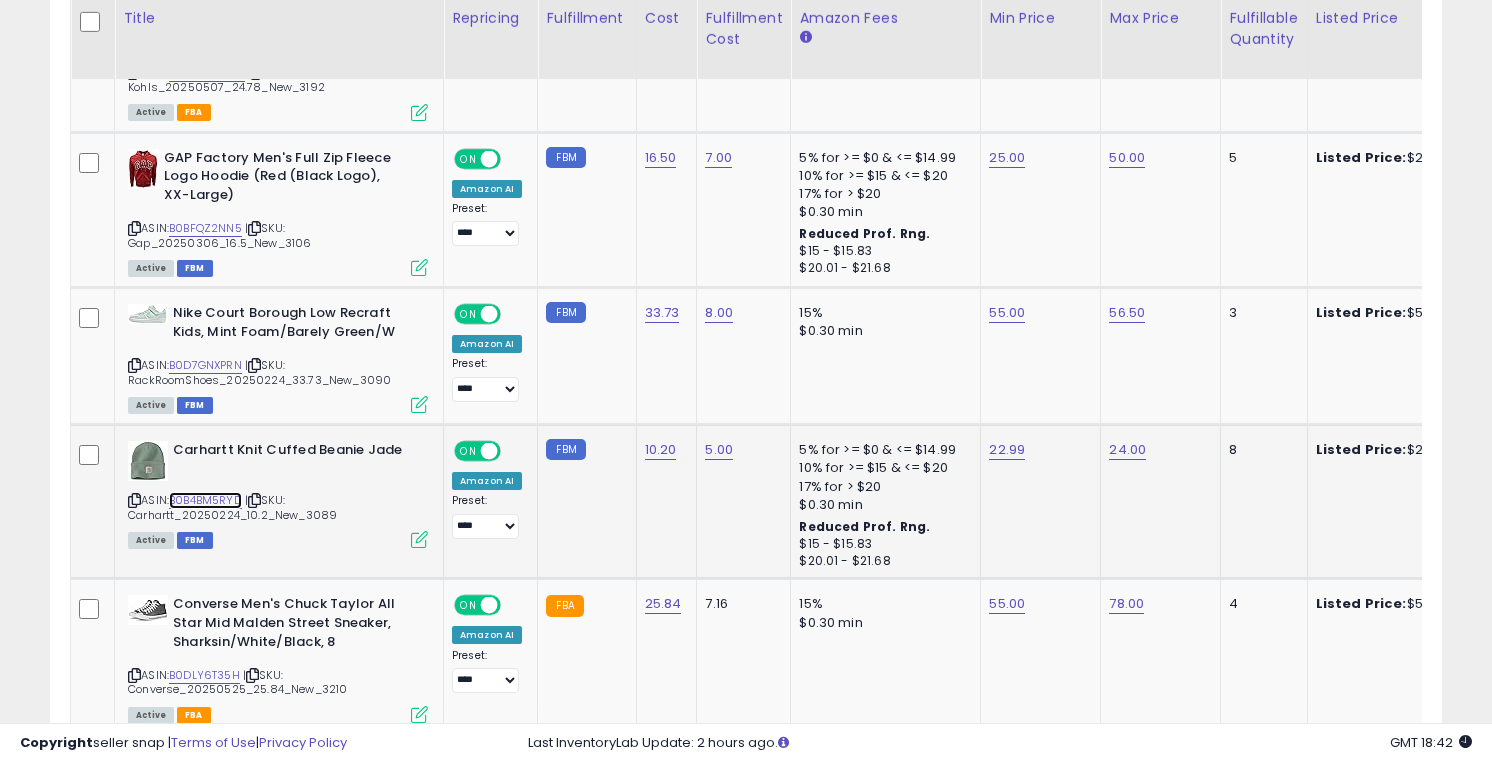 click on "B0B4BM5RYD" at bounding box center [205, 500] 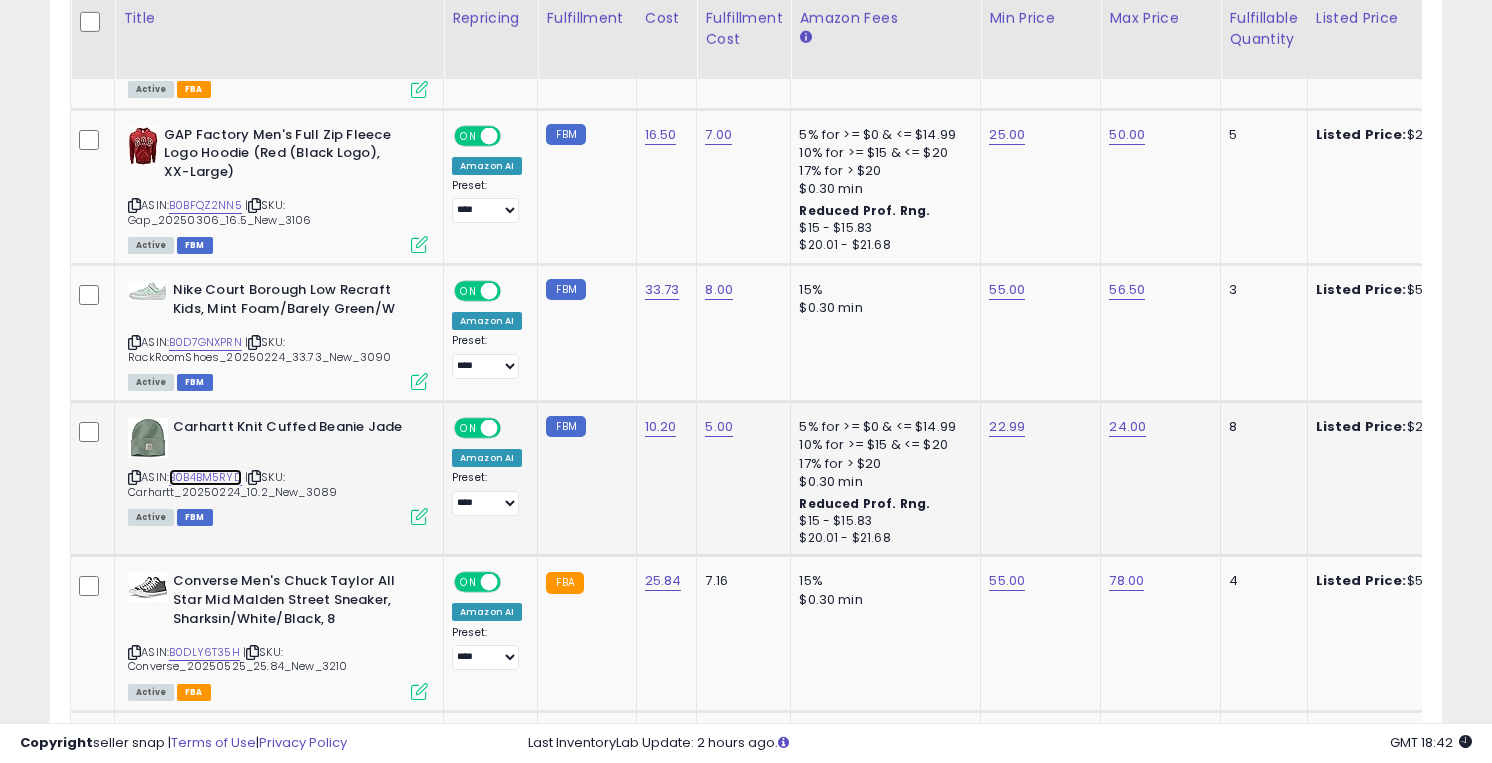 scroll, scrollTop: 3616, scrollLeft: 0, axis: vertical 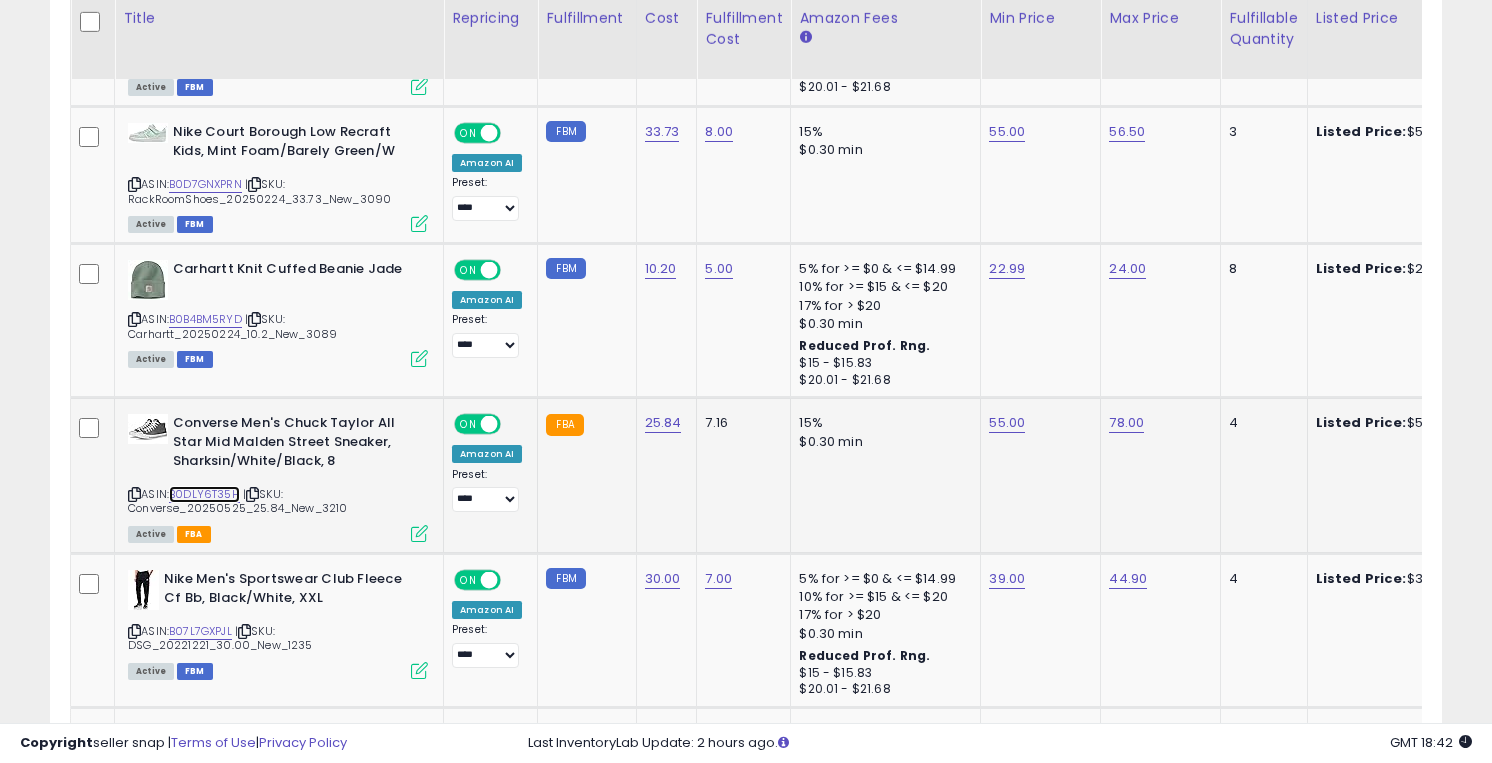 click on "B0DLY6T35H" at bounding box center [204, 494] 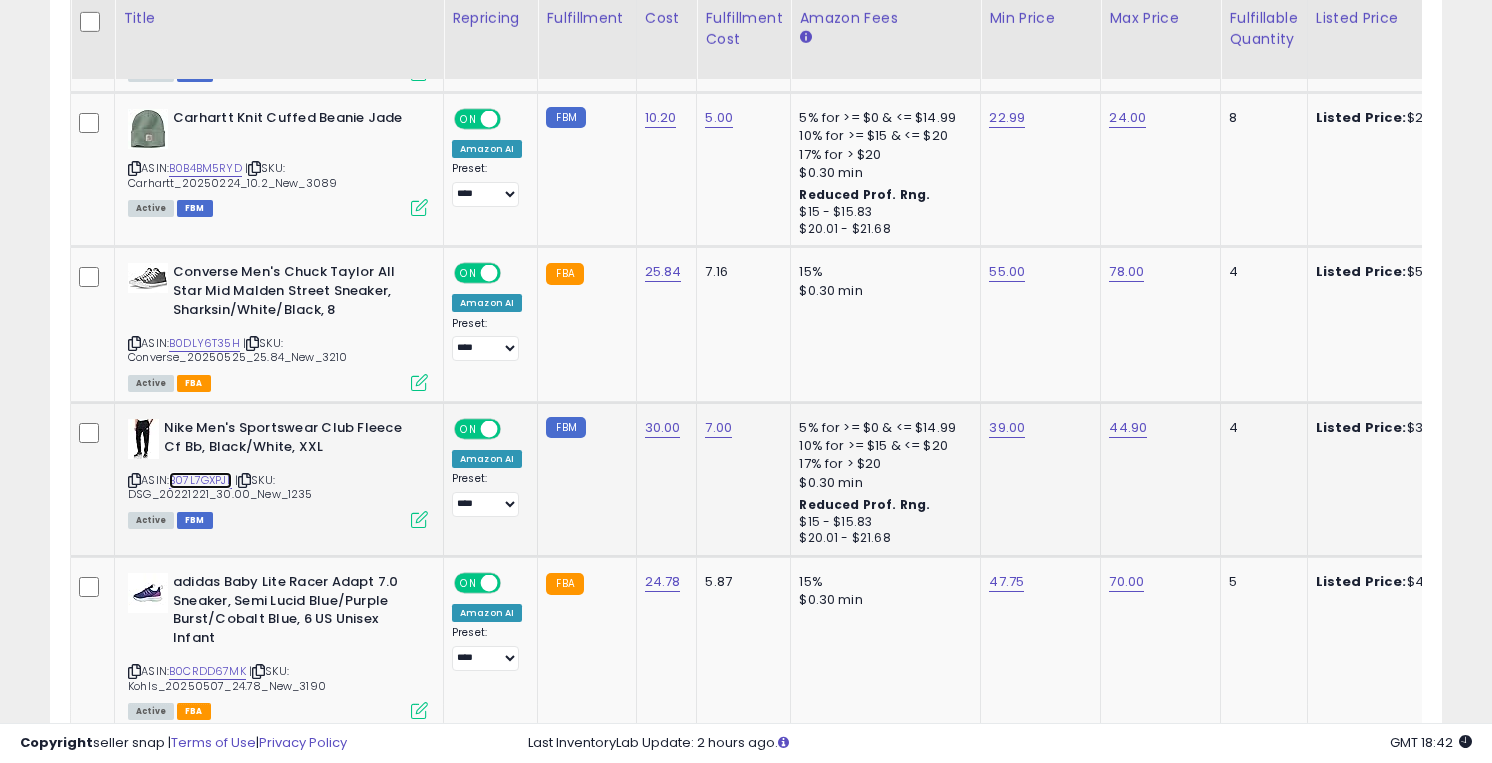 click on "B07L7GXPJL" at bounding box center [200, 480] 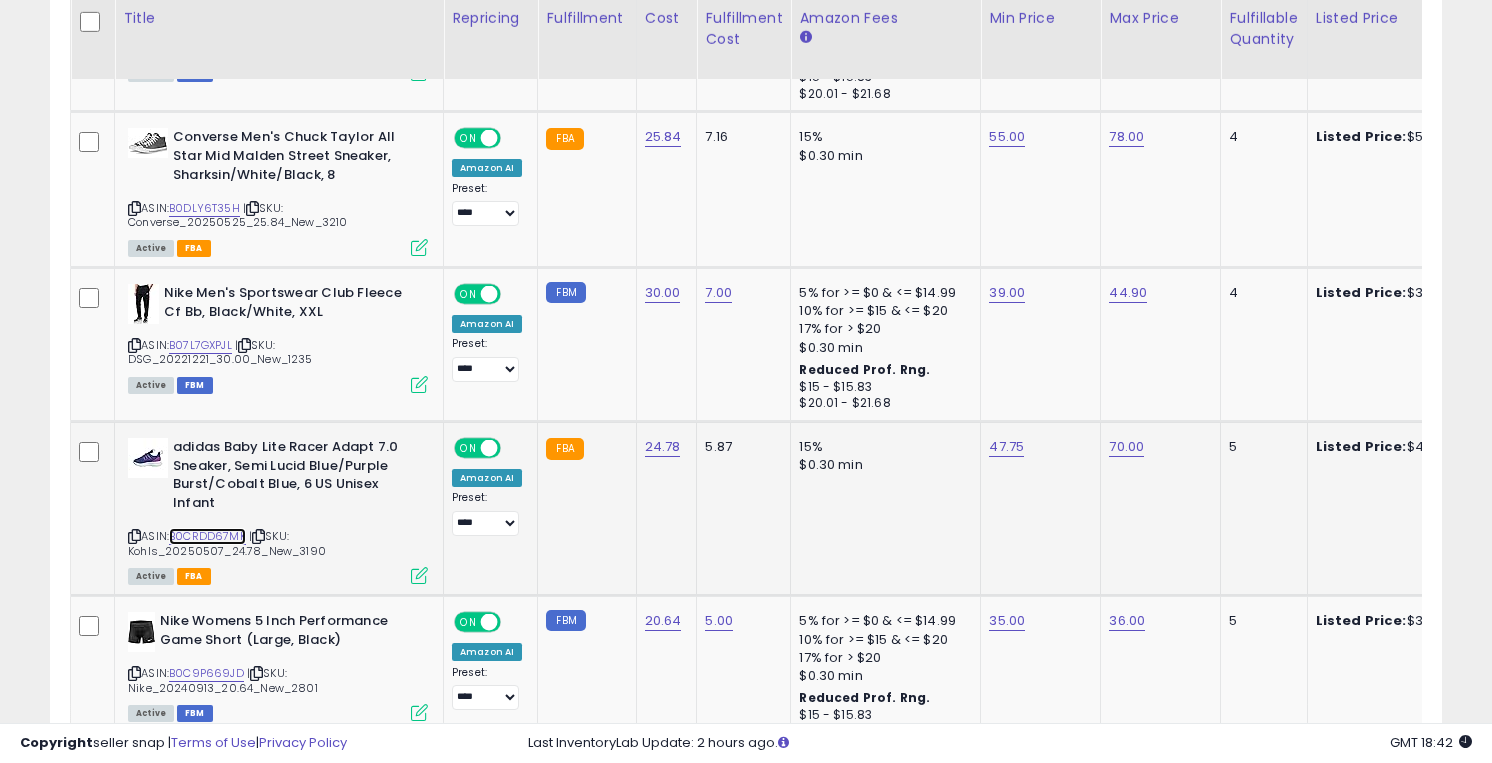 click on "B0CRDD67MK" at bounding box center (207, 536) 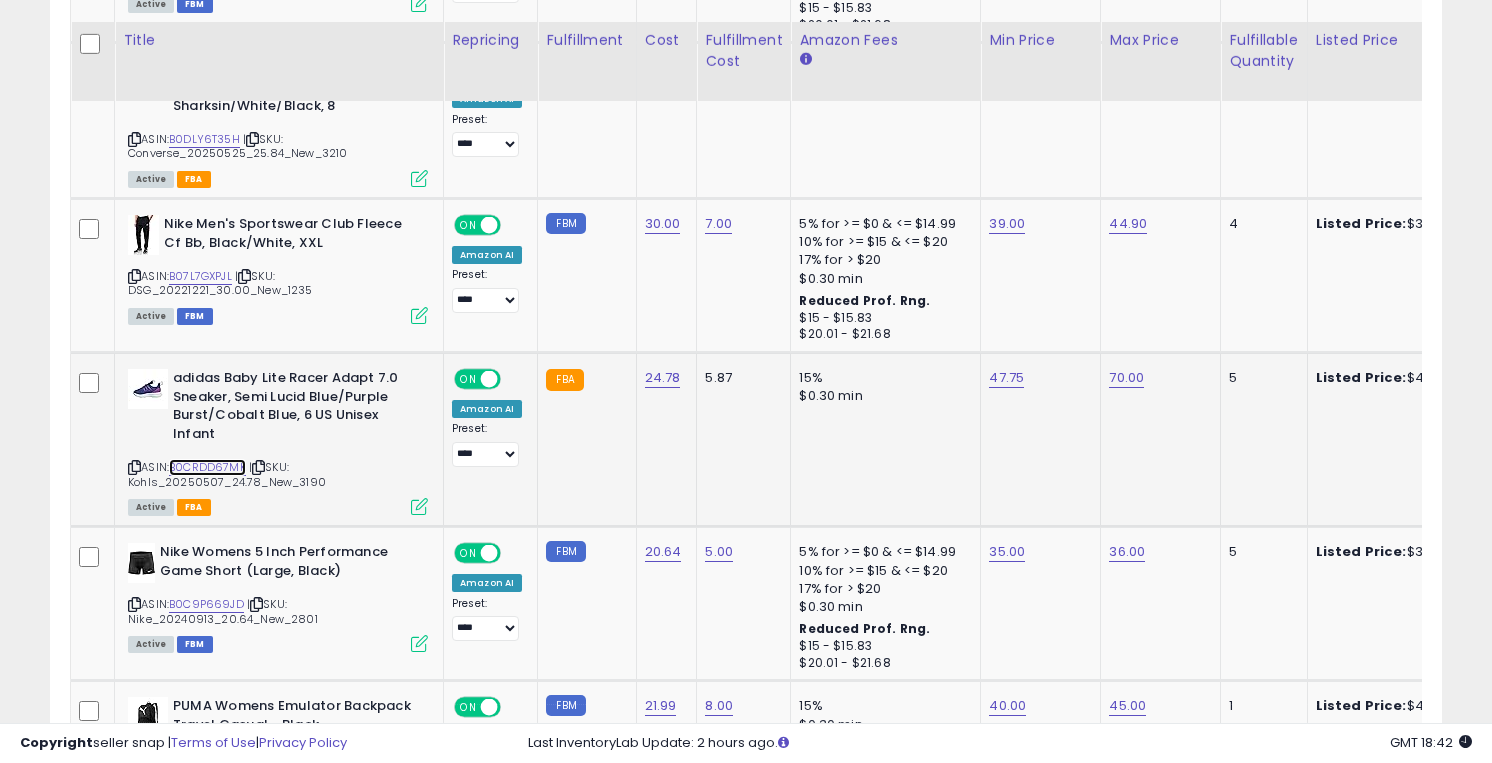 scroll, scrollTop: 3999, scrollLeft: 0, axis: vertical 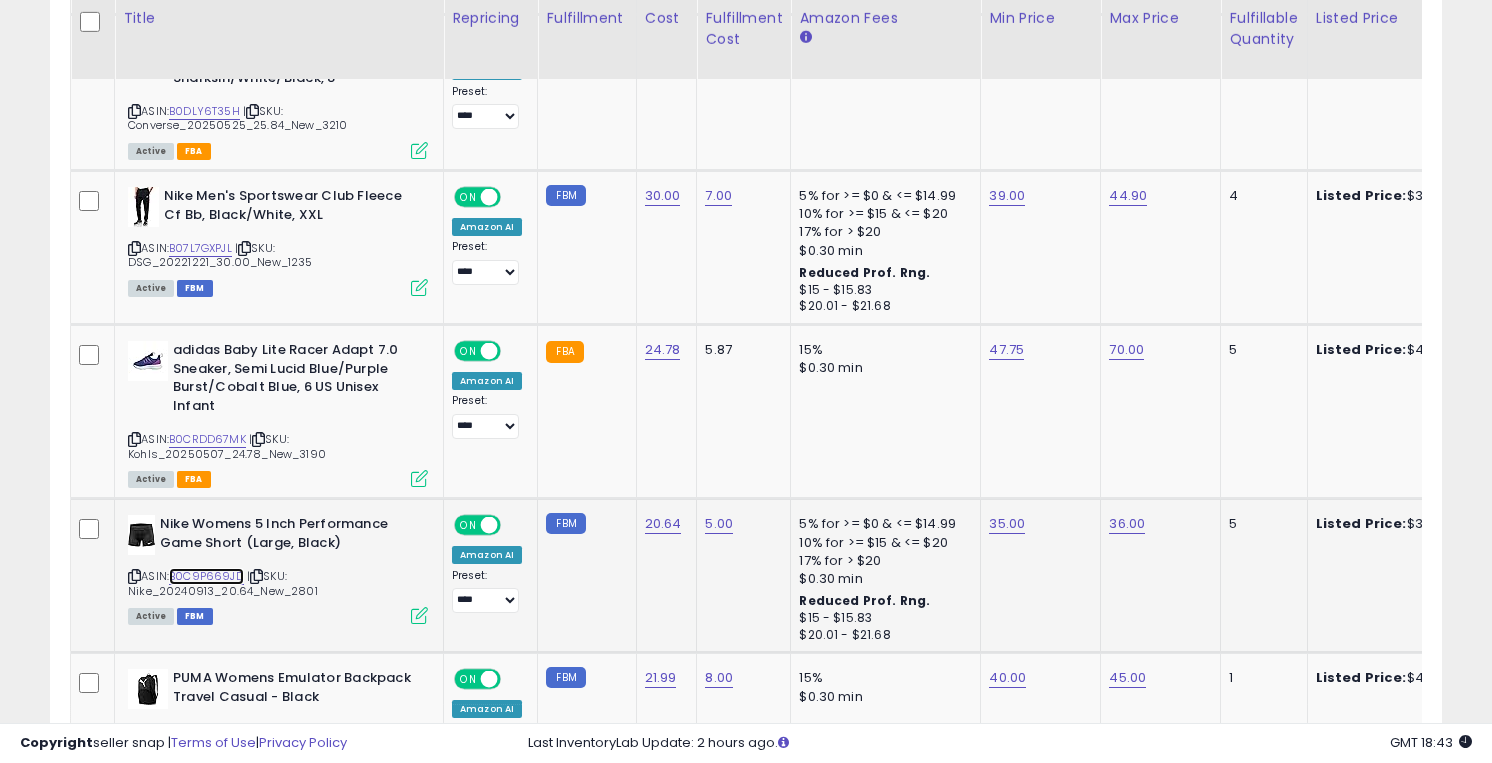 click on "B0C9P669JD" at bounding box center [206, 576] 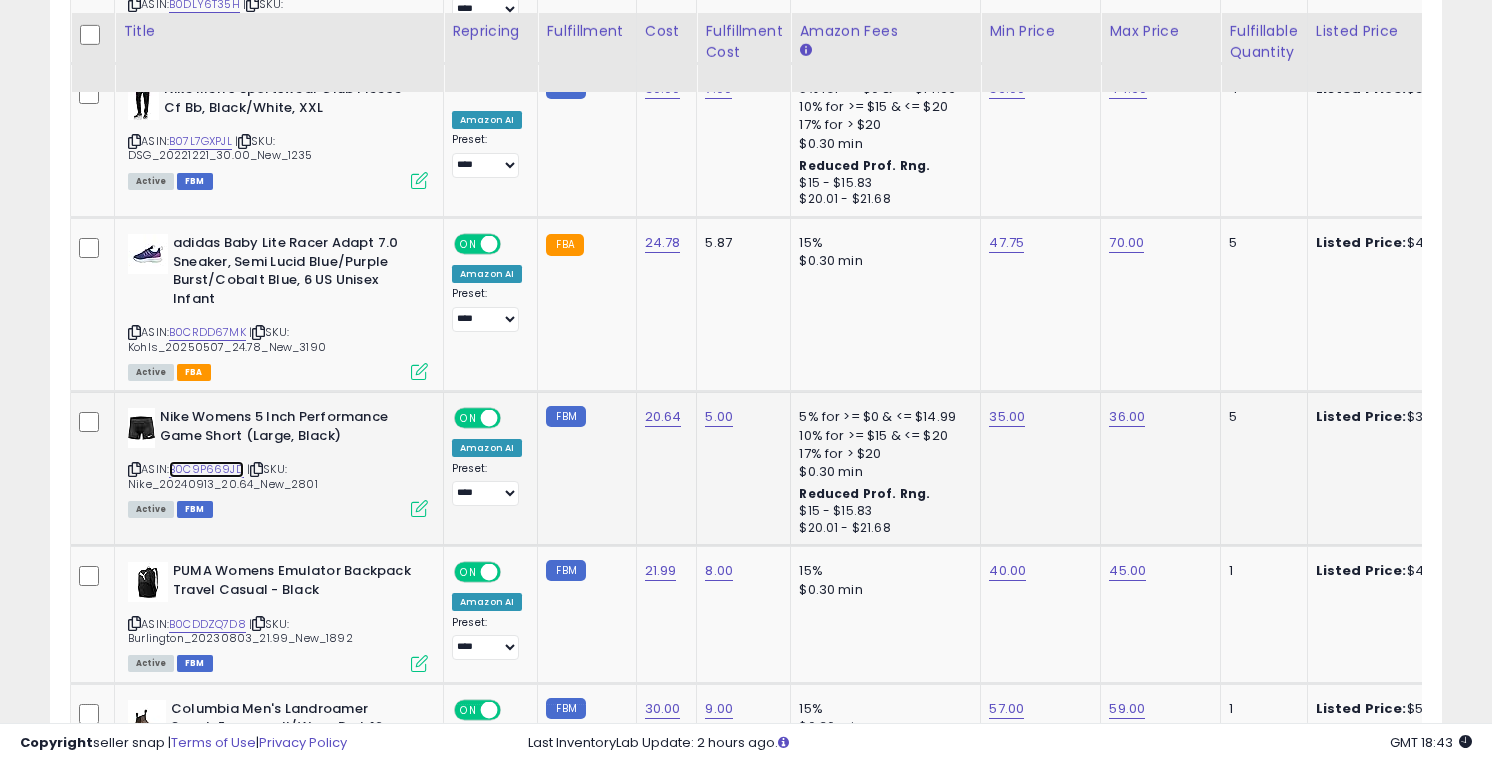 scroll, scrollTop: 4119, scrollLeft: 0, axis: vertical 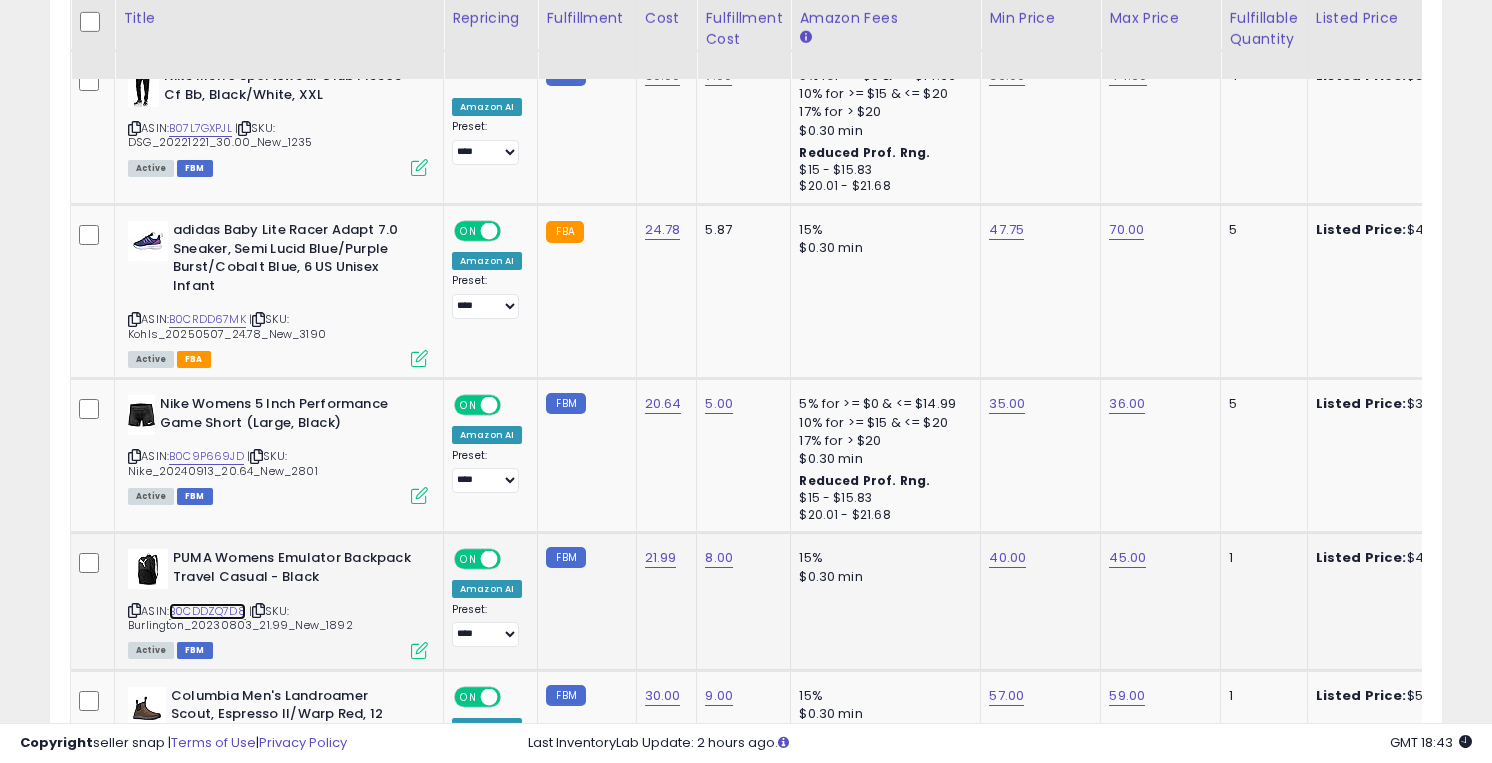 click on "B0CDDZQ7D8" at bounding box center (207, 611) 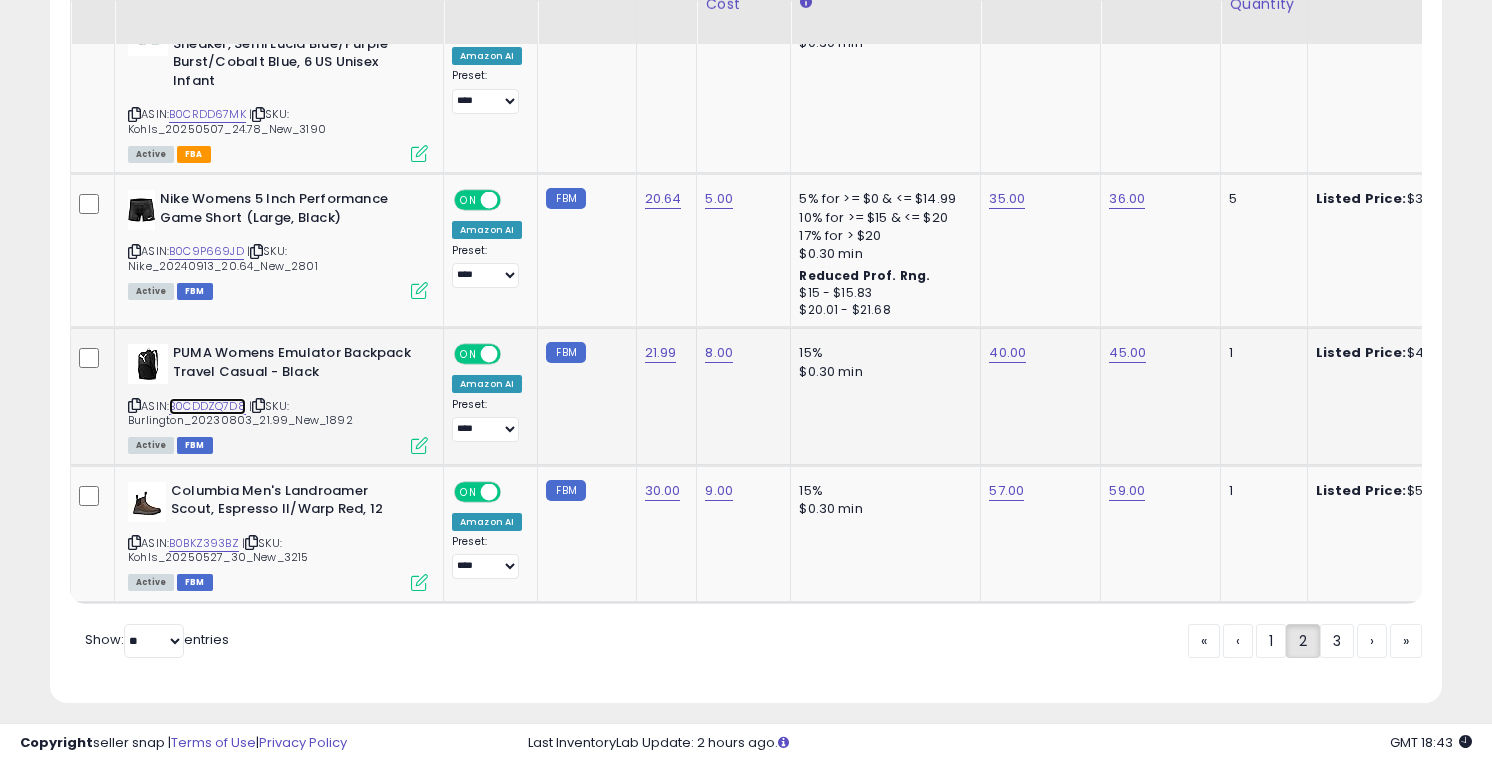 scroll, scrollTop: 4339, scrollLeft: 0, axis: vertical 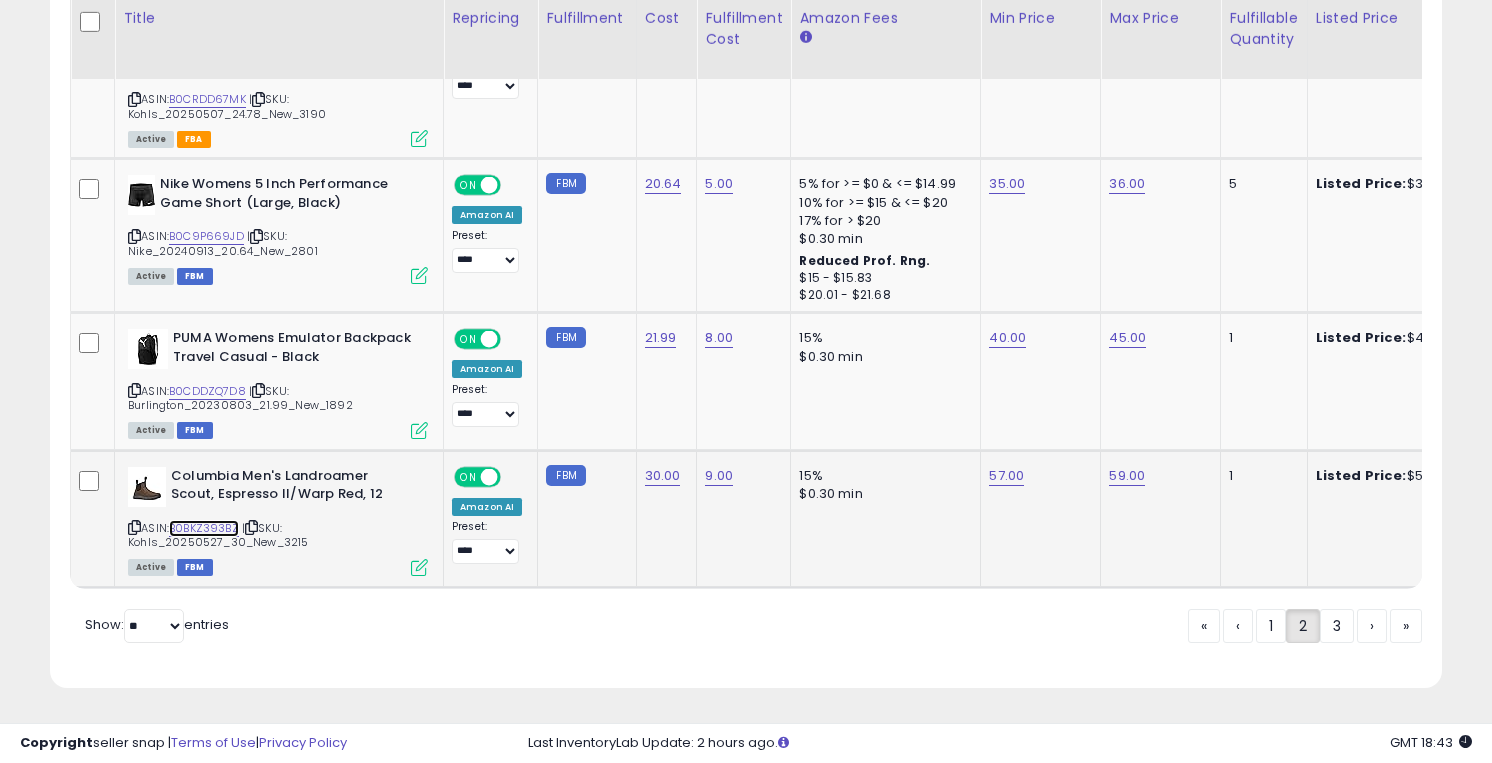 click on "B0BKZ393BZ" at bounding box center (204, 528) 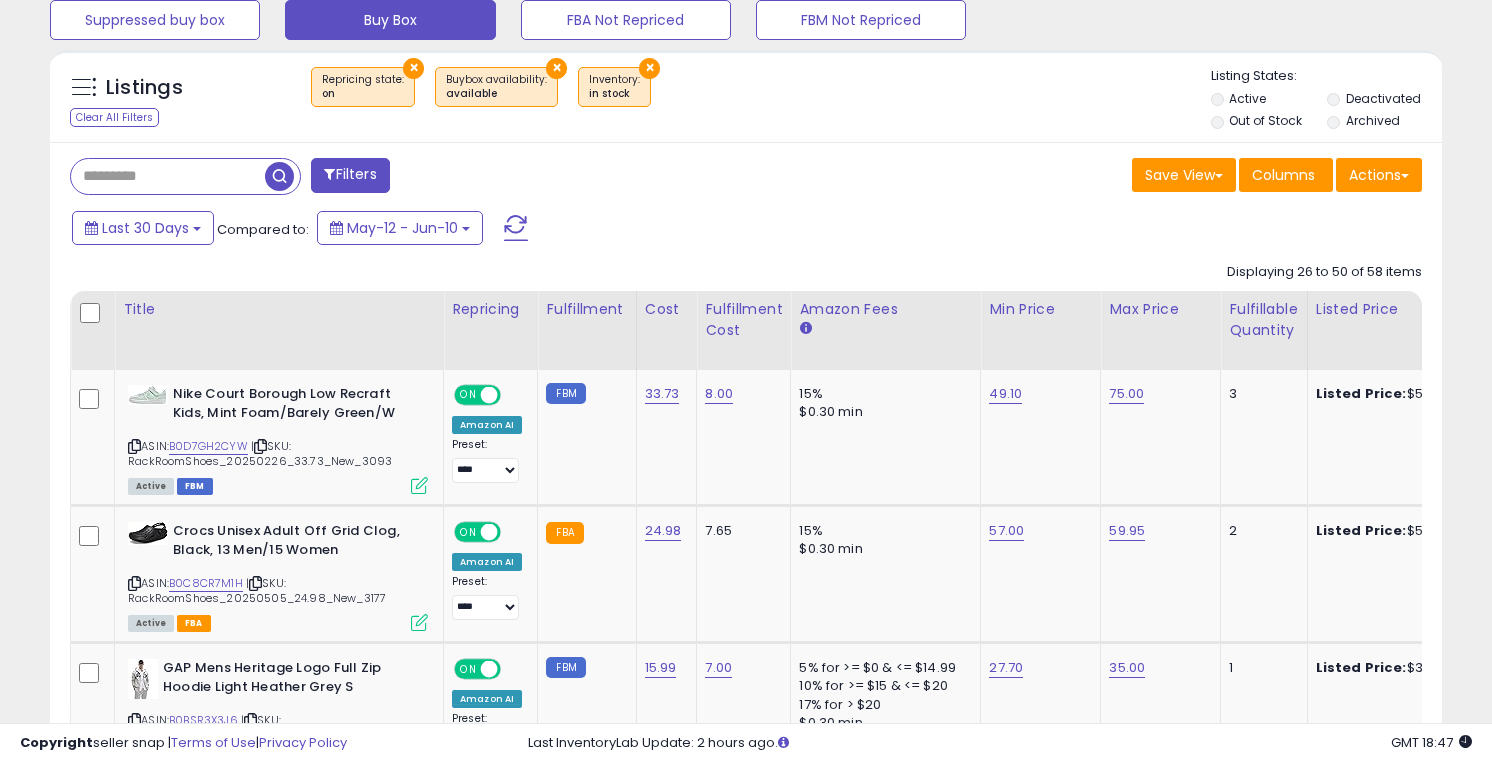 scroll, scrollTop: 731, scrollLeft: 0, axis: vertical 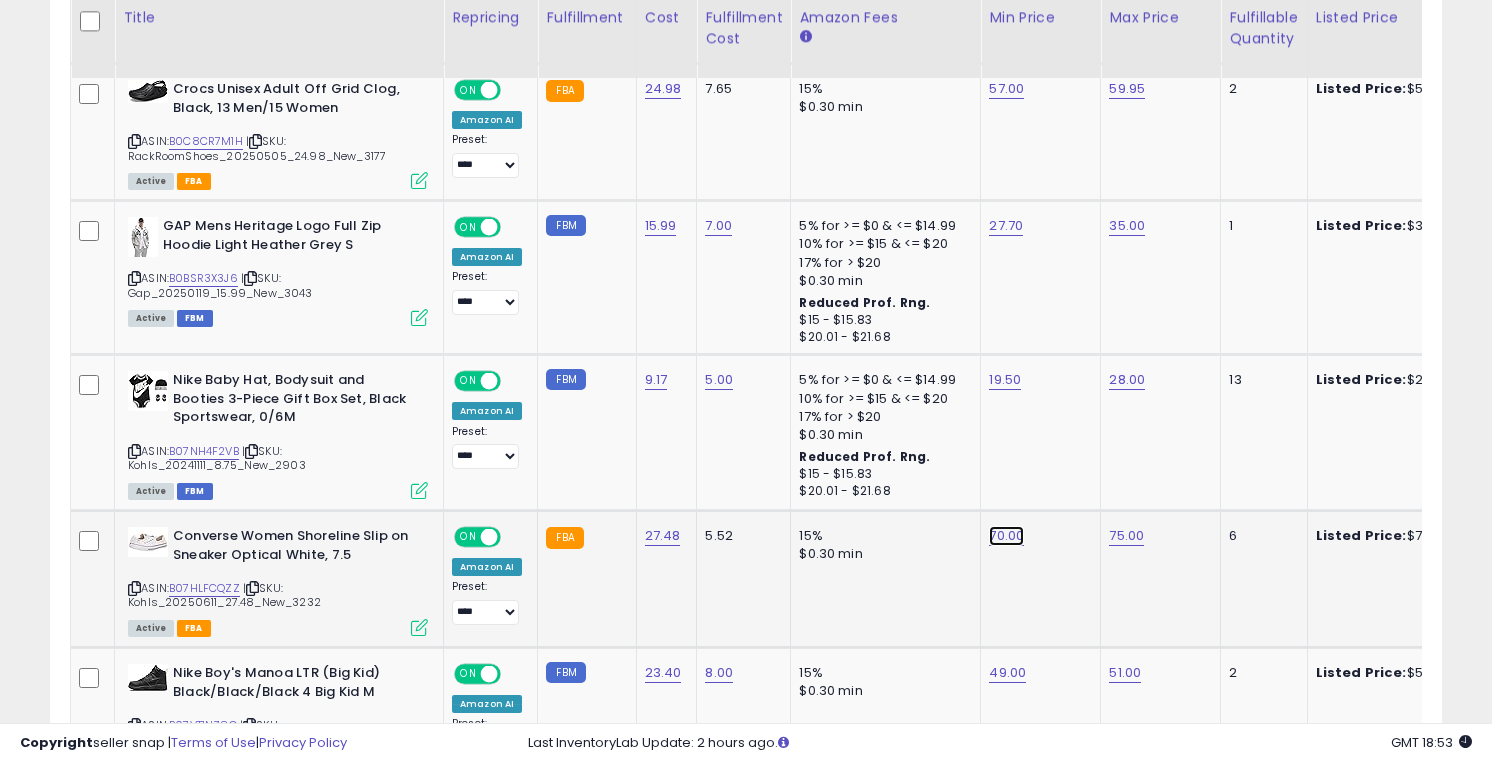 click on "70.00" at bounding box center [1005, -48] 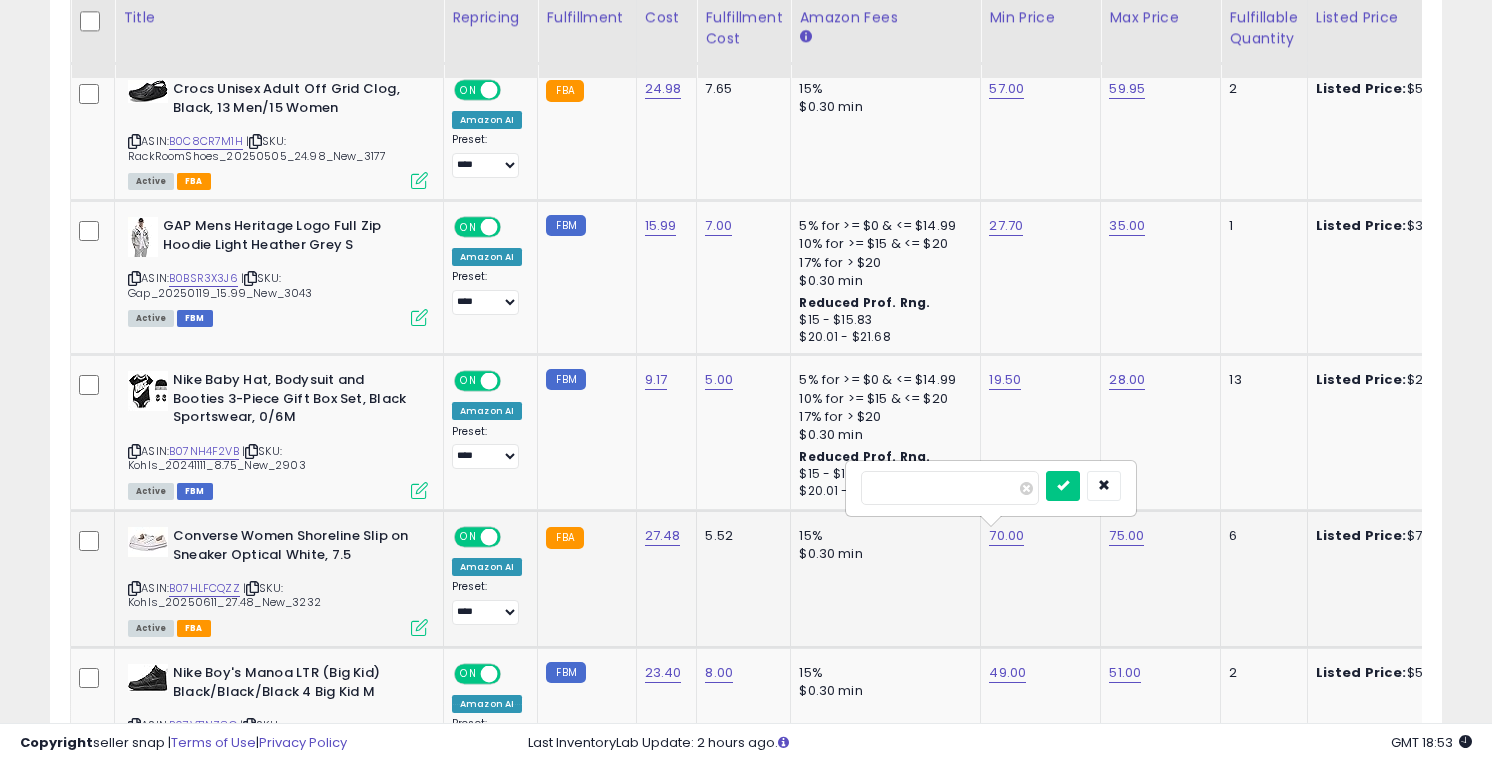 type on "*" 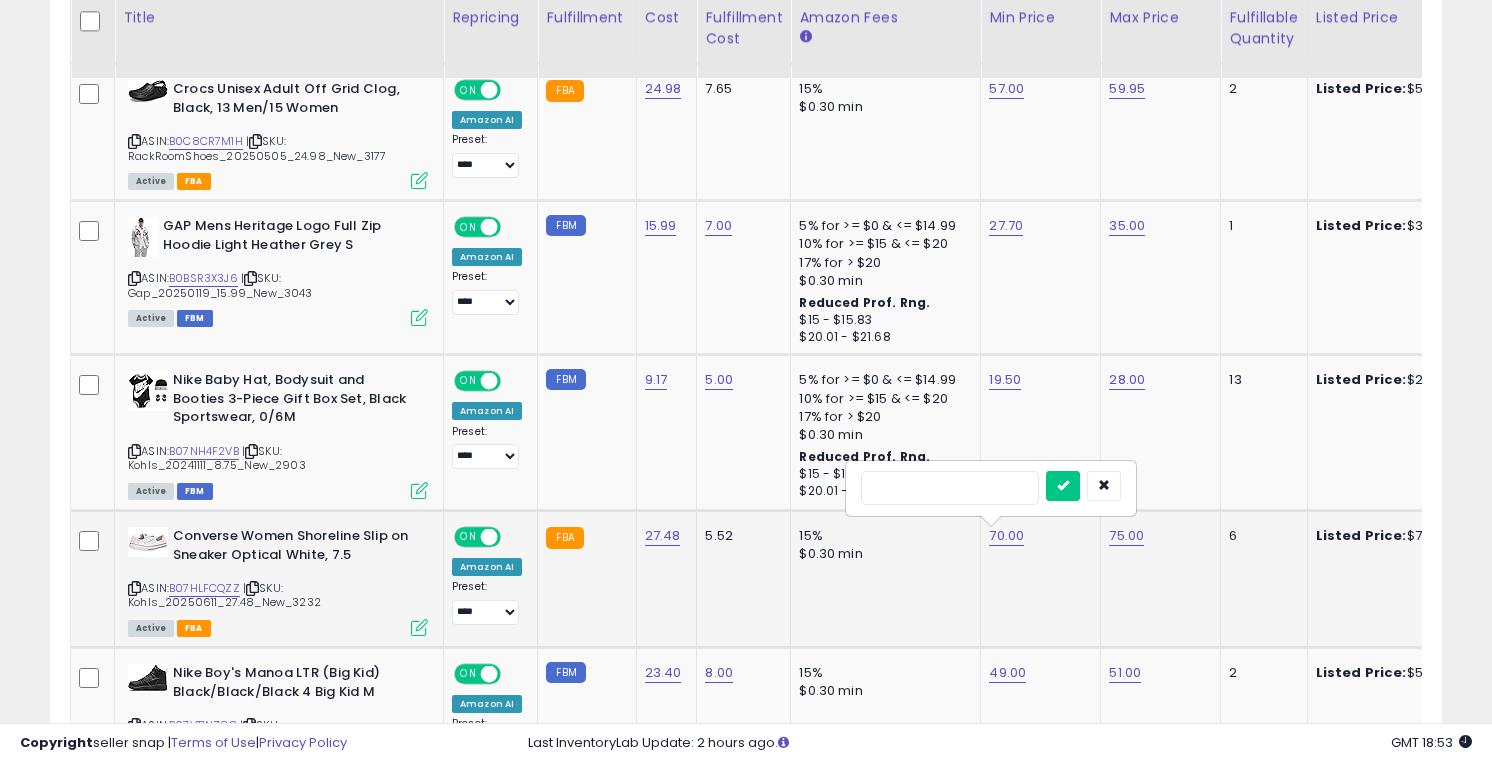 type on "**" 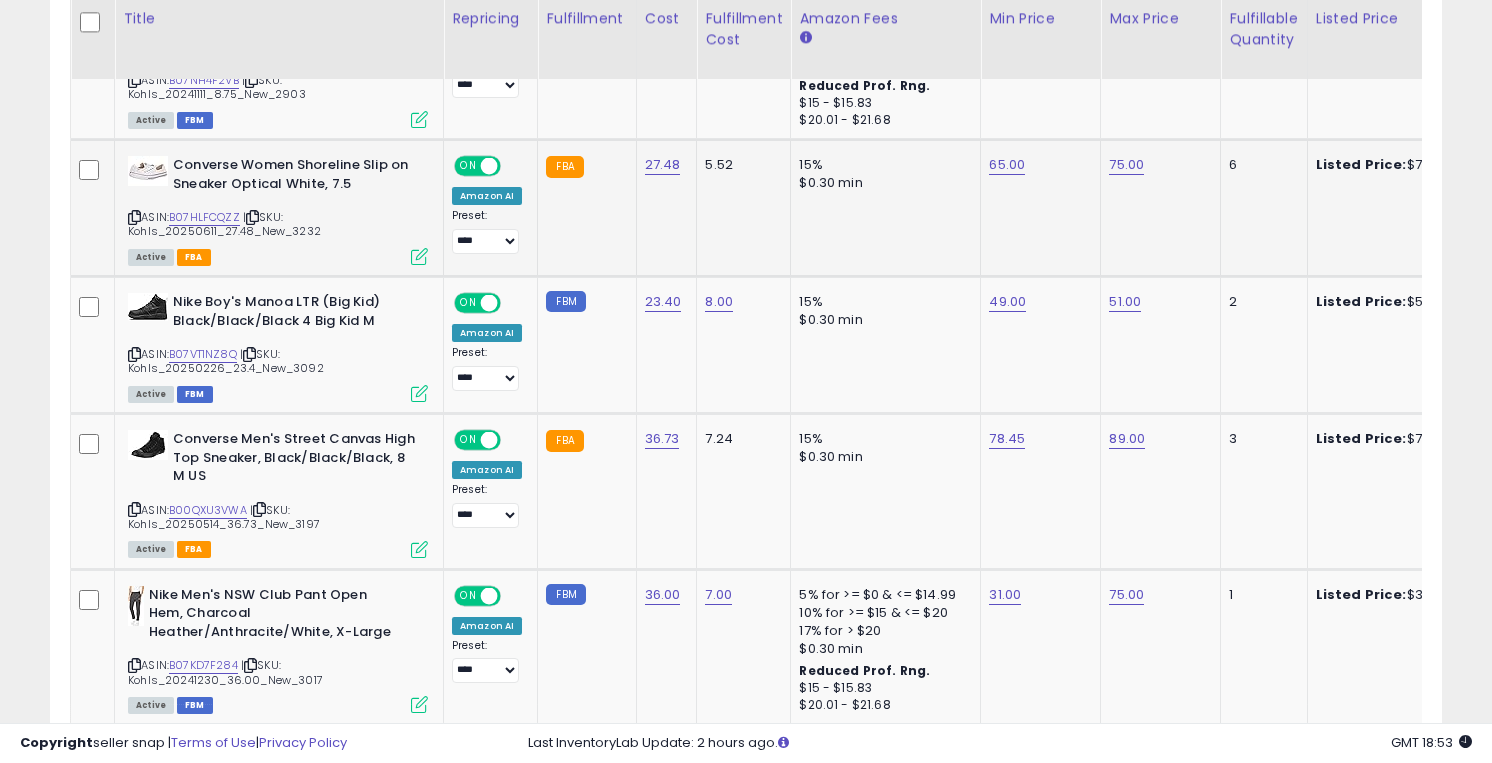 scroll, scrollTop: 1544, scrollLeft: 0, axis: vertical 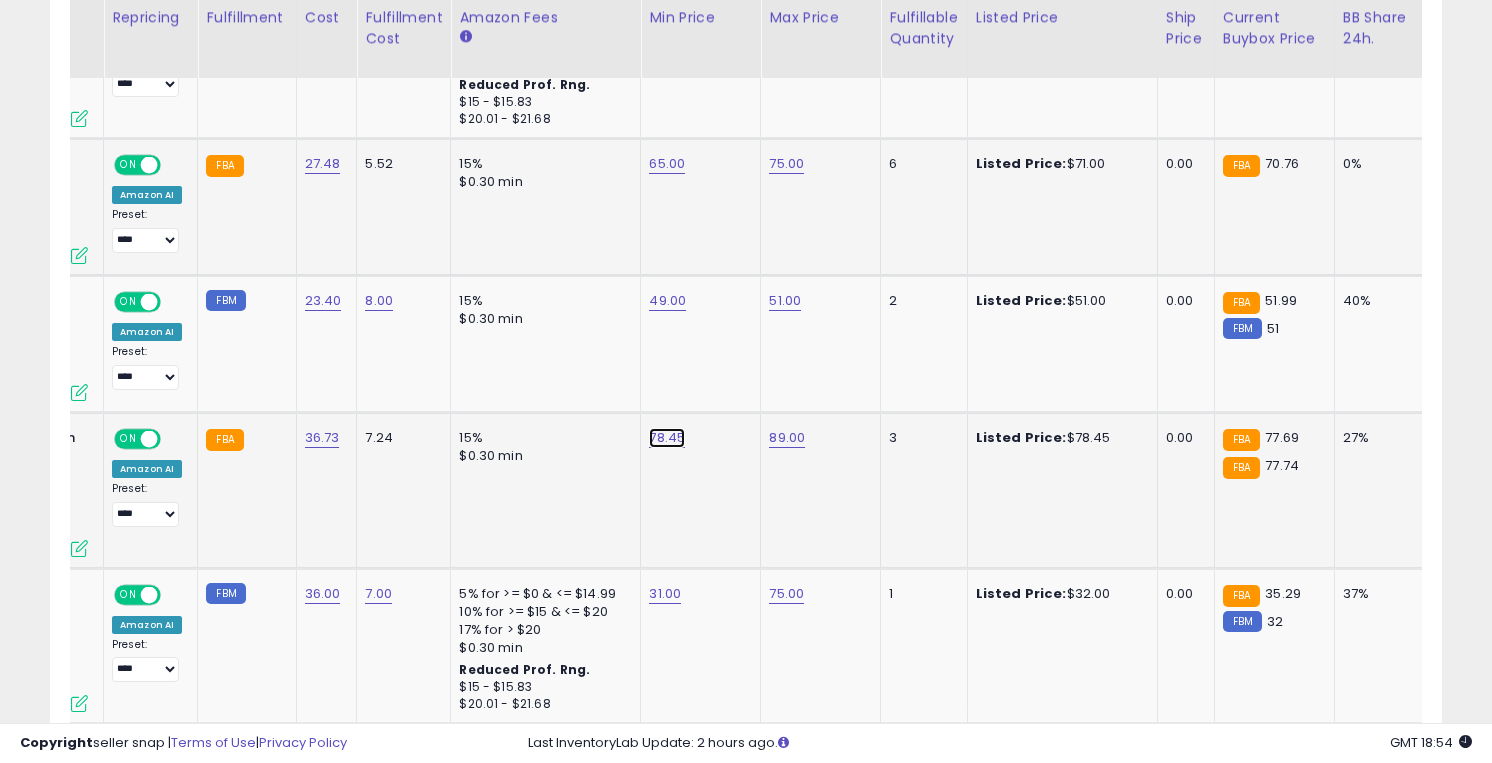 click on "78.45" at bounding box center (665, -420) 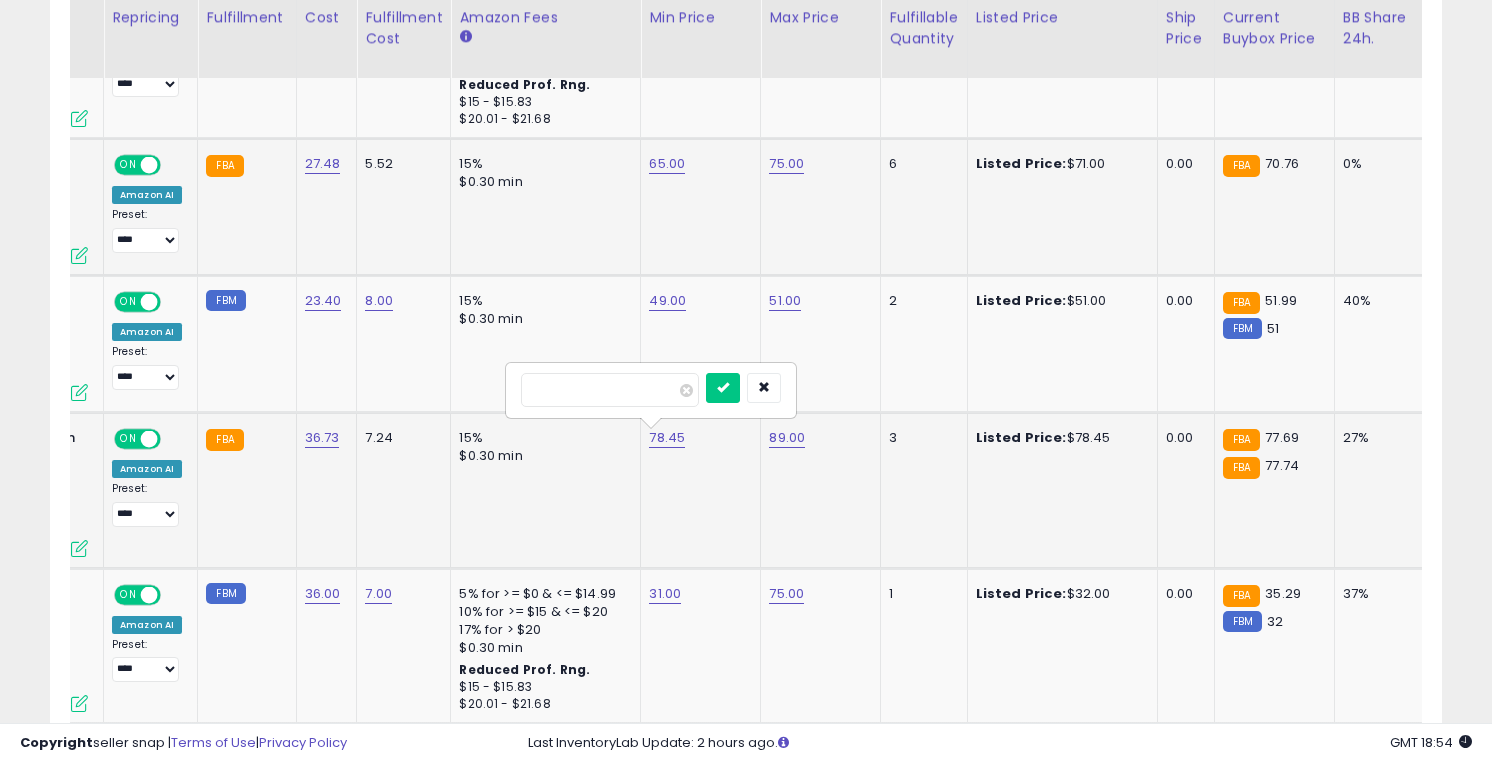 type on "*****" 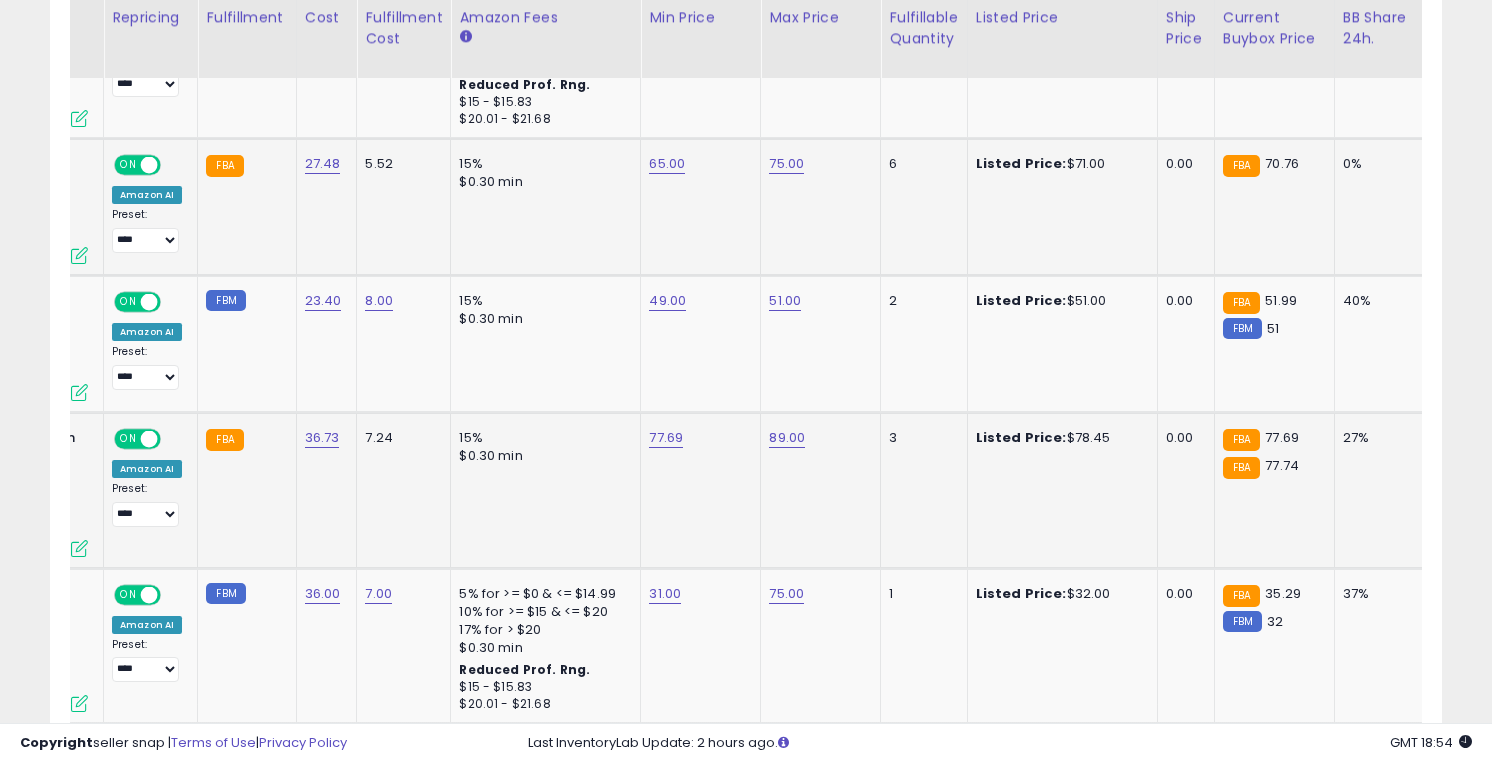 scroll, scrollTop: 0, scrollLeft: 0, axis: both 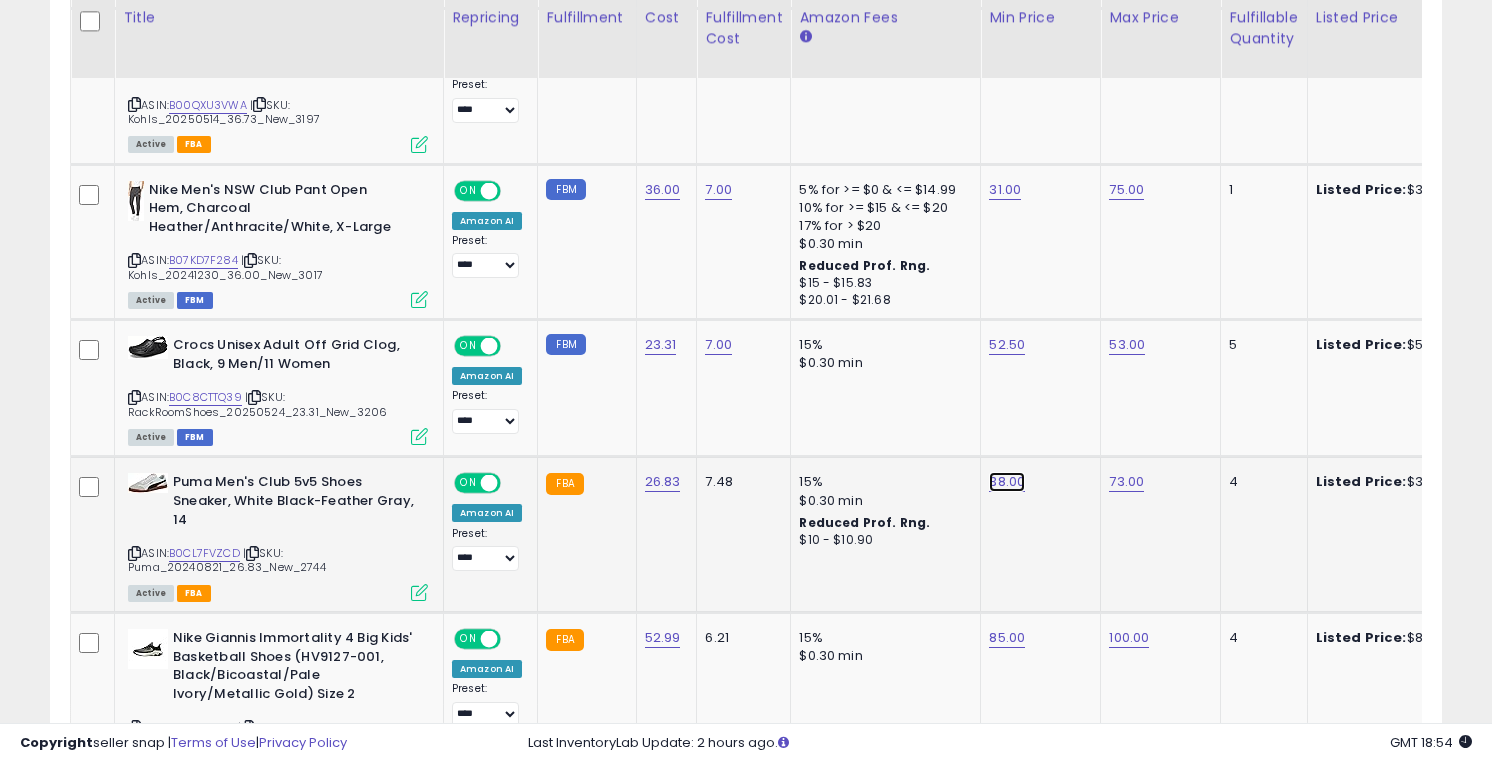 click on "38.00" at bounding box center (1005, -824) 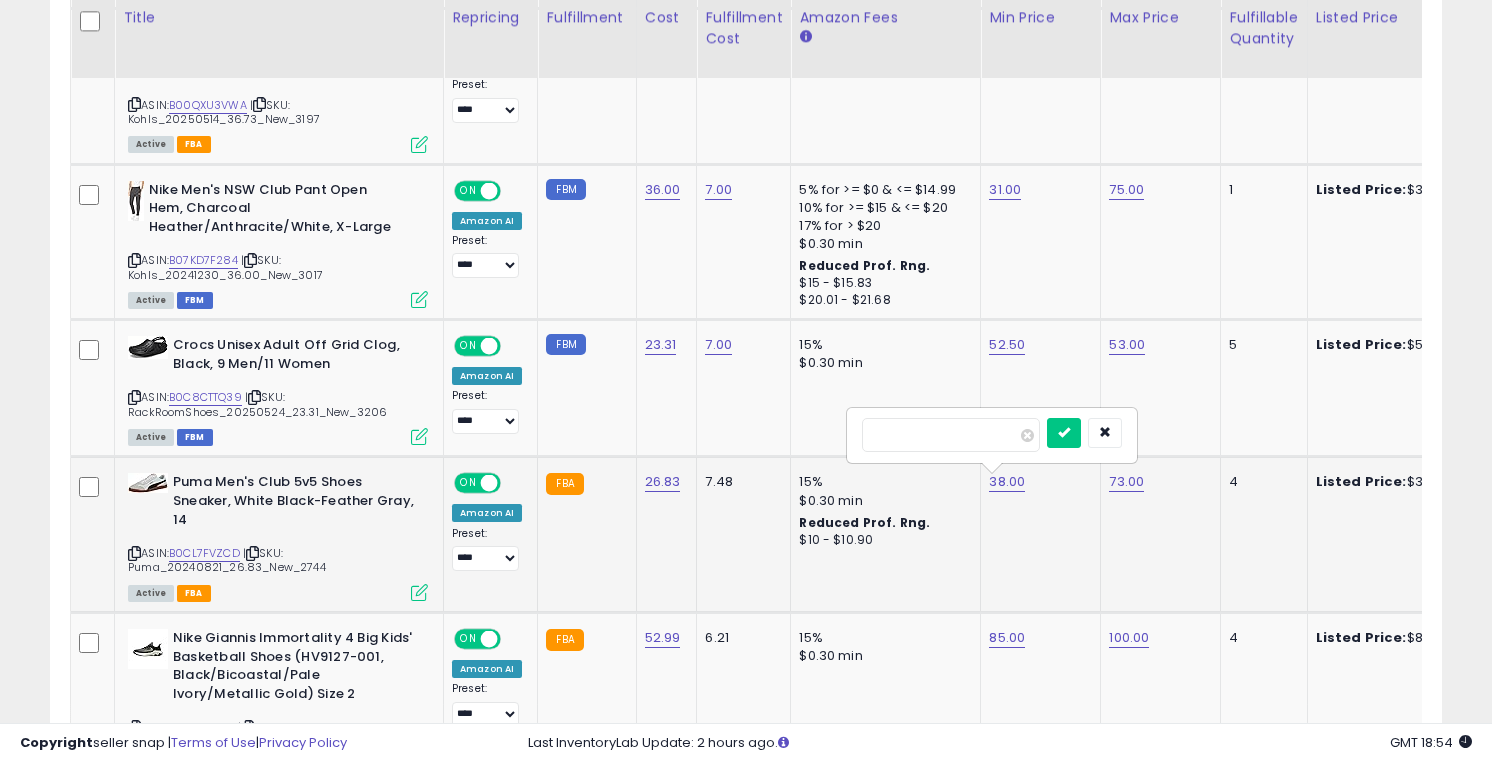 type on "**" 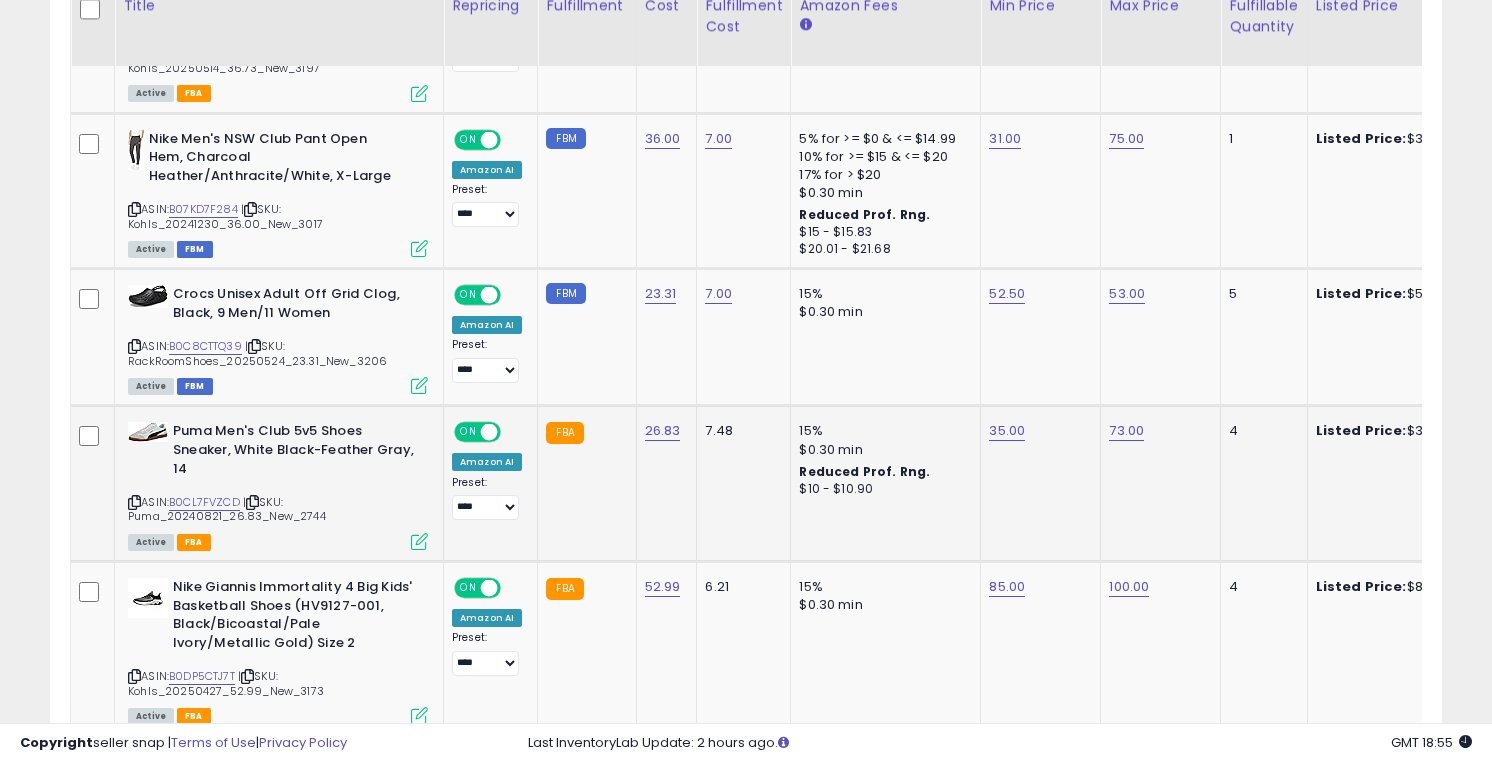 scroll, scrollTop: 2016, scrollLeft: 0, axis: vertical 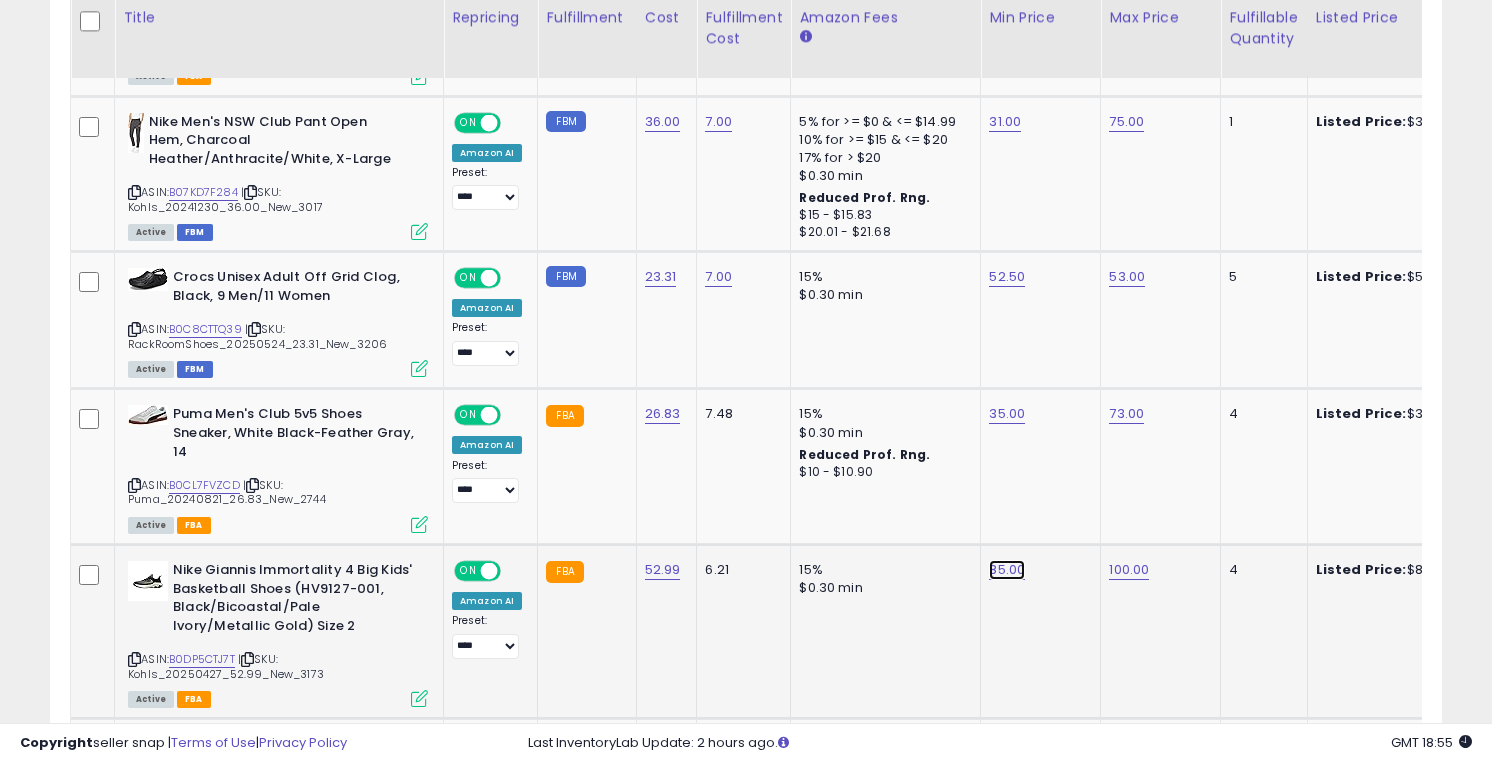 click on "85.00" at bounding box center [1005, -892] 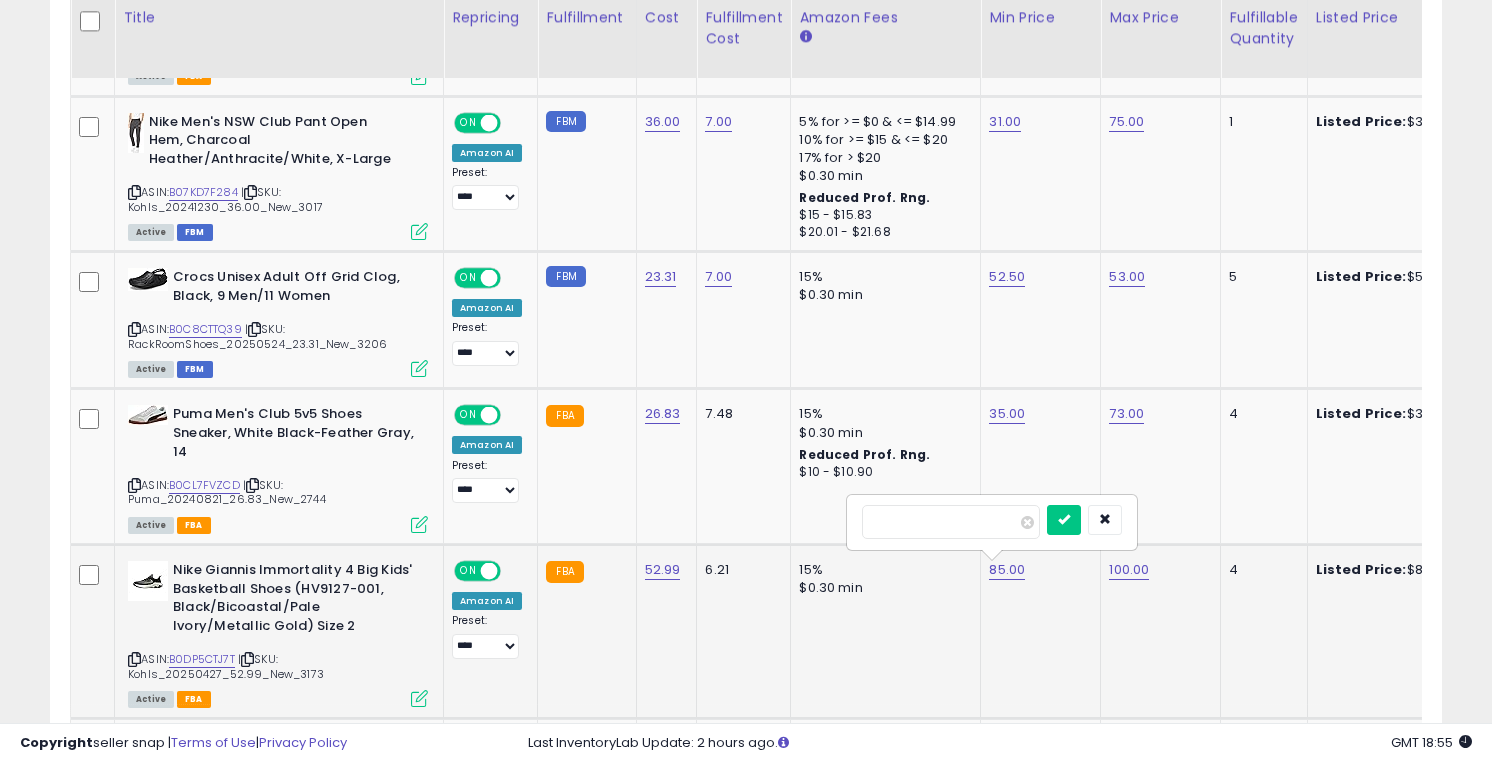 type on "*" 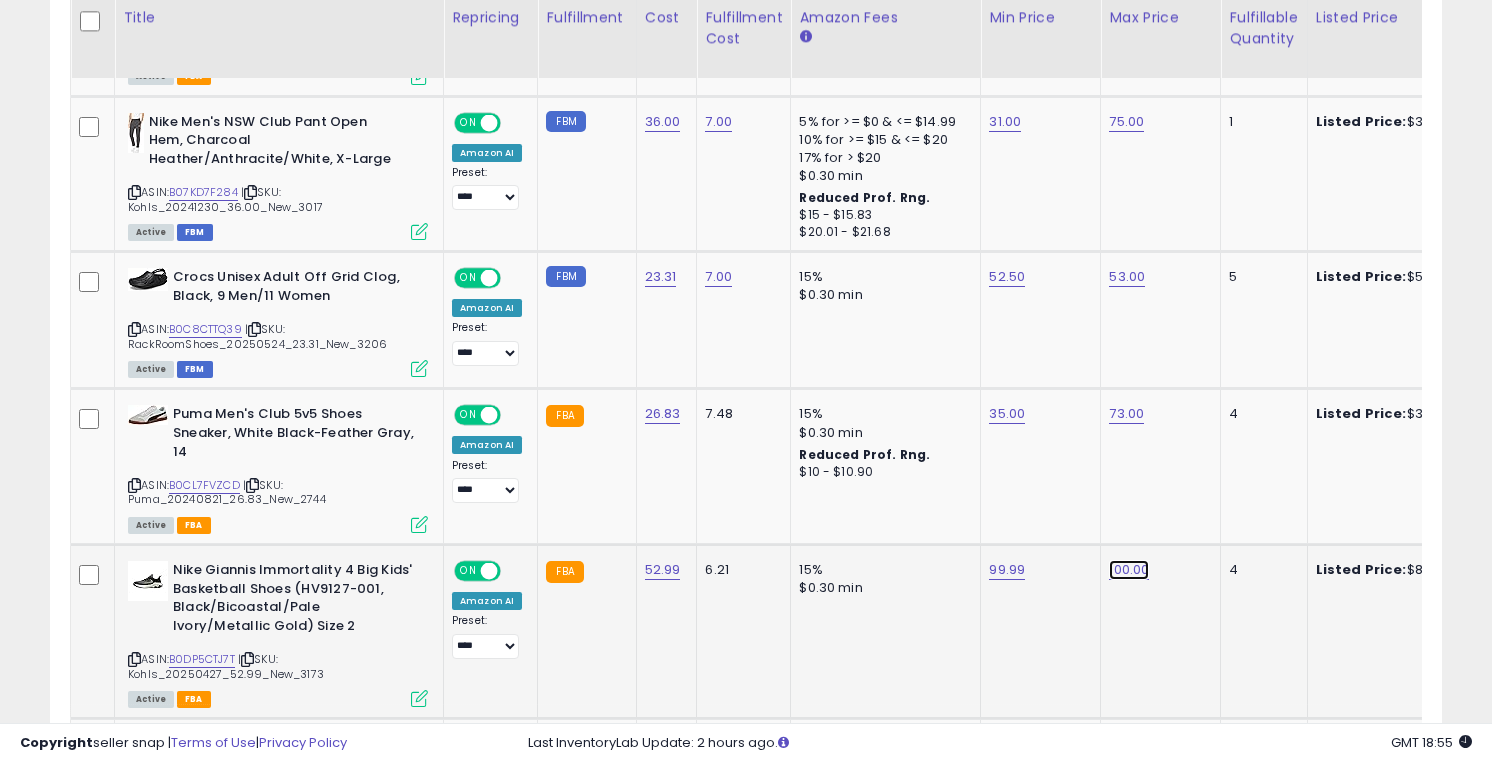 click on "100.00" at bounding box center (1126, -892) 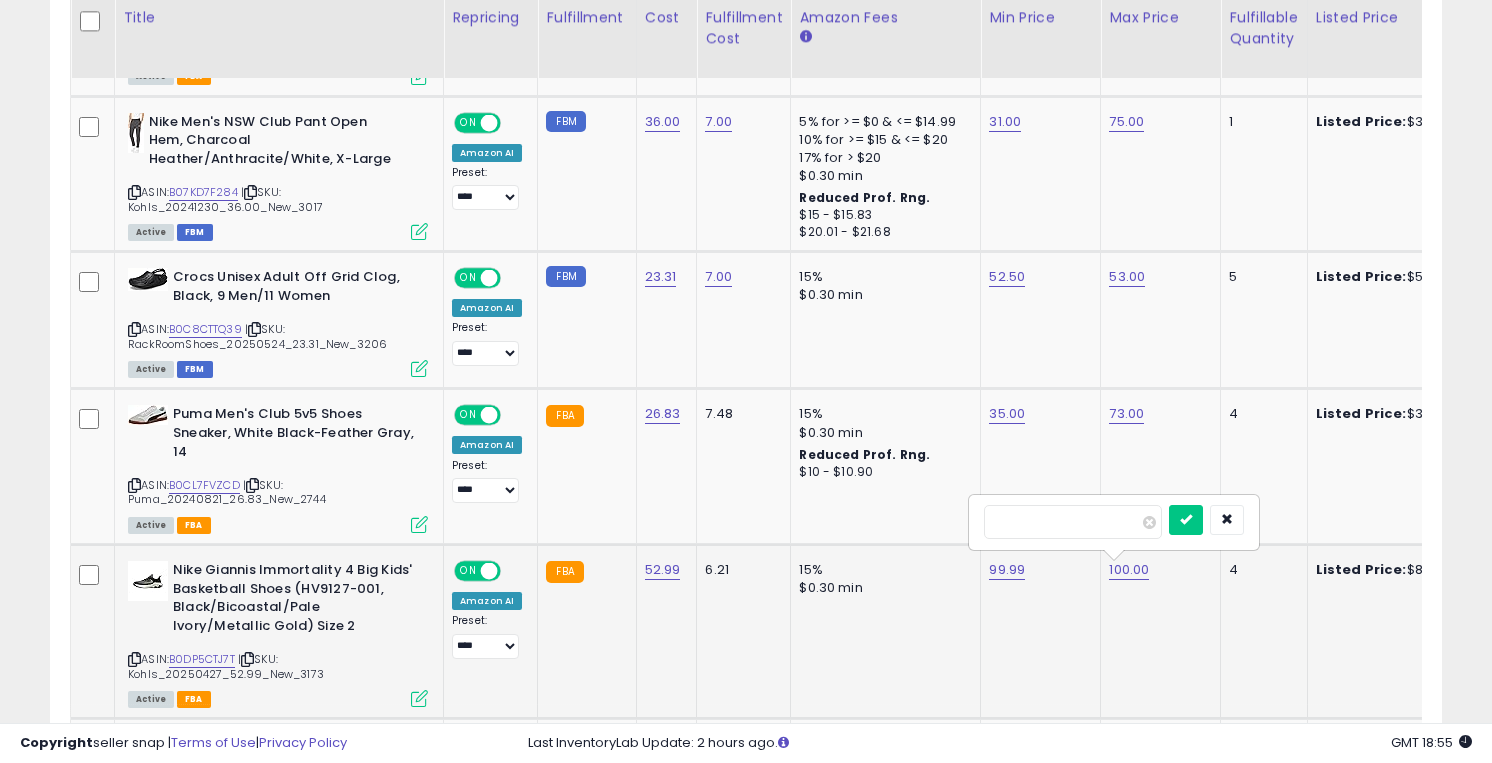 type on "***" 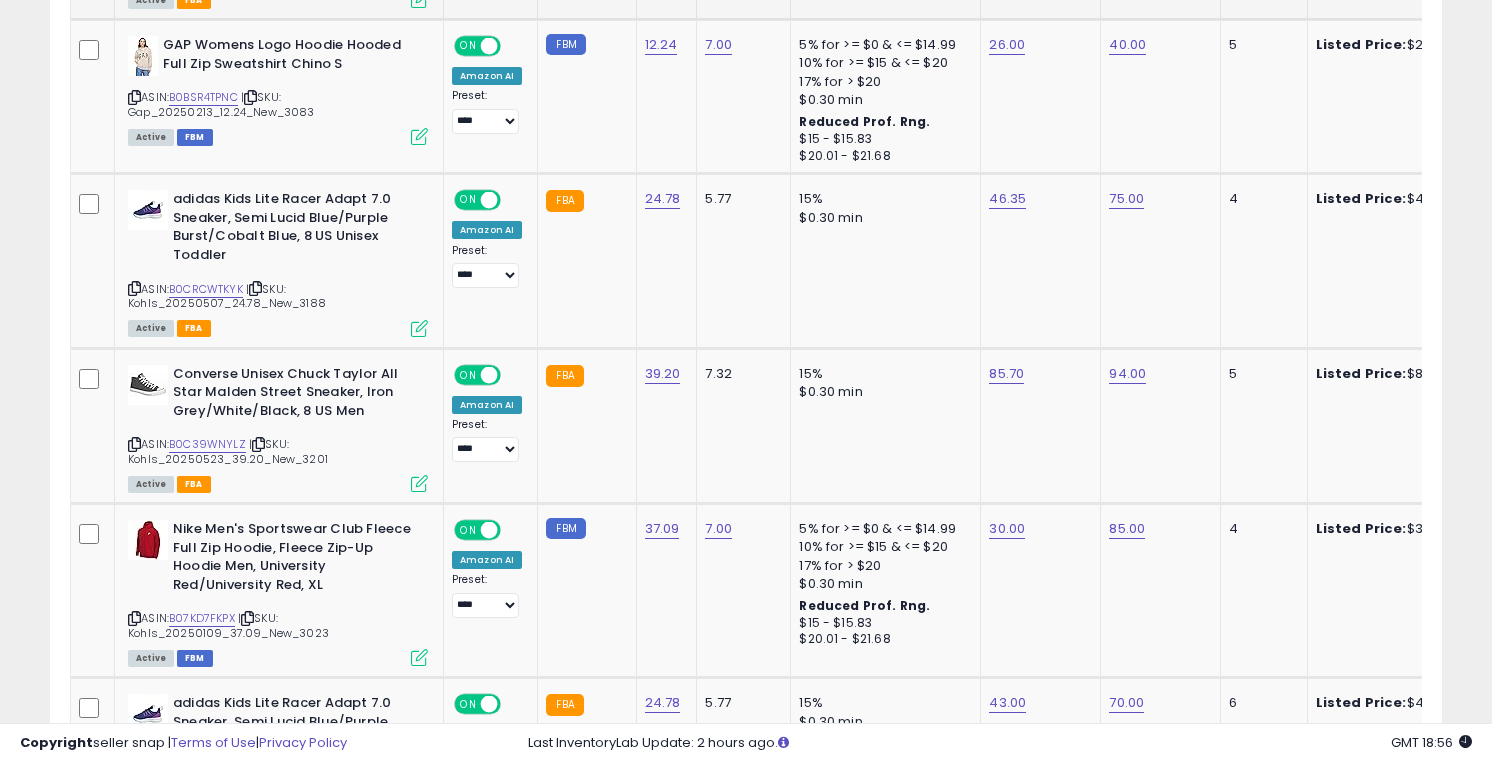 scroll, scrollTop: 2734, scrollLeft: 0, axis: vertical 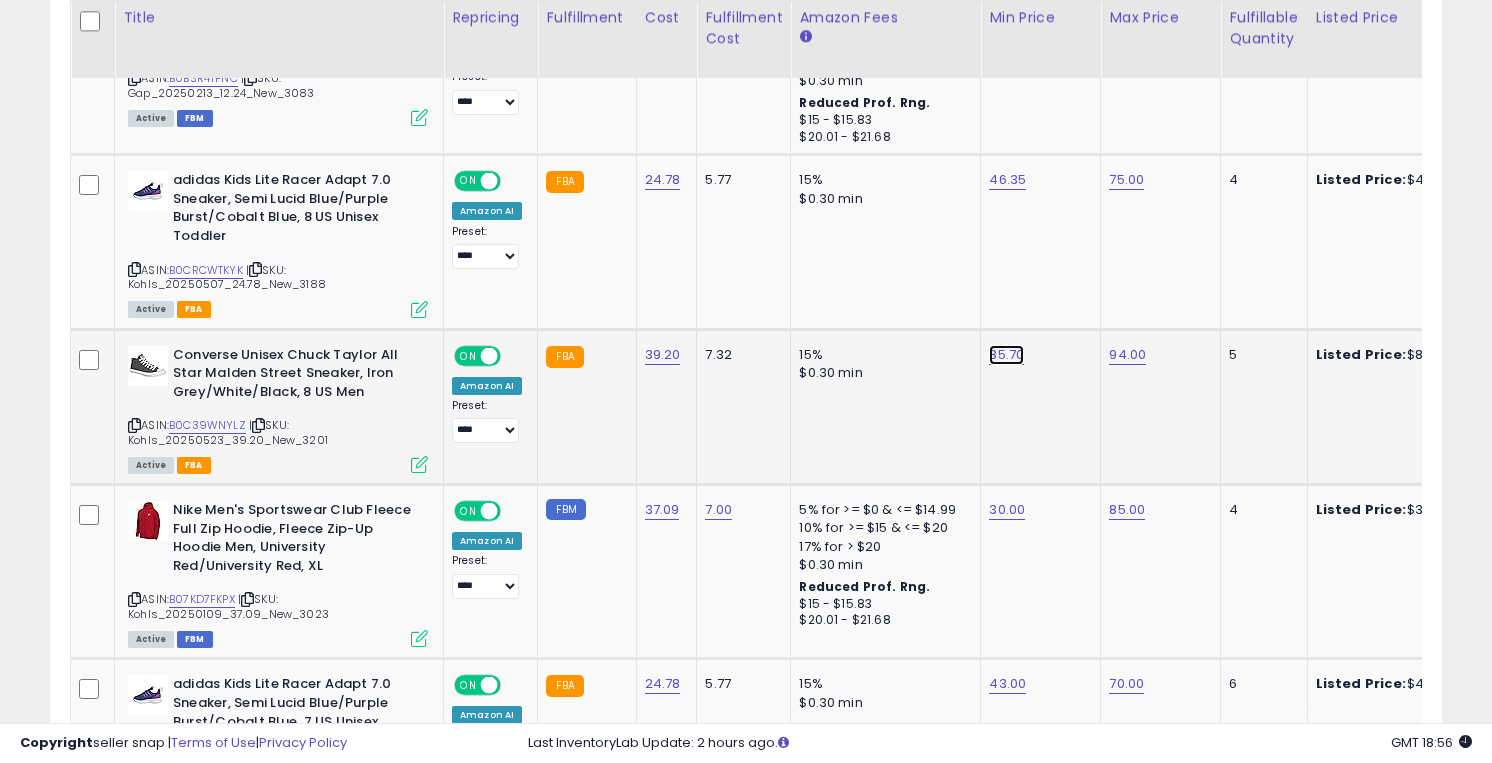 click on "85.70" at bounding box center [1005, -1610] 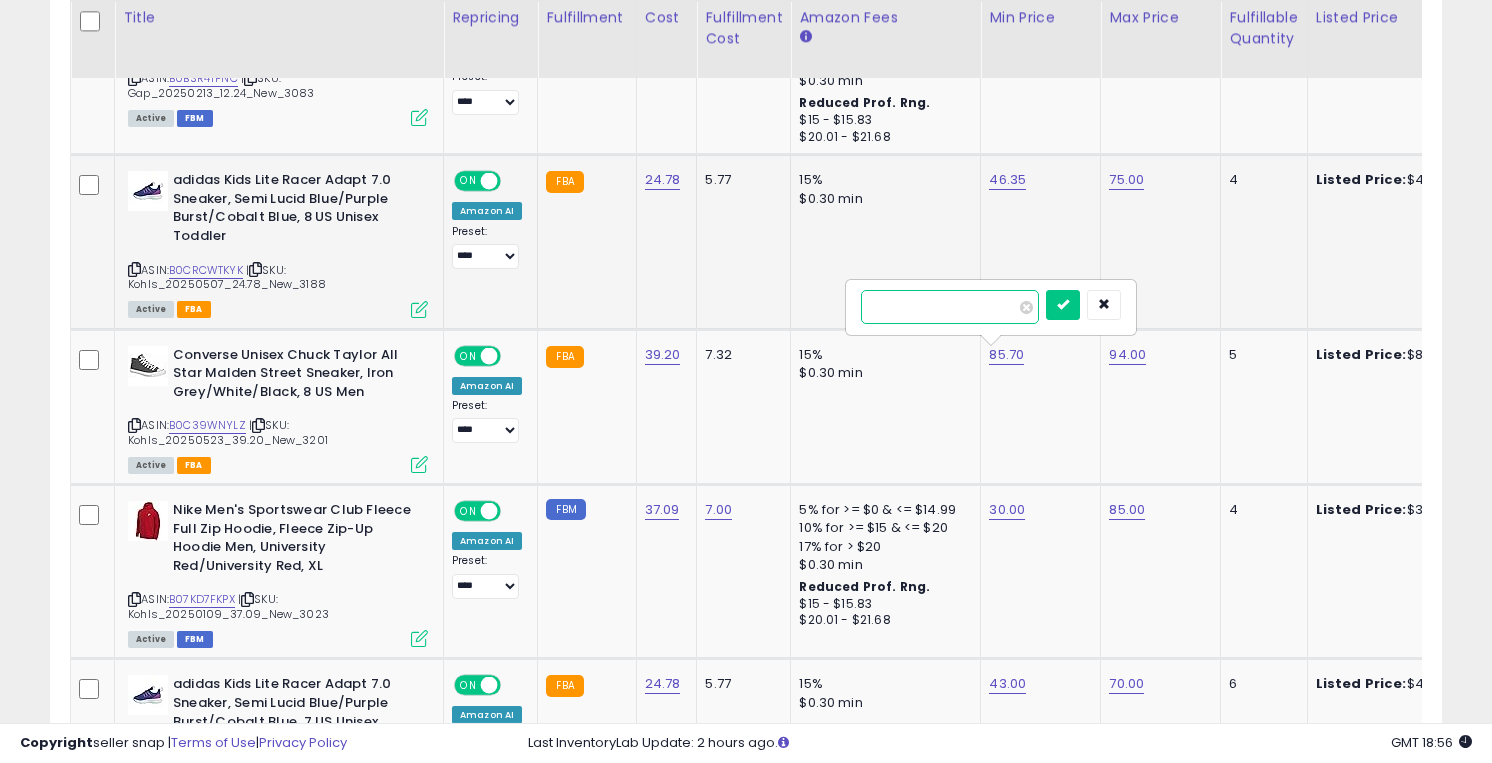 type on "*****" 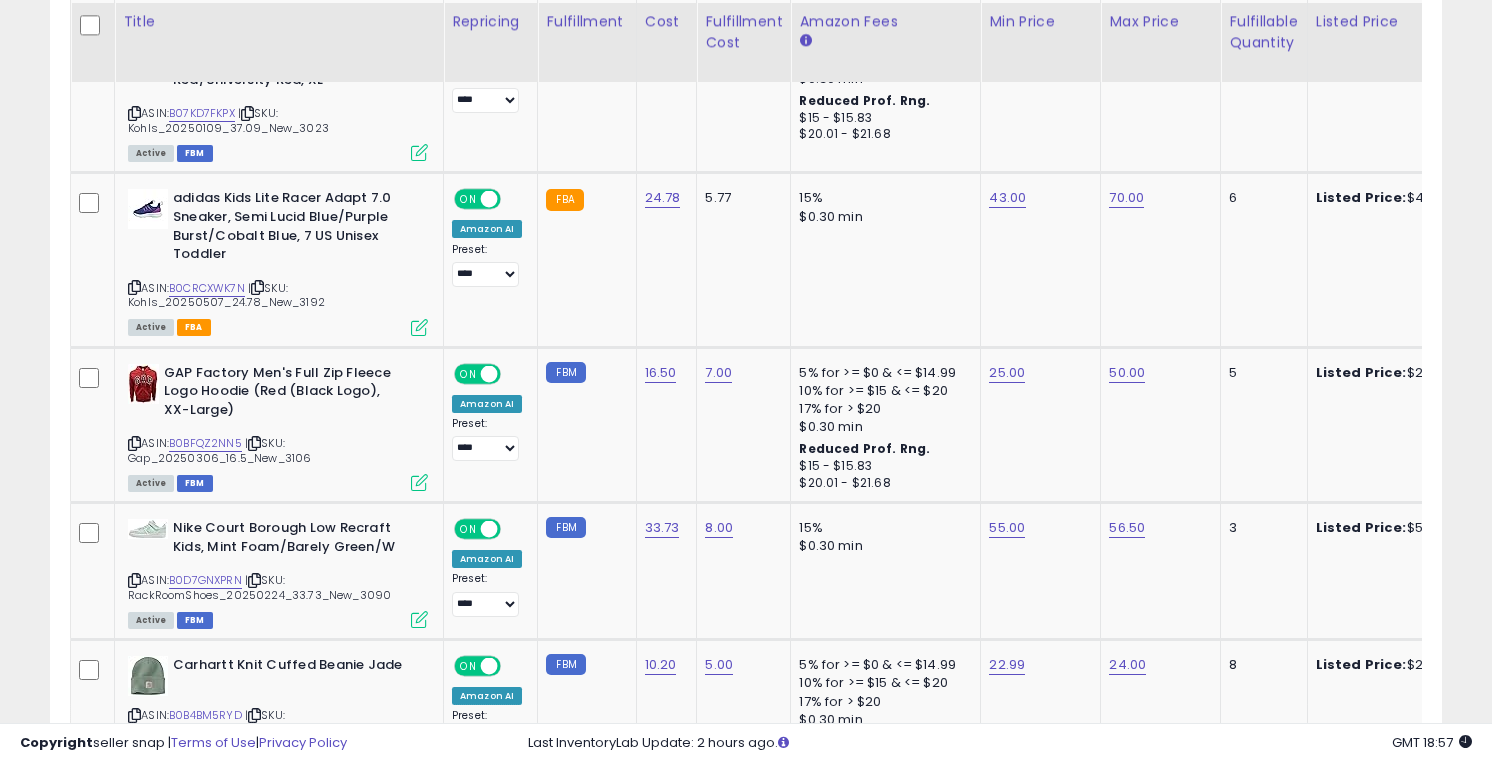 scroll, scrollTop: 3228, scrollLeft: 0, axis: vertical 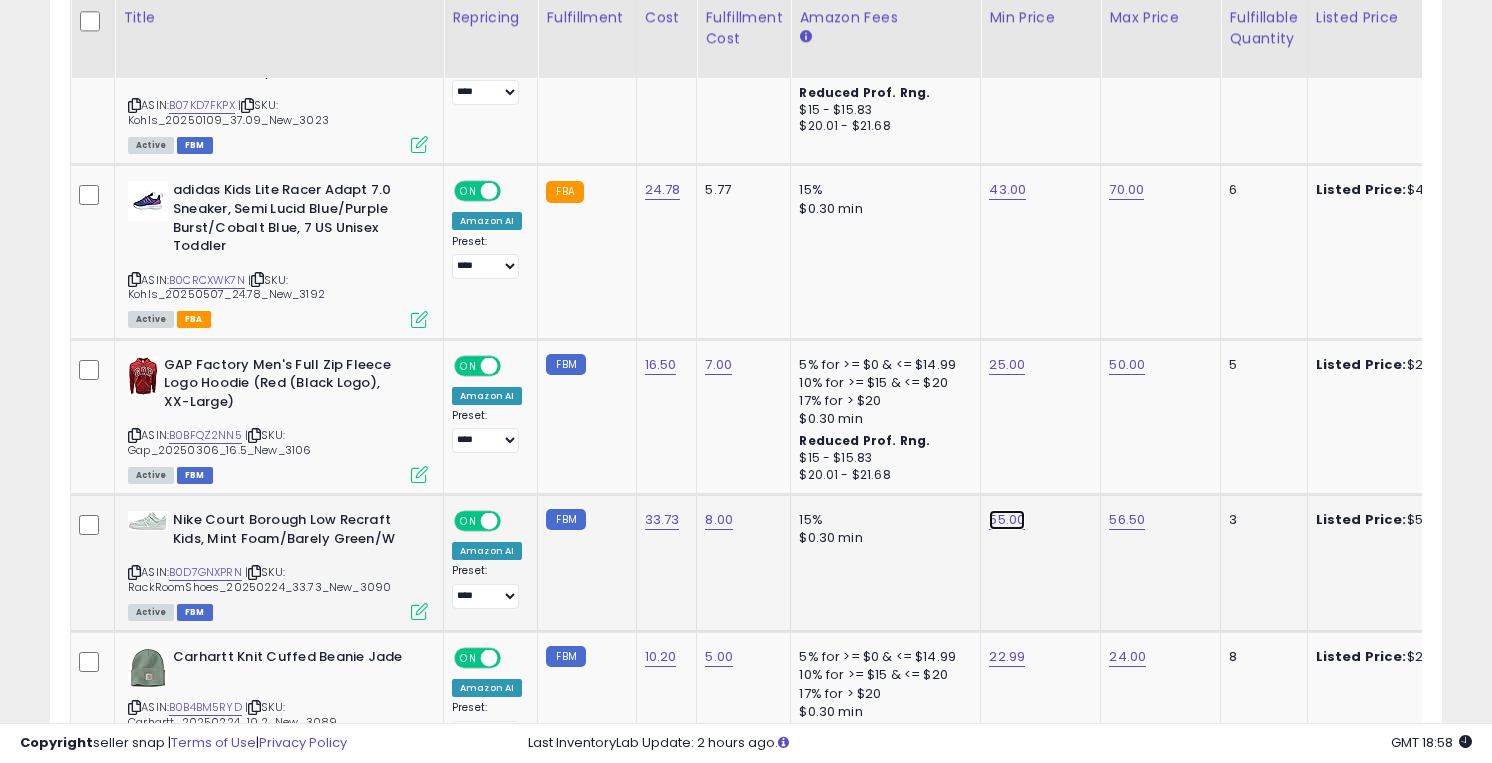 click on "55.00" at bounding box center (1005, -2104) 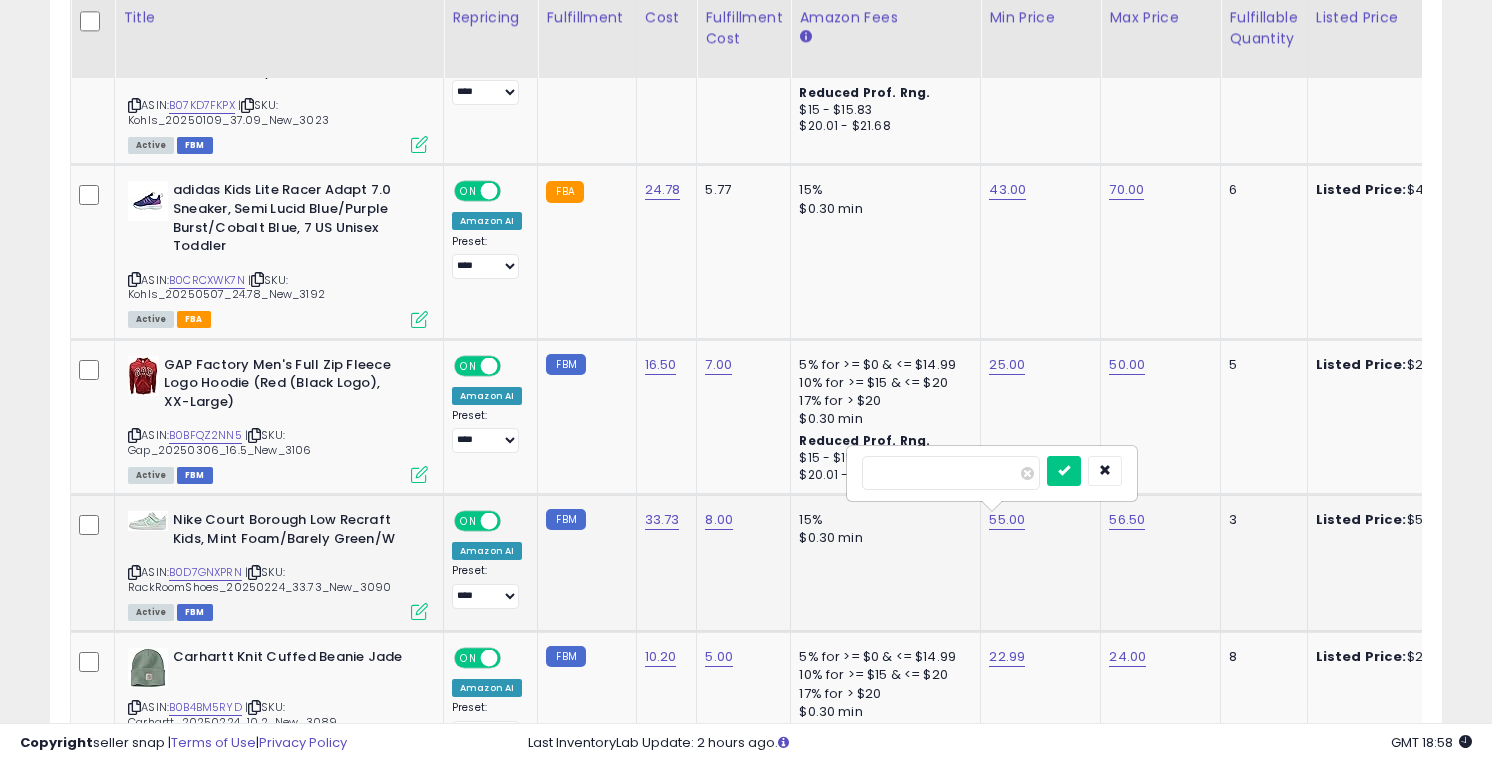 type on "*" 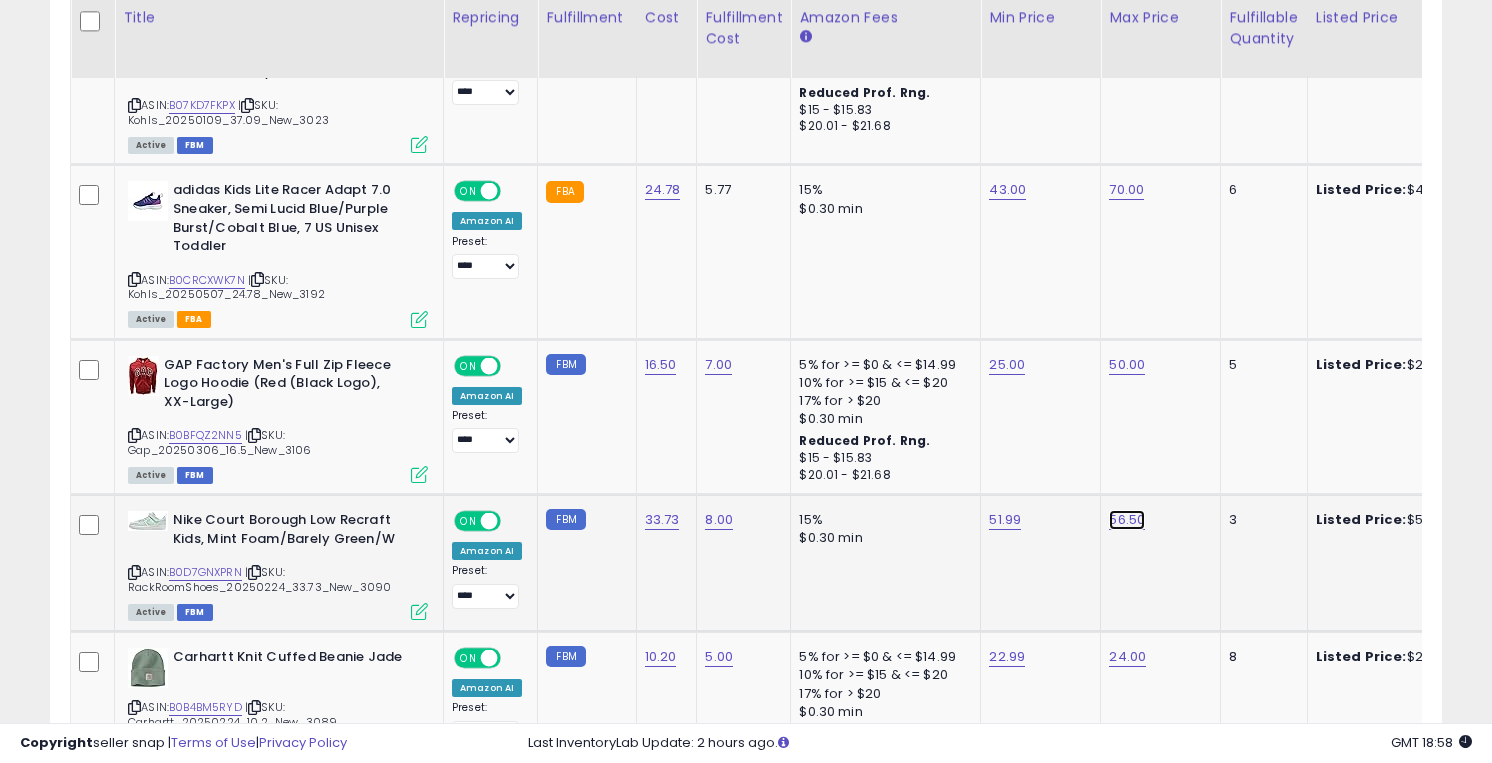 click on "56.50" at bounding box center (1126, -2104) 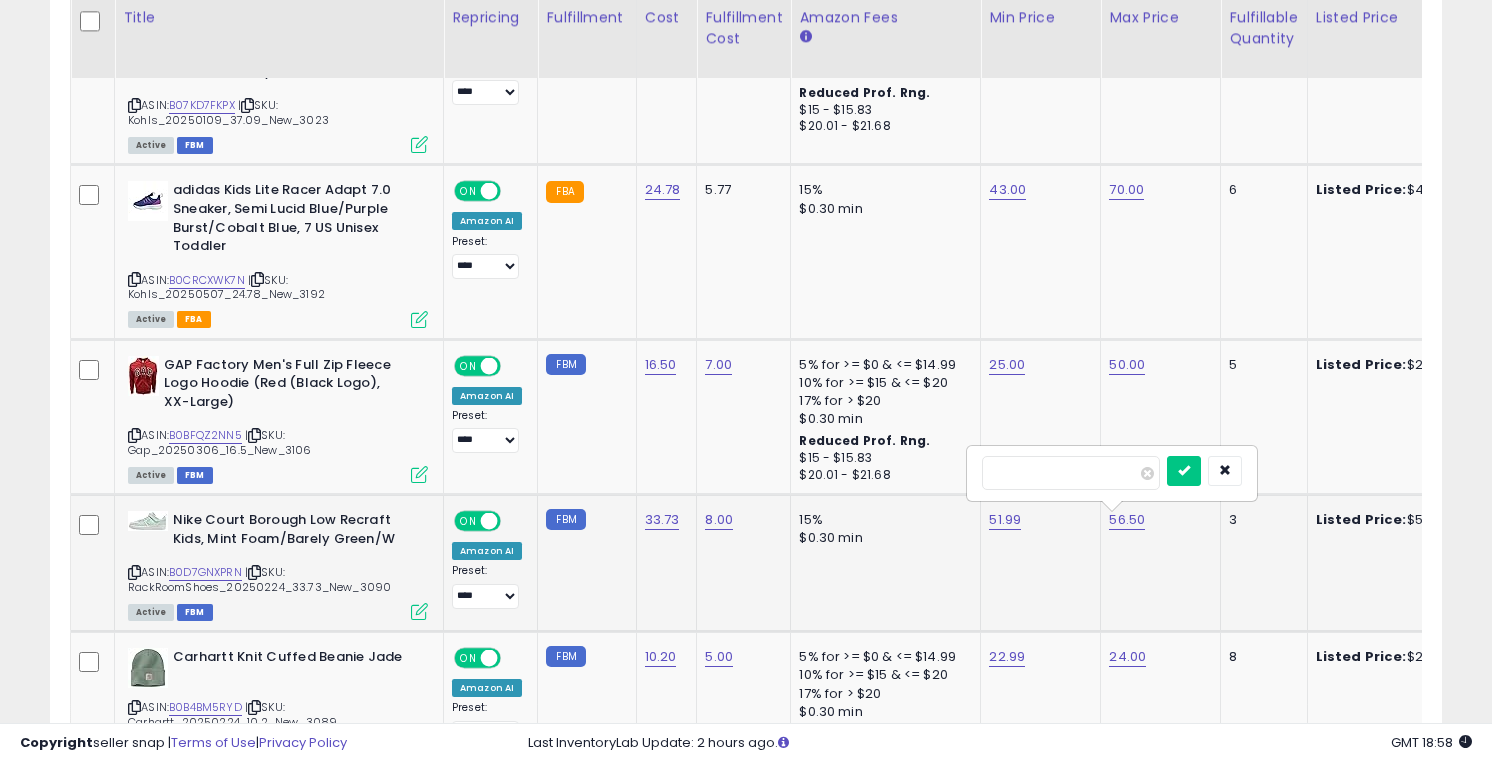 type on "*****" 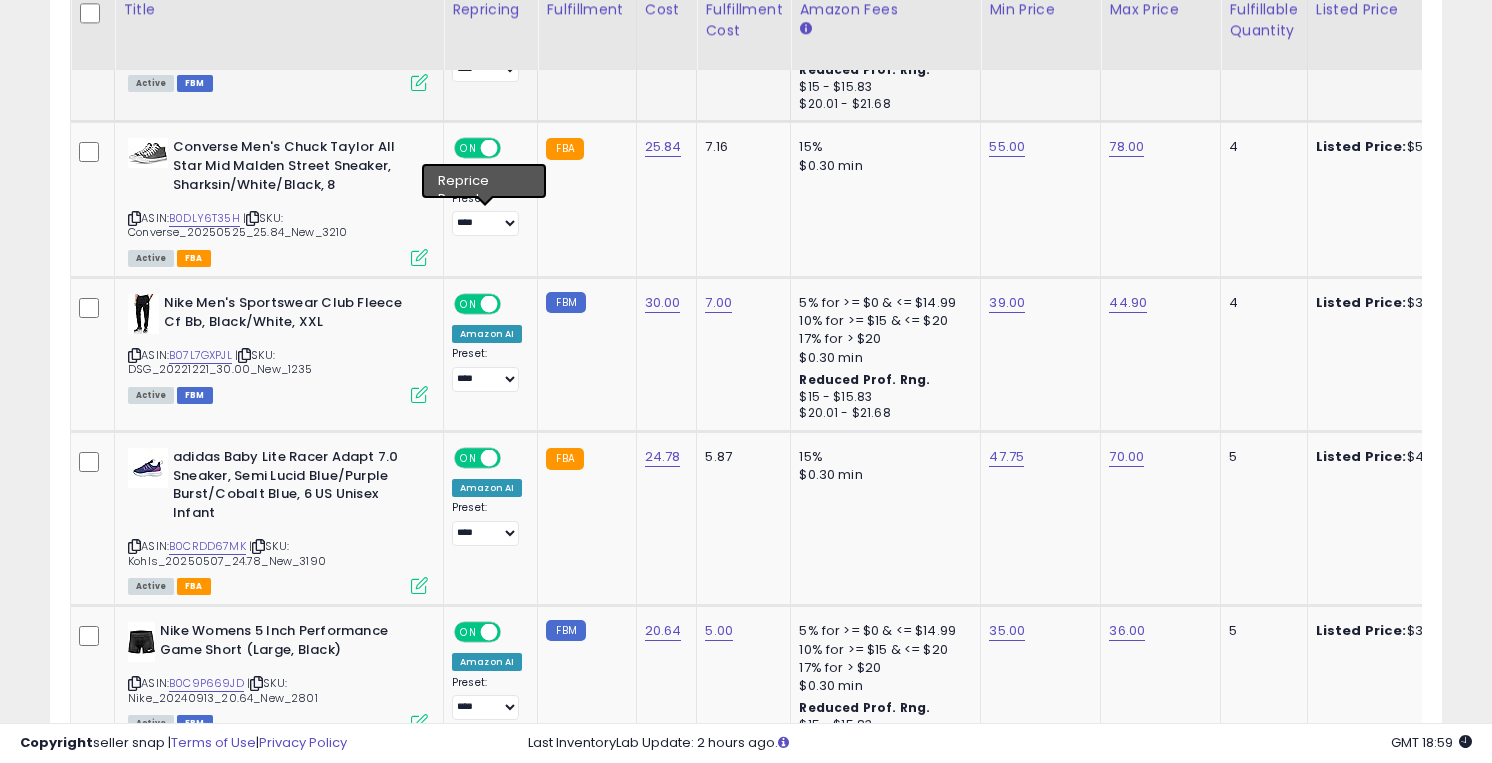 scroll, scrollTop: 3914, scrollLeft: 0, axis: vertical 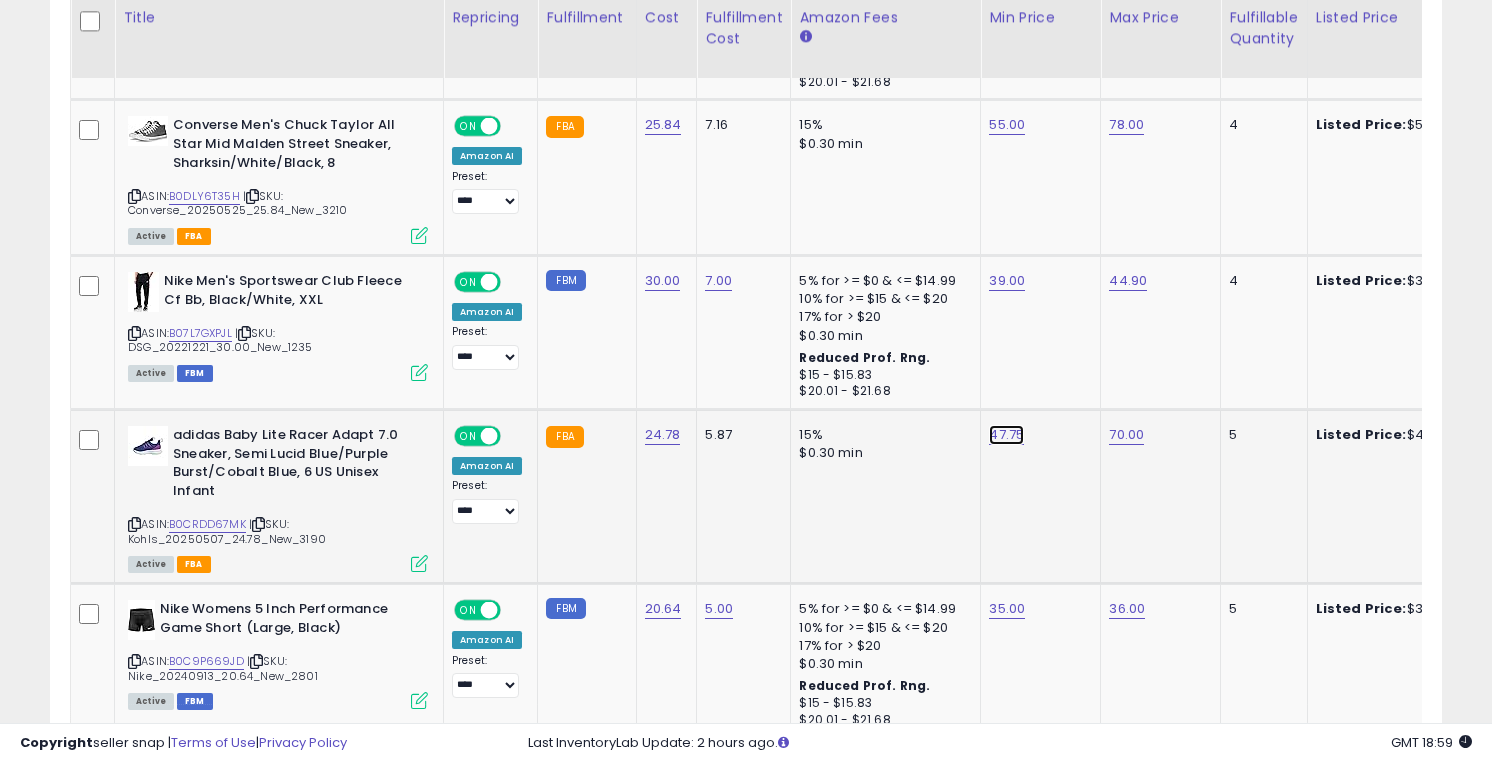 click on "47.75" at bounding box center [1005, -2790] 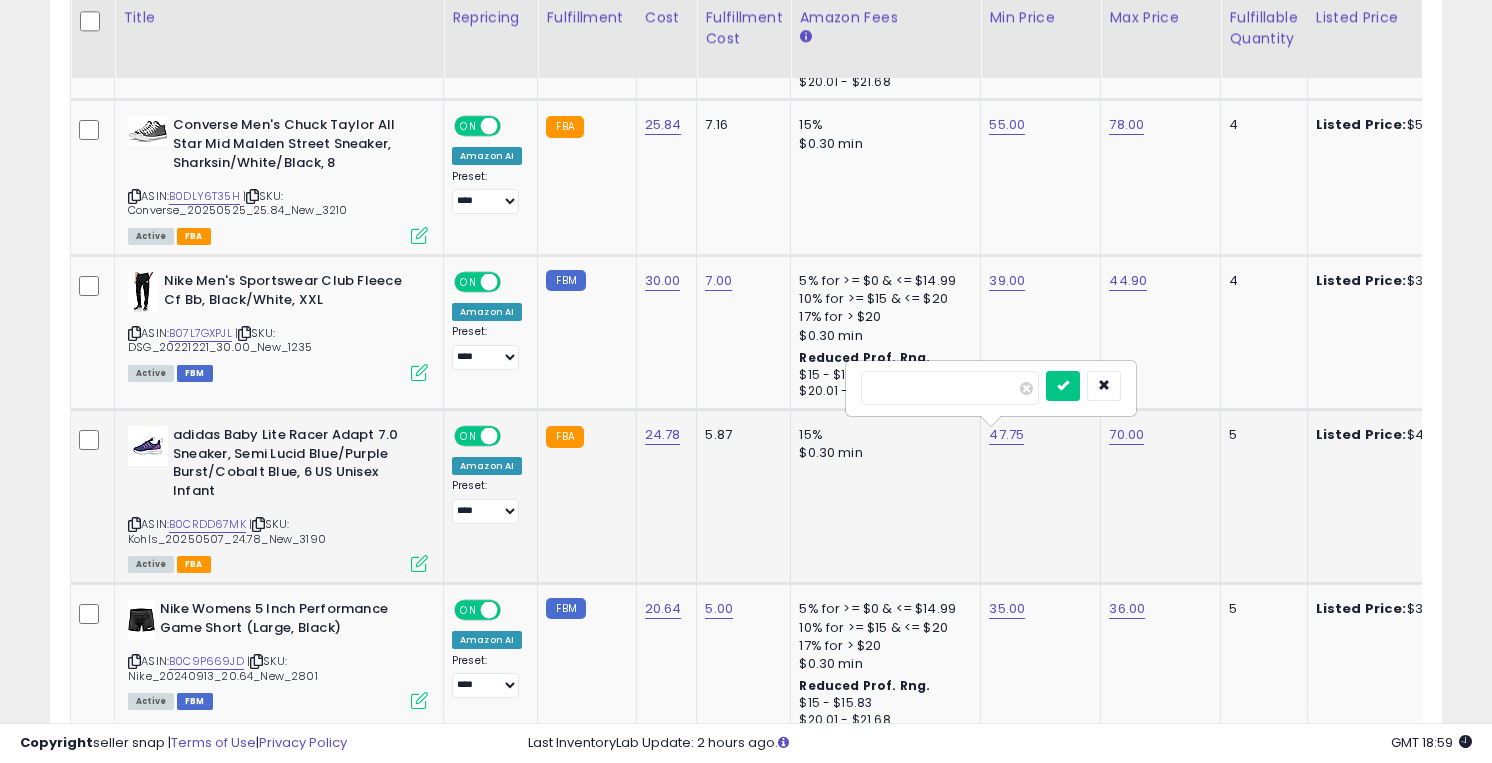 type on "*****" 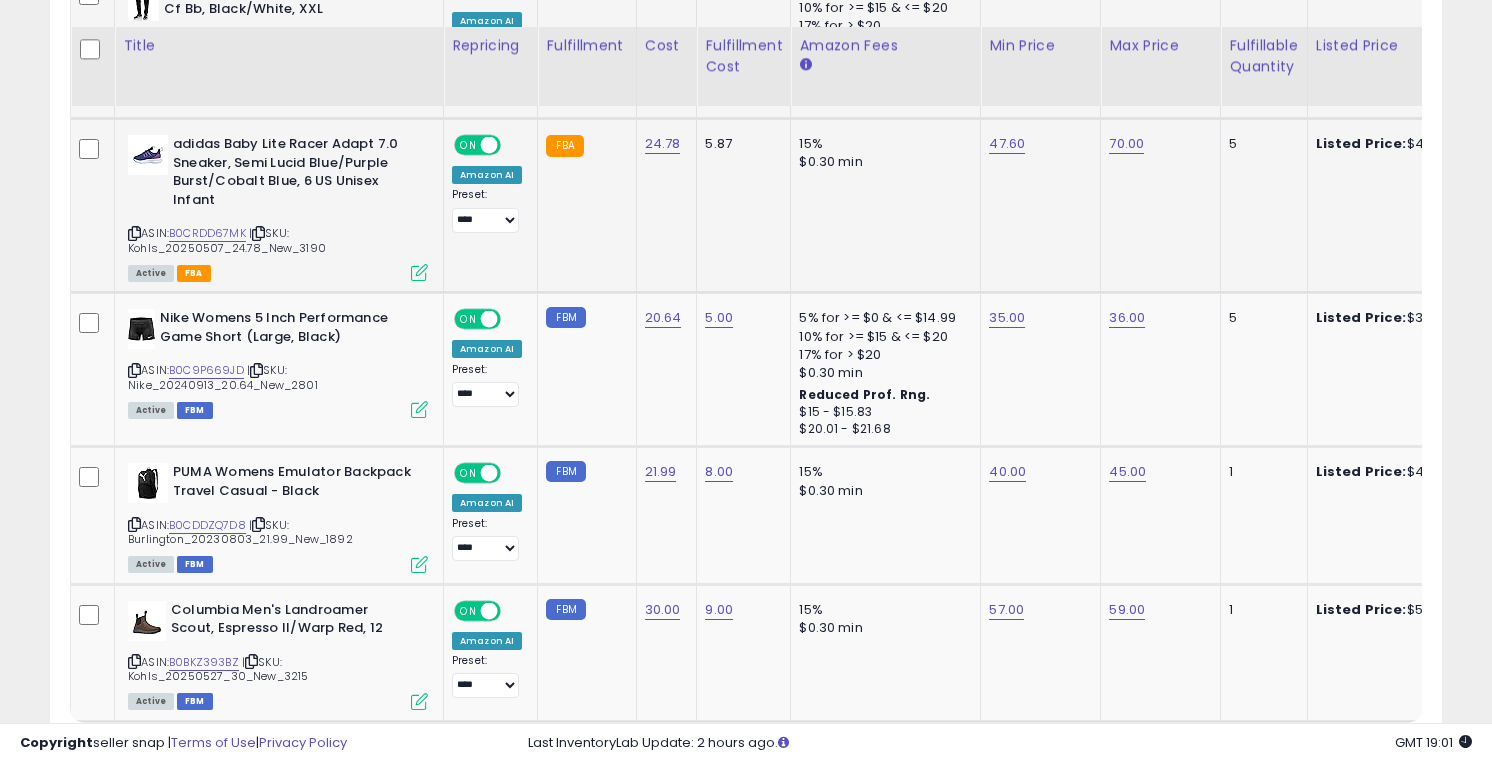 scroll, scrollTop: 4339, scrollLeft: 0, axis: vertical 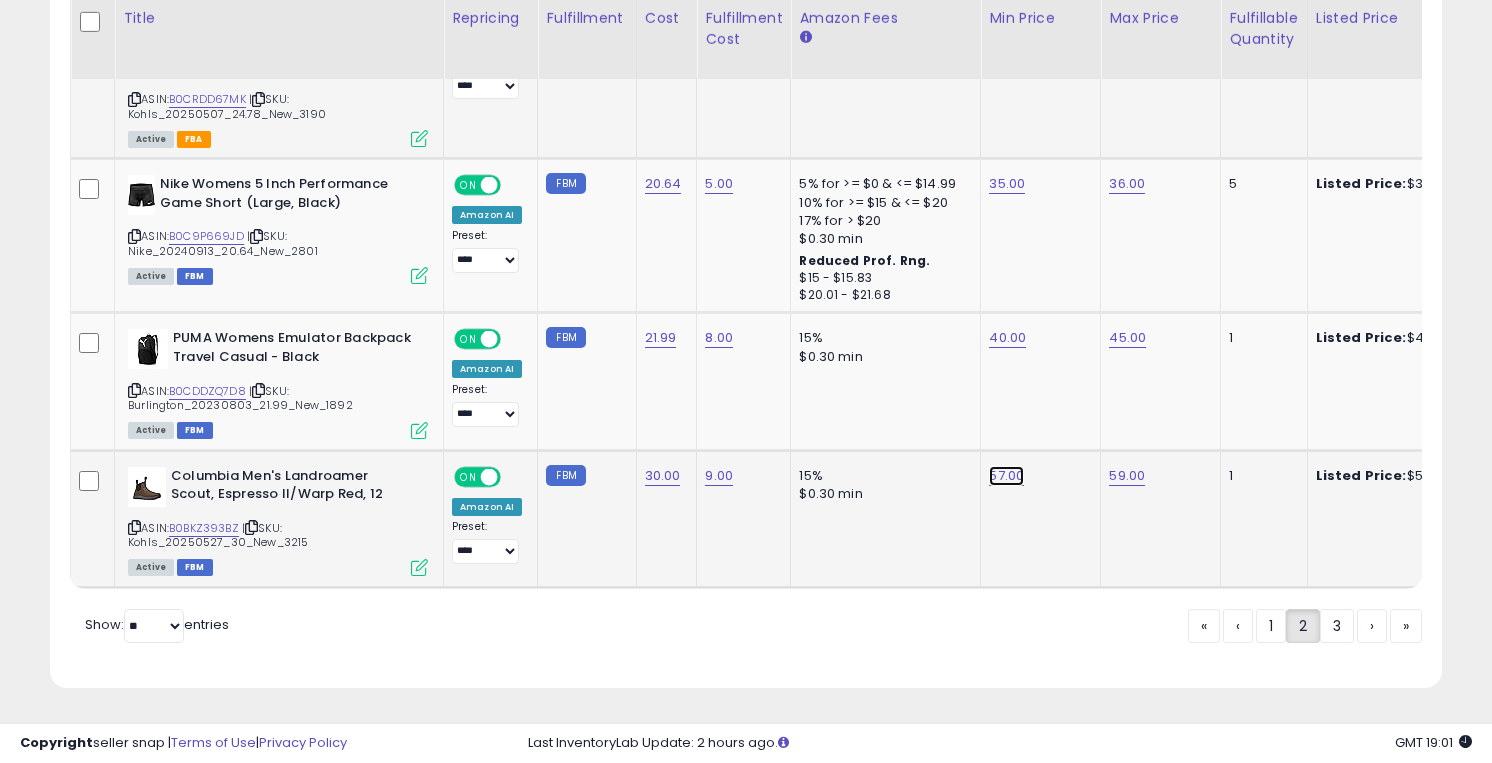 click on "57.00" at bounding box center (1005, -3215) 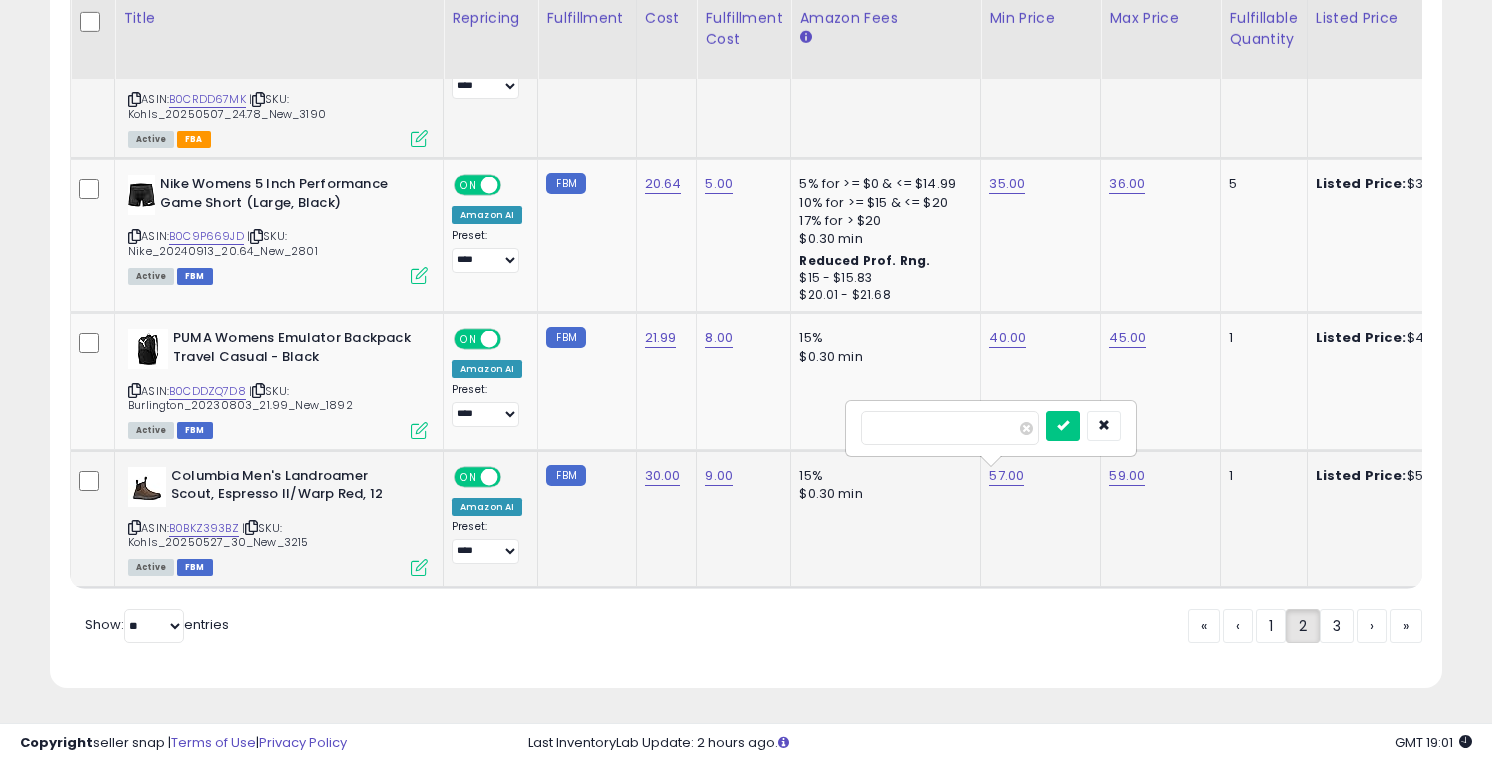 type on "**" 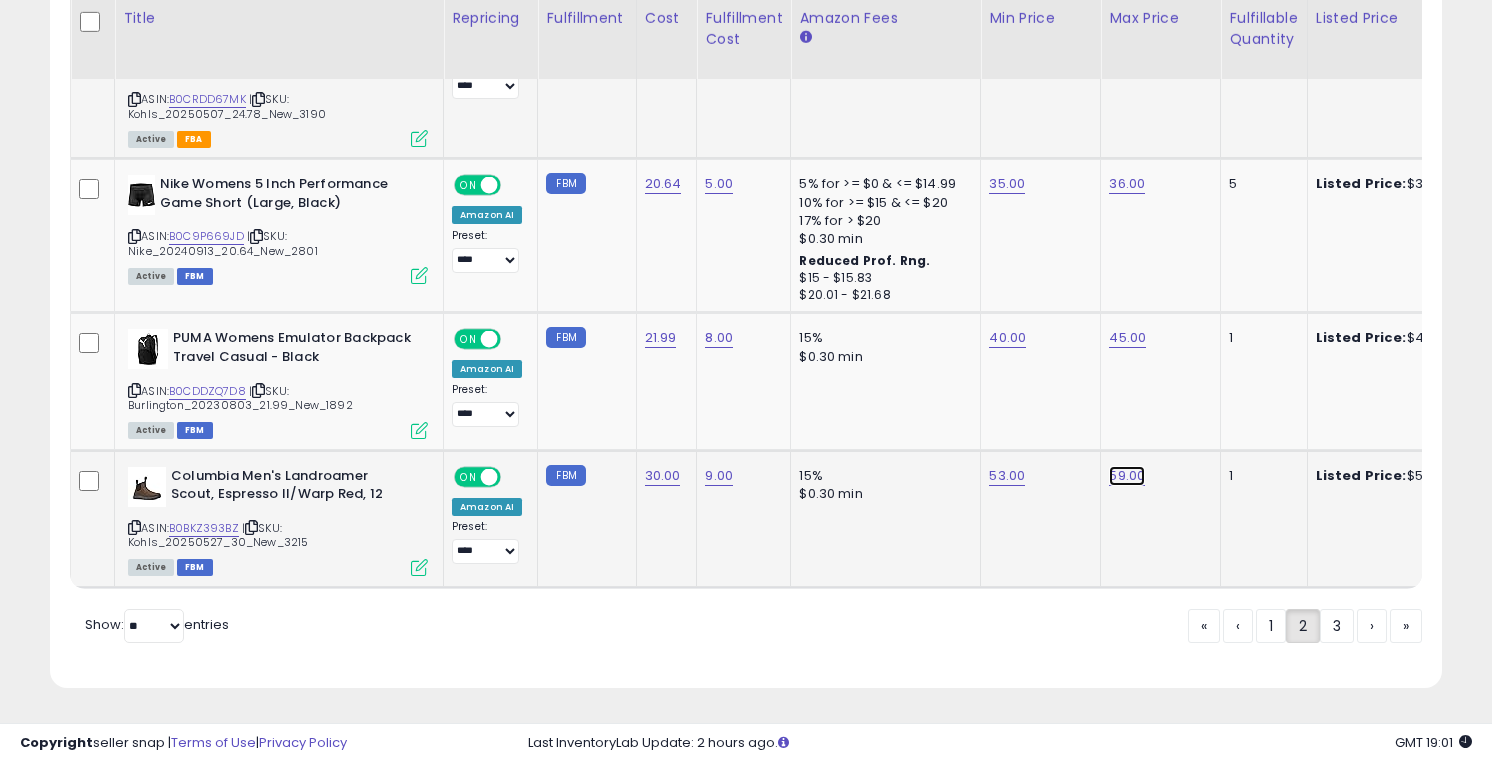 click on "59.00" at bounding box center (1126, -3215) 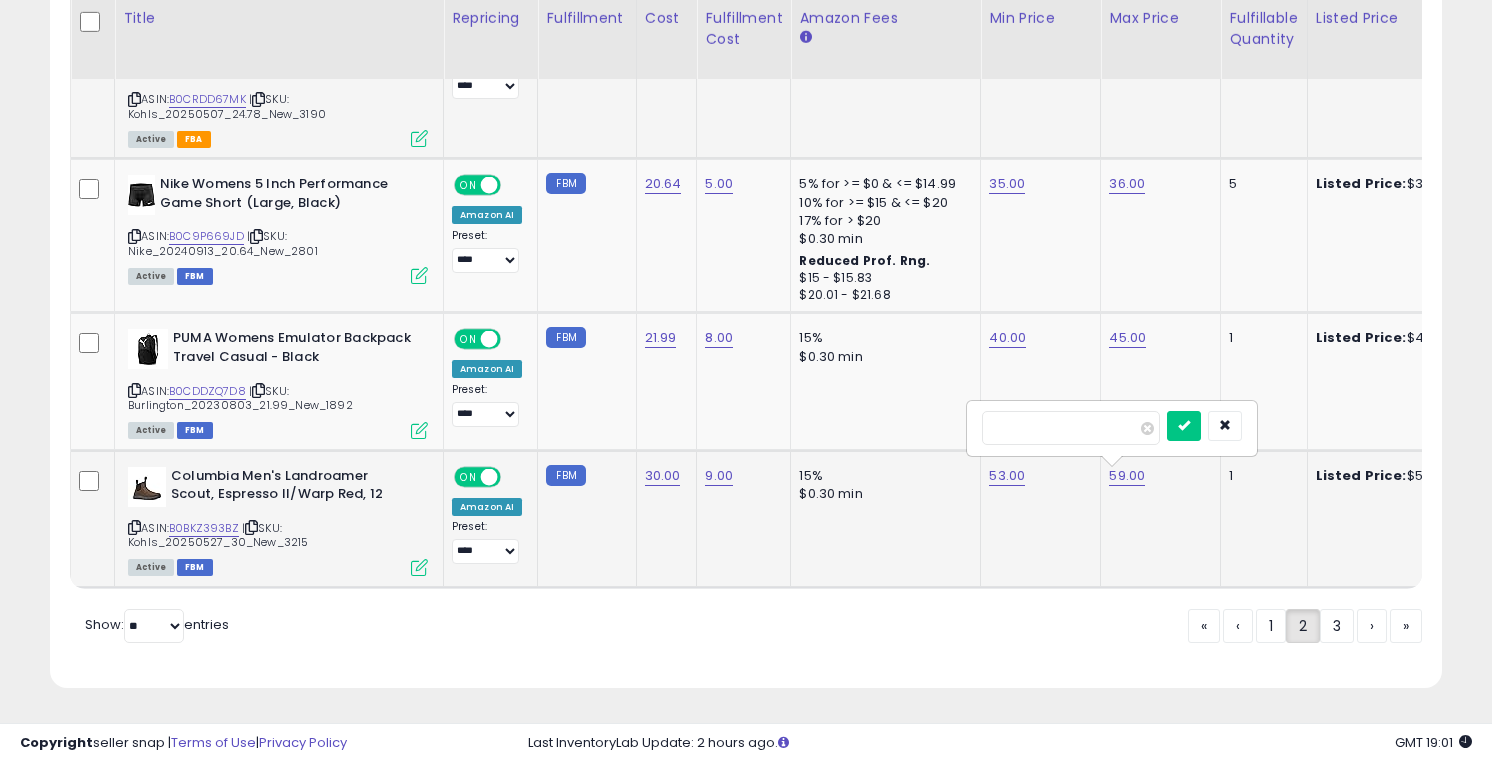 type on "**" 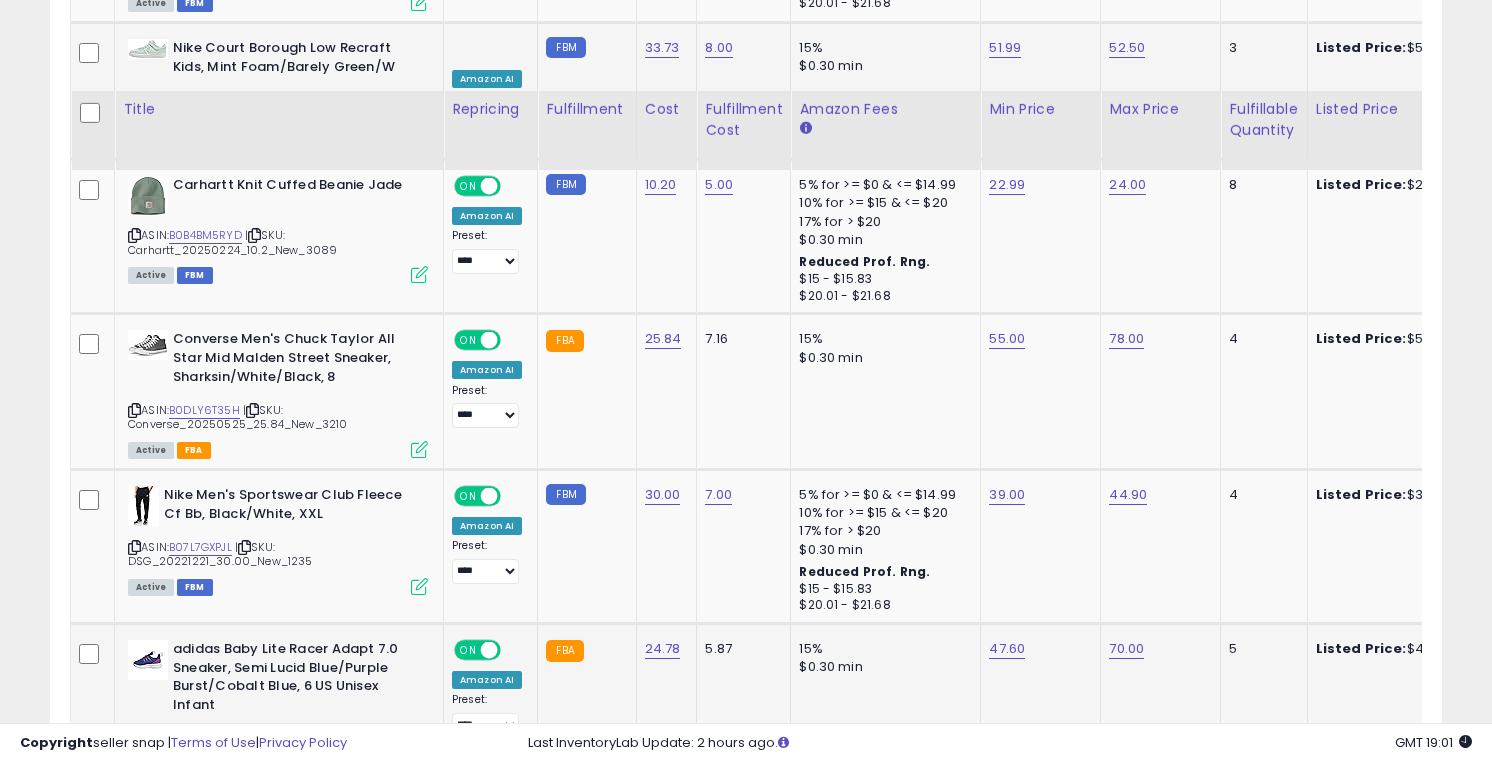scroll, scrollTop: 4339, scrollLeft: 0, axis: vertical 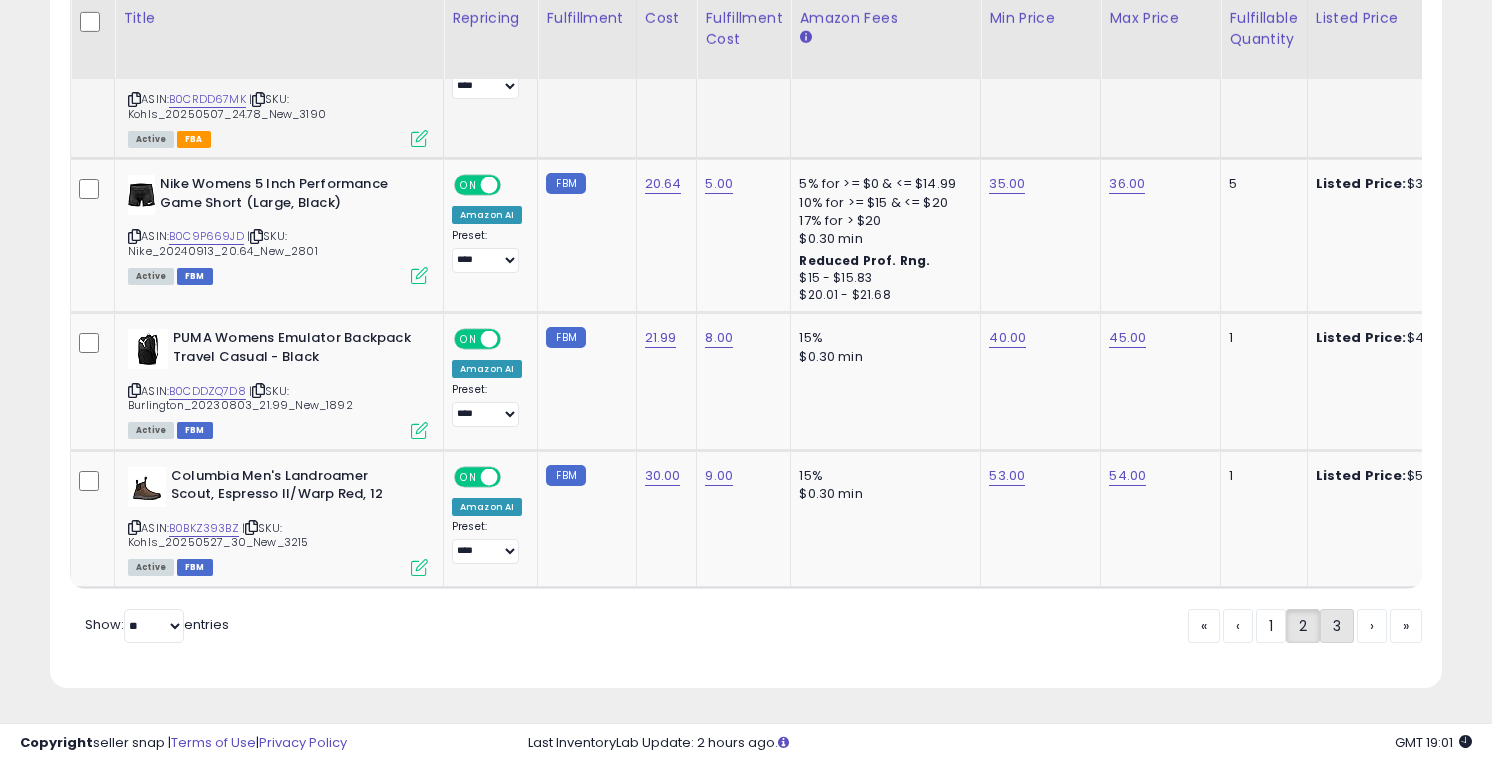 click on "3" 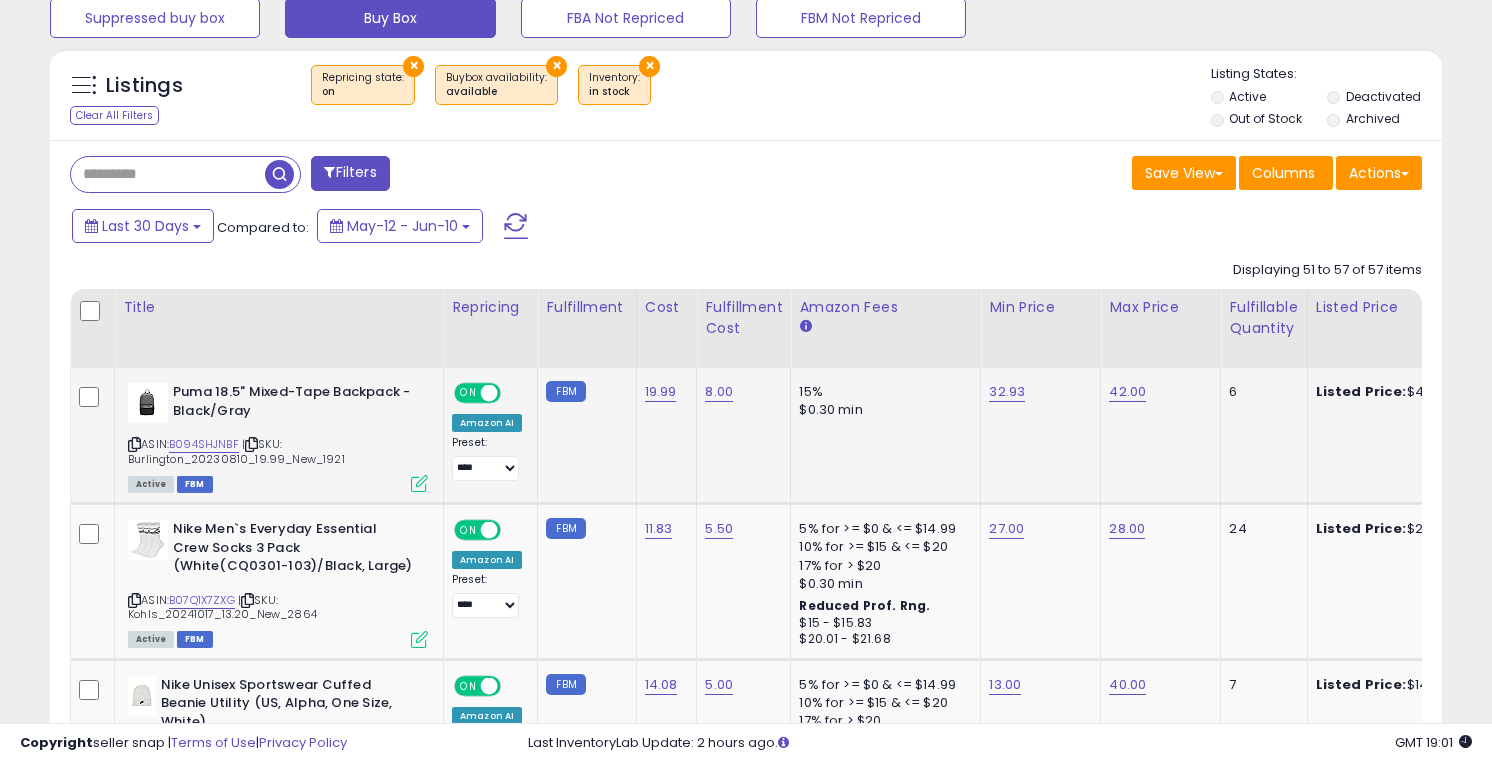 scroll, scrollTop: 736, scrollLeft: 0, axis: vertical 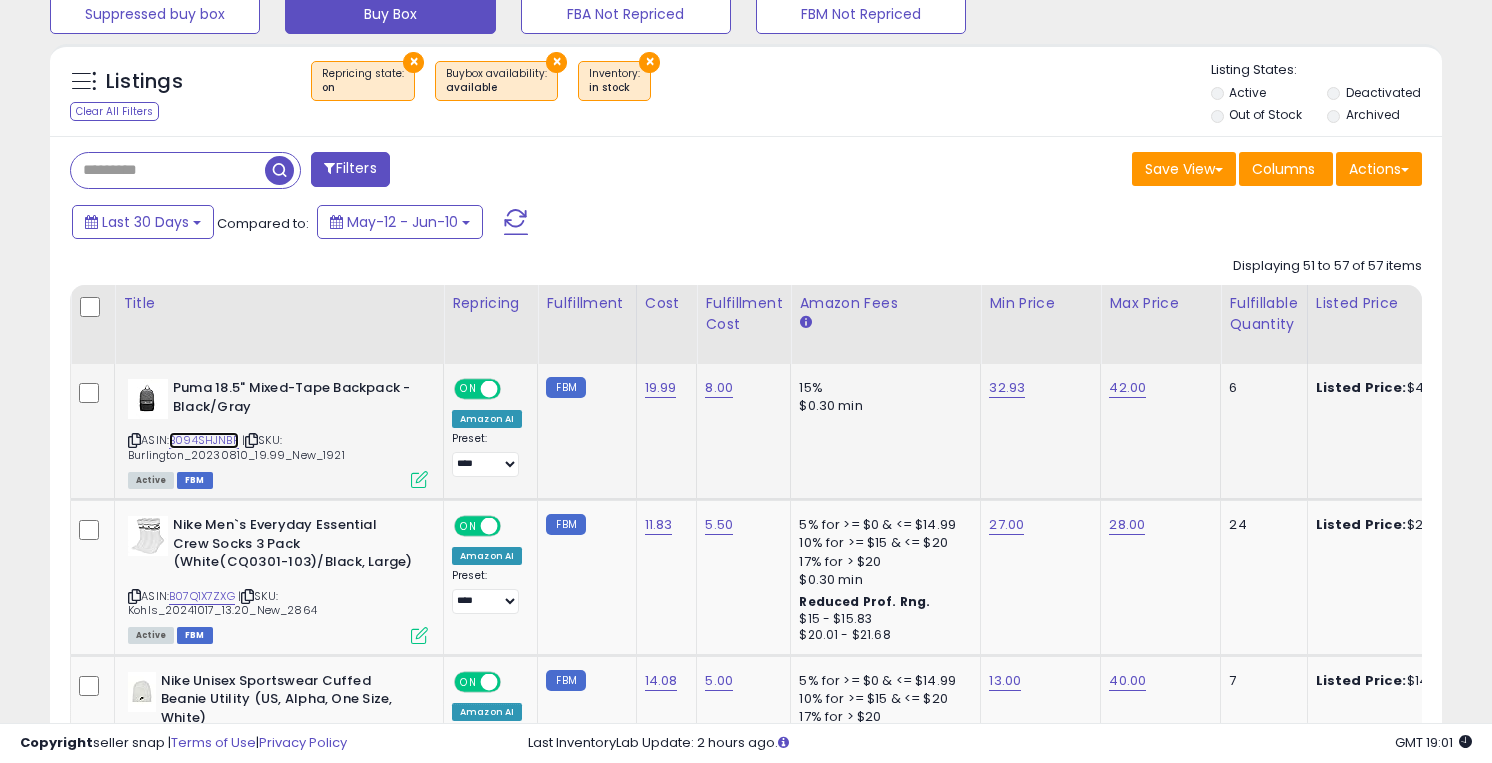 click on "B094SHJNBF" at bounding box center (204, 440) 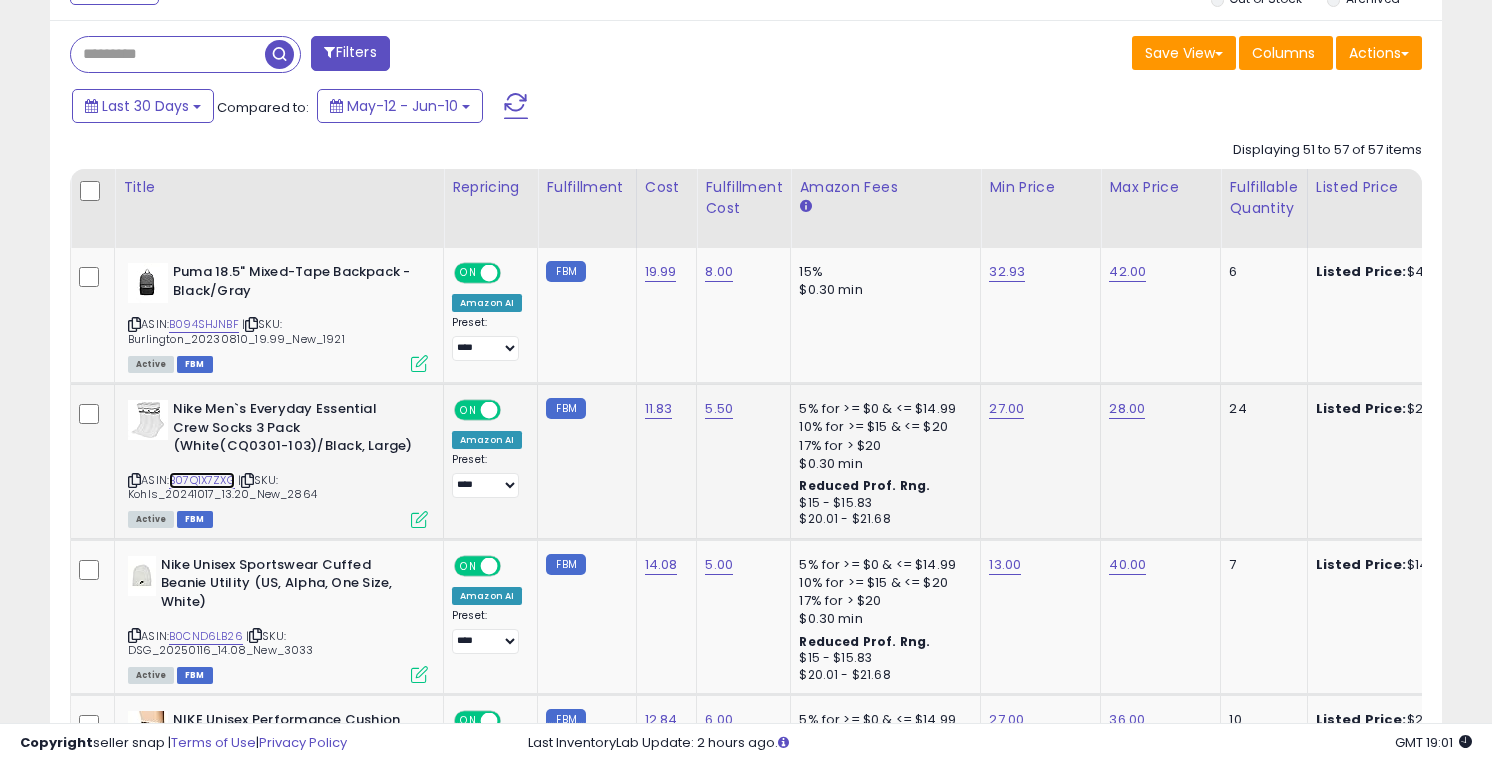 click on "B07Q1X7ZXG" at bounding box center [202, 480] 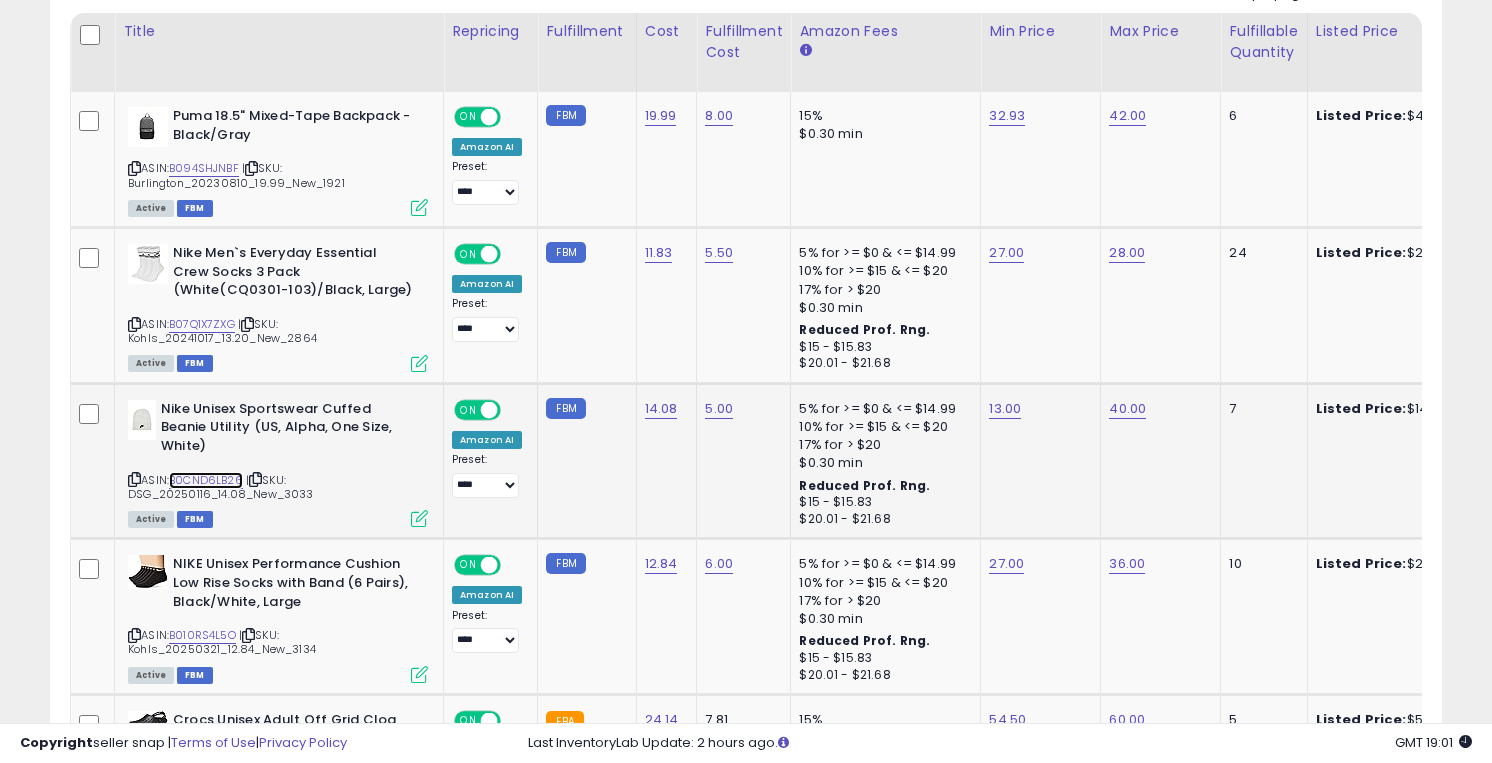 click on "B0CND6LB26" at bounding box center (206, 480) 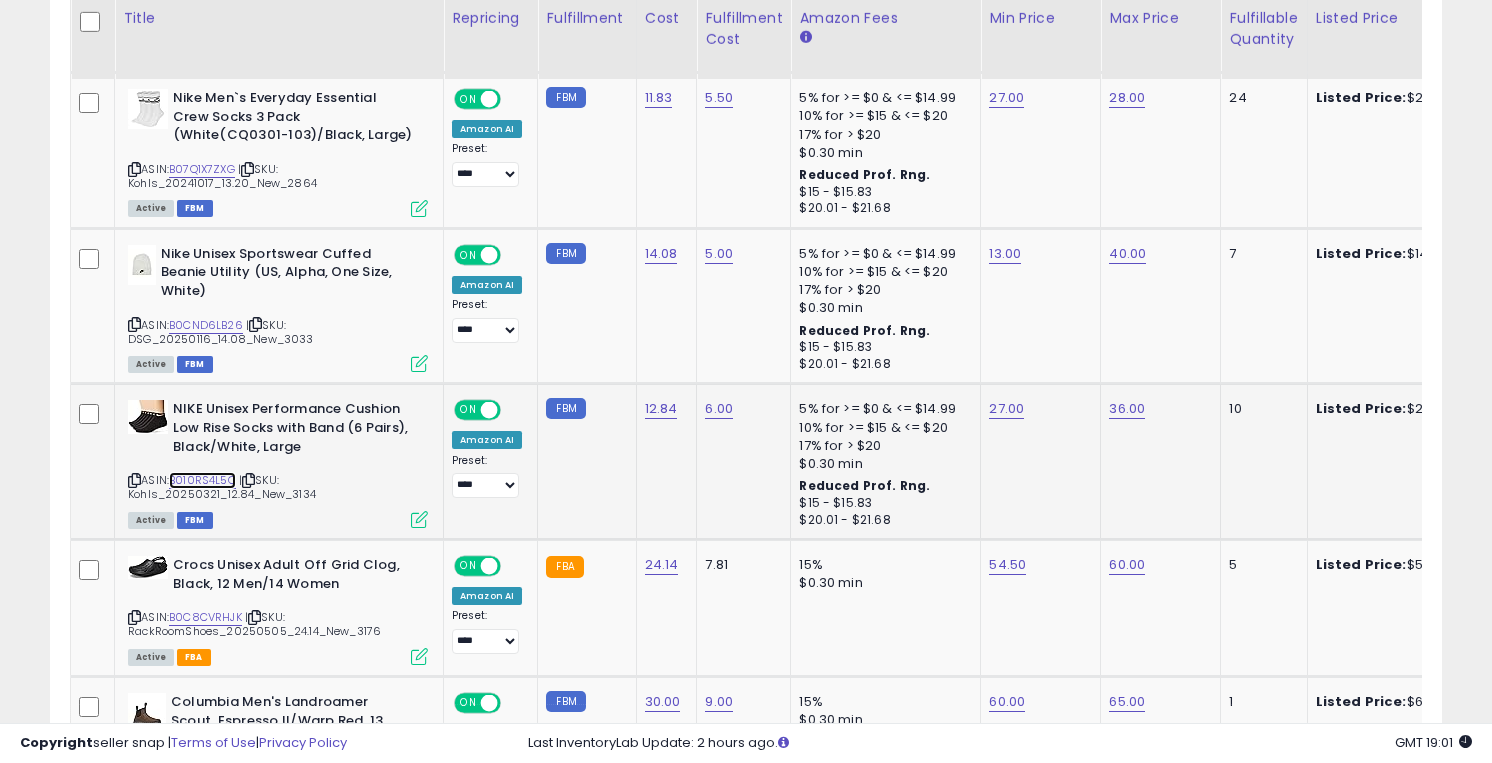 click on "B010RS4L5O" at bounding box center (202, 480) 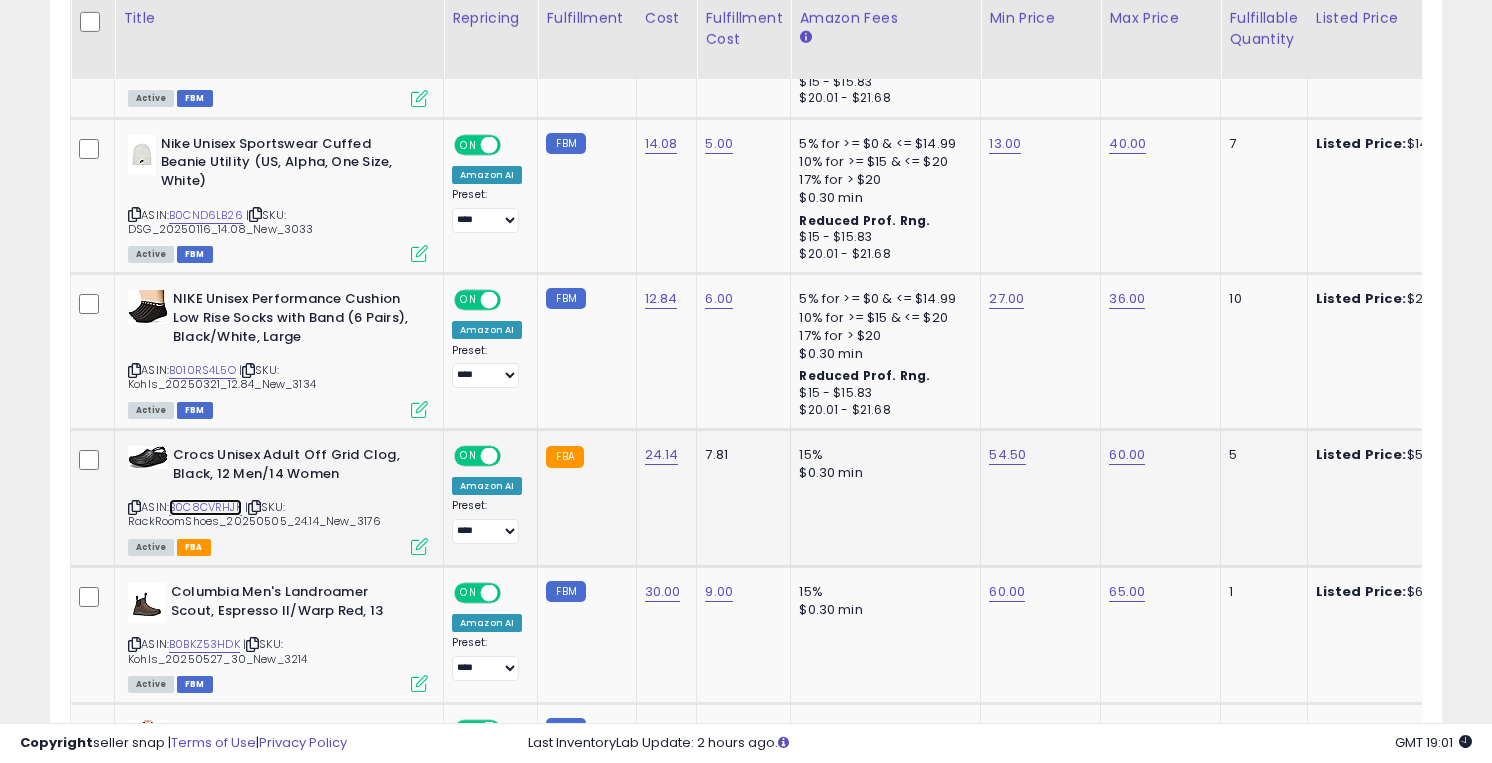 click on "B0C8CVRHJK" at bounding box center [205, 507] 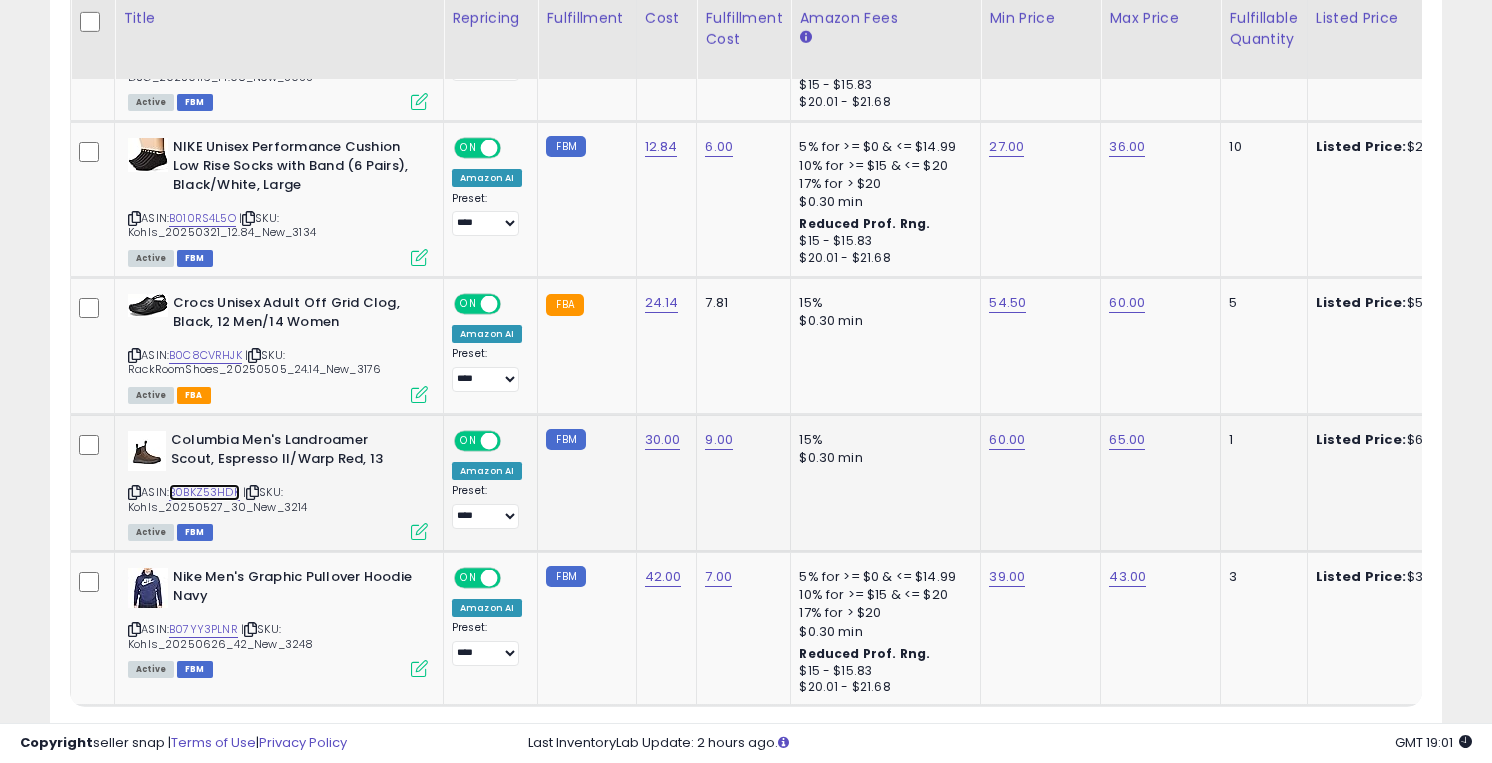 click on "B0BKZ53HDK" at bounding box center [204, 492] 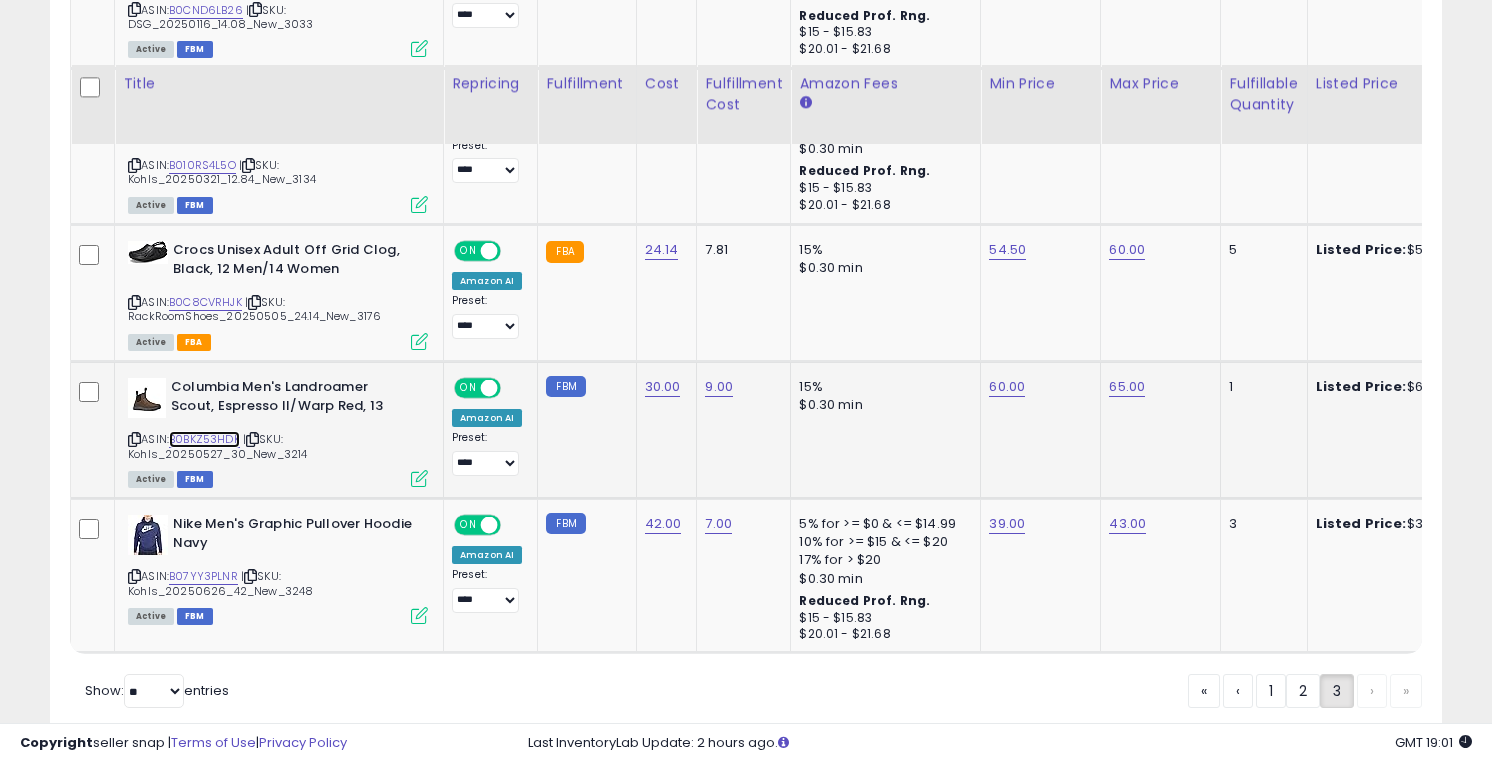 scroll, scrollTop: 1544, scrollLeft: 0, axis: vertical 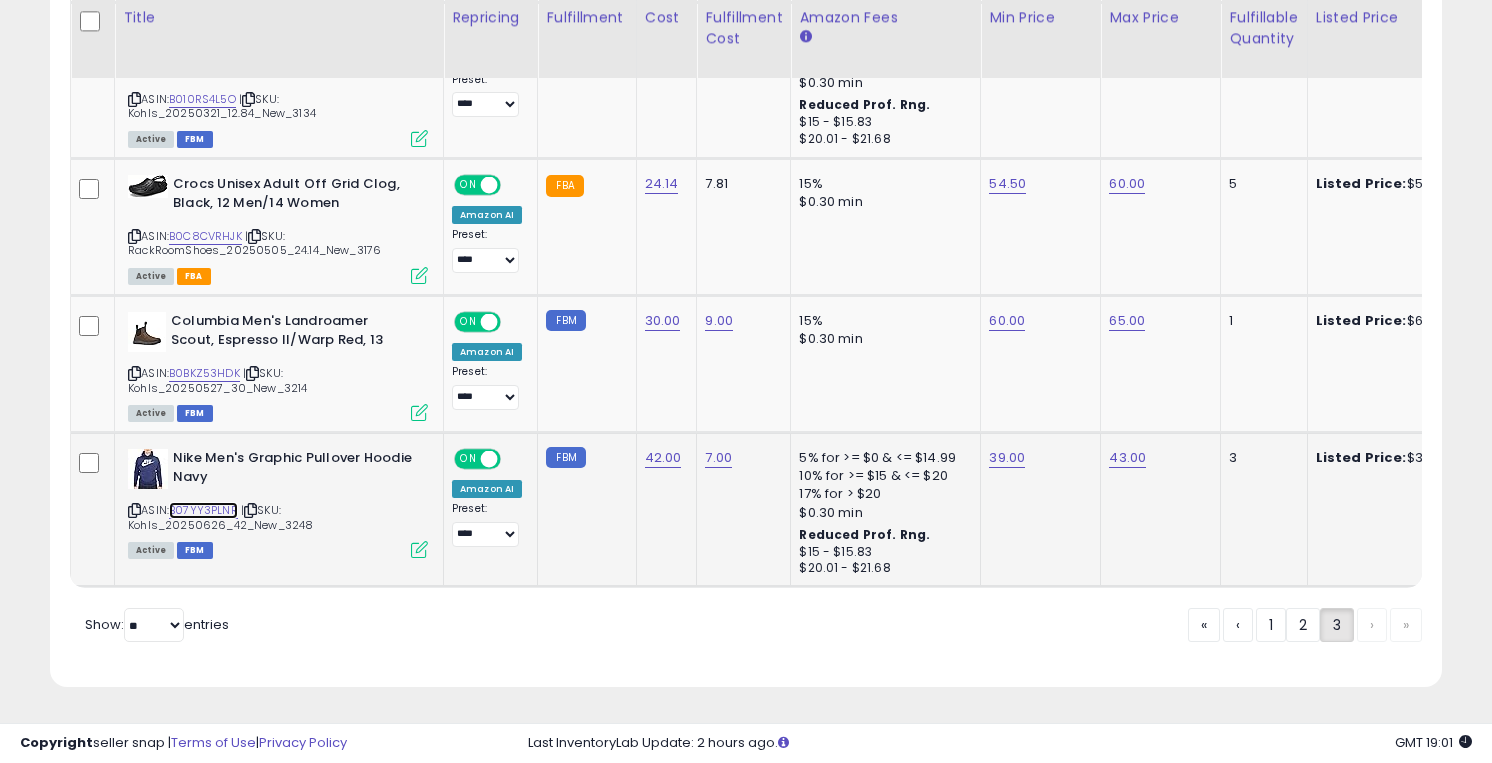 click on "B07YY3PLNR" at bounding box center [203, 510] 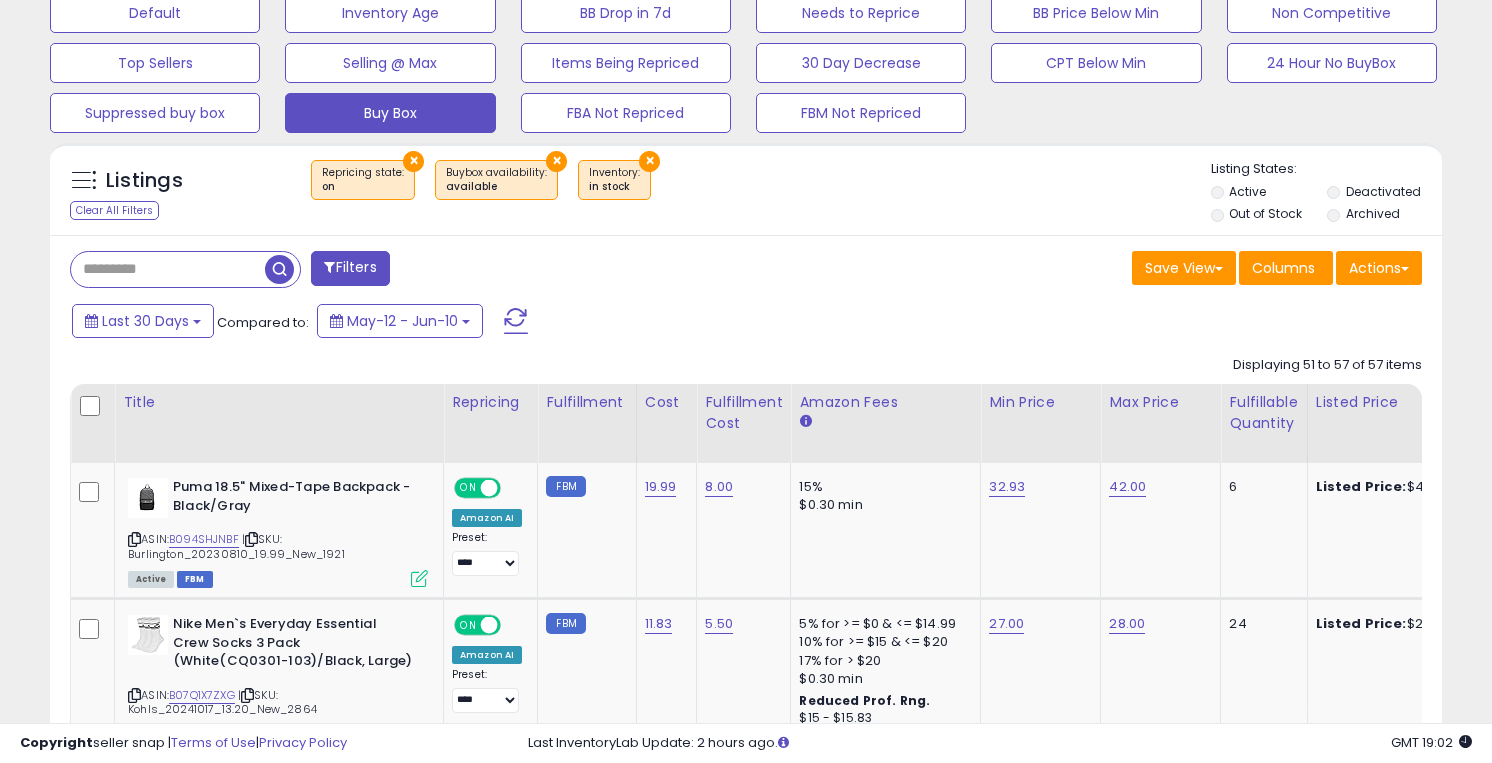 scroll, scrollTop: 652, scrollLeft: 0, axis: vertical 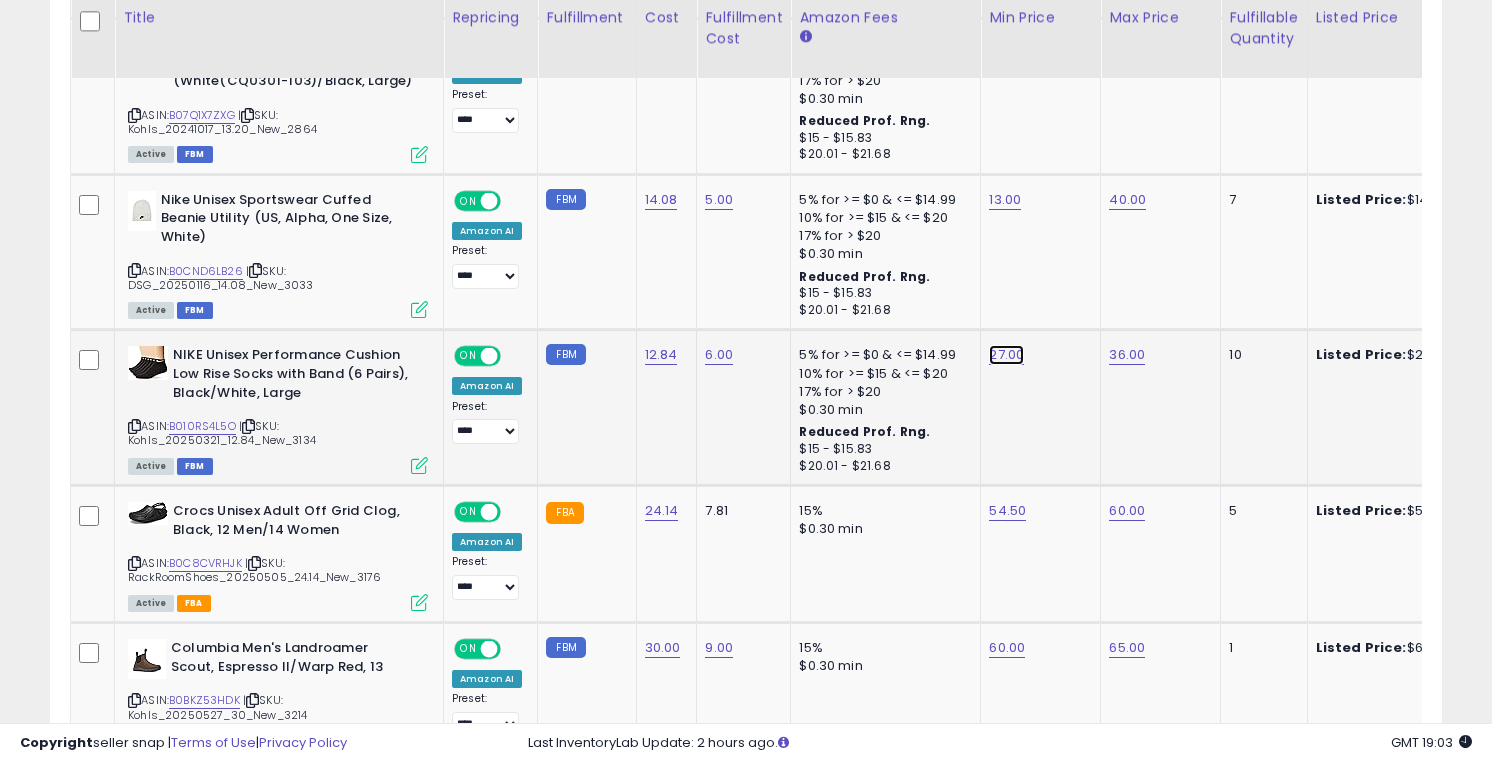 click on "27.00" at bounding box center (1007, -93) 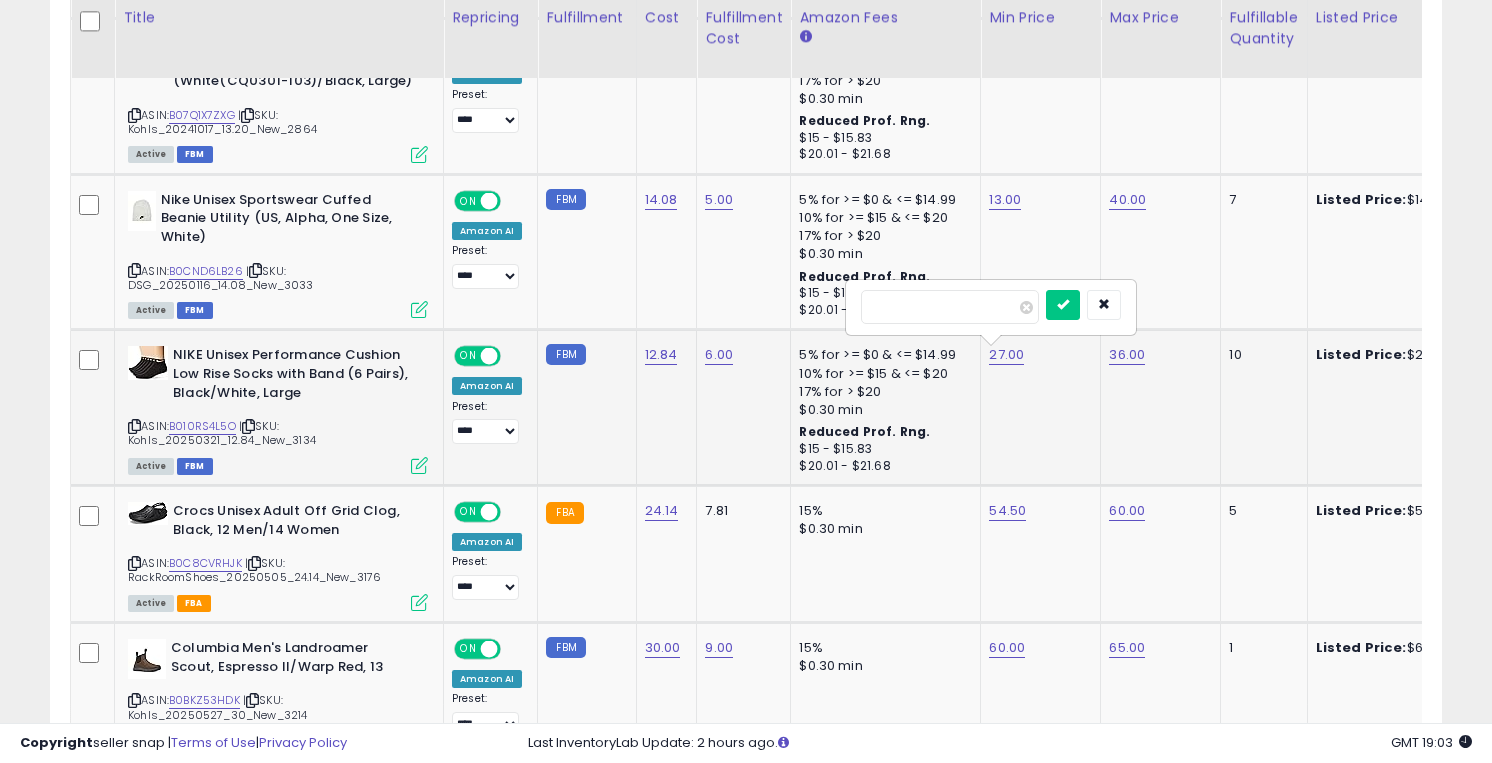 type on "*****" 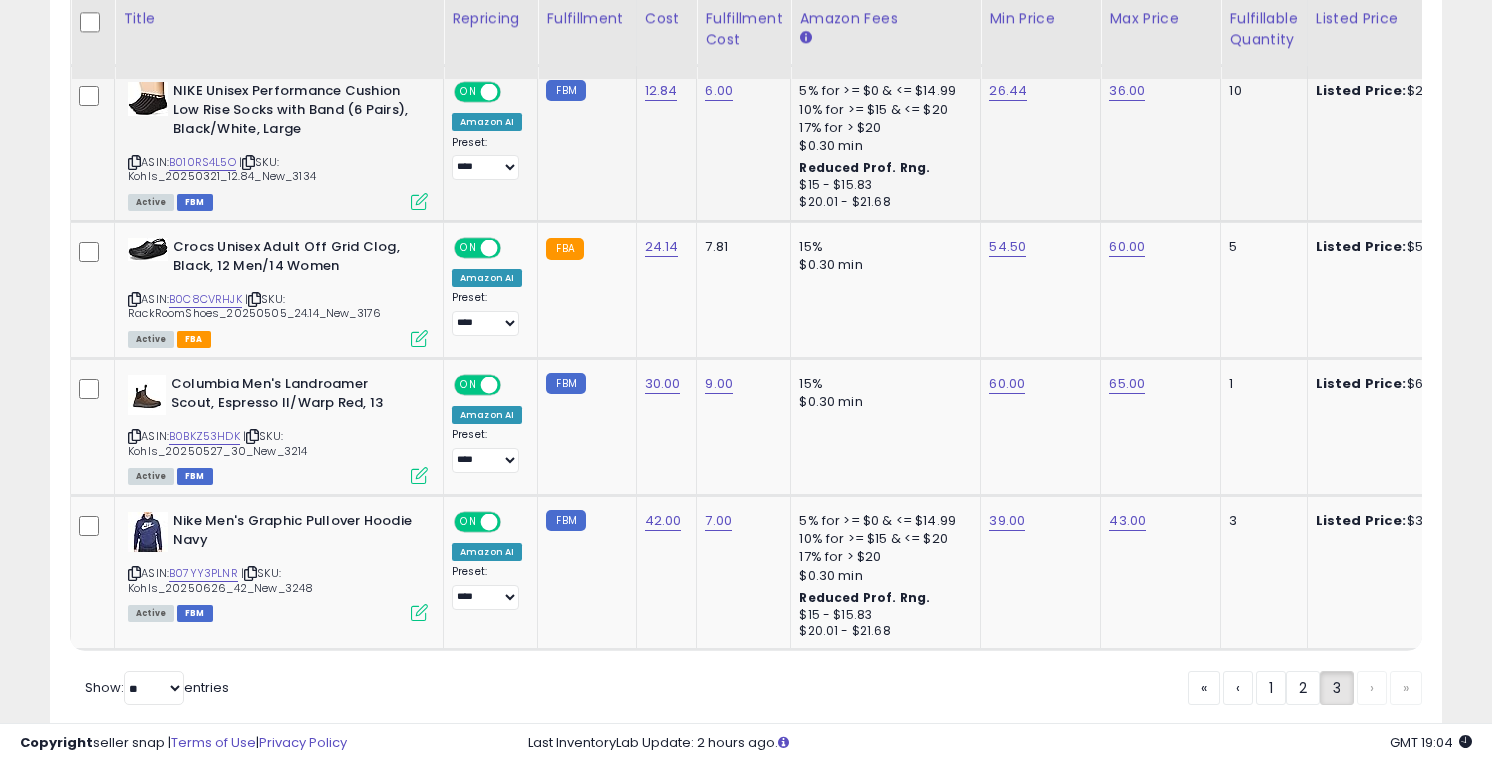 scroll, scrollTop: 1483, scrollLeft: 0, axis: vertical 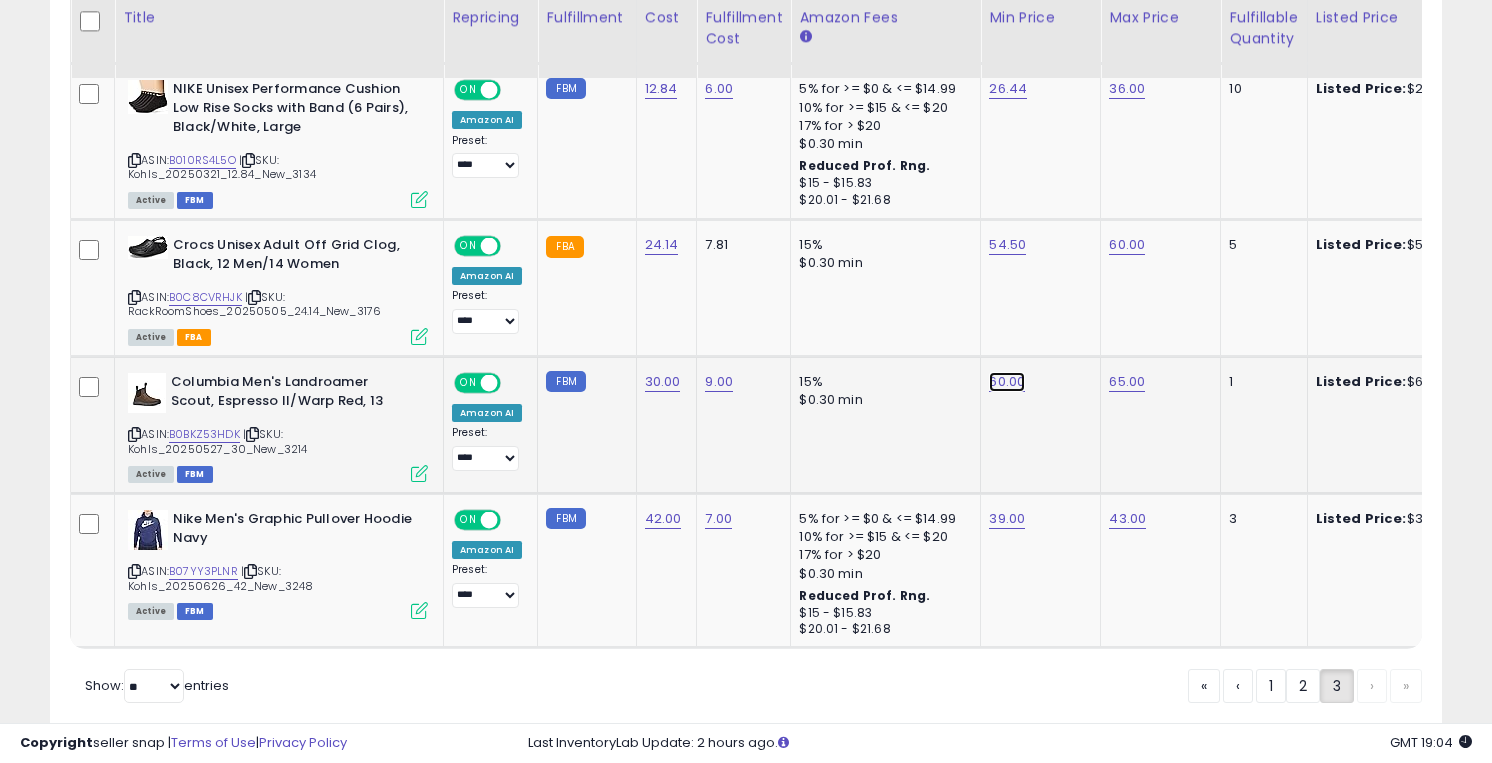 click on "60.00" at bounding box center [1007, -359] 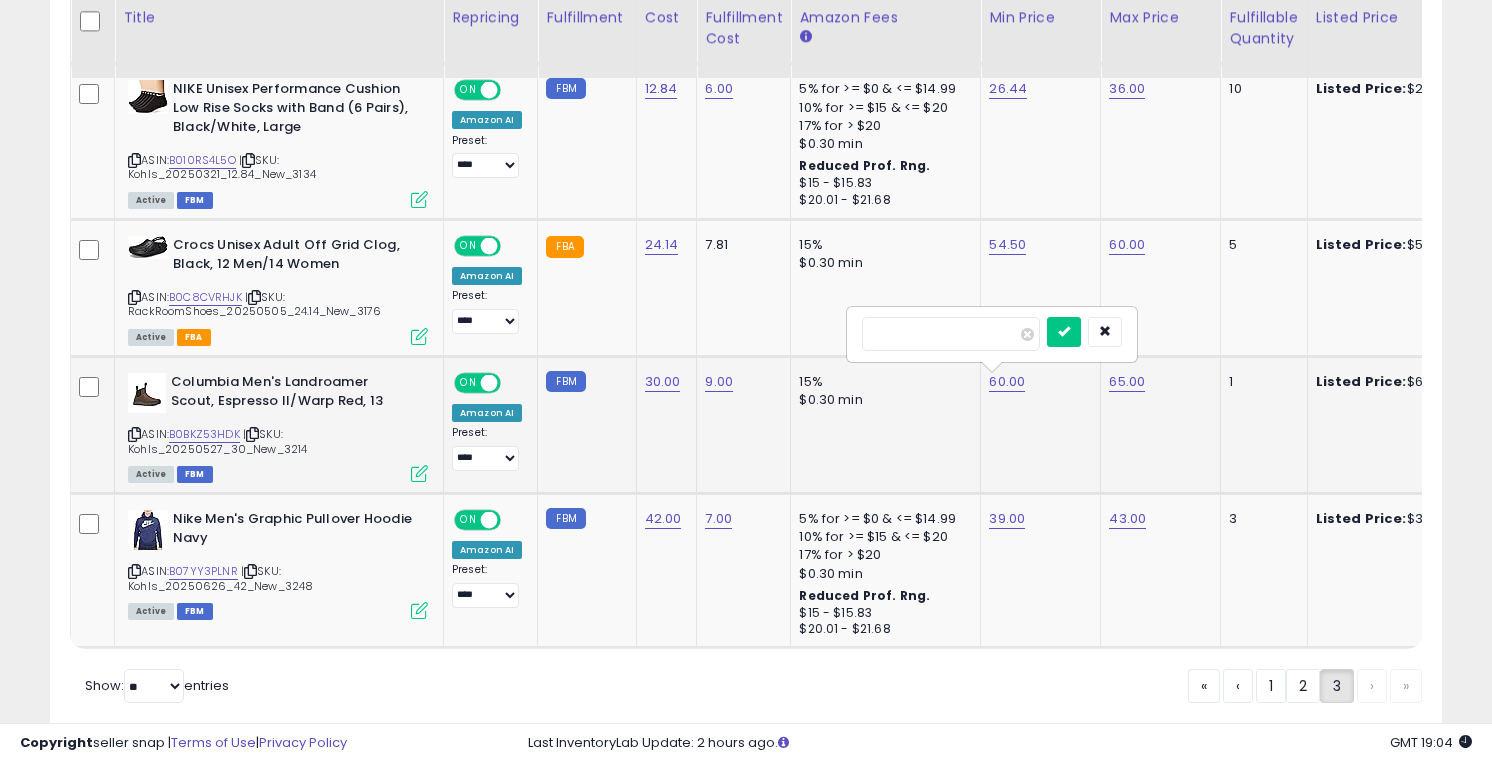 type on "*" 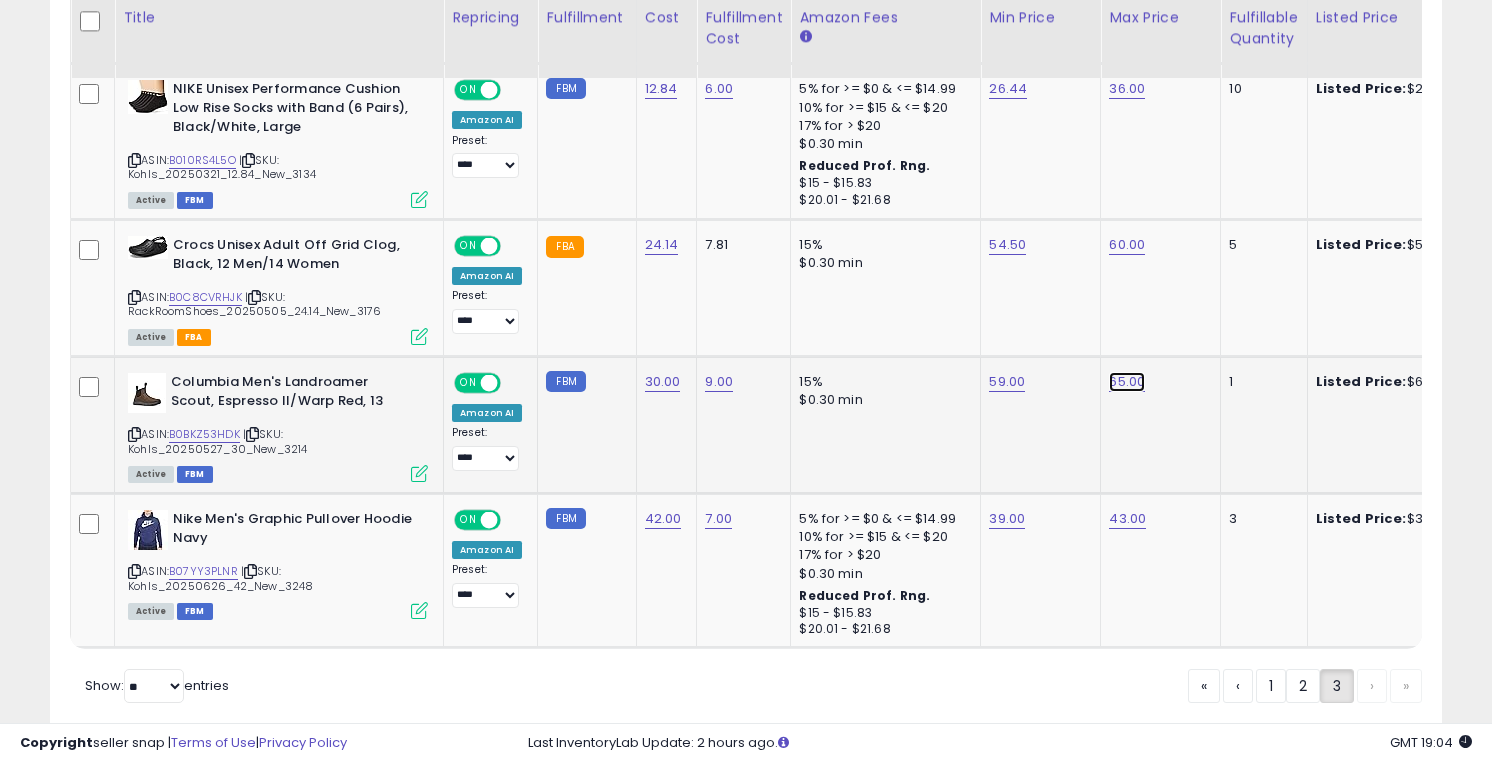 click on "65.00" at bounding box center (1127, -359) 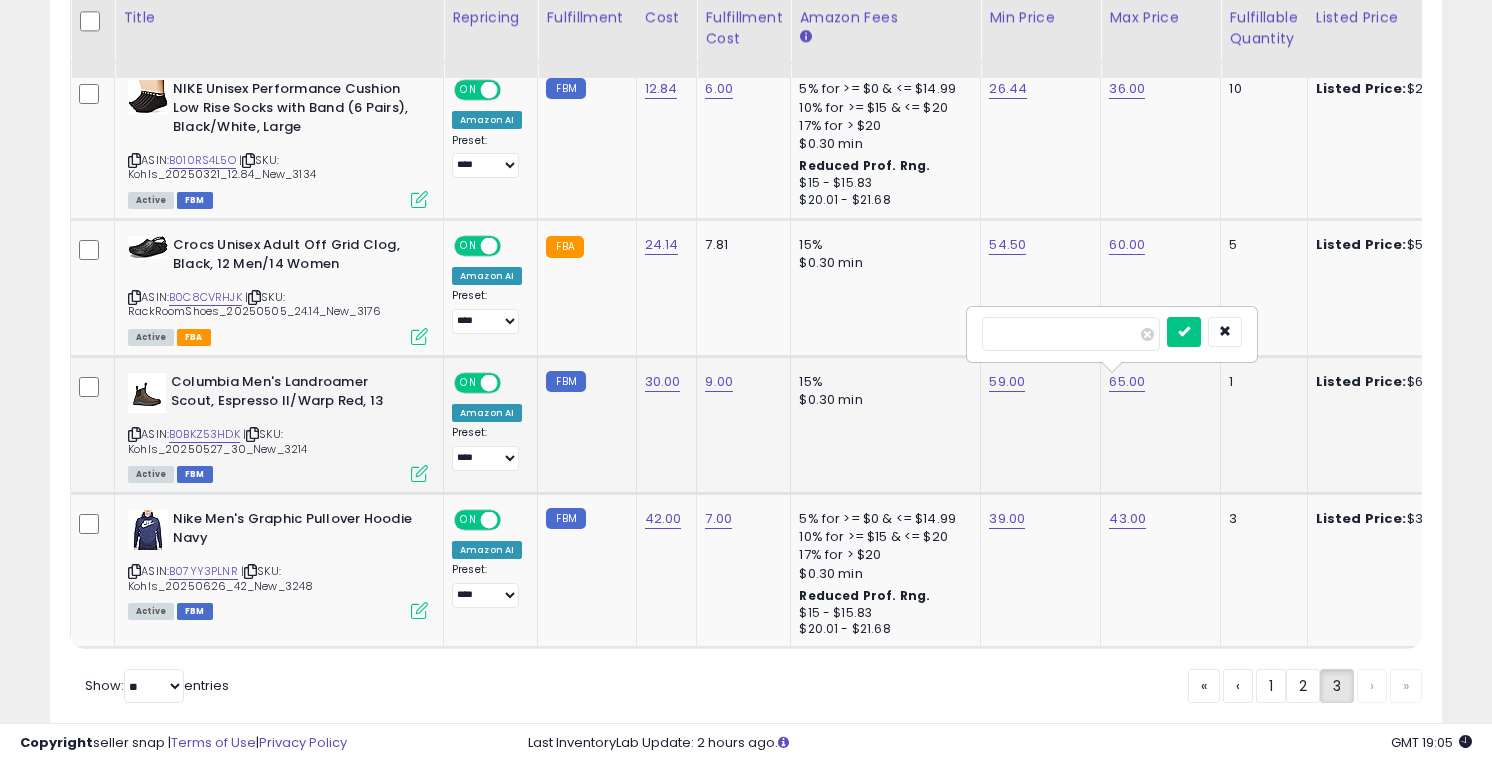type on "*" 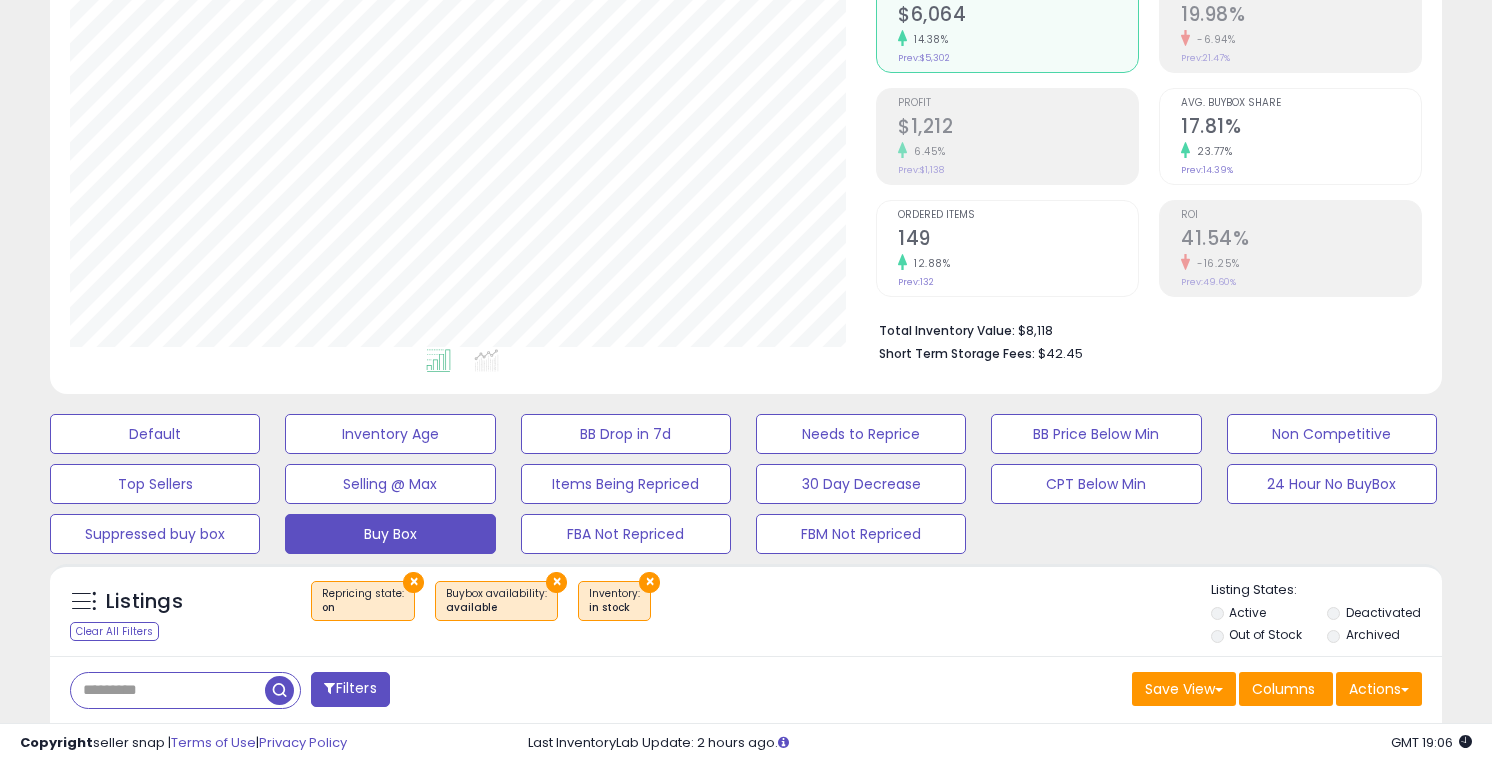scroll, scrollTop: 281, scrollLeft: 0, axis: vertical 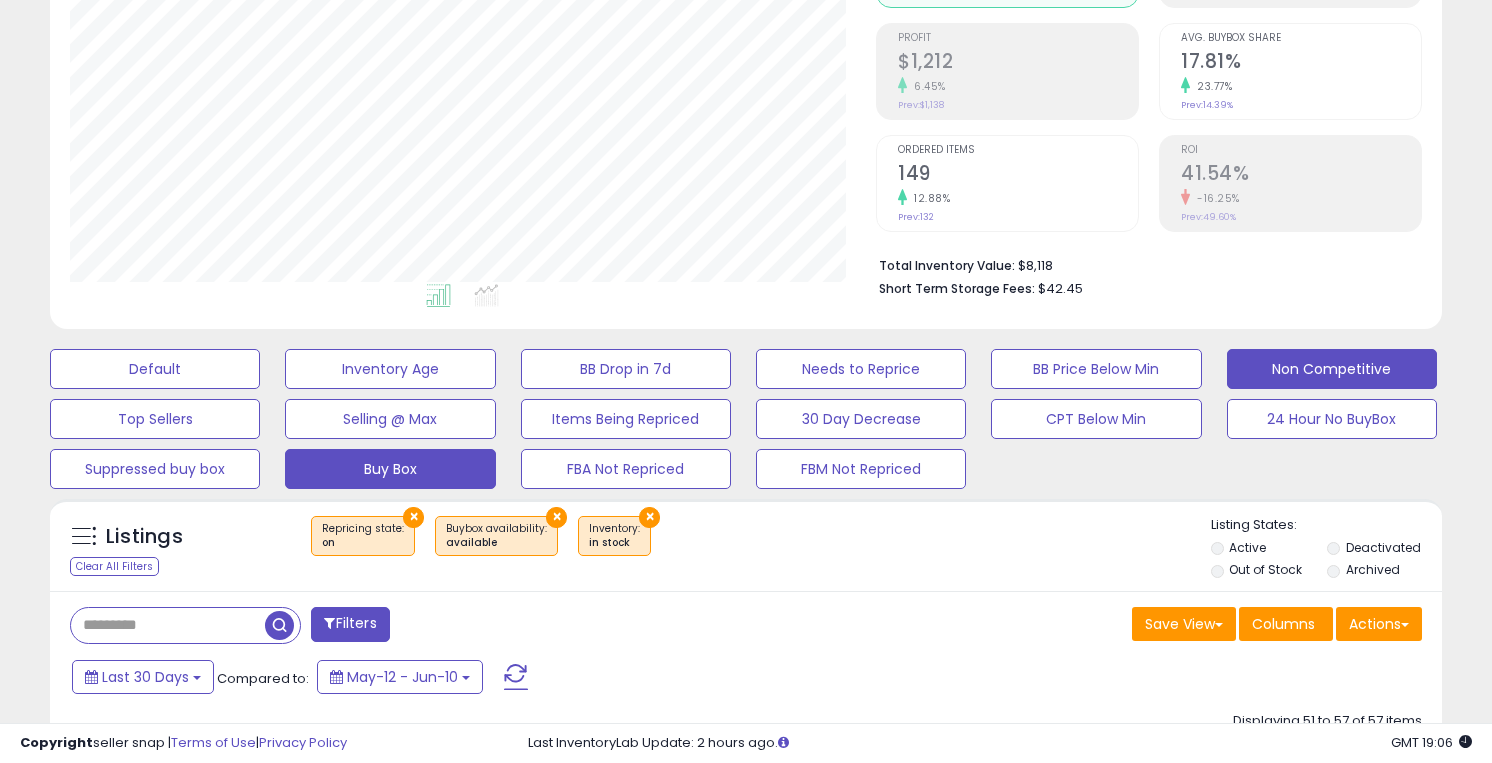 click on "Non Competitive" at bounding box center [155, 369] 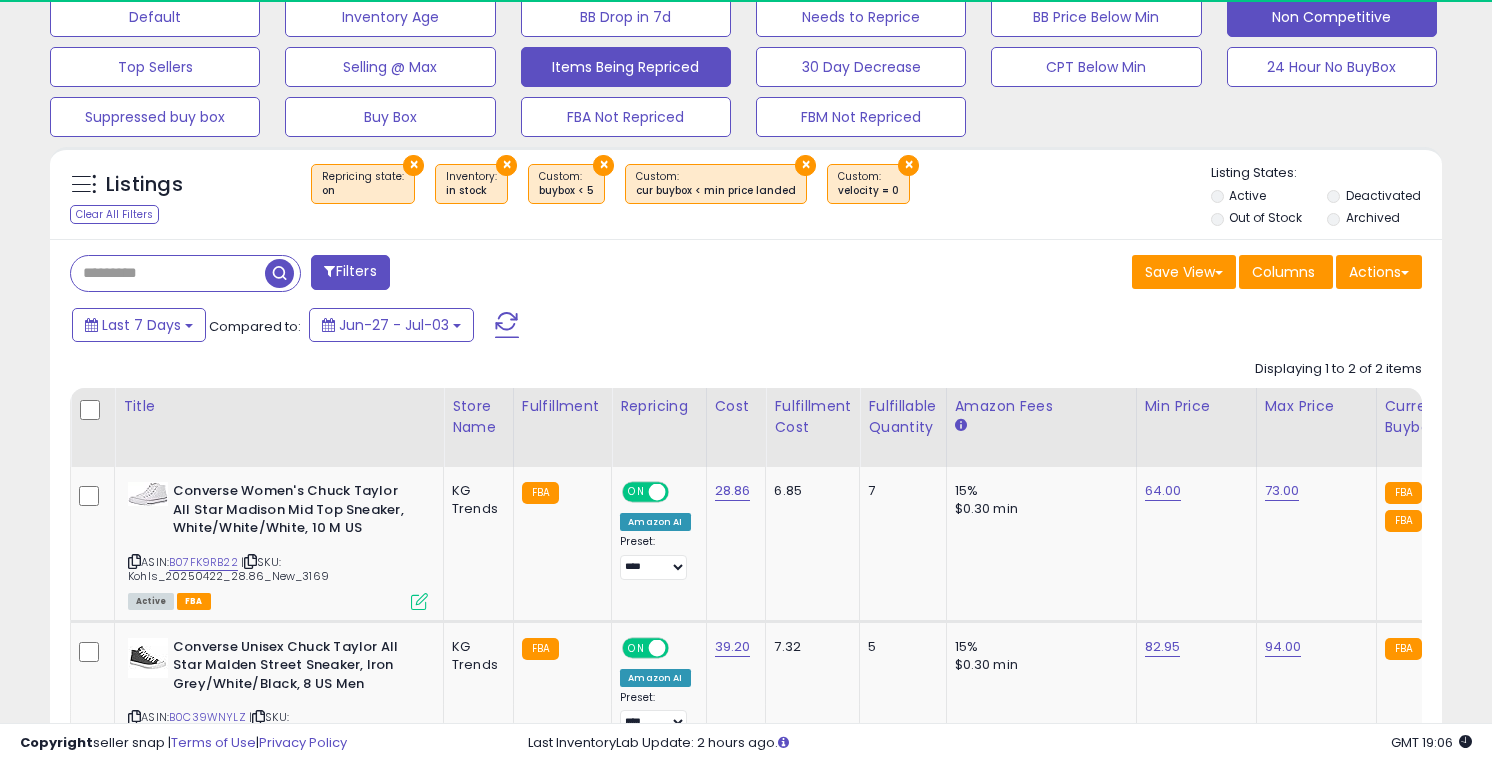 scroll, scrollTop: 668, scrollLeft: 0, axis: vertical 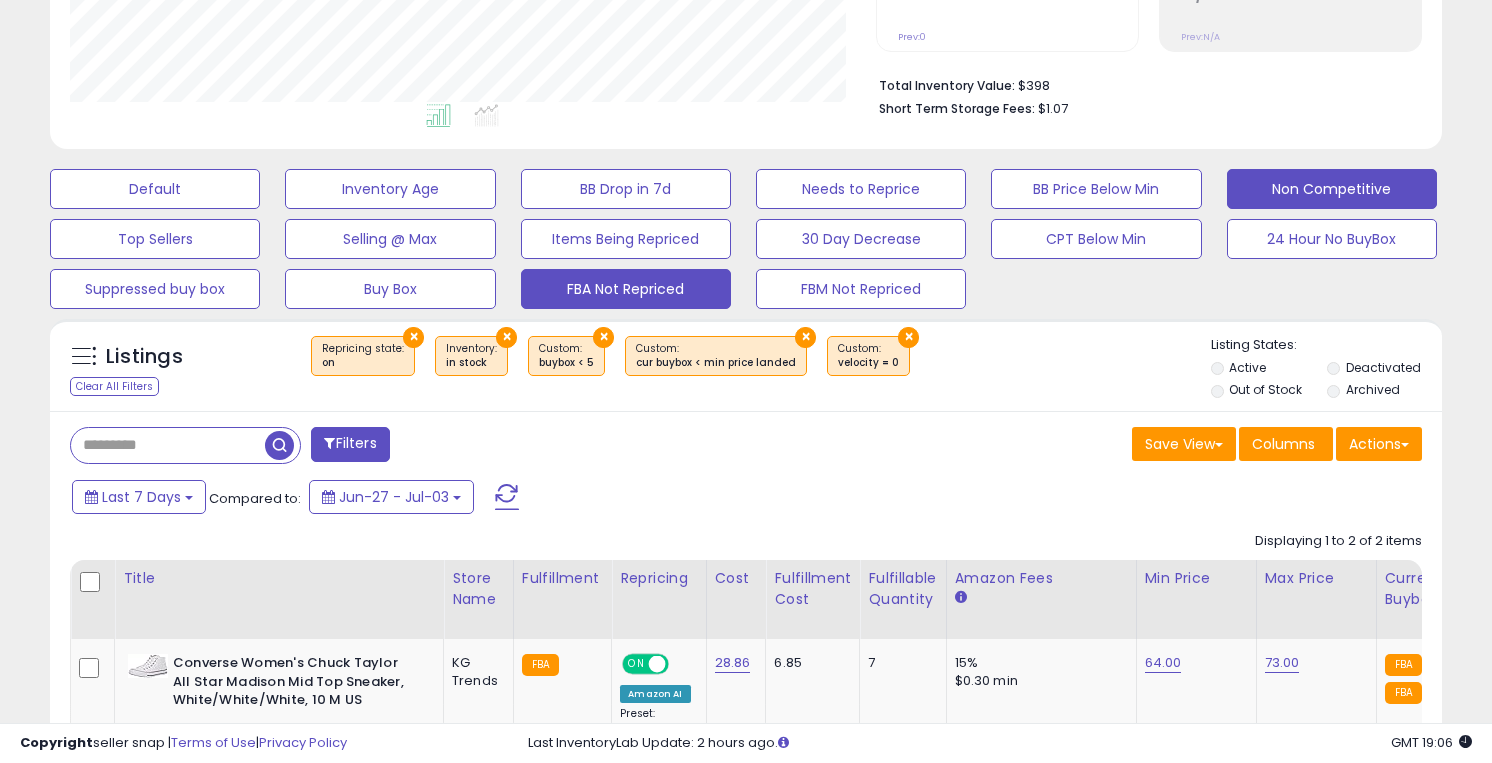 click on "FBA Not Repriced" at bounding box center (155, 189) 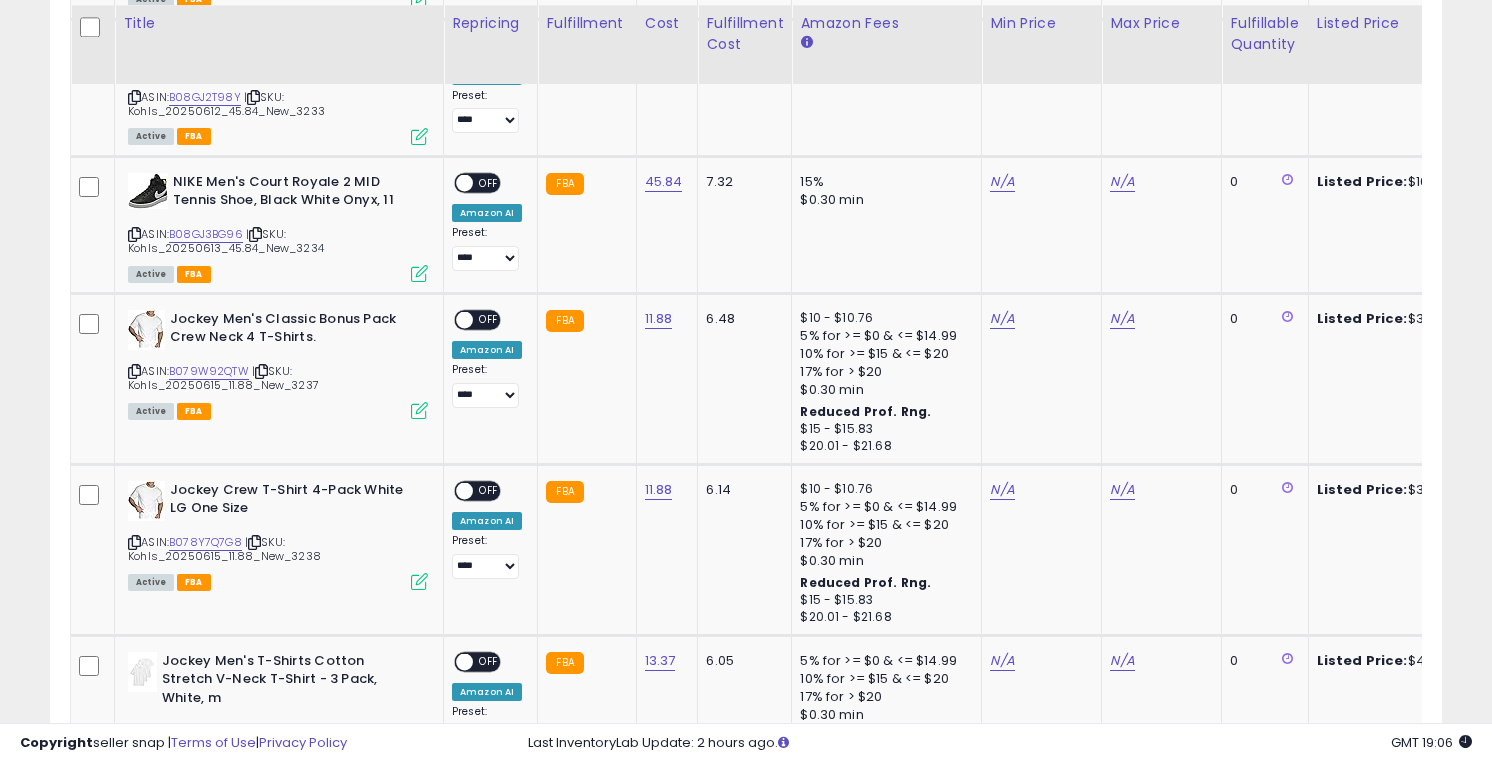 scroll, scrollTop: 1321, scrollLeft: 0, axis: vertical 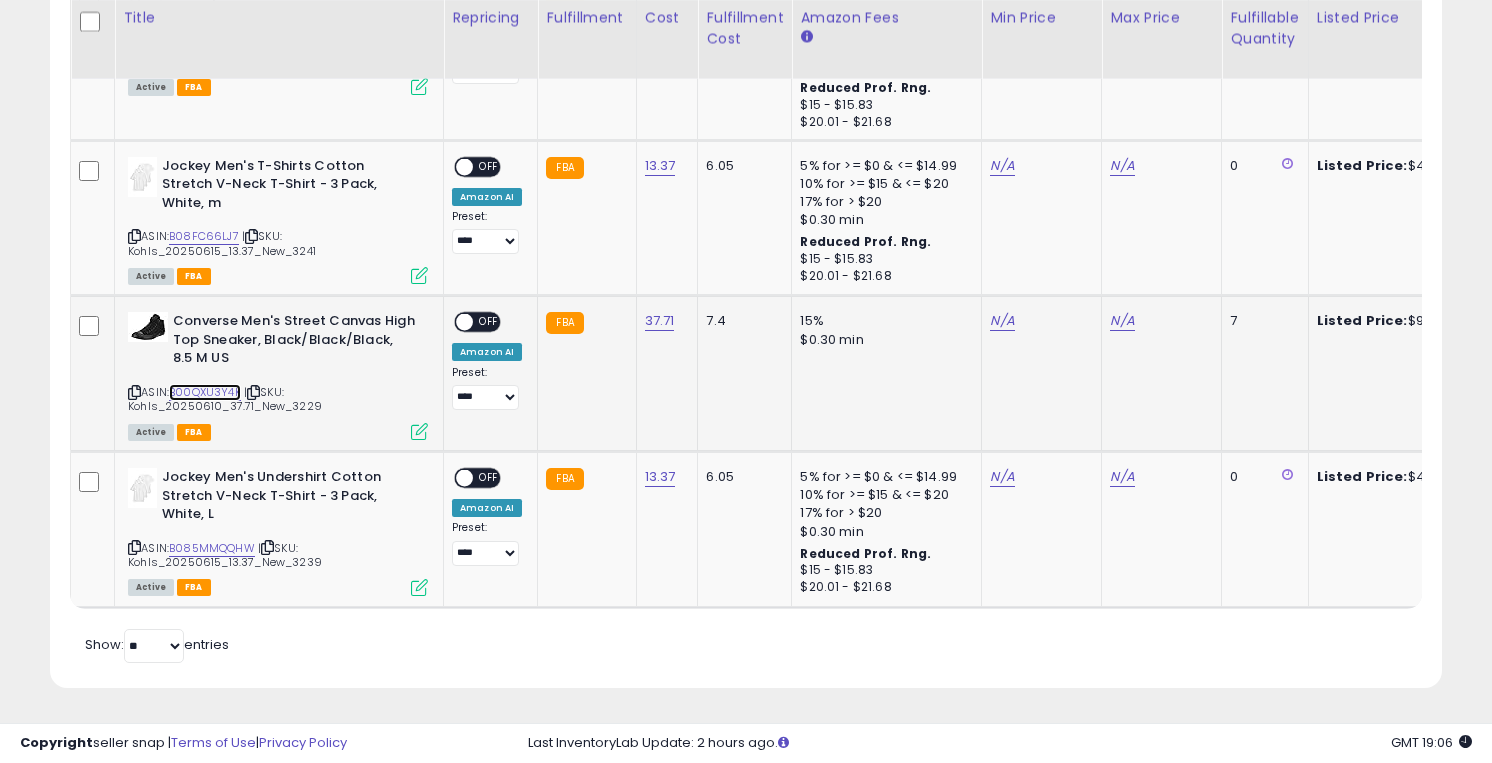 click on "B00QXU3Y4K" at bounding box center (205, 392) 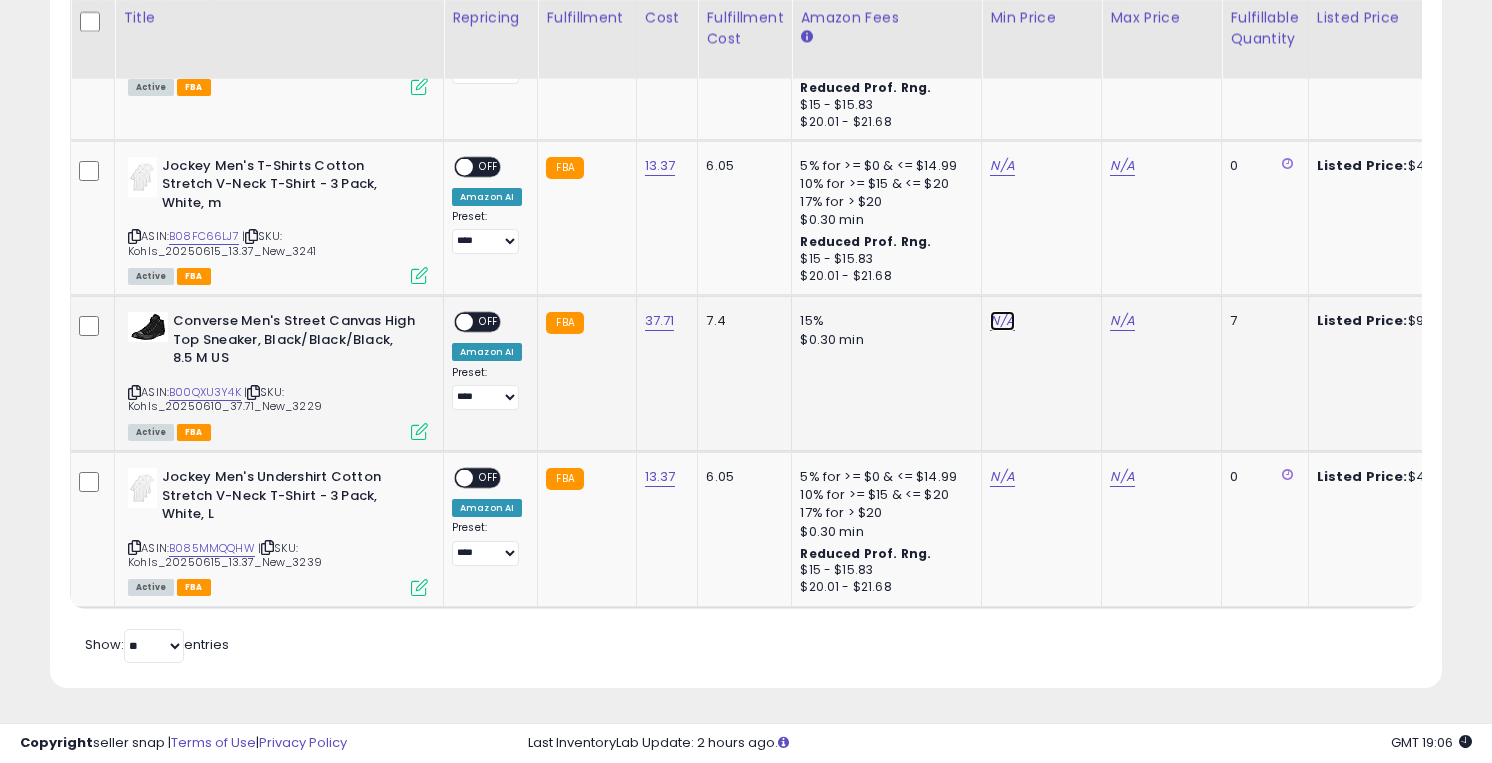 click on "N/A" at bounding box center [1002, -606] 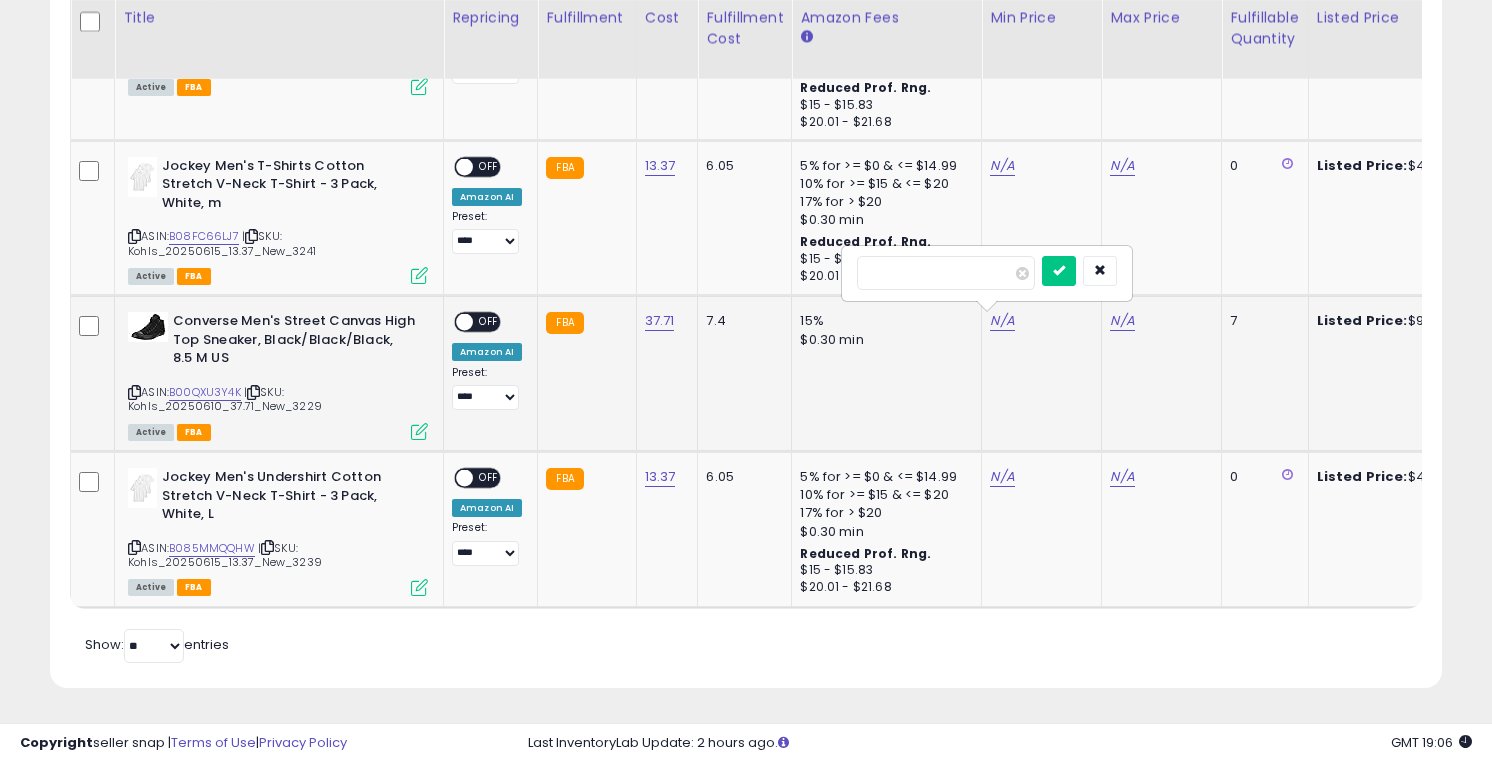 type on "**" 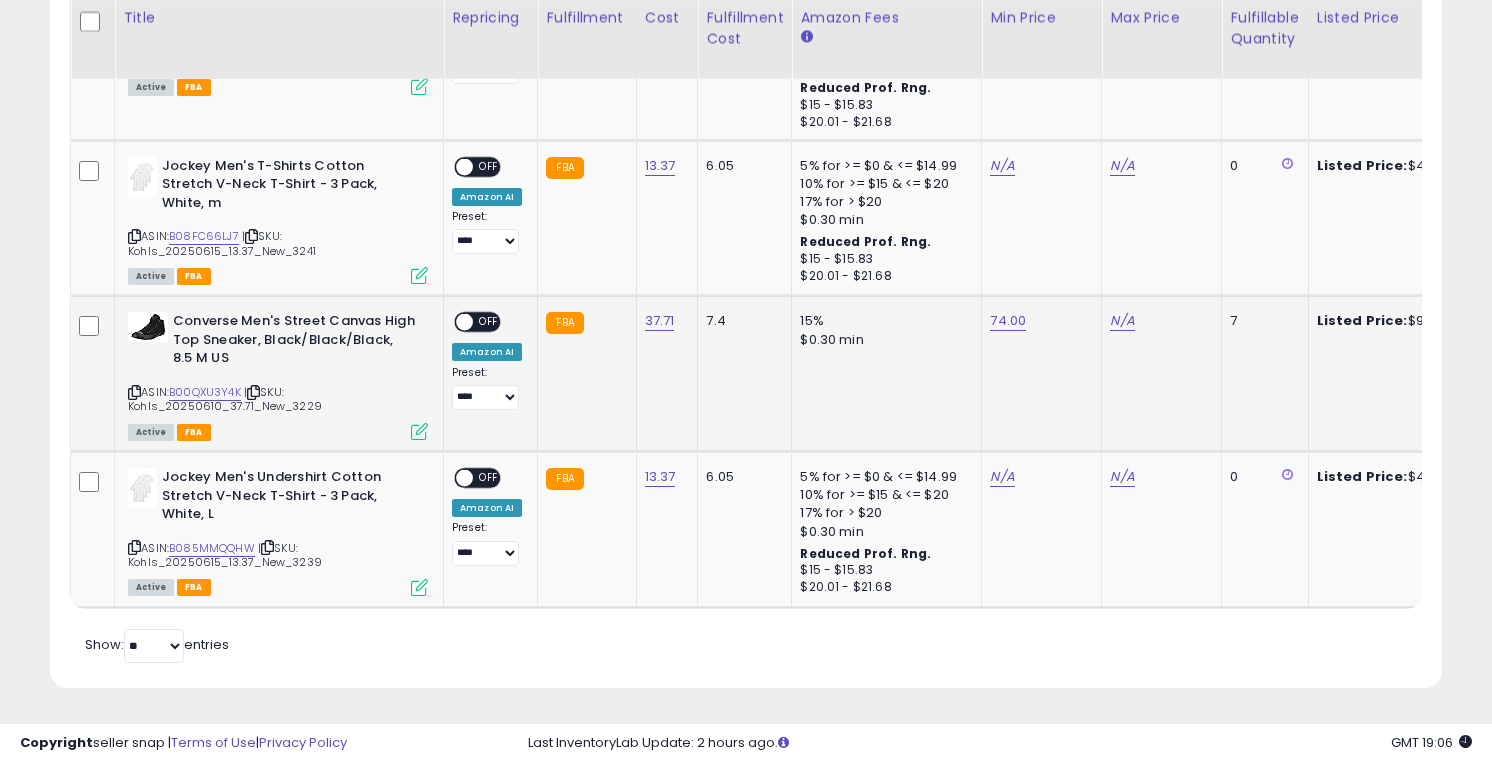 scroll, scrollTop: 0, scrollLeft: 64, axis: horizontal 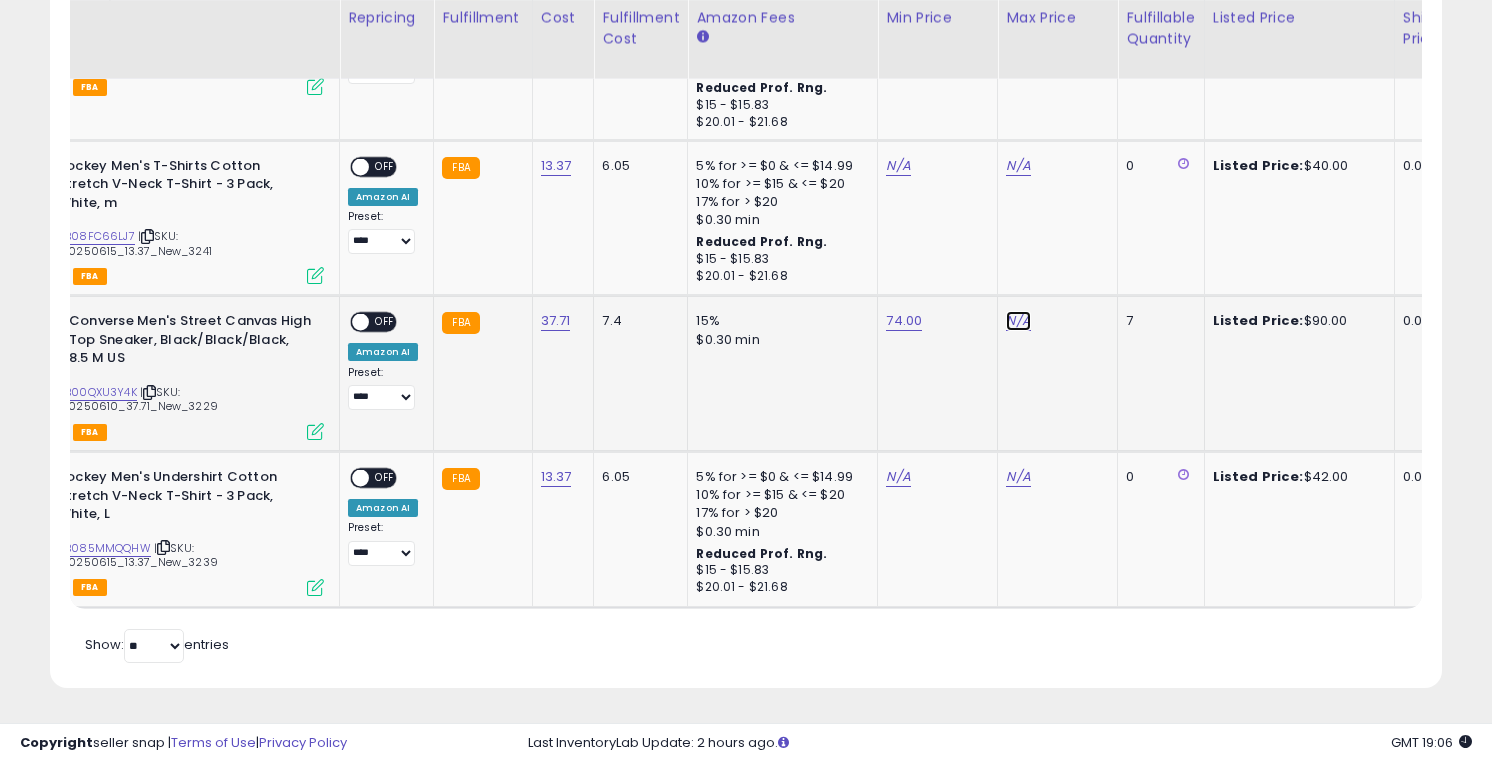 click on "N/A" at bounding box center [1018, -606] 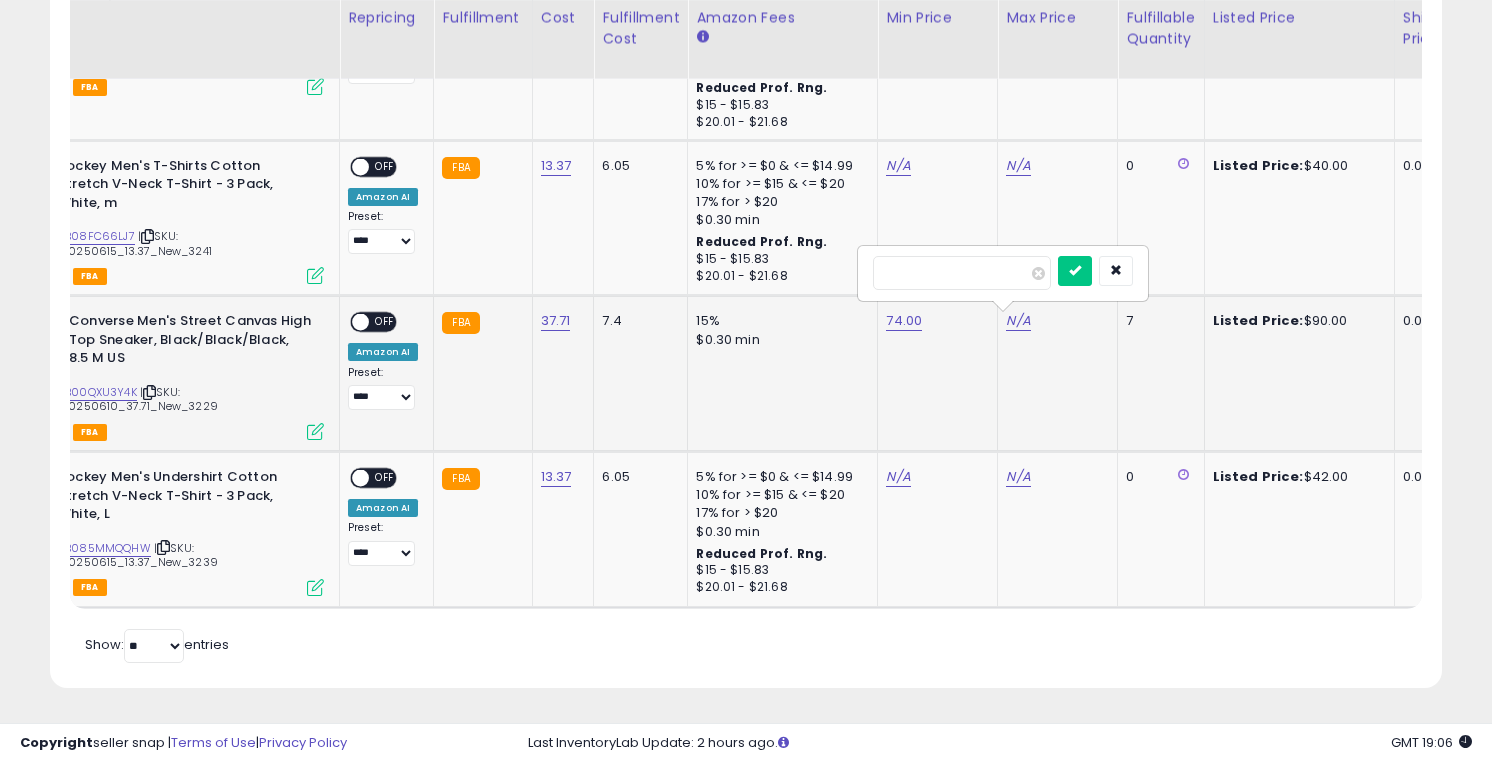 type on "**" 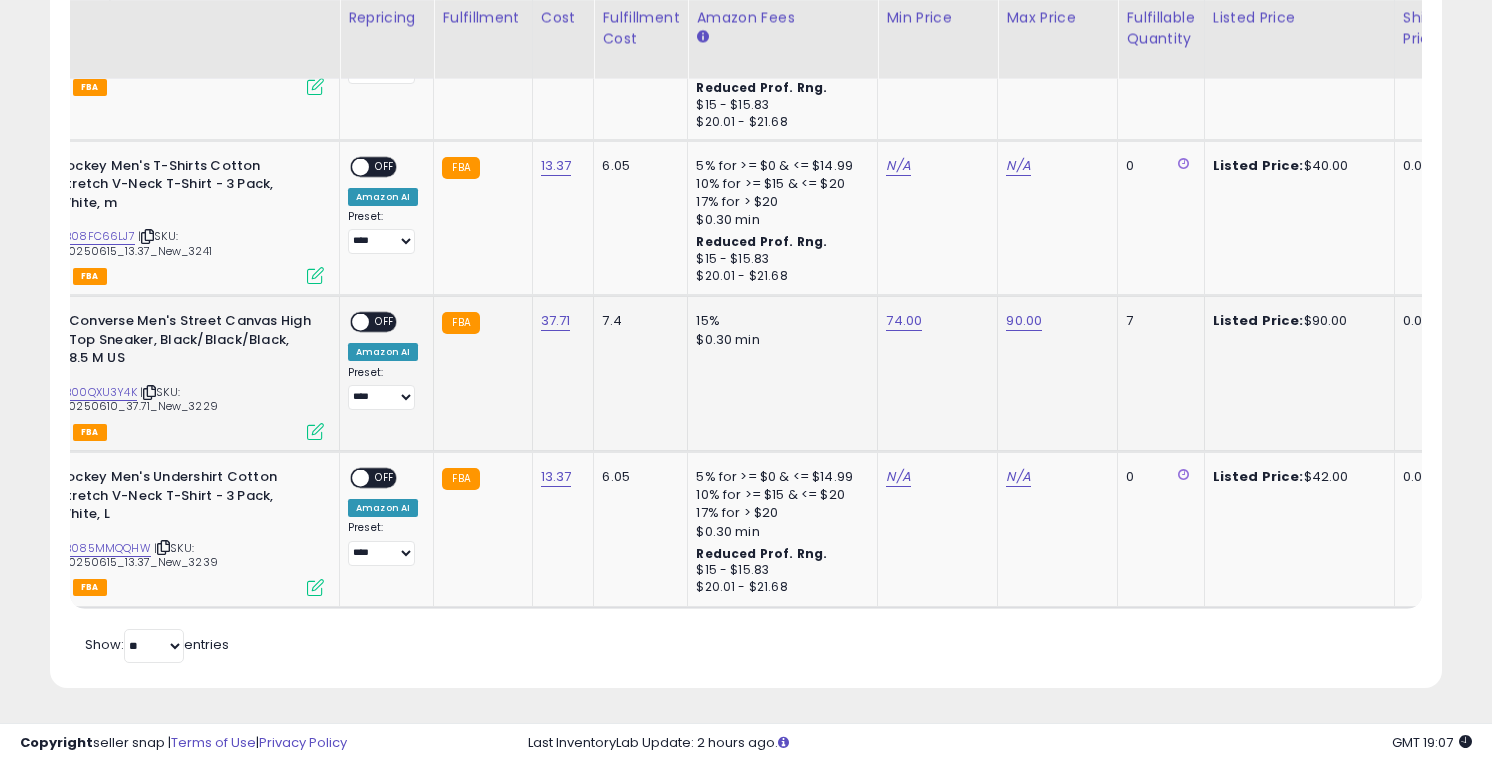 scroll, scrollTop: 0, scrollLeft: 47, axis: horizontal 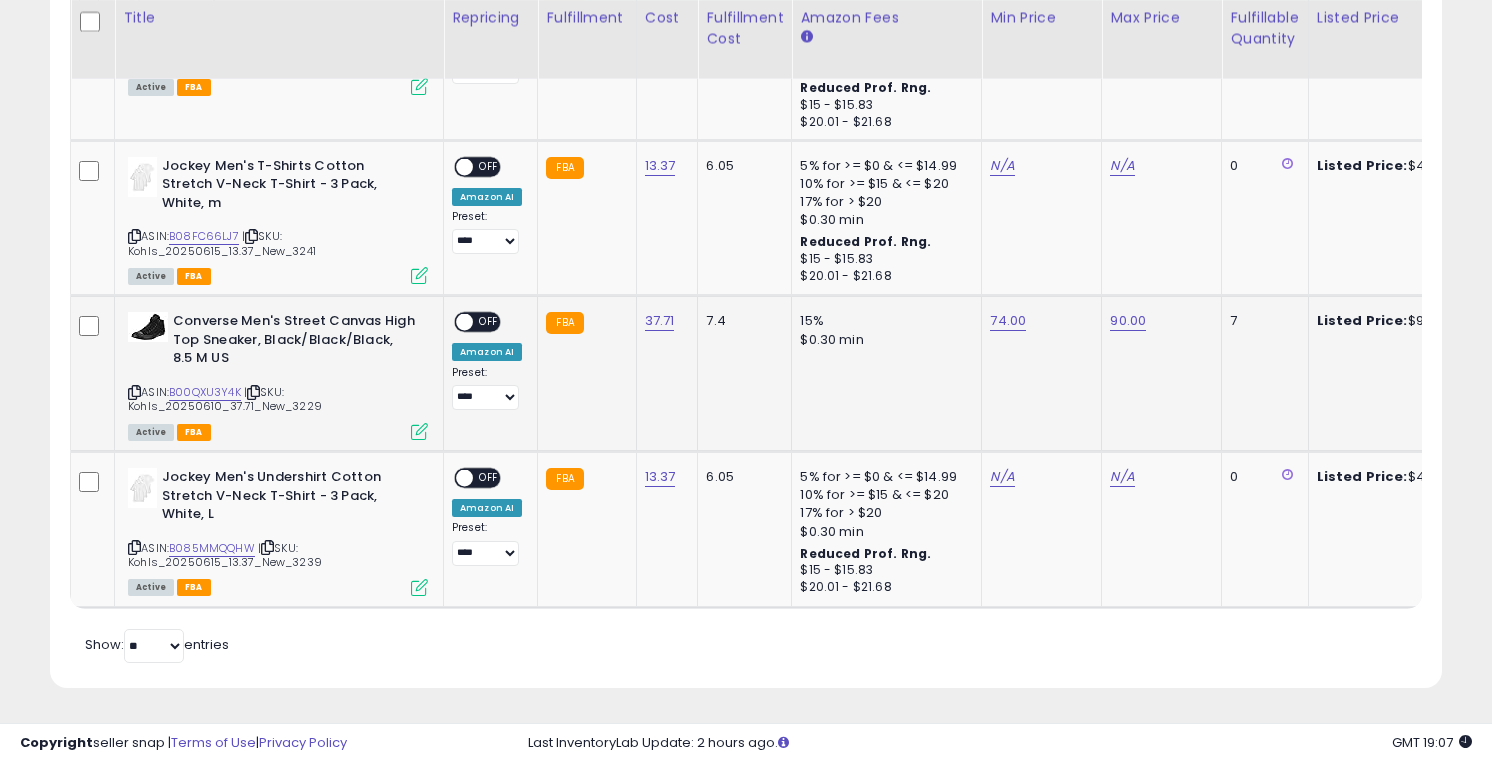 click on "OFF" at bounding box center (489, 322) 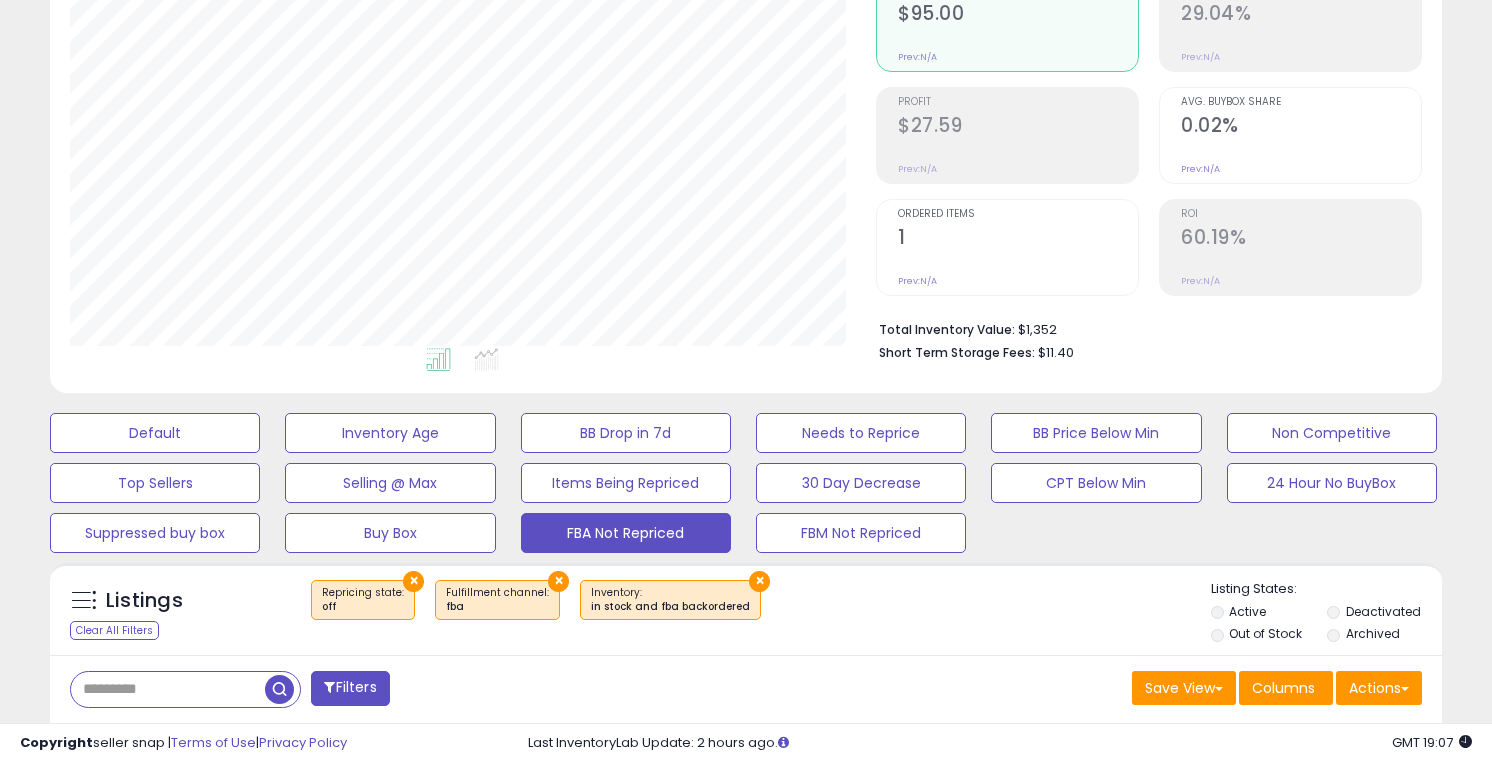 scroll, scrollTop: 0, scrollLeft: 0, axis: both 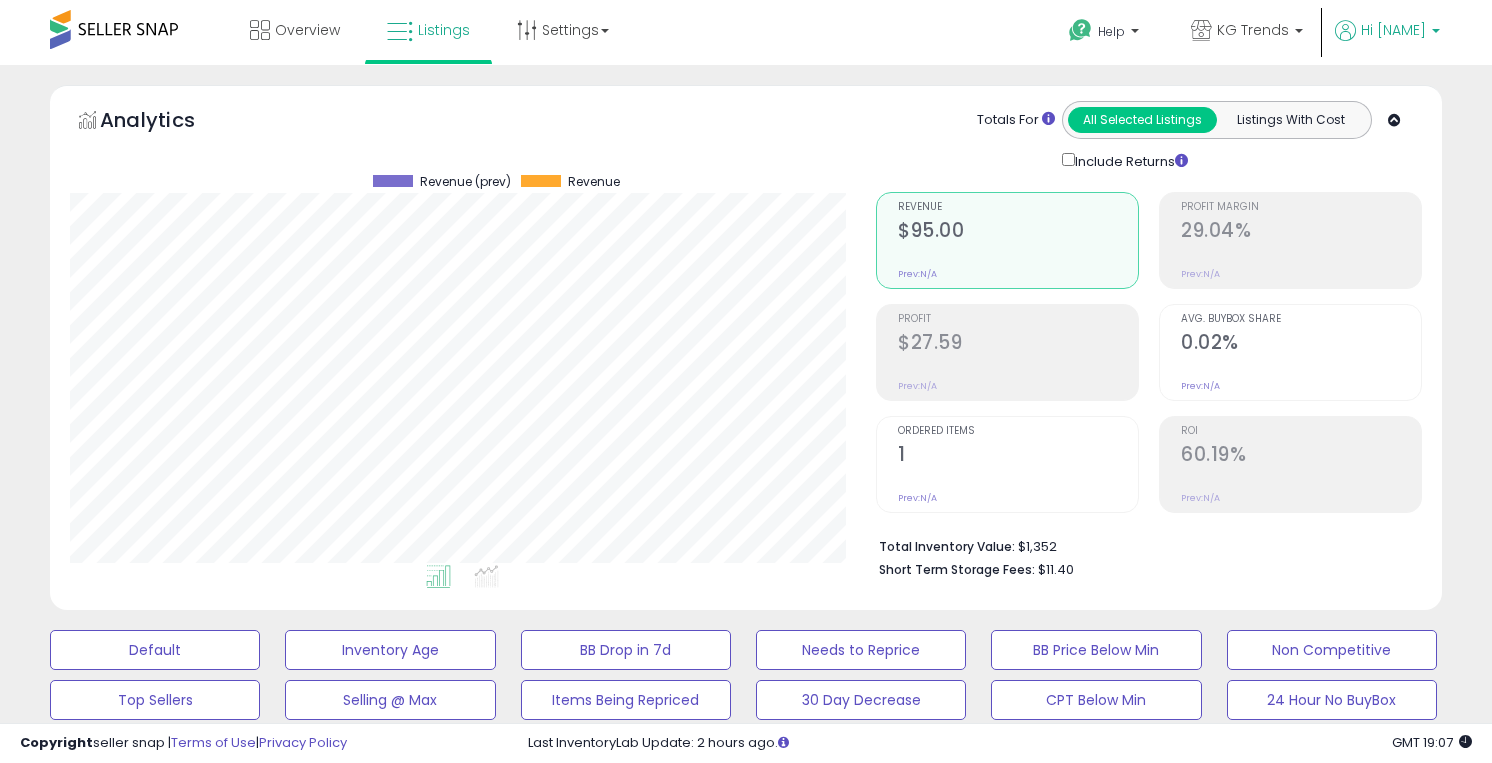 click on "Hi [NAME]" at bounding box center [1393, 30] 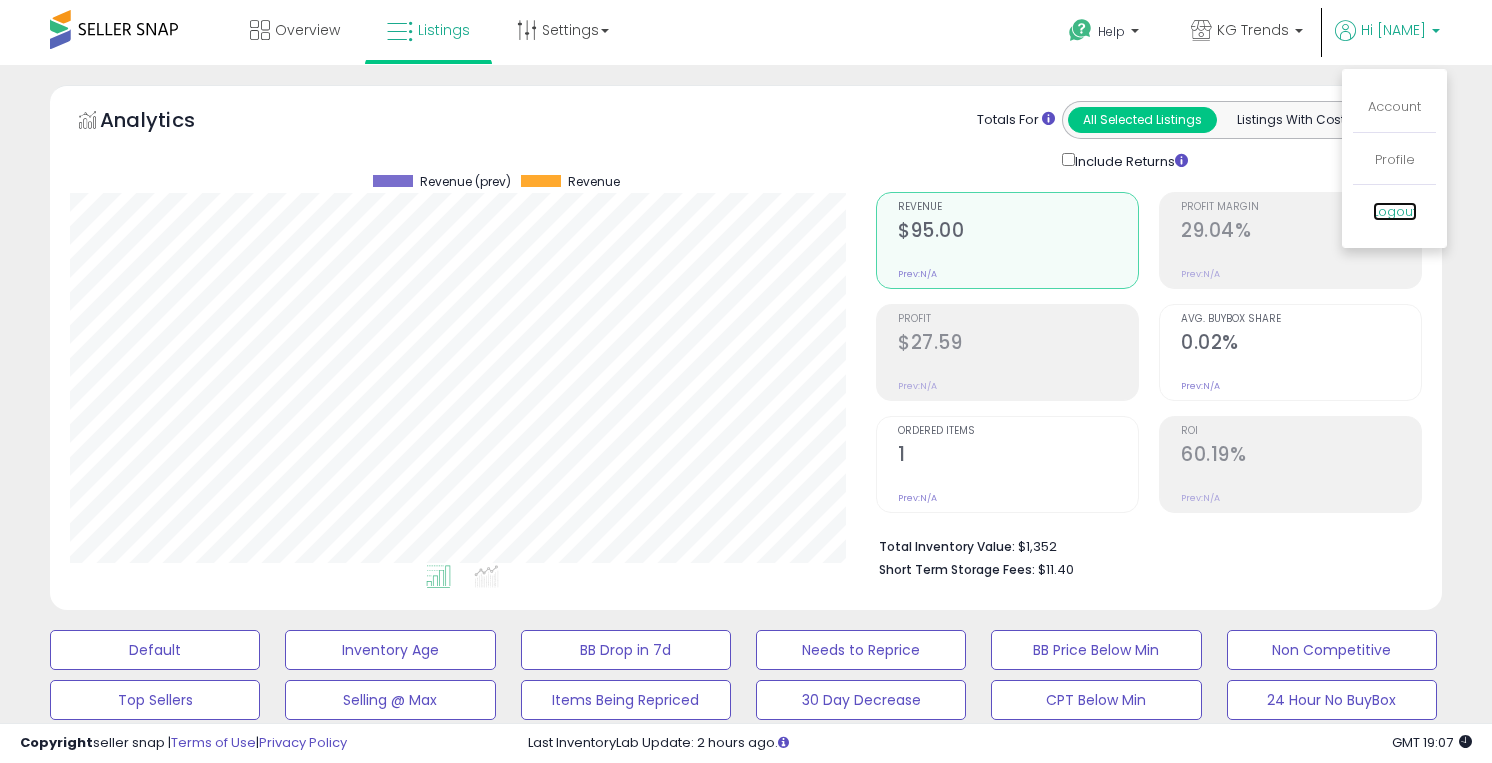 click on "Logout" at bounding box center [1395, 211] 